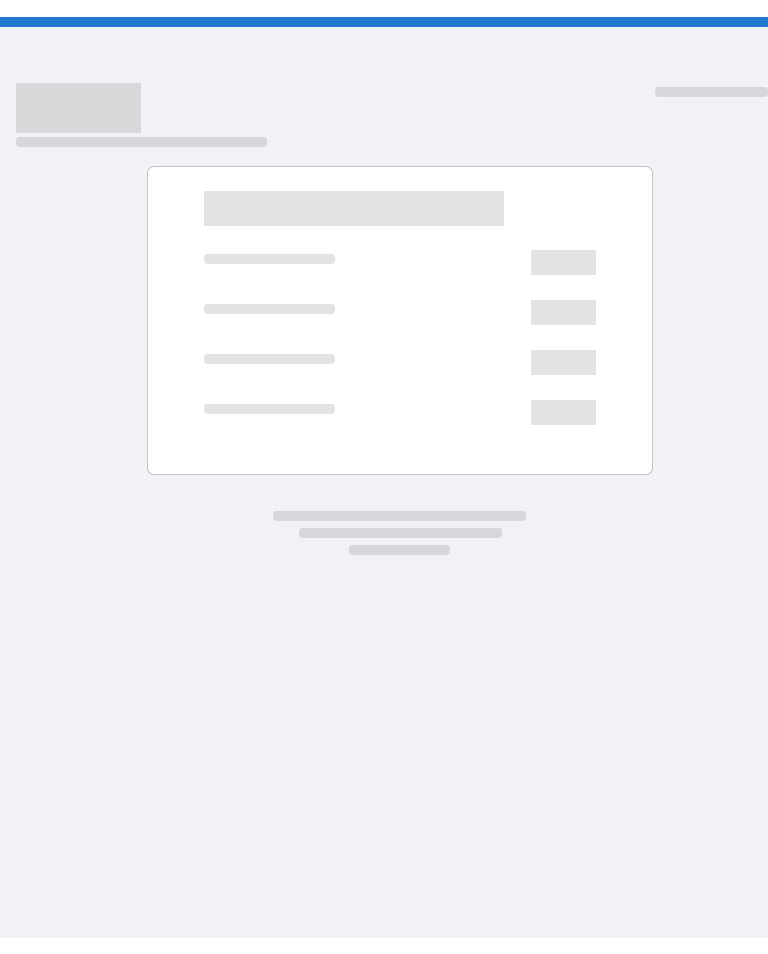 scroll, scrollTop: 0, scrollLeft: 0, axis: both 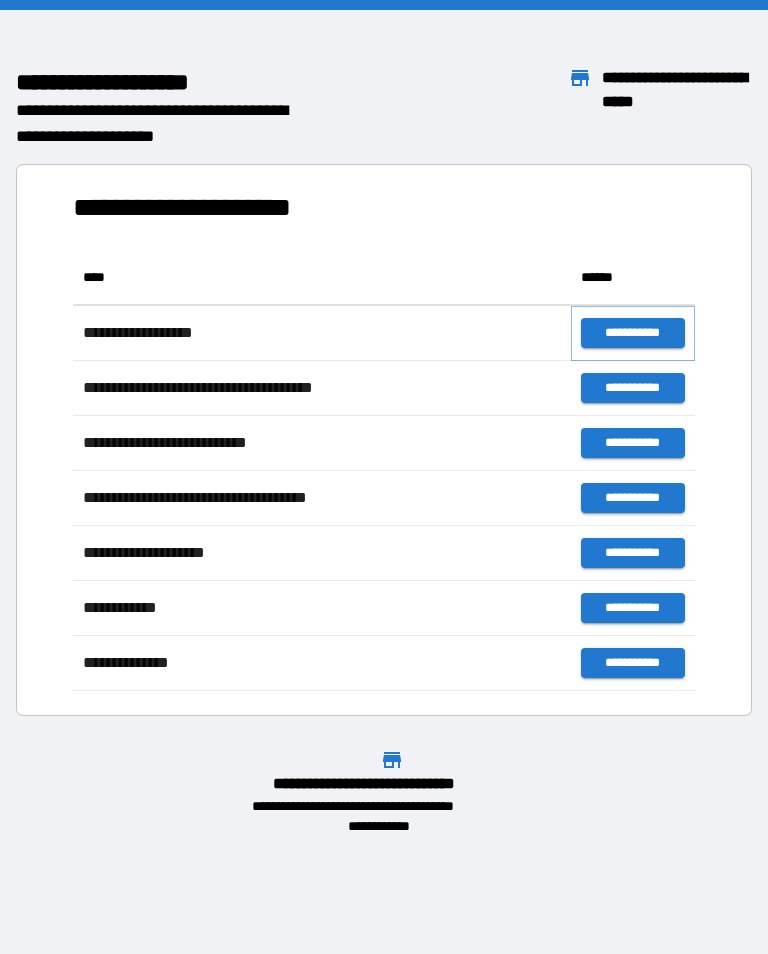 click on "**********" at bounding box center [633, 333] 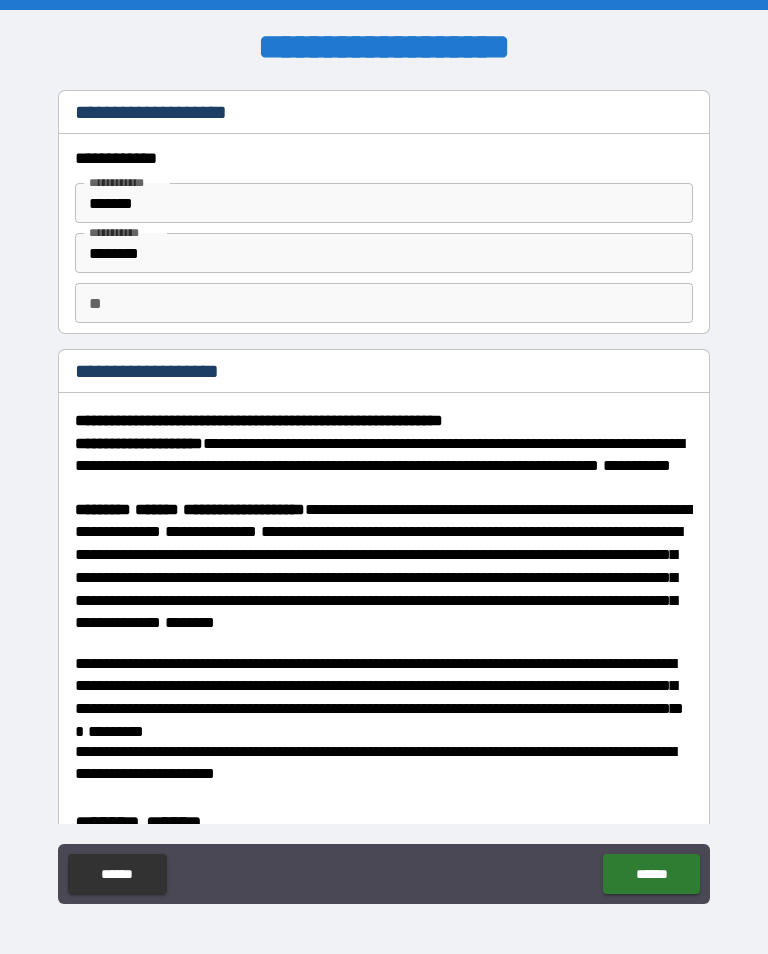 click on "**" at bounding box center (384, 303) 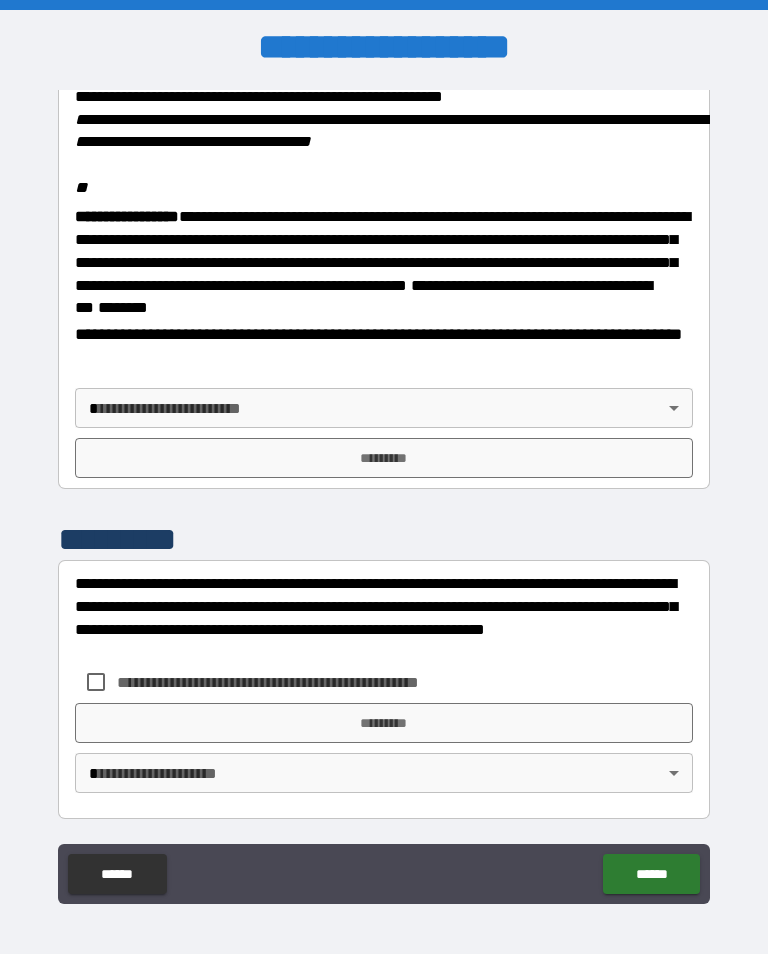 scroll, scrollTop: 2374, scrollLeft: 0, axis: vertical 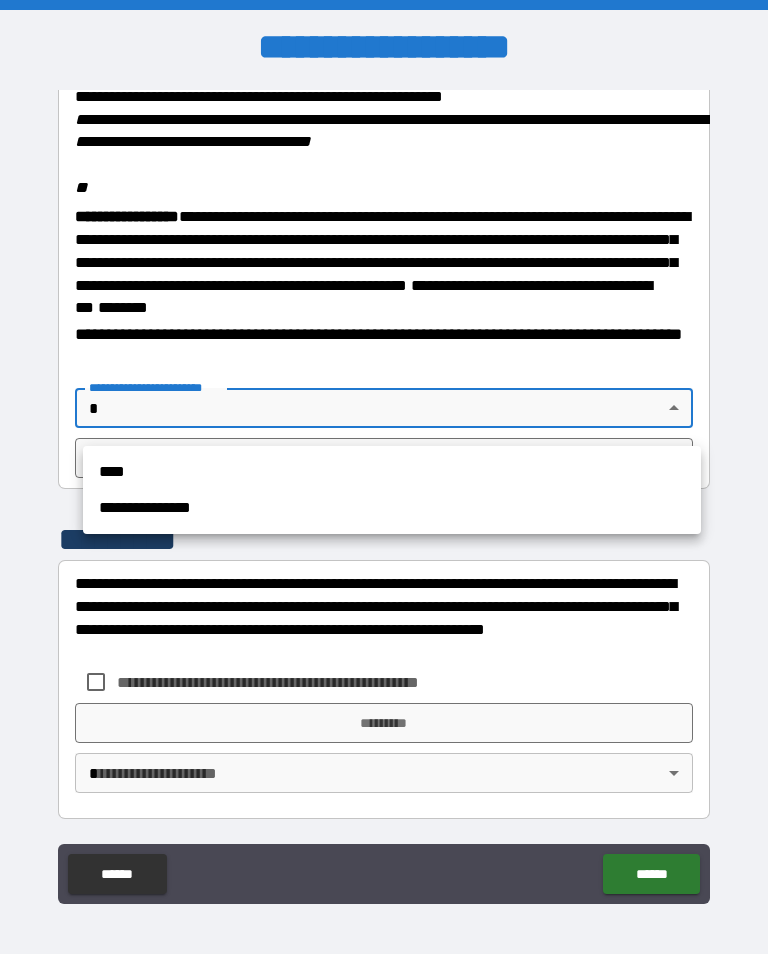 click on "****" at bounding box center (392, 472) 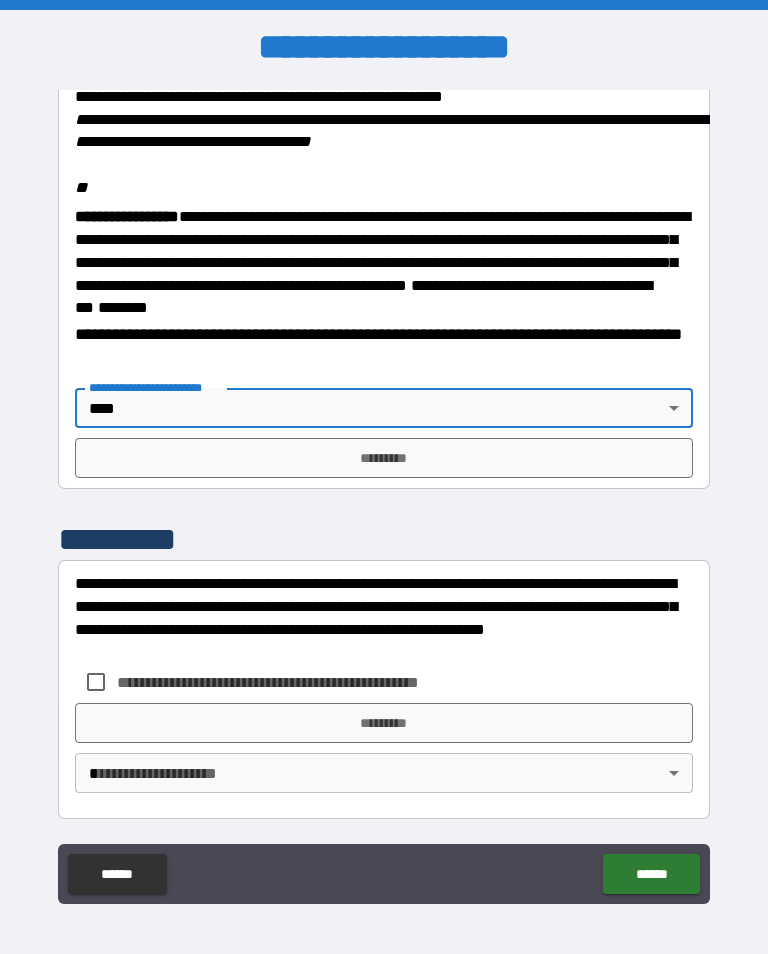 click on "*********" at bounding box center [384, 458] 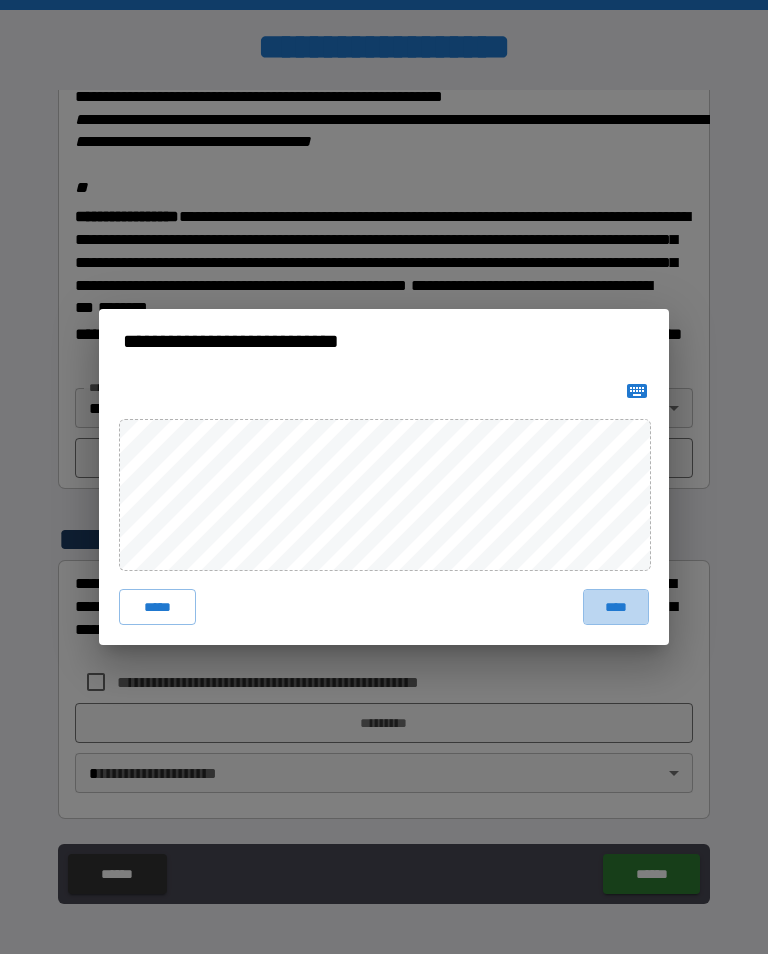 click on "****" at bounding box center [616, 607] 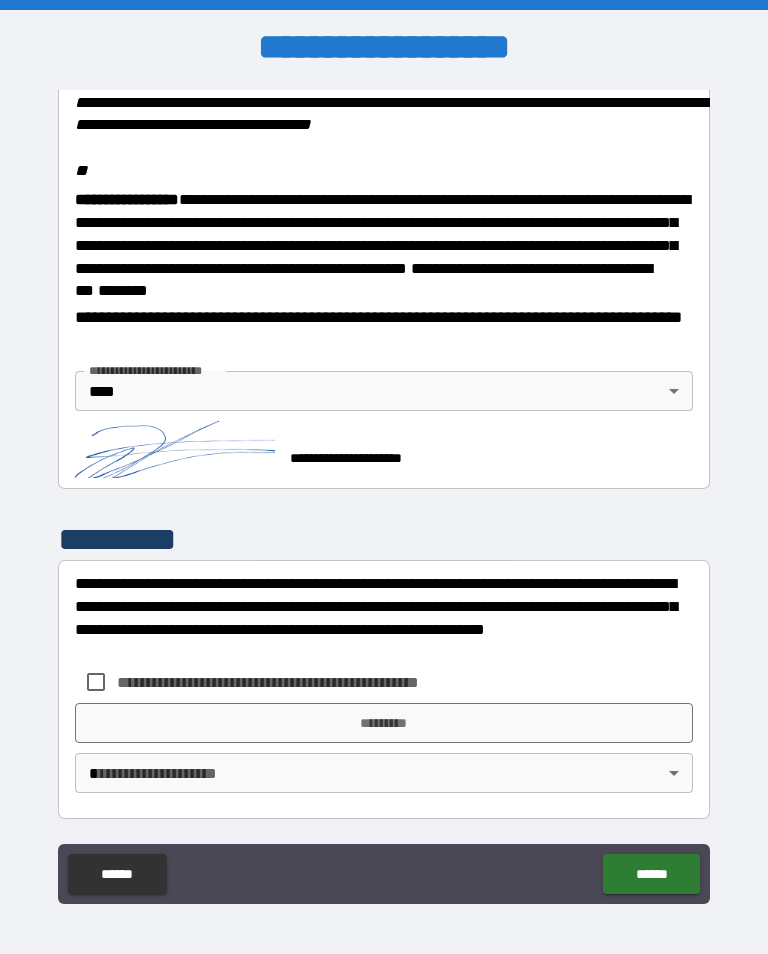 scroll, scrollTop: 2399, scrollLeft: 0, axis: vertical 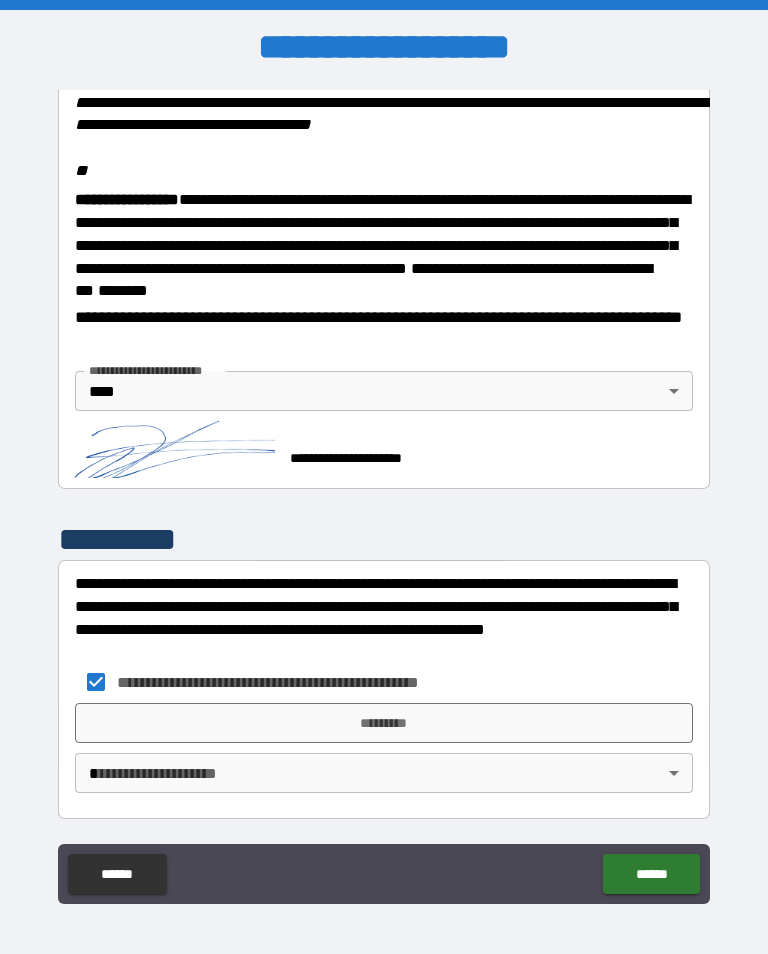 click on "*********" at bounding box center [384, 723] 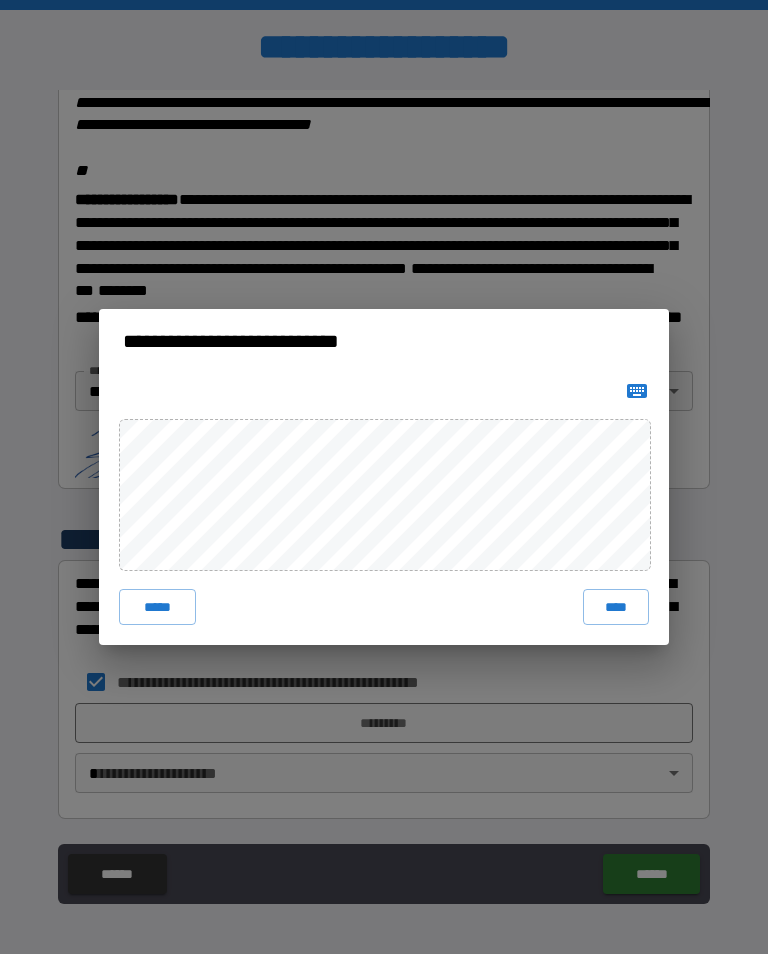 click on "****" at bounding box center [616, 607] 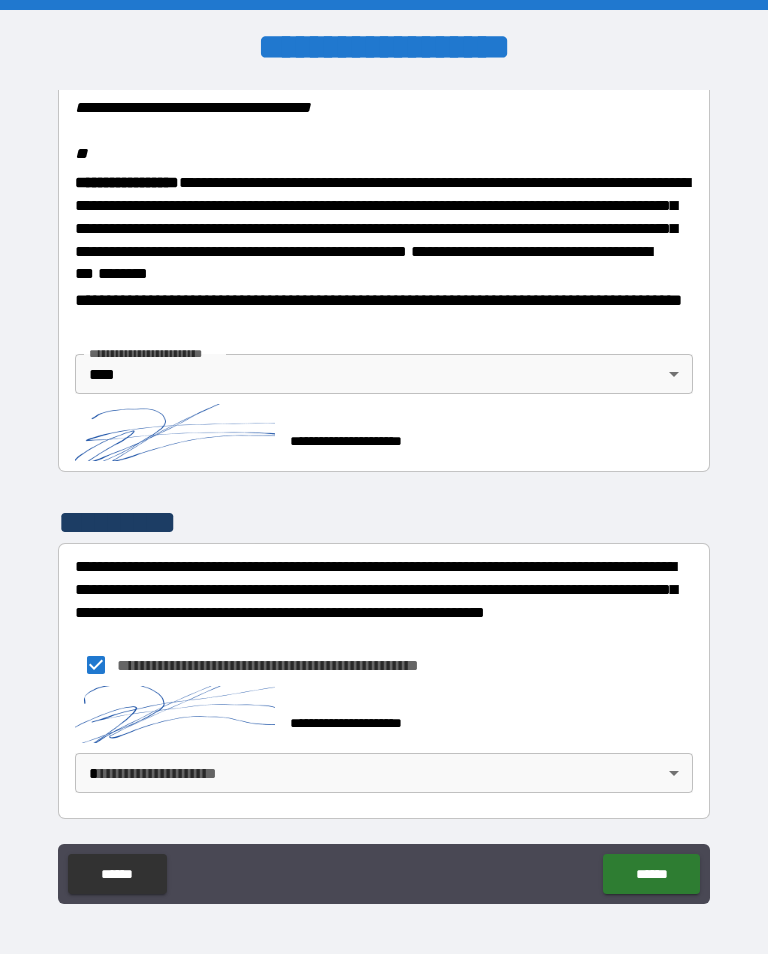 click on "**********" at bounding box center (384, 492) 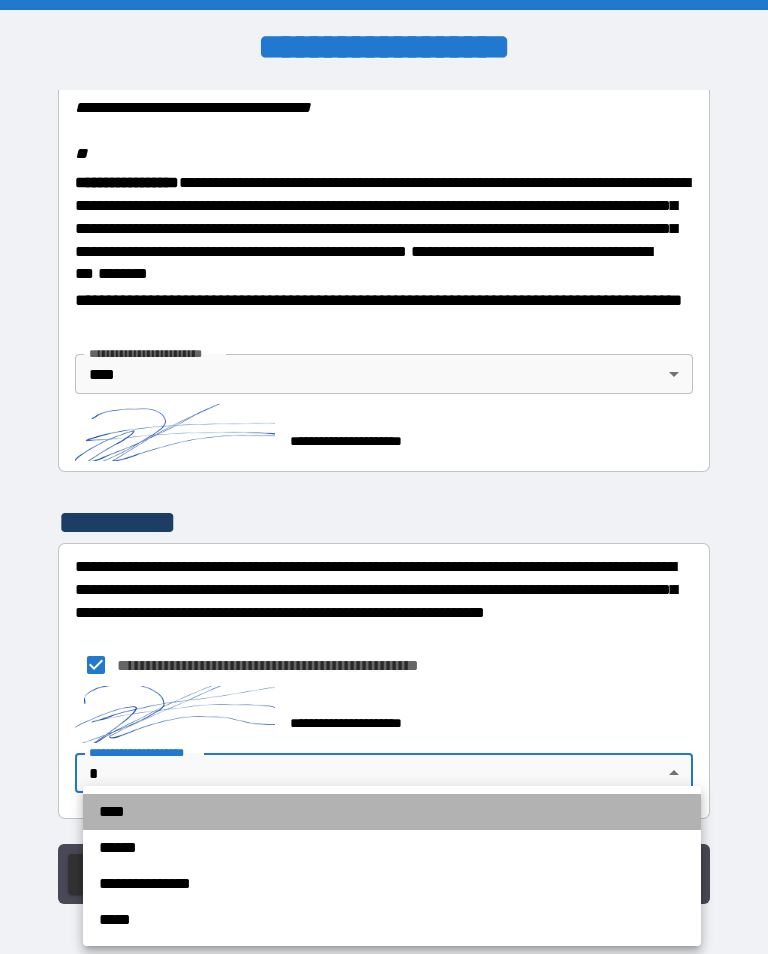 click on "****" at bounding box center [392, 812] 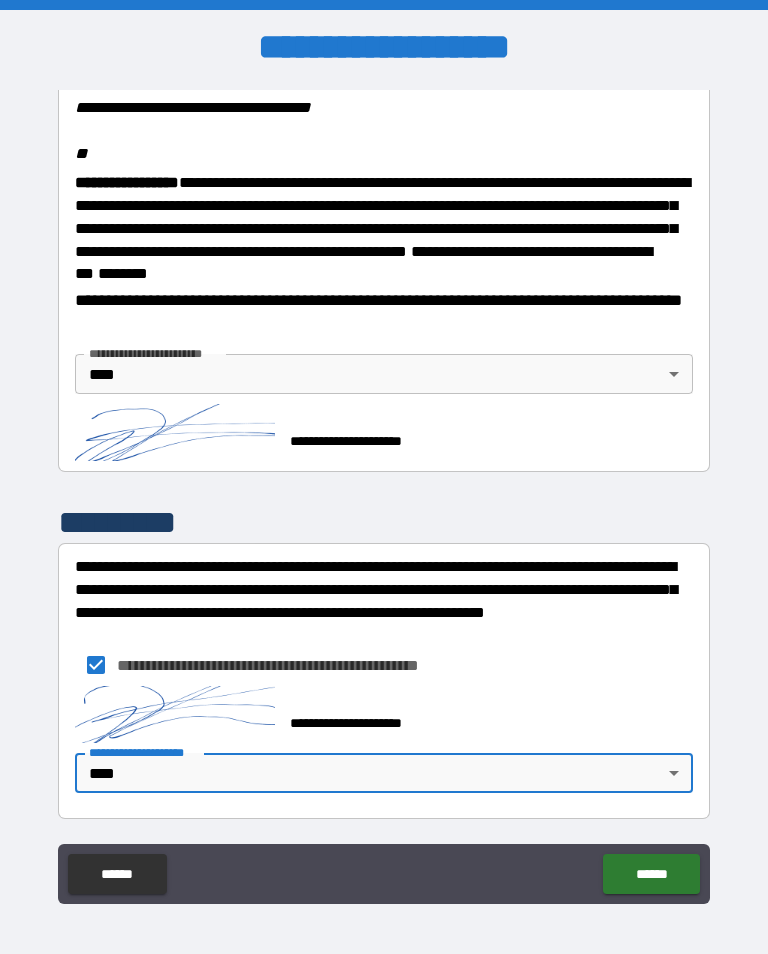 scroll, scrollTop: 2416, scrollLeft: 0, axis: vertical 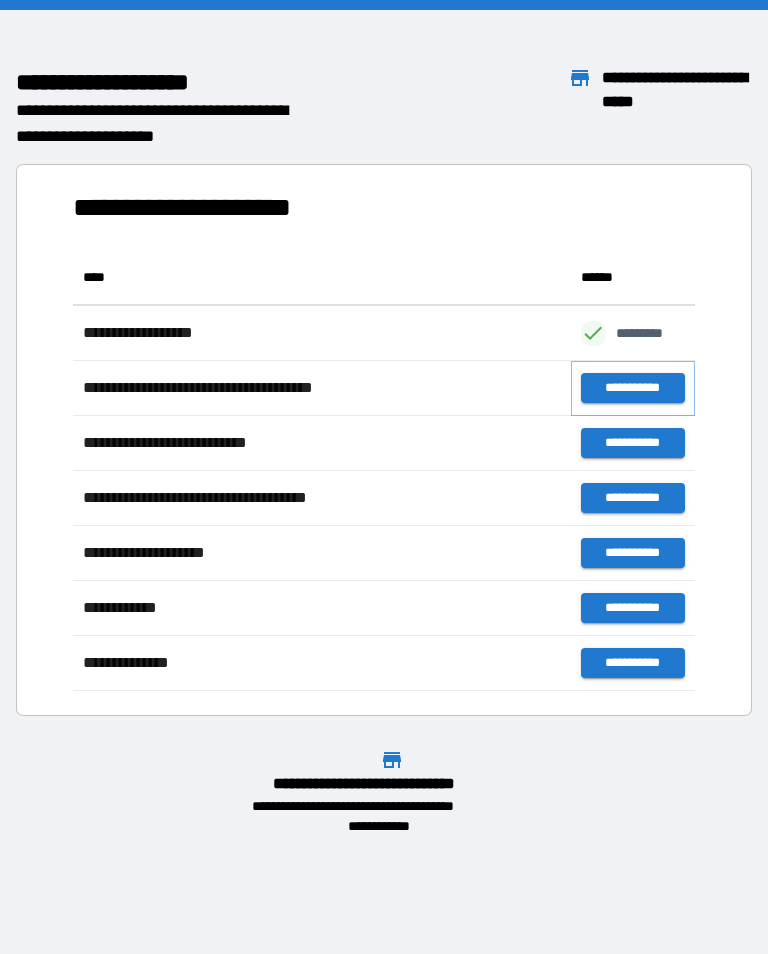 click on "**********" at bounding box center [633, 388] 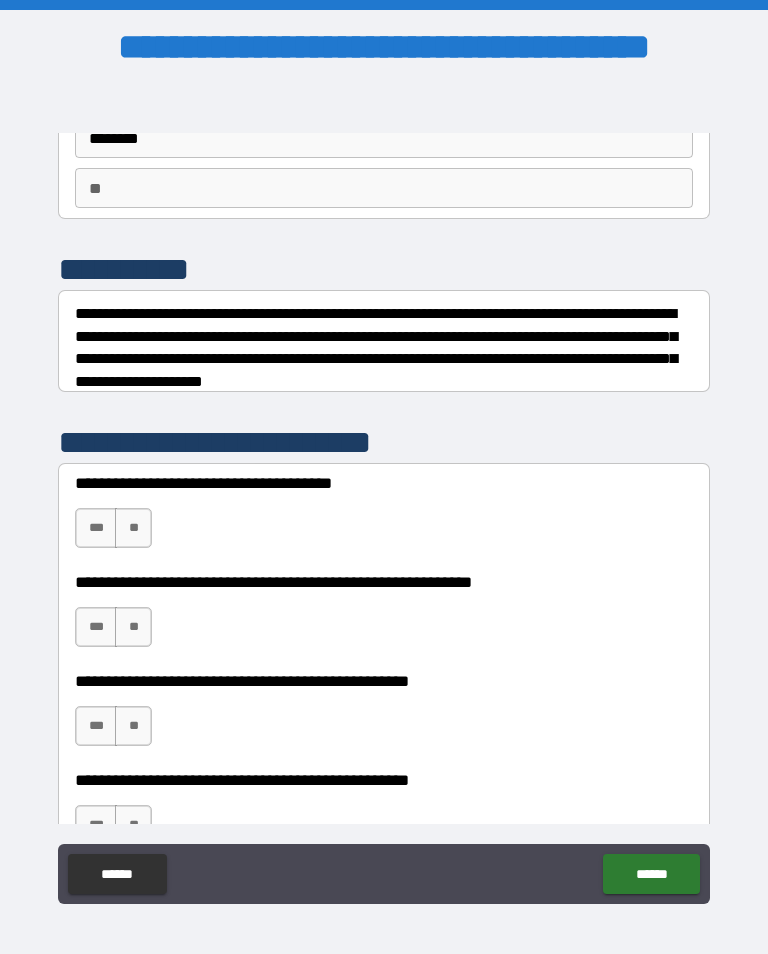 scroll, scrollTop: 159, scrollLeft: 0, axis: vertical 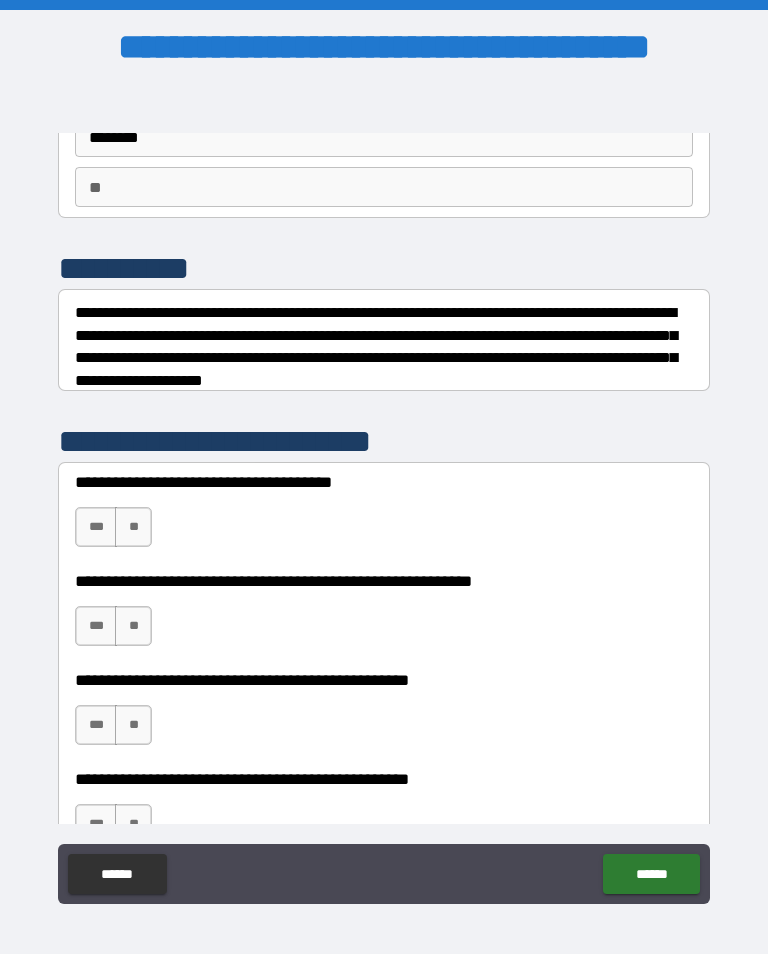 click on "**" at bounding box center (133, 527) 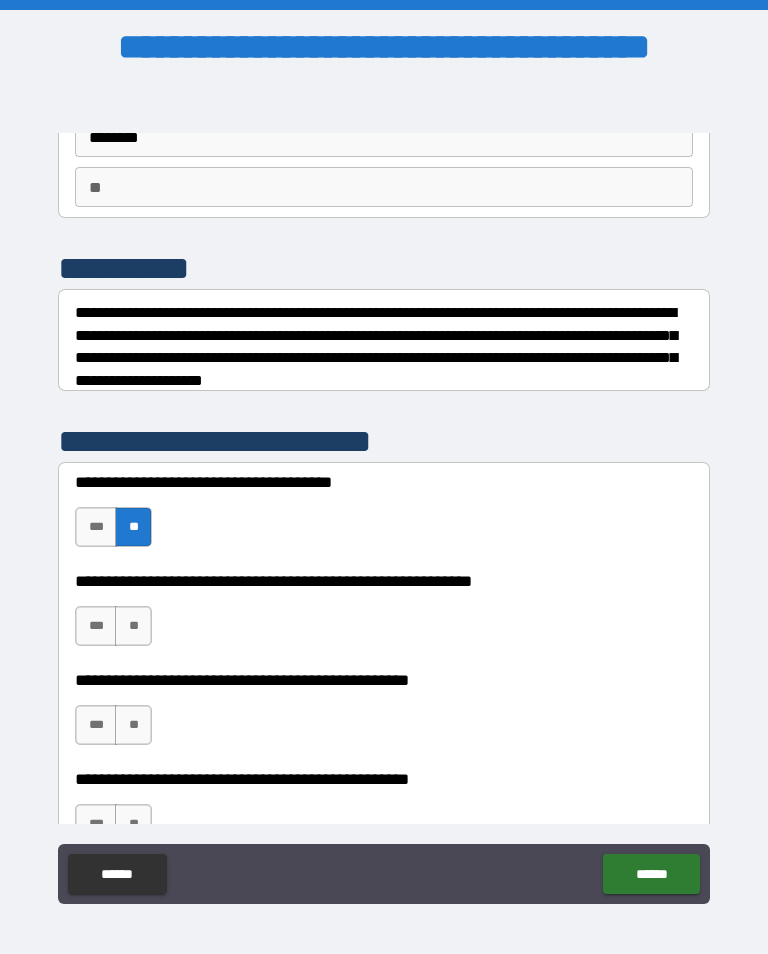 click on "**" at bounding box center [133, 626] 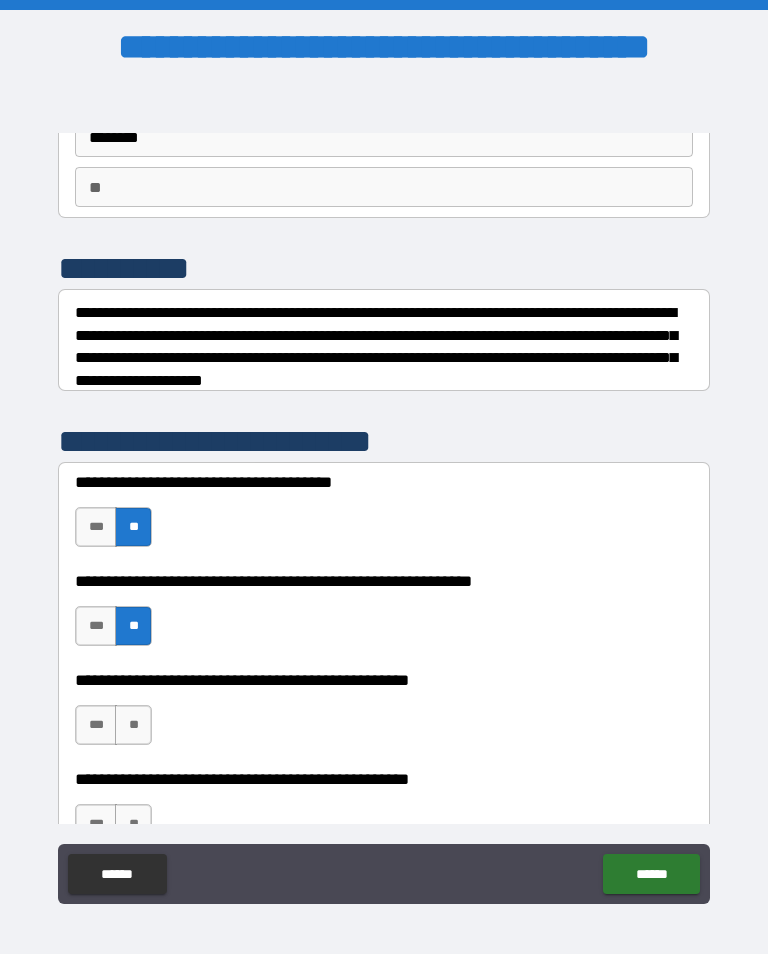 click on "**" at bounding box center [133, 725] 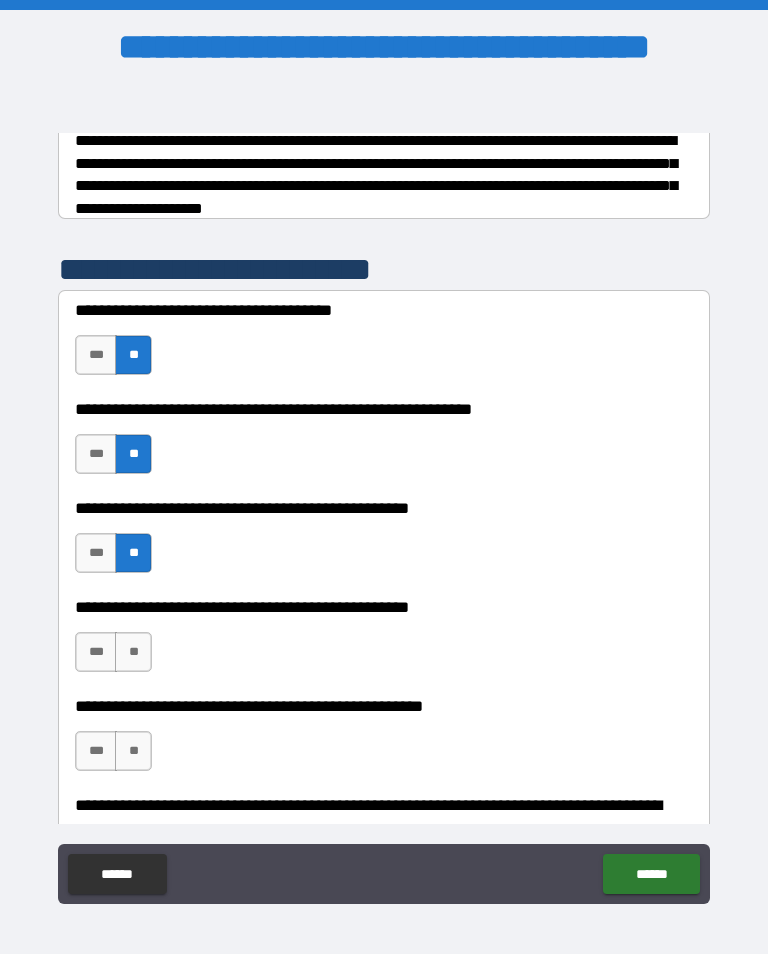 scroll, scrollTop: 334, scrollLeft: 0, axis: vertical 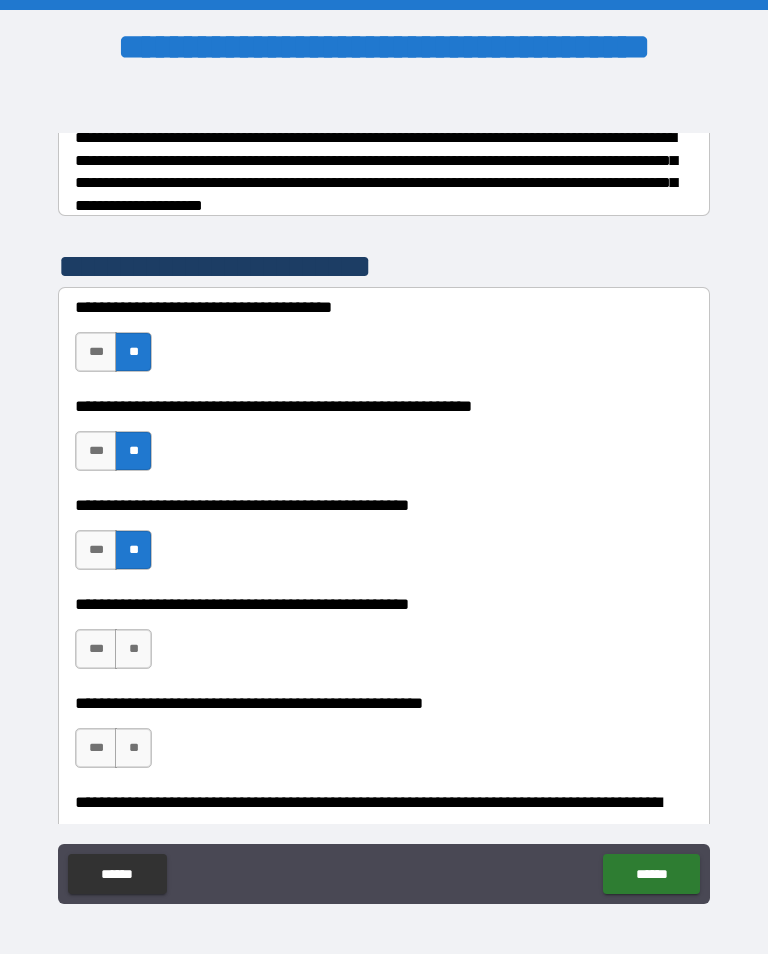 click on "**" at bounding box center [133, 649] 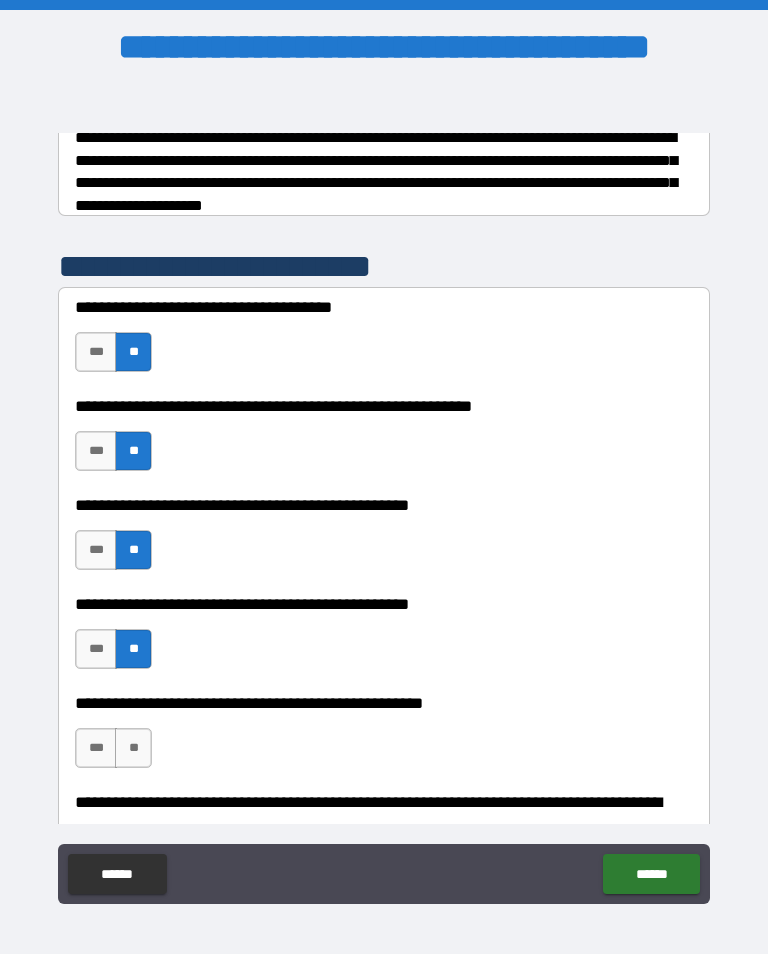 click on "**" at bounding box center [133, 748] 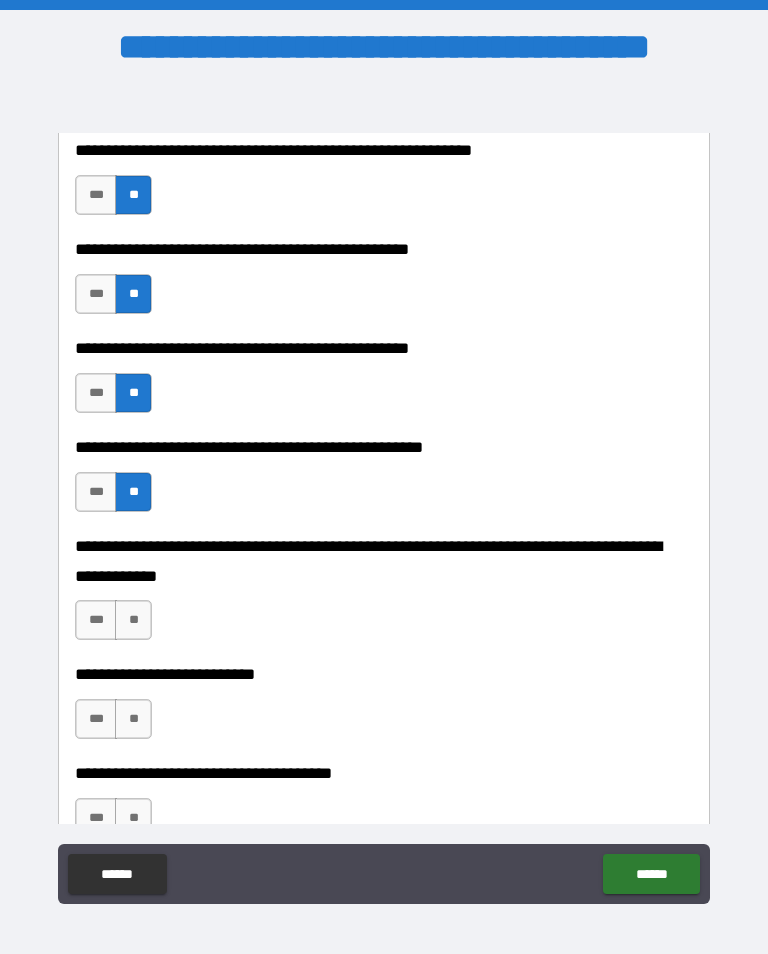 scroll, scrollTop: 591, scrollLeft: 0, axis: vertical 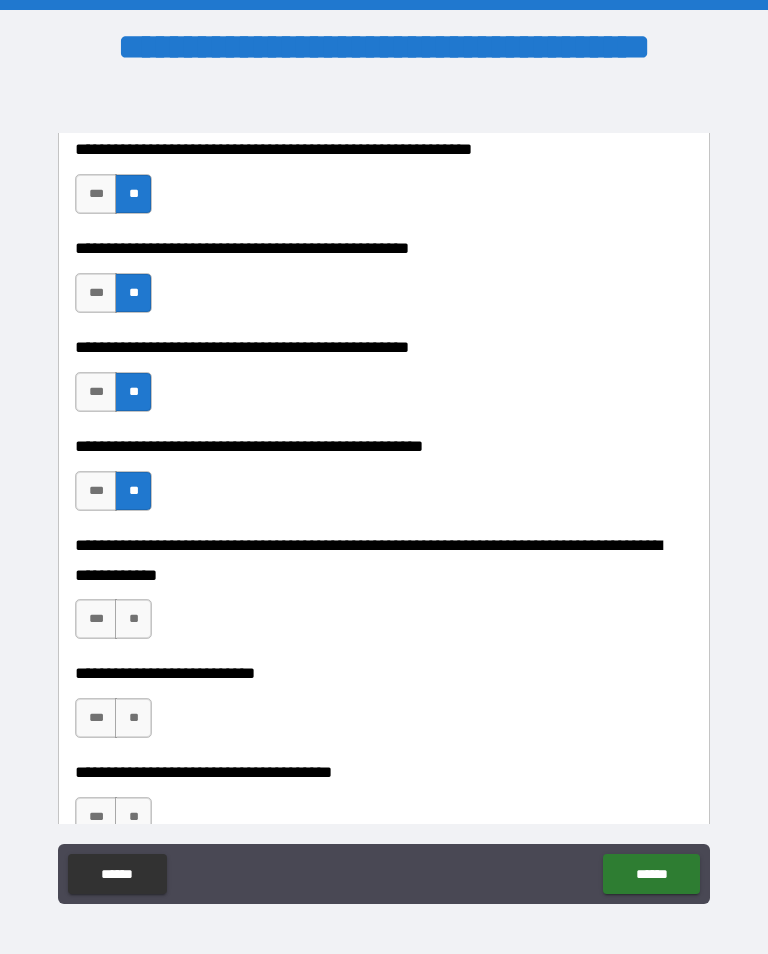 click on "**" at bounding box center [133, 619] 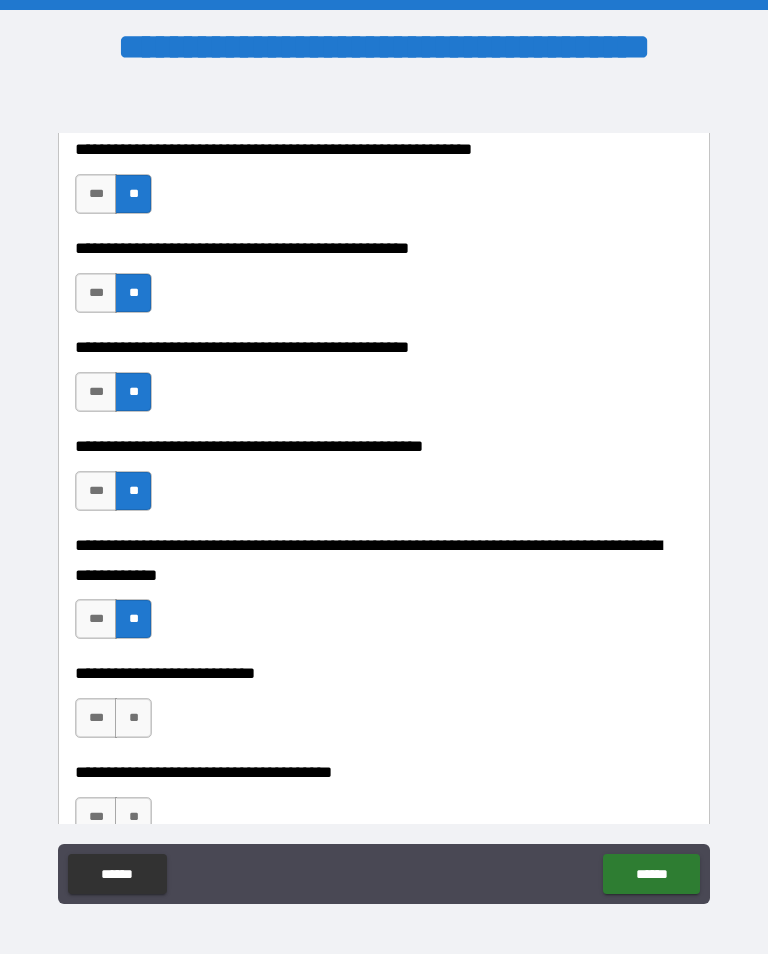 click on "**" at bounding box center (133, 718) 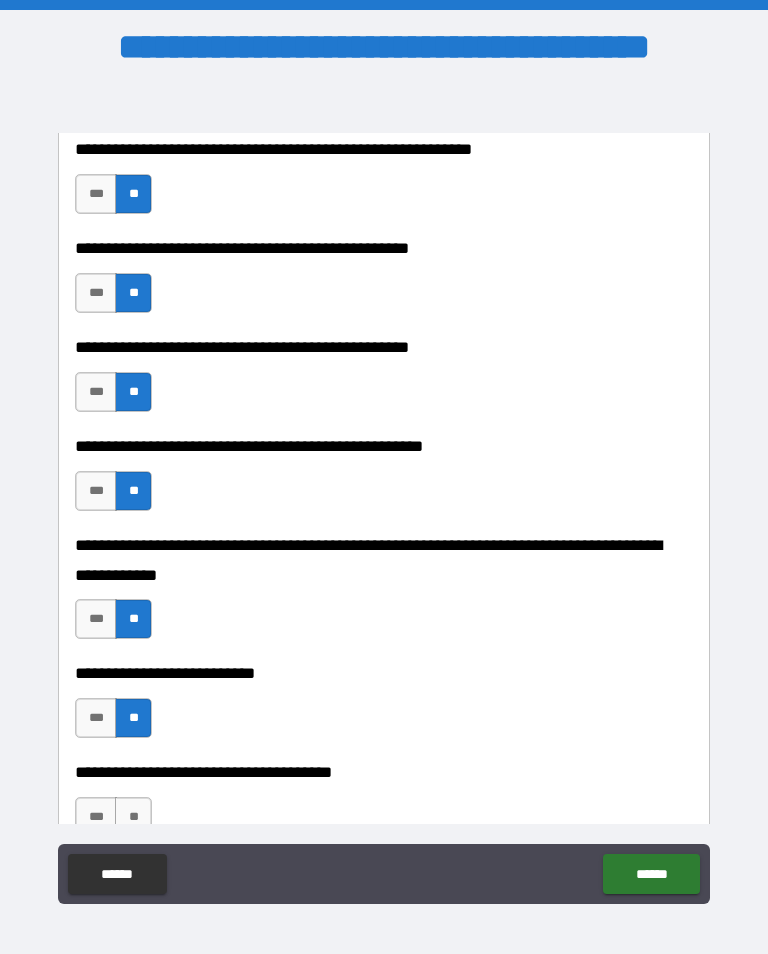 click on "**" at bounding box center [133, 817] 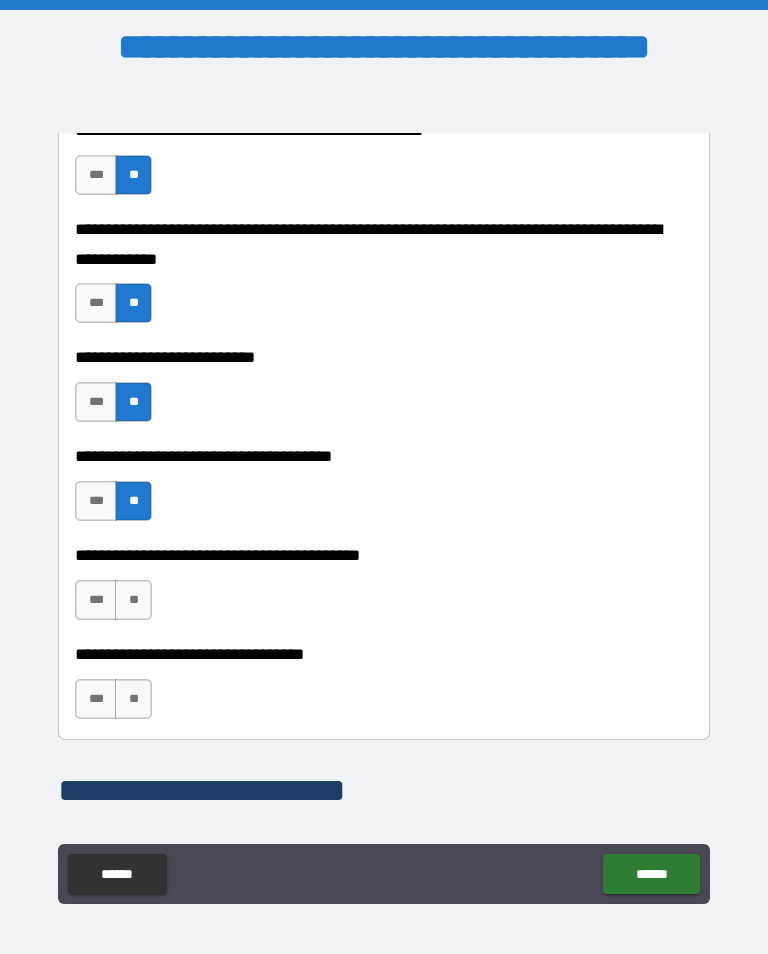 scroll, scrollTop: 907, scrollLeft: 0, axis: vertical 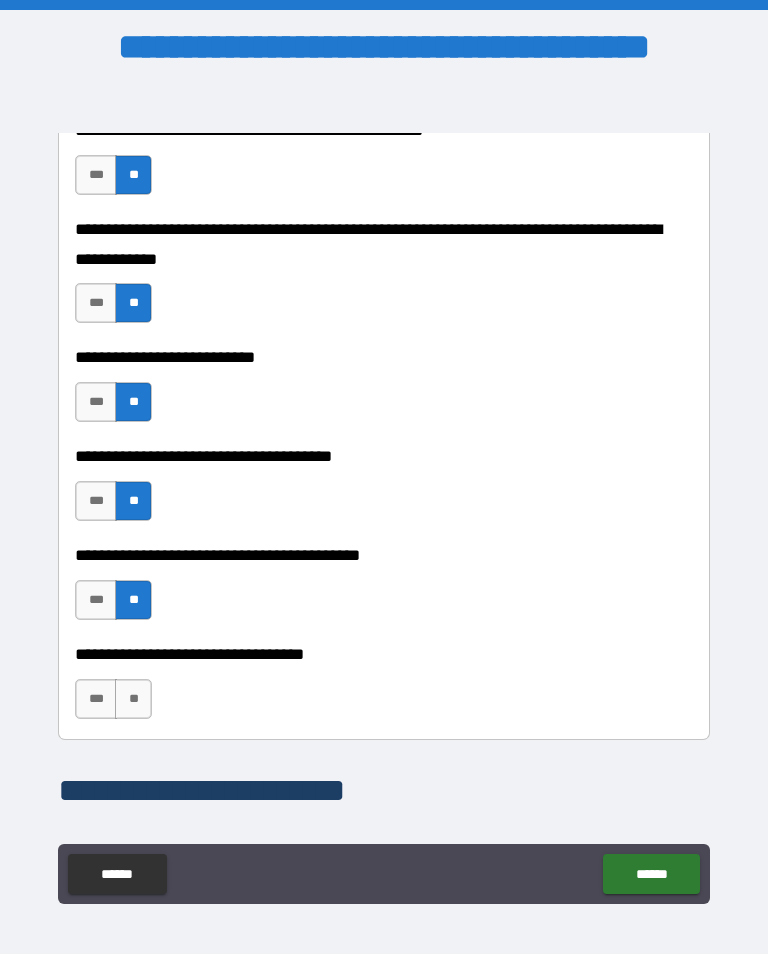 click on "**" at bounding box center [133, 699] 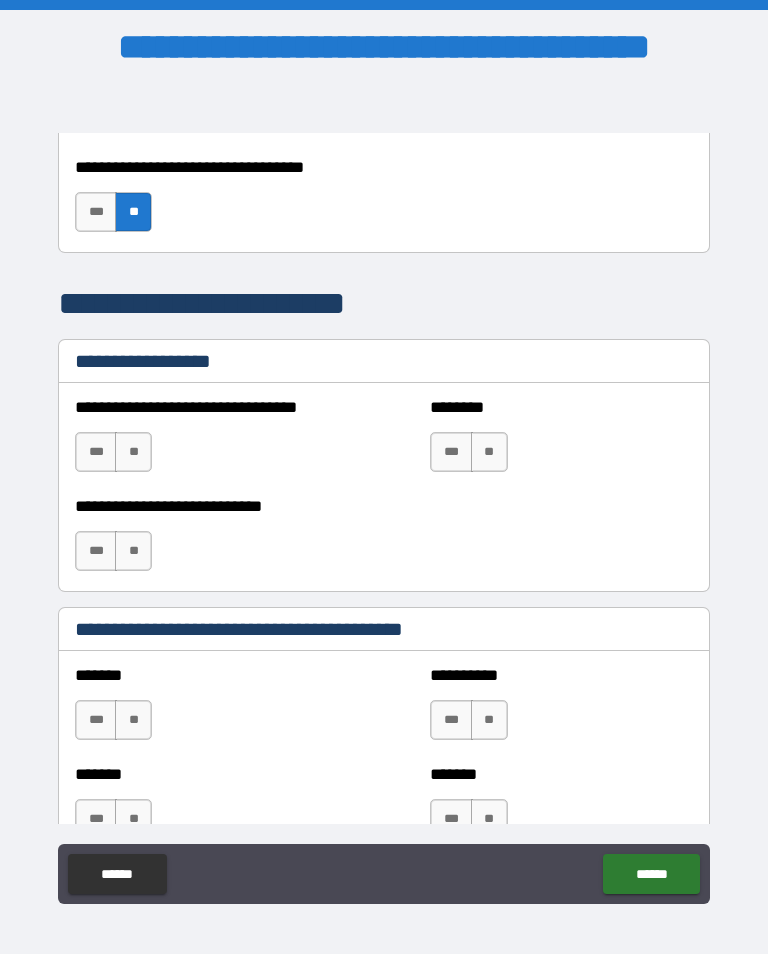 scroll, scrollTop: 1392, scrollLeft: 0, axis: vertical 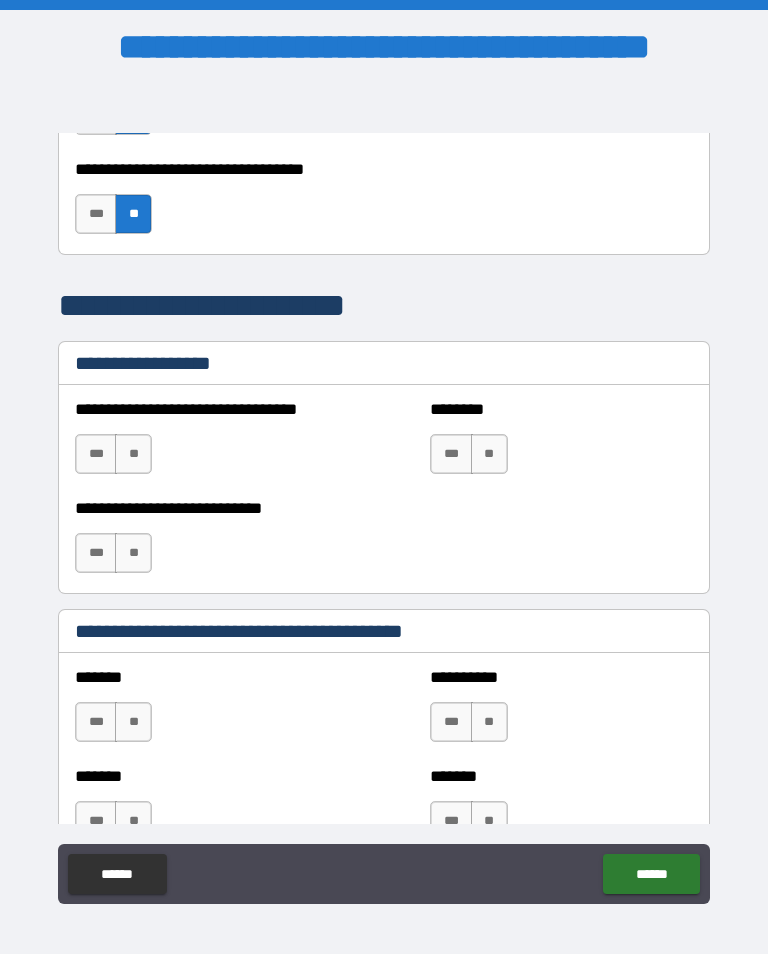 click on "**" at bounding box center (133, 454) 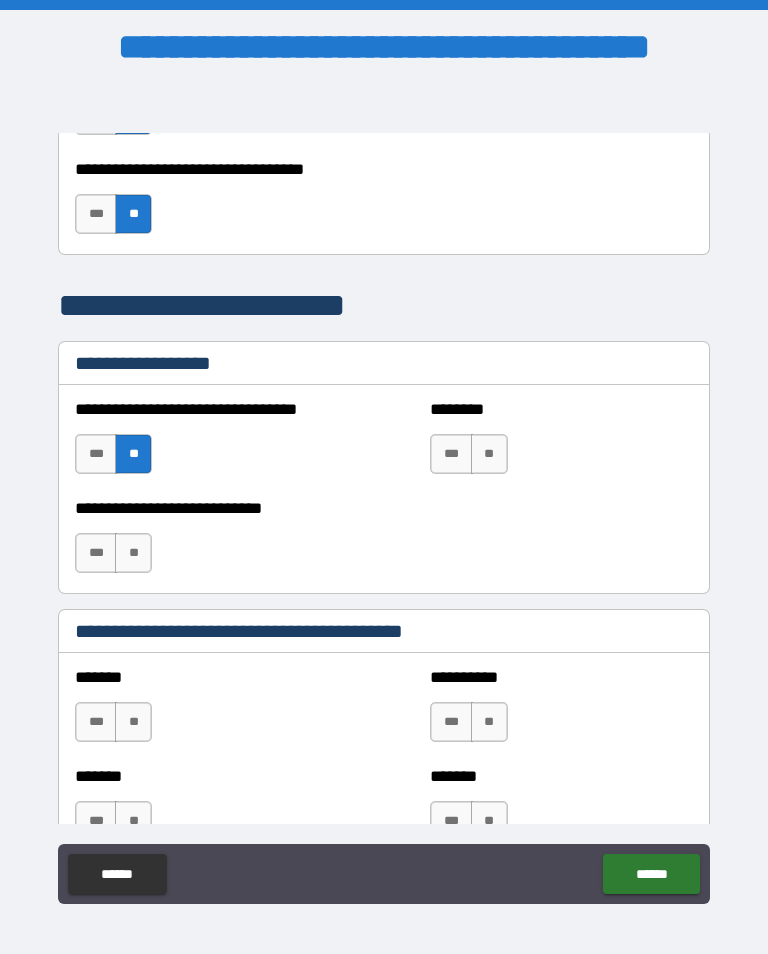 click on "**" at bounding box center [489, 454] 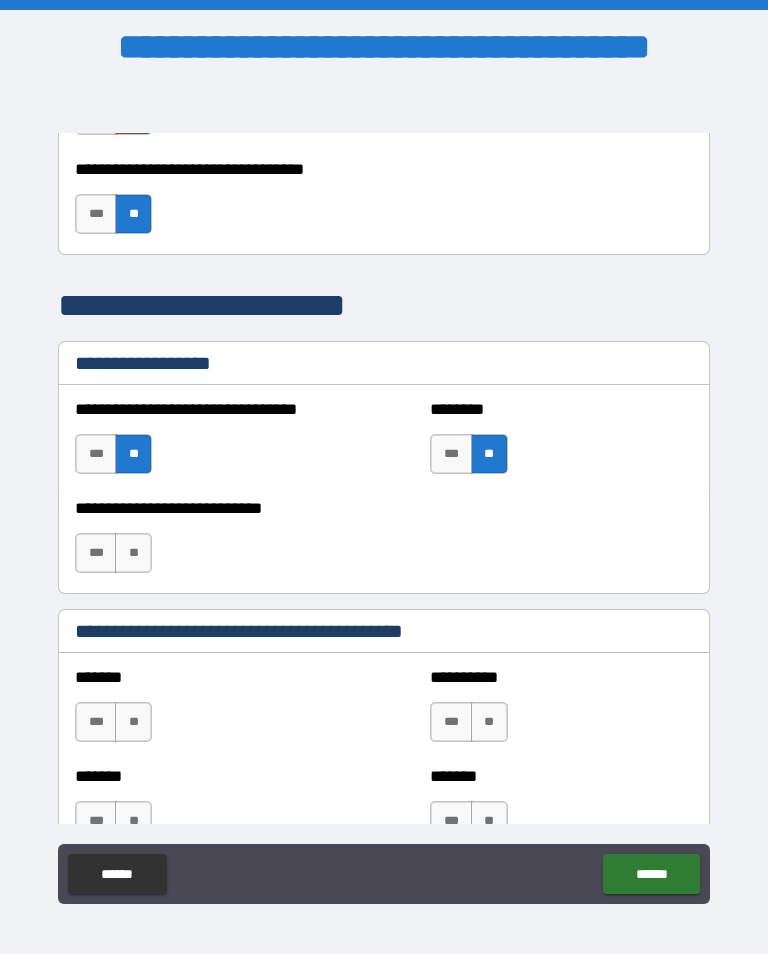 click on "**" at bounding box center [133, 553] 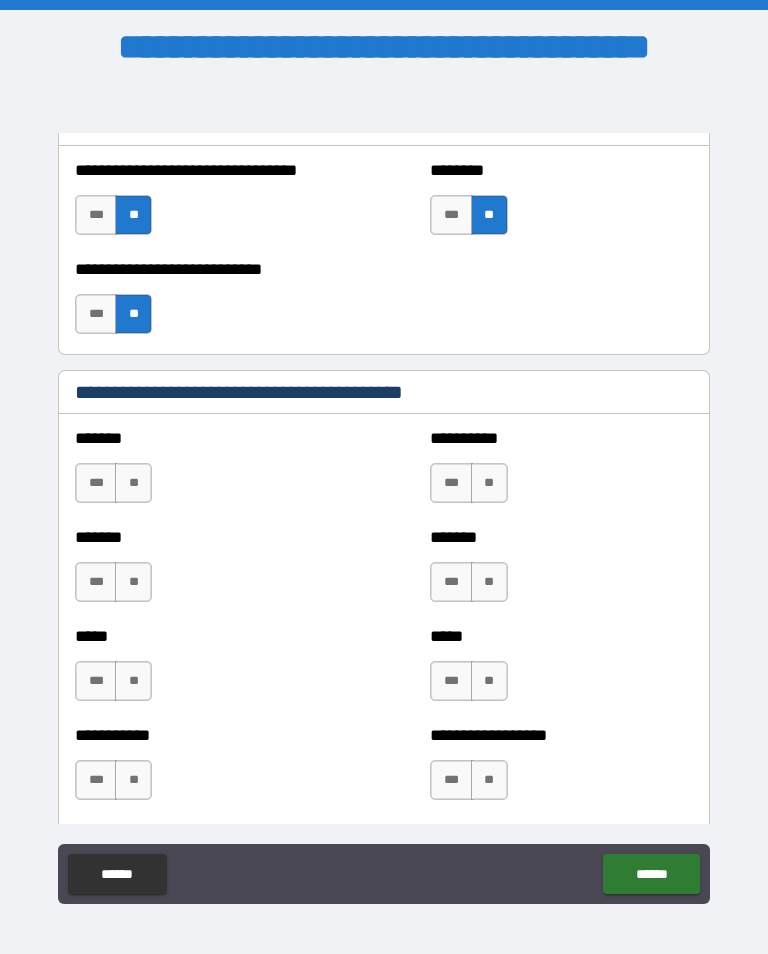 scroll, scrollTop: 1652, scrollLeft: 0, axis: vertical 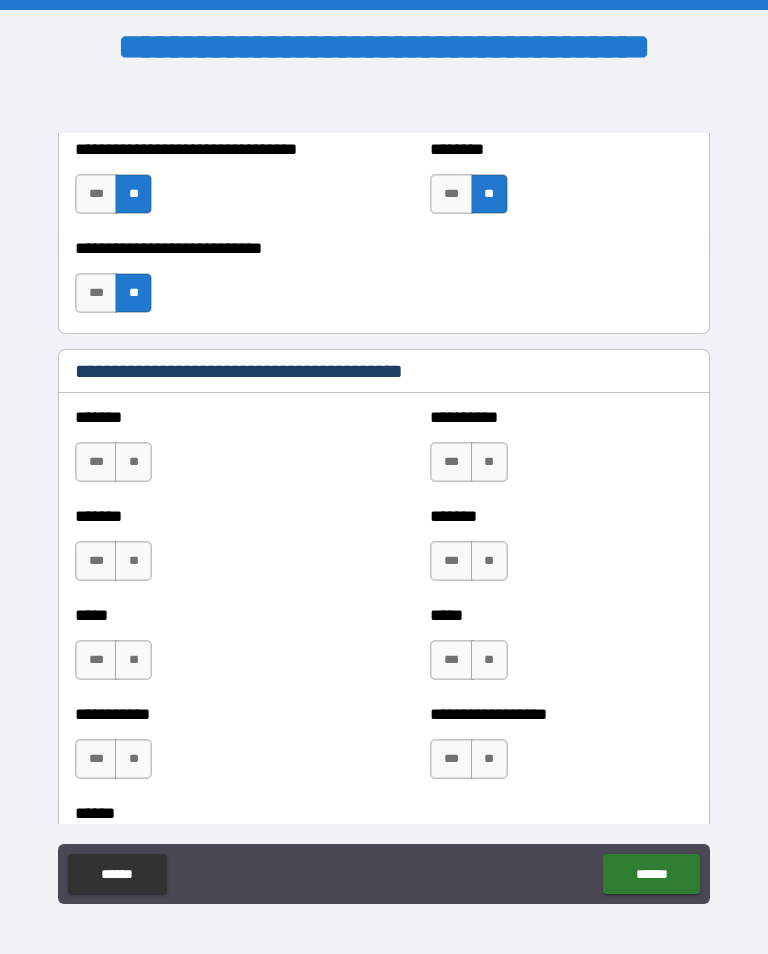 click on "**" at bounding box center [133, 462] 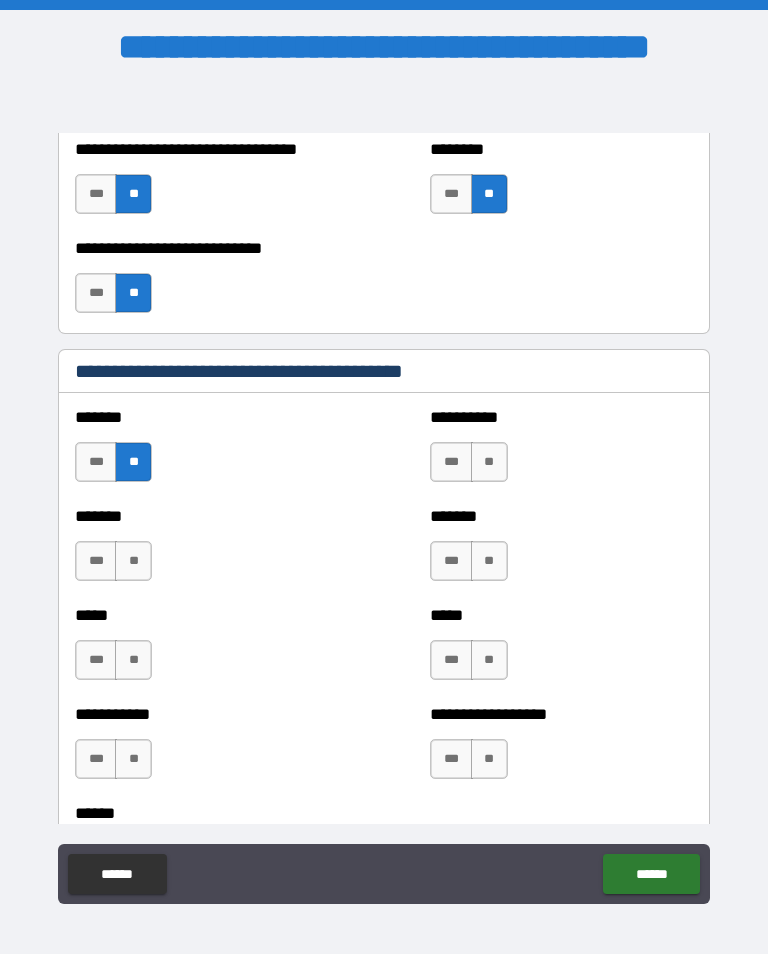 click on "**" at bounding box center [489, 462] 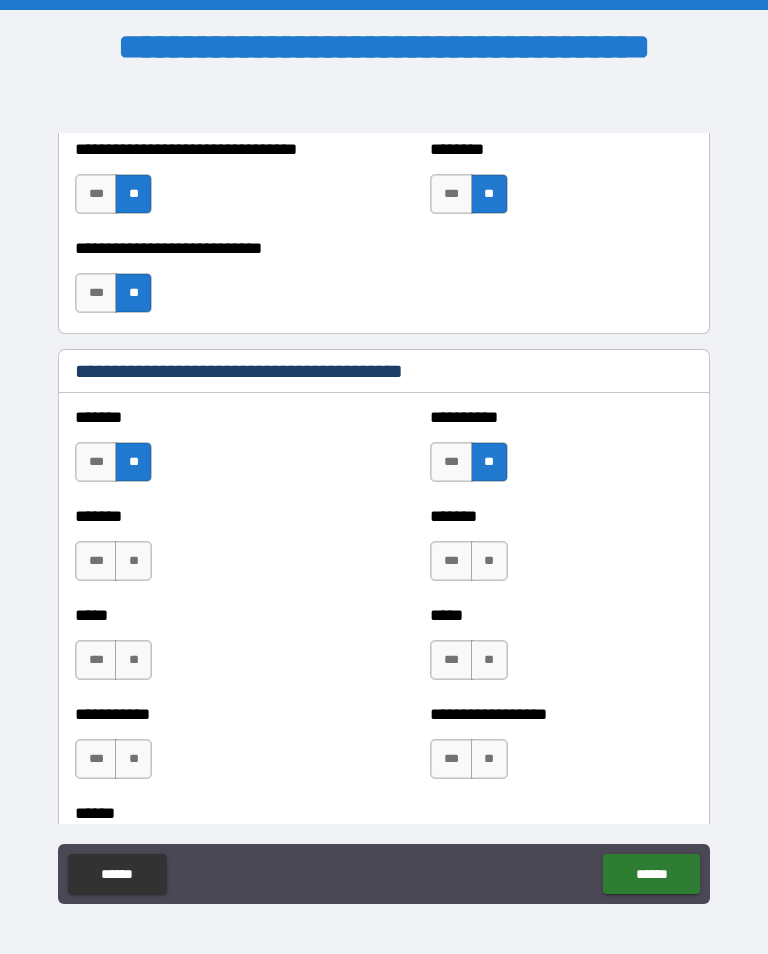 click on "**" at bounding box center (489, 561) 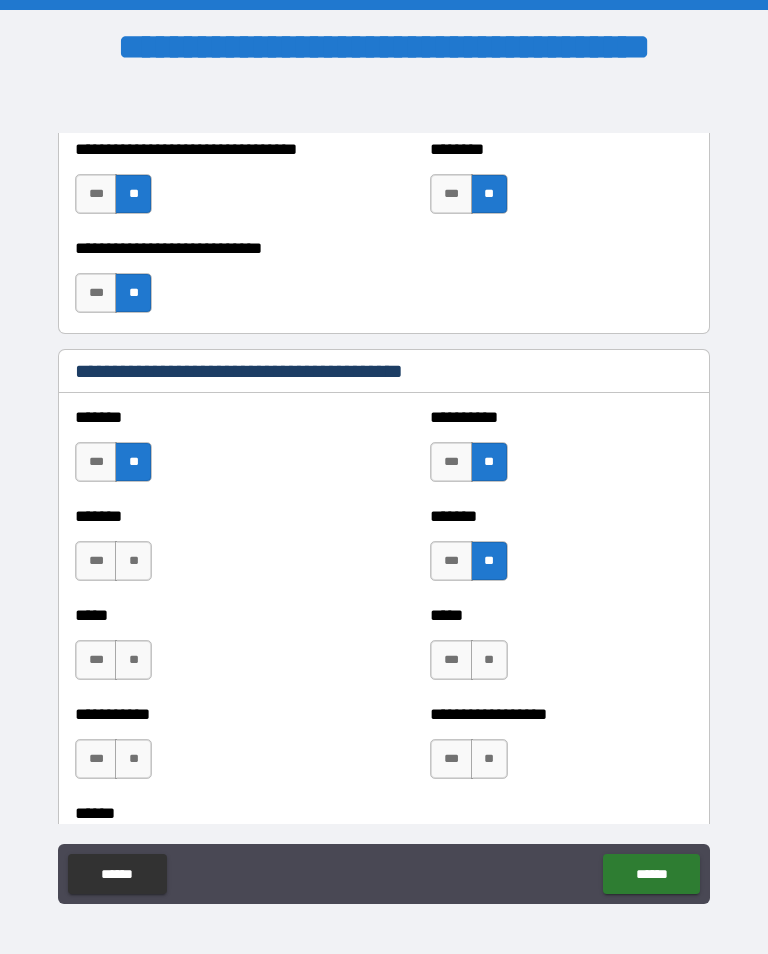 click on "**" at bounding box center (489, 660) 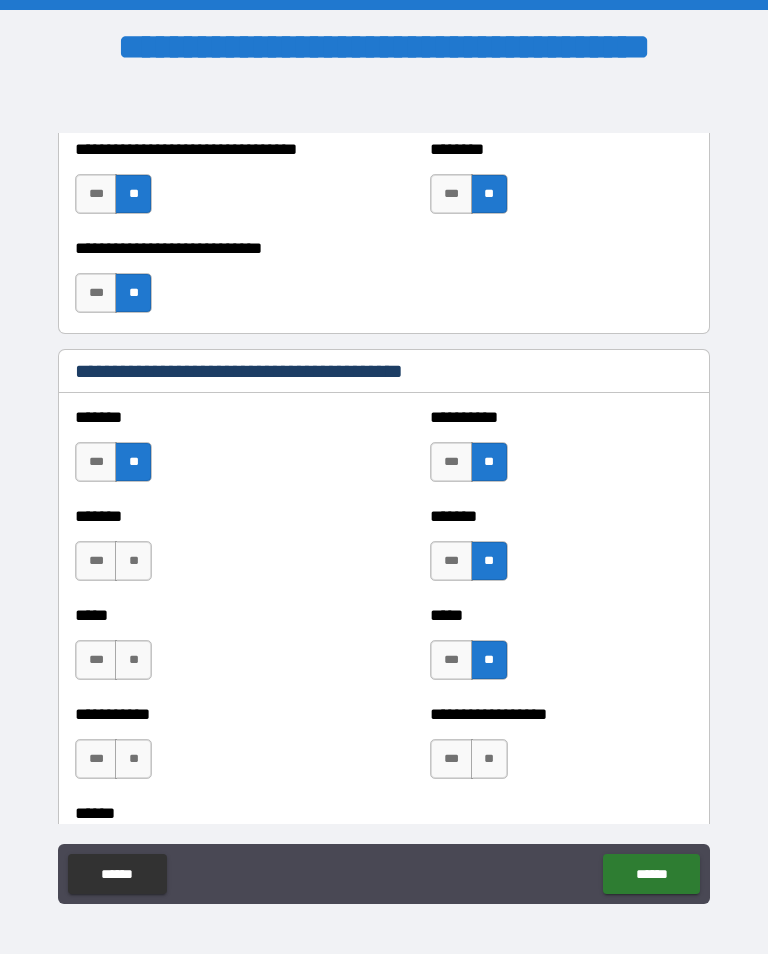 click on "**" at bounding box center [489, 759] 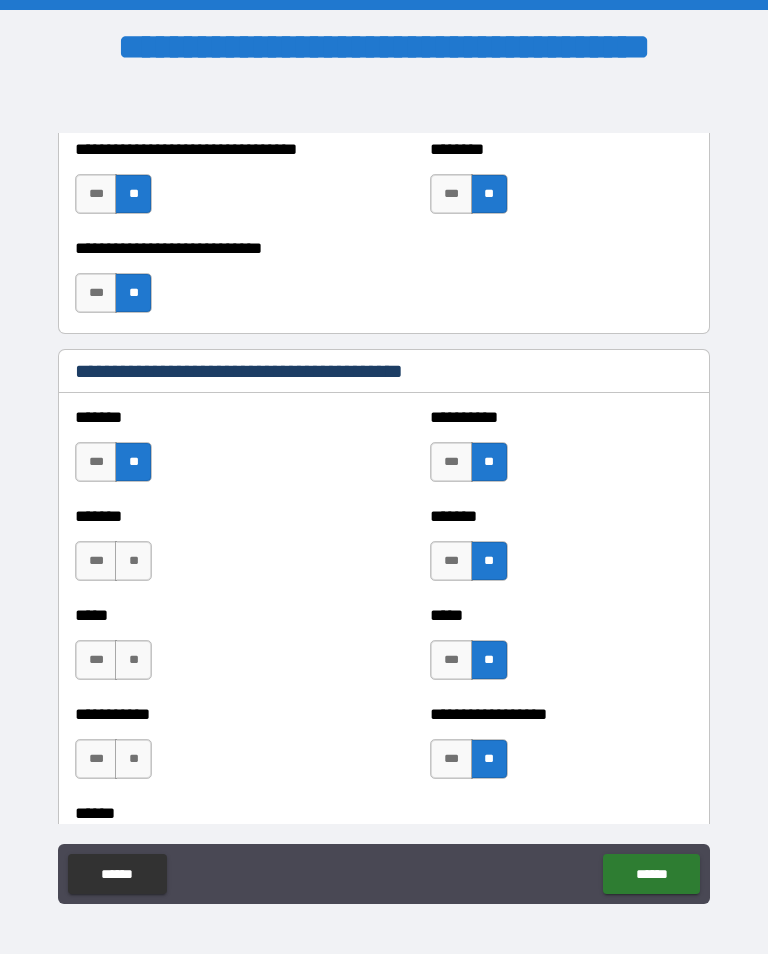 click on "***" at bounding box center [96, 759] 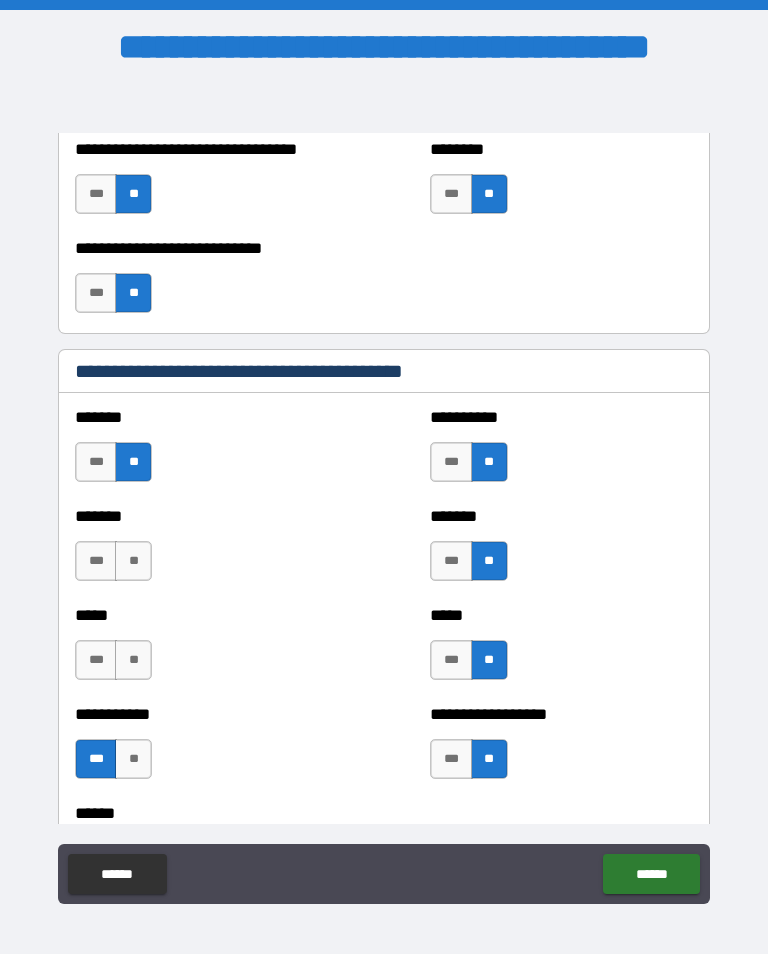 click on "**" at bounding box center [133, 660] 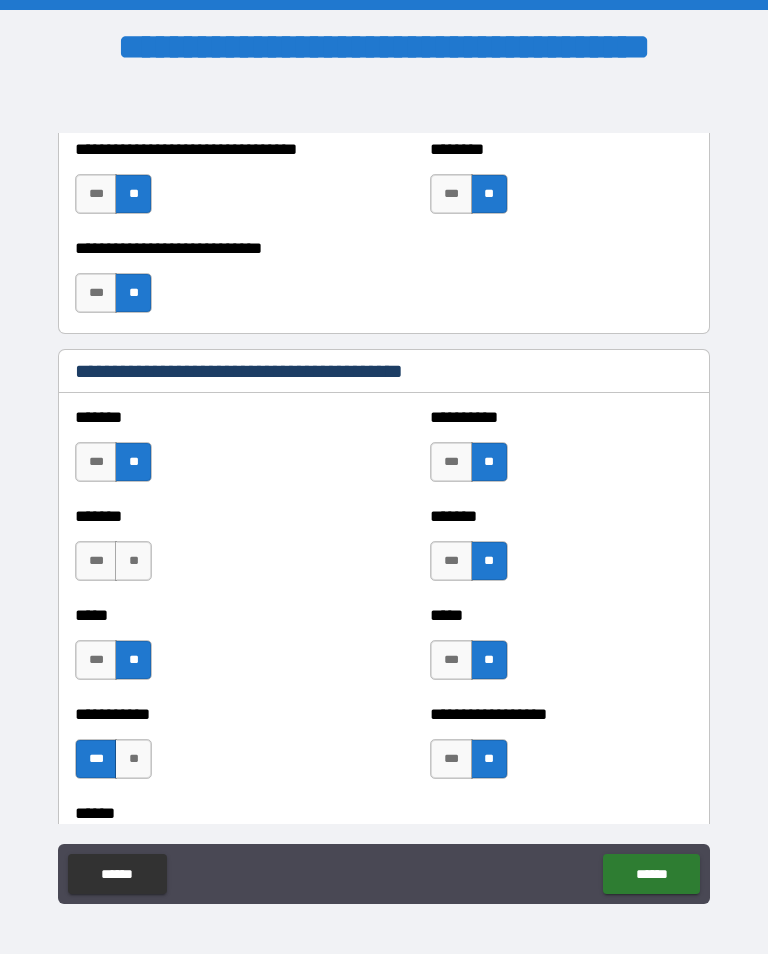 click on "**" at bounding box center [133, 561] 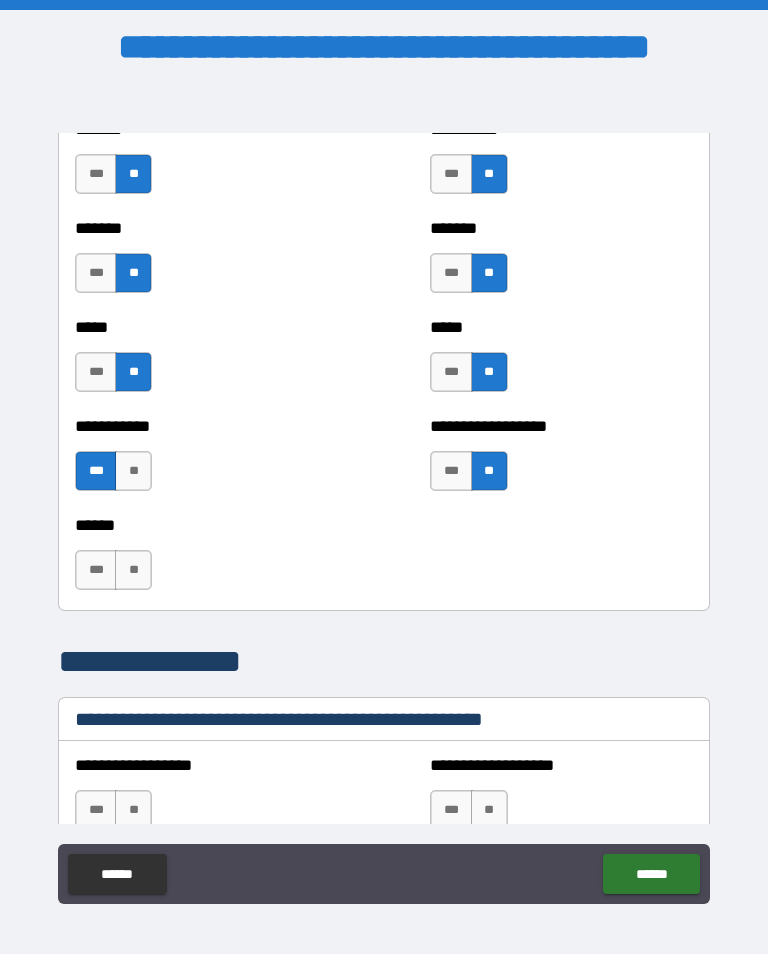 scroll, scrollTop: 1941, scrollLeft: 0, axis: vertical 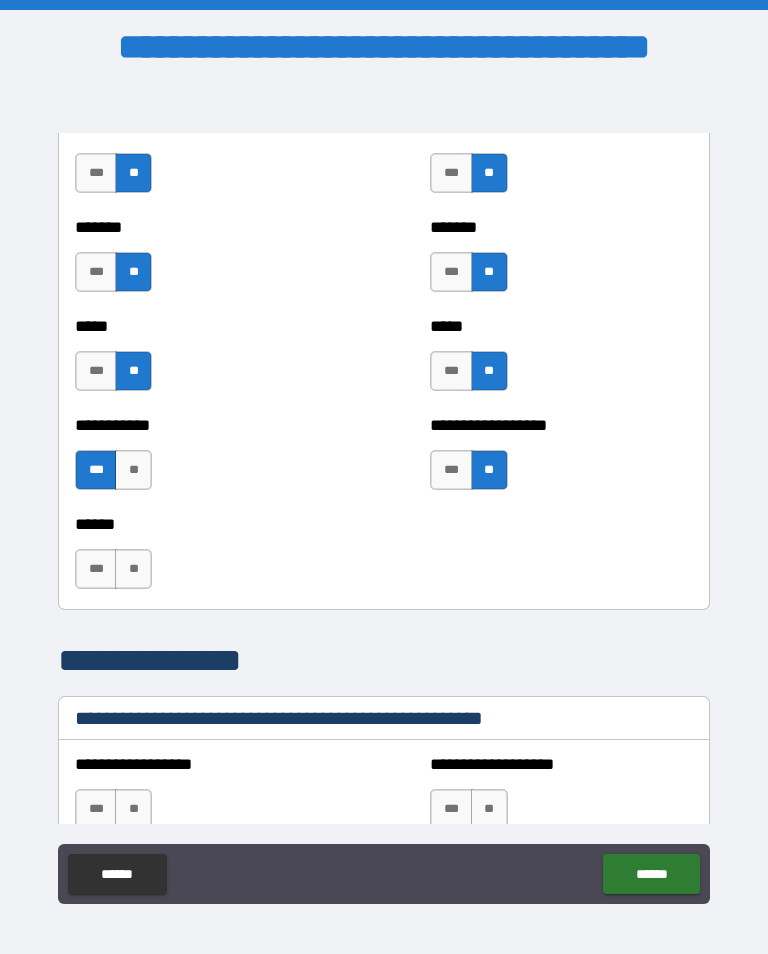 click on "**" at bounding box center [133, 569] 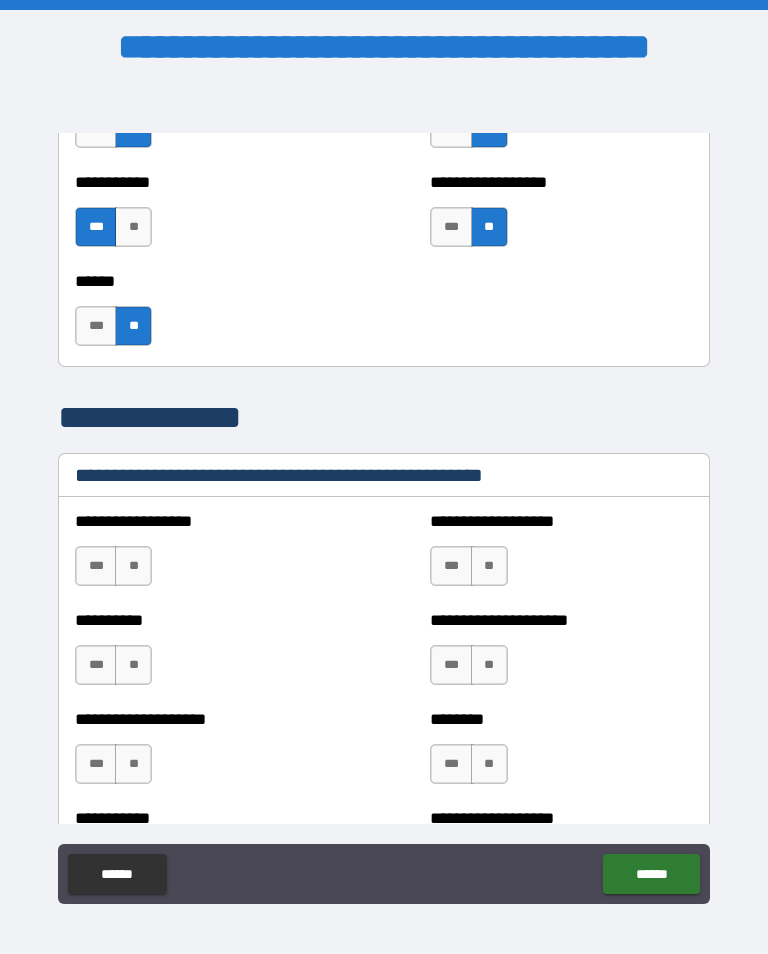 scroll, scrollTop: 2198, scrollLeft: 0, axis: vertical 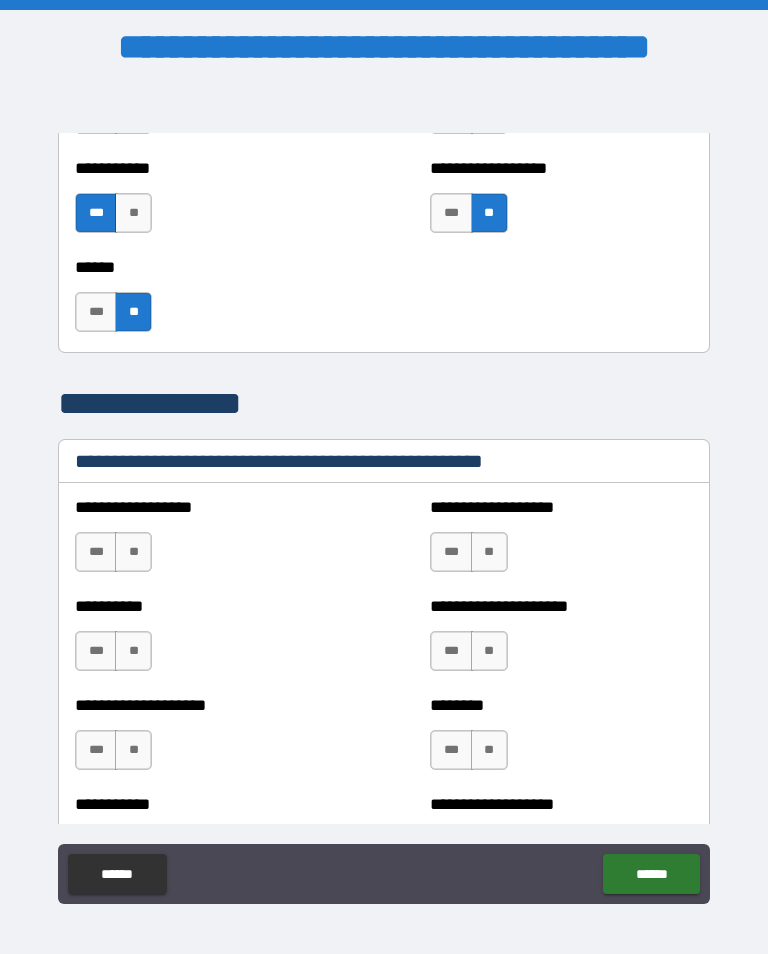 click on "**" at bounding box center [133, 552] 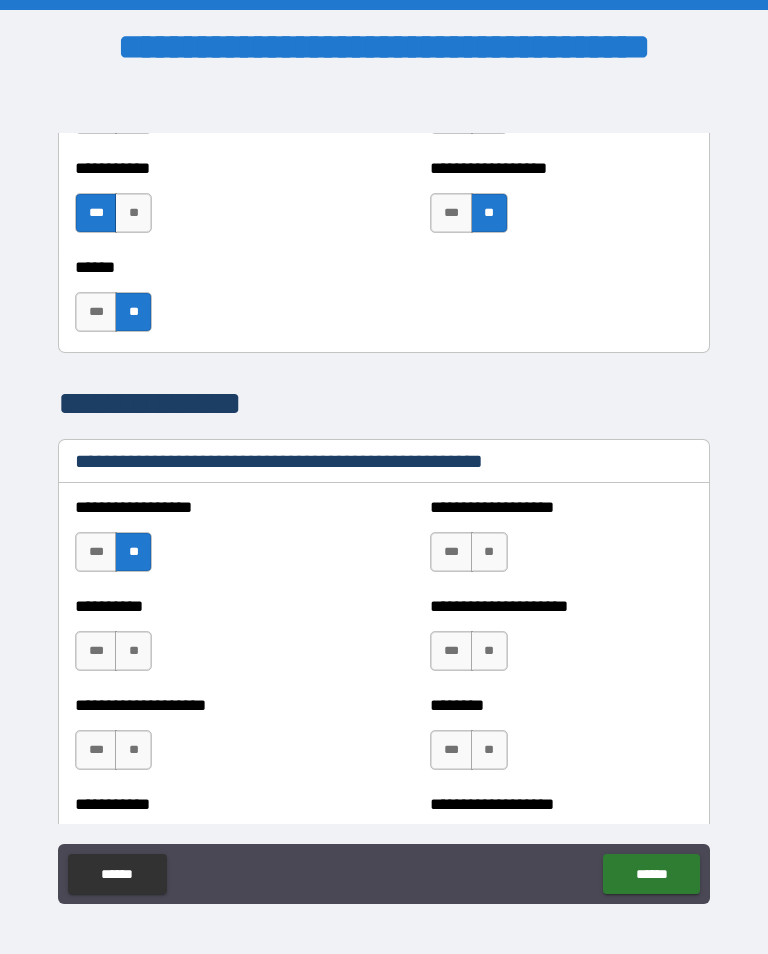 click on "**" at bounding box center (133, 651) 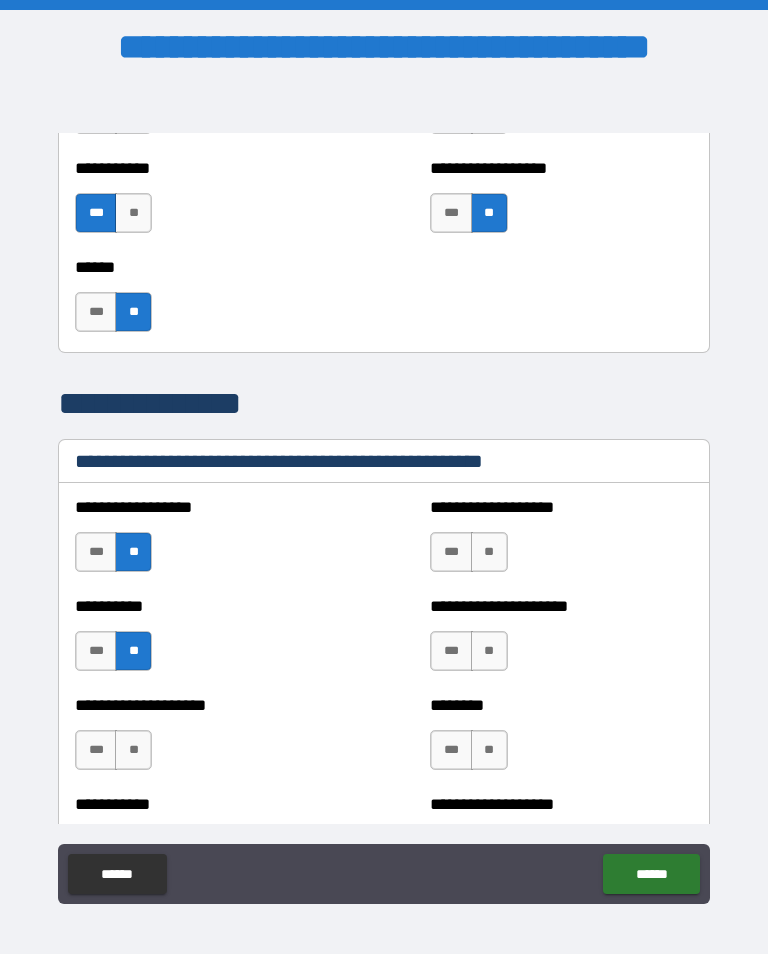 click on "**" at bounding box center [133, 750] 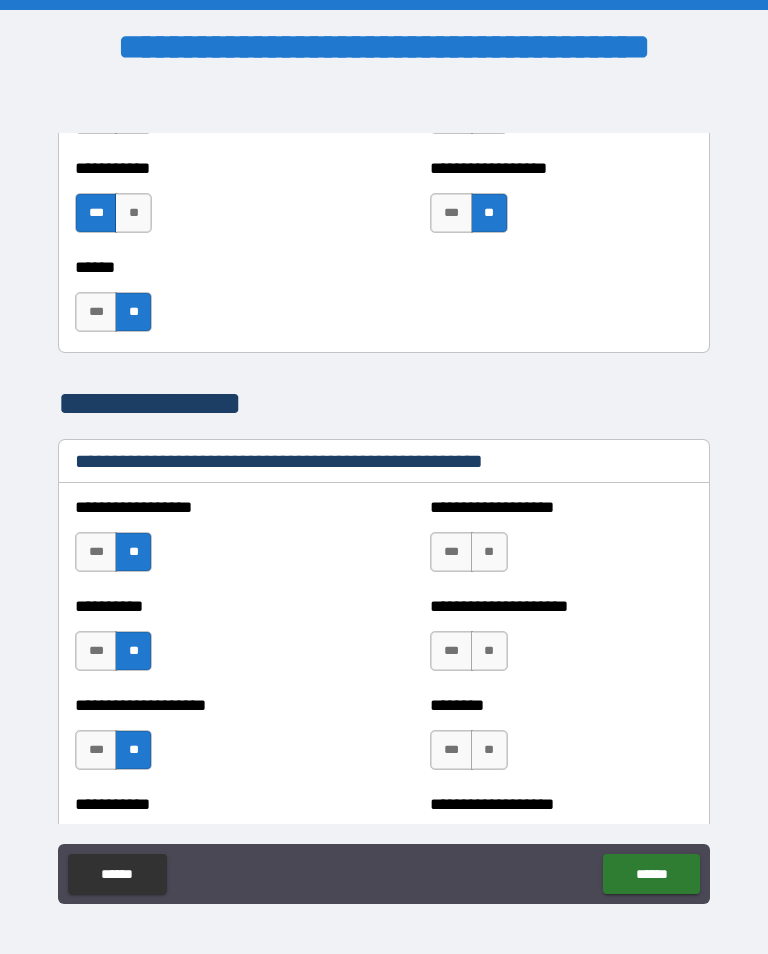 click on "*** **" at bounding box center (471, 557) 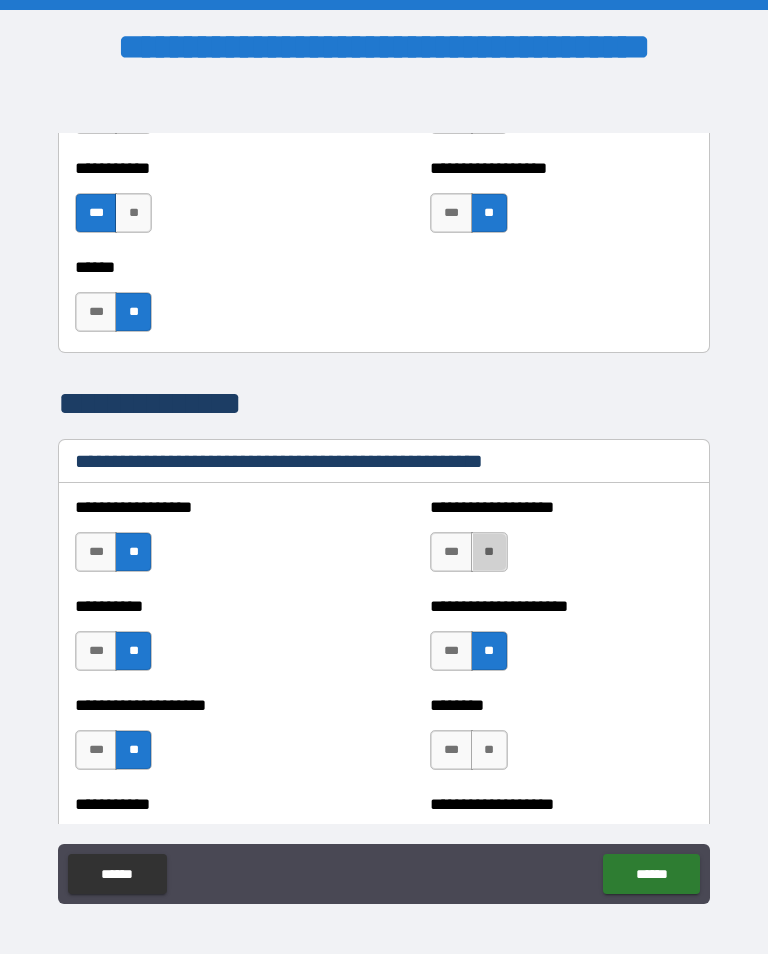 click on "**" at bounding box center [489, 552] 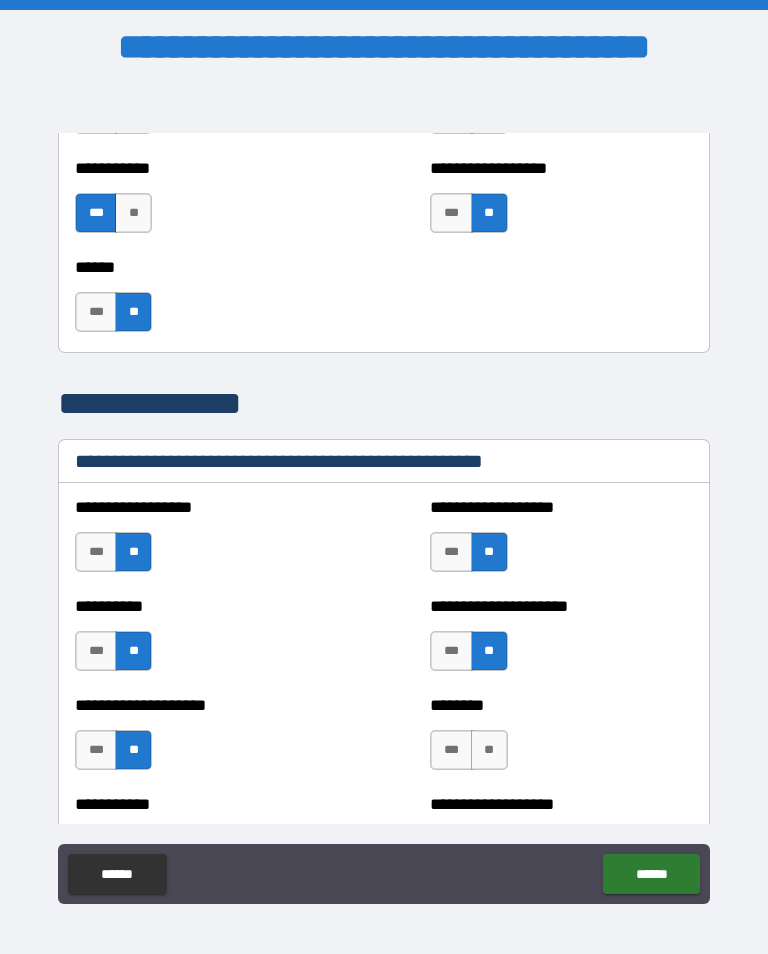 click on "**" at bounding box center [489, 750] 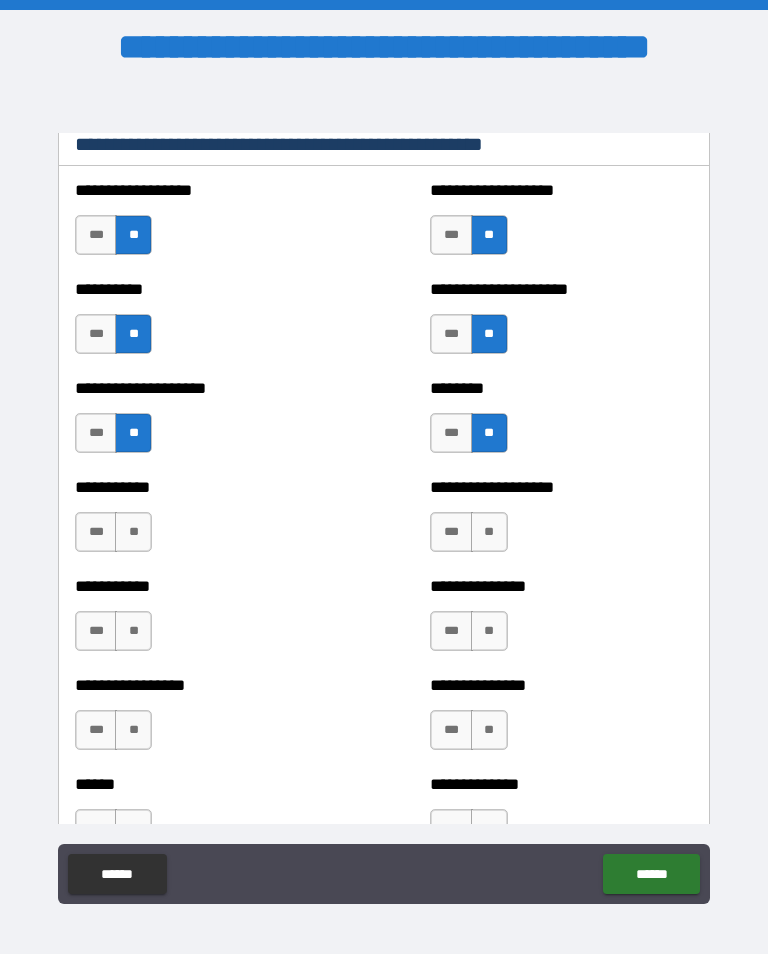 scroll, scrollTop: 2516, scrollLeft: 0, axis: vertical 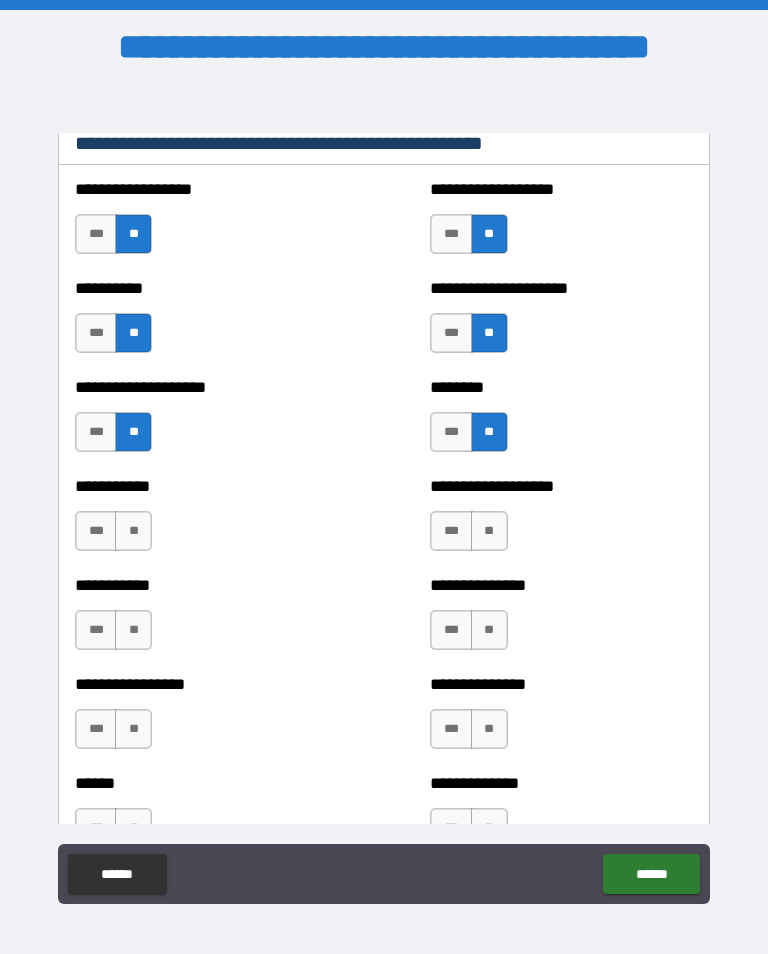 click on "**" at bounding box center (489, 531) 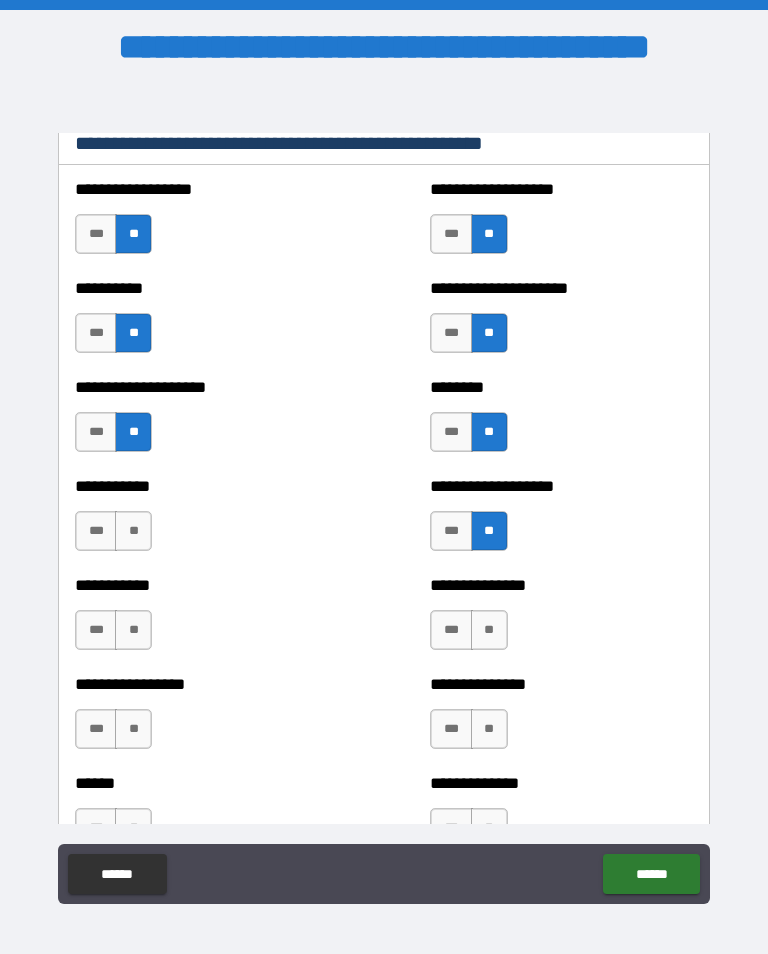 click on "**" at bounding box center (489, 630) 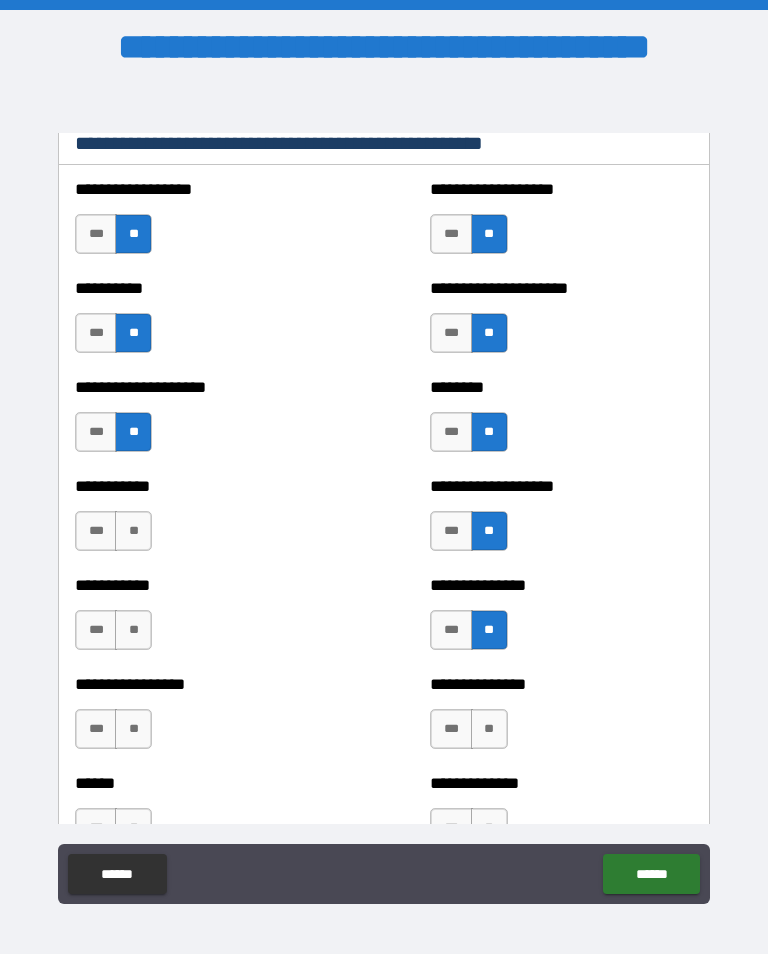 click on "**" at bounding box center (489, 729) 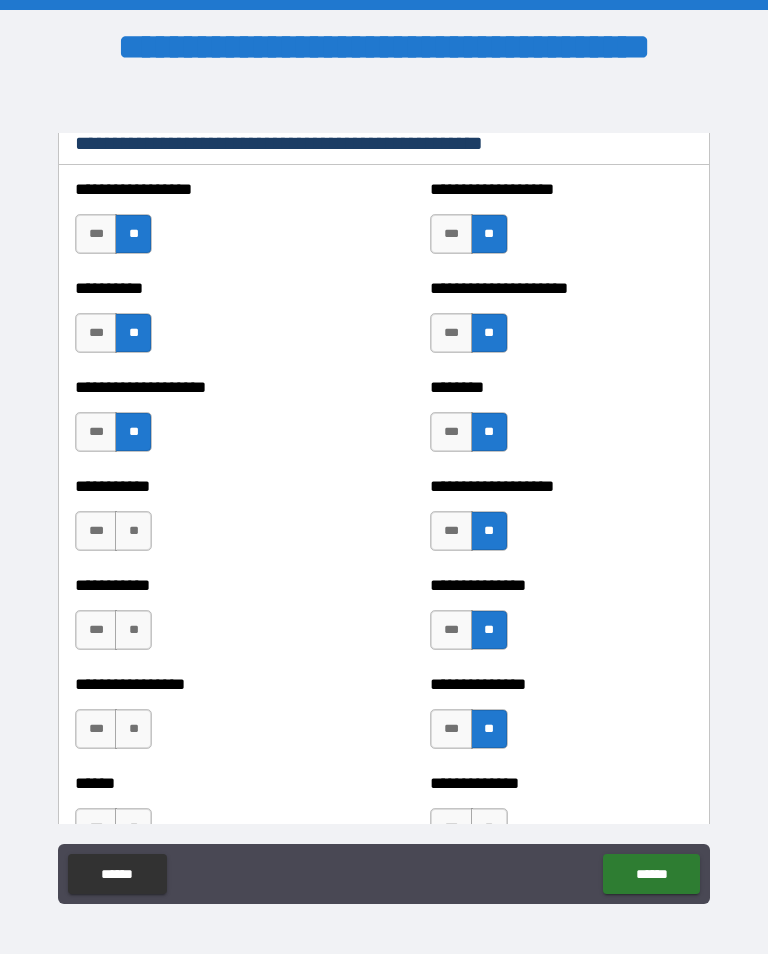 click on "**" at bounding box center (133, 531) 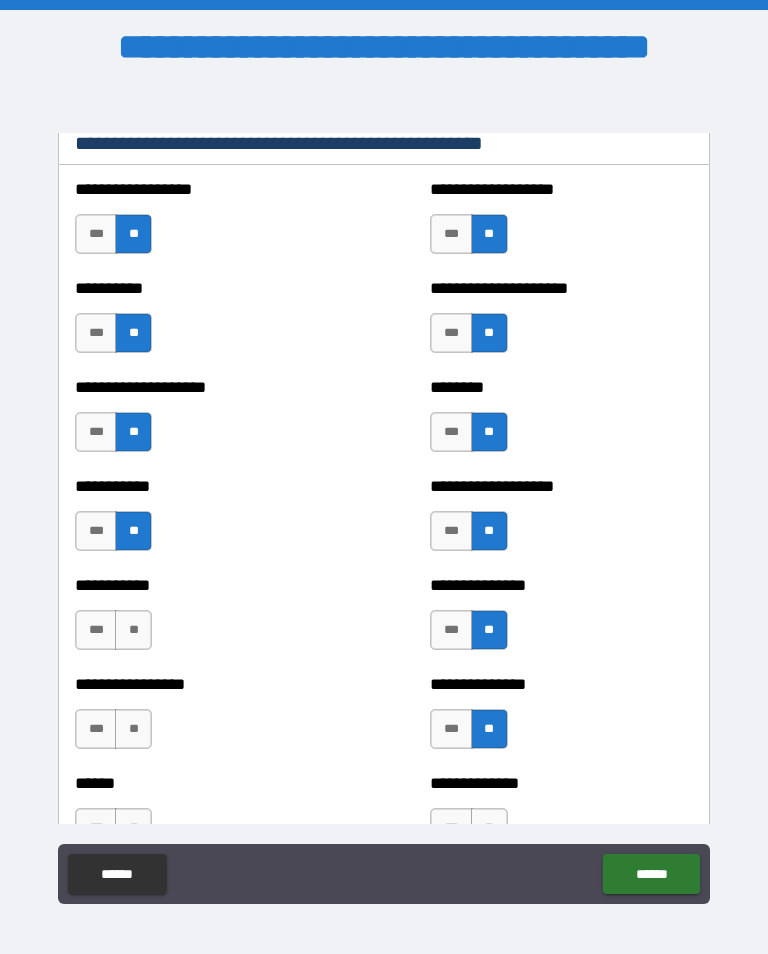 click on "**" at bounding box center (133, 630) 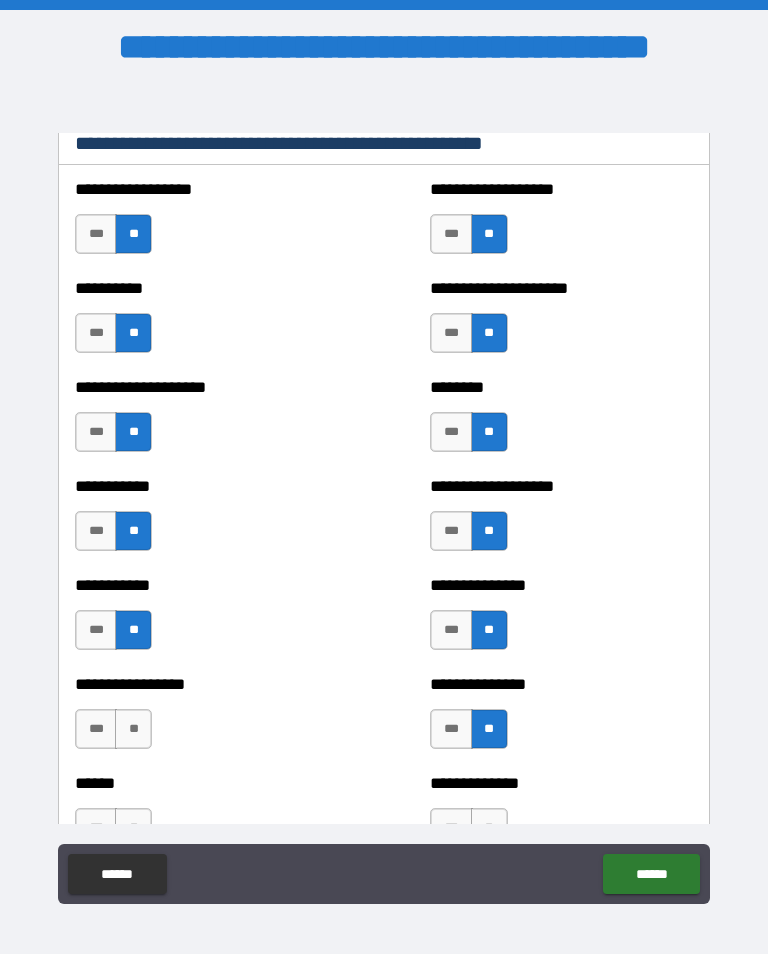 click on "**" at bounding box center [133, 729] 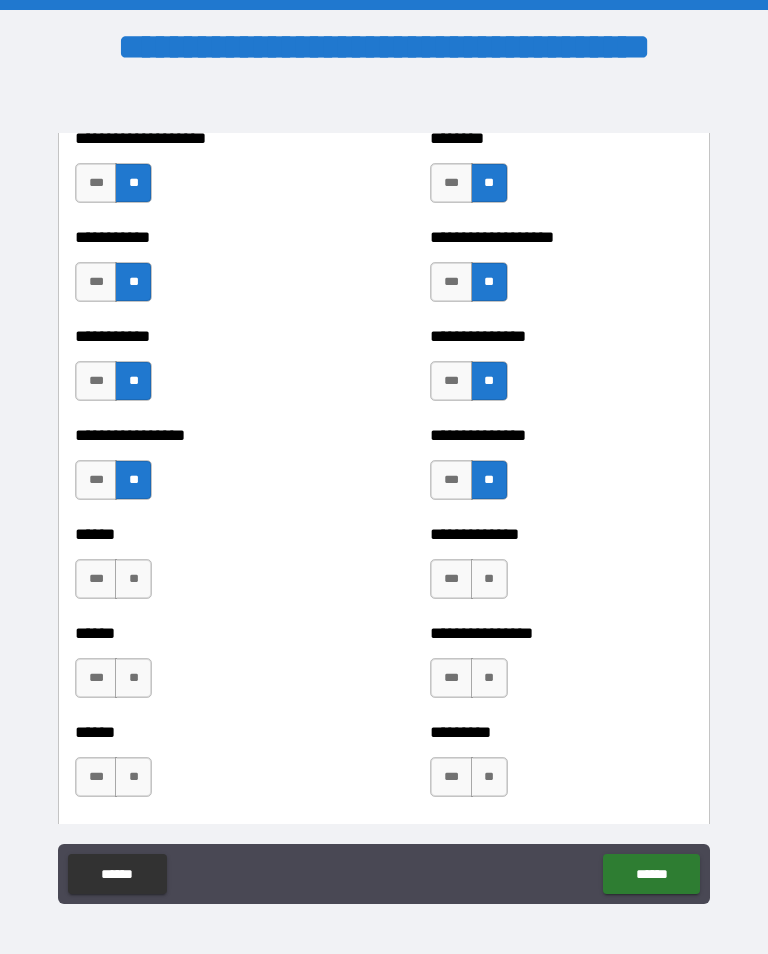 scroll, scrollTop: 2773, scrollLeft: 0, axis: vertical 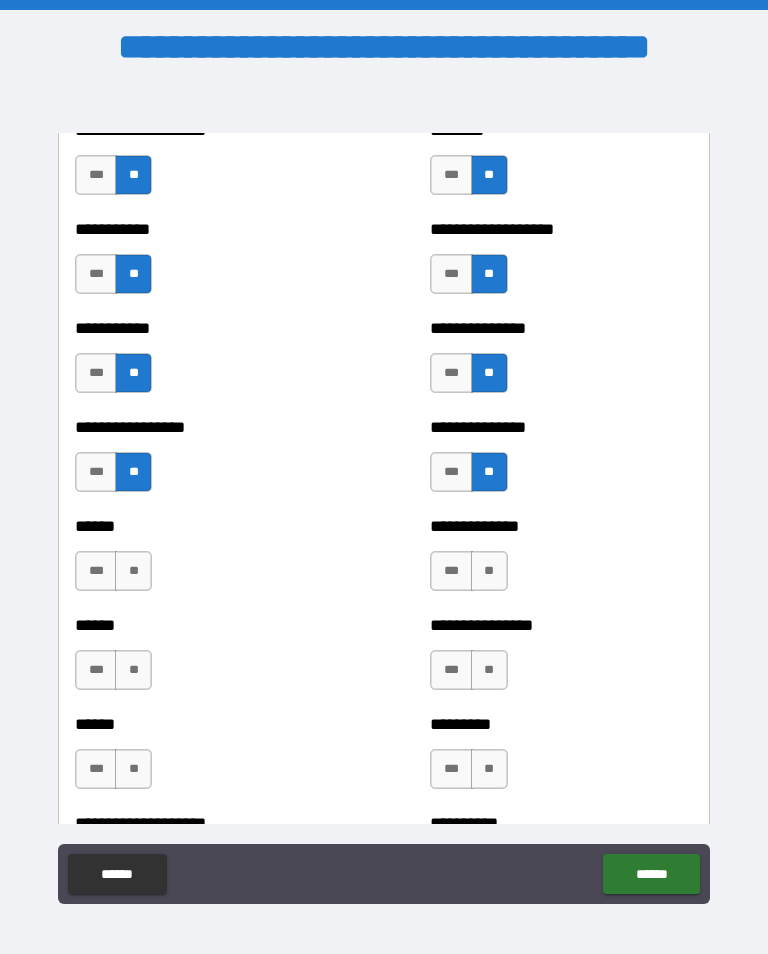 click on "**" at bounding box center (133, 571) 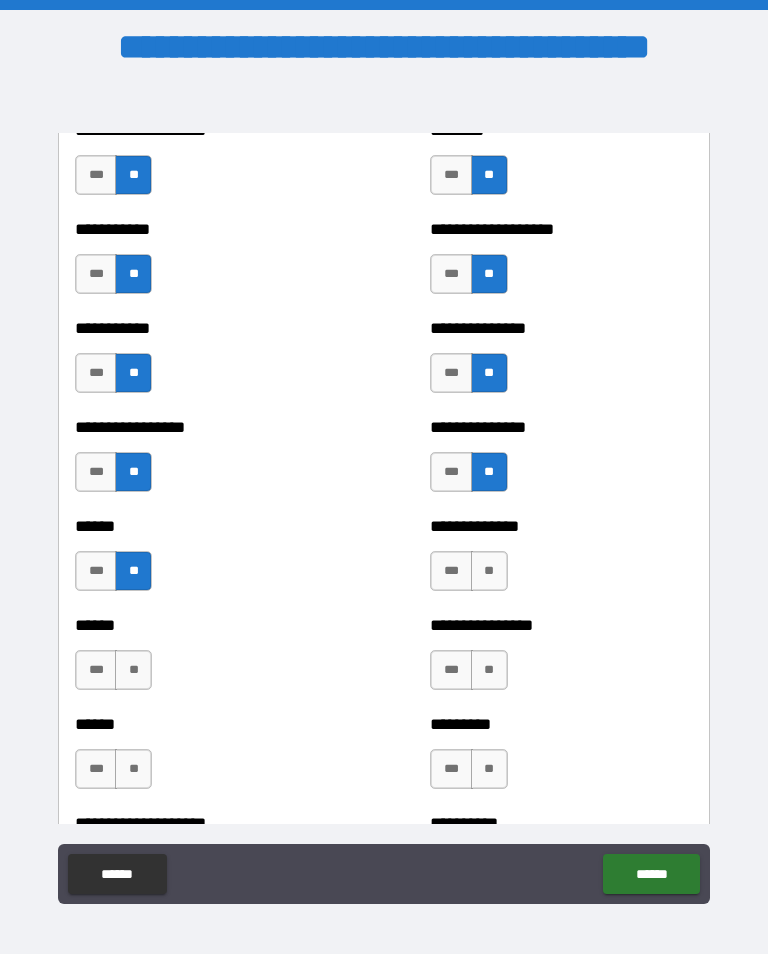 click on "**" at bounding box center [133, 670] 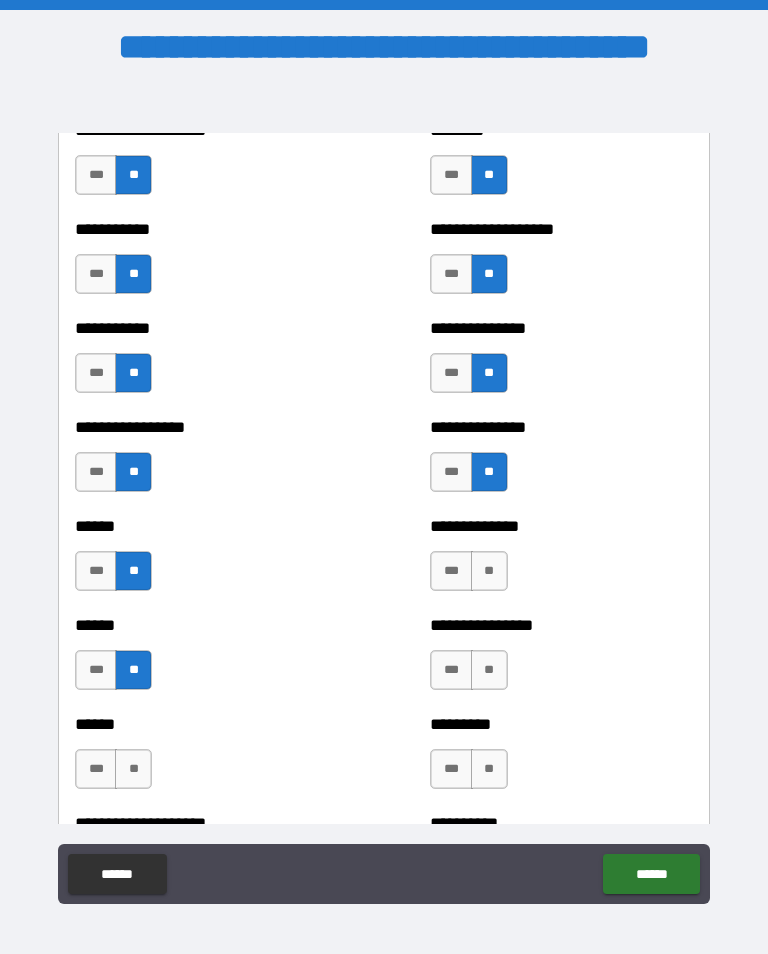 click on "**" at bounding box center [133, 769] 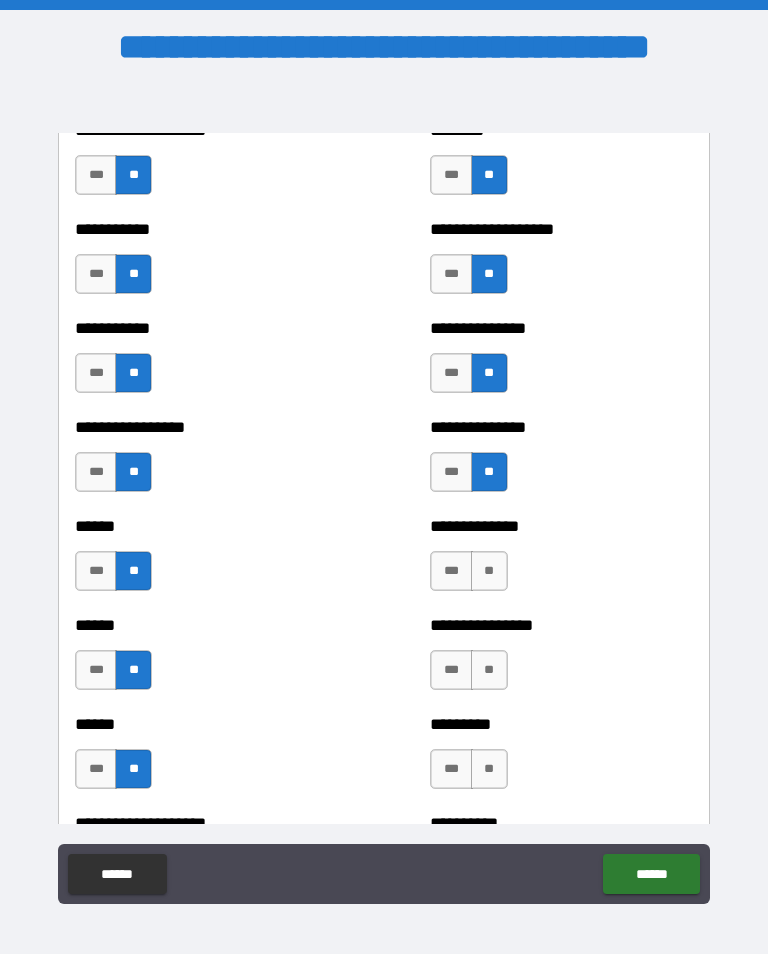click on "**" at bounding box center [489, 571] 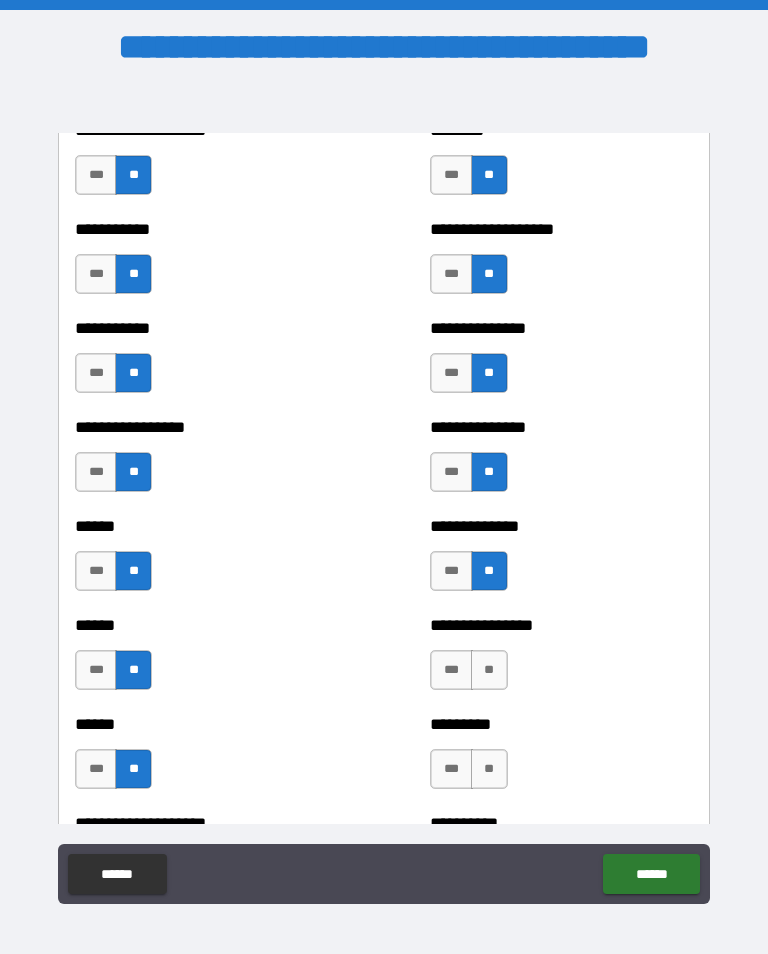 click on "**" at bounding box center [489, 670] 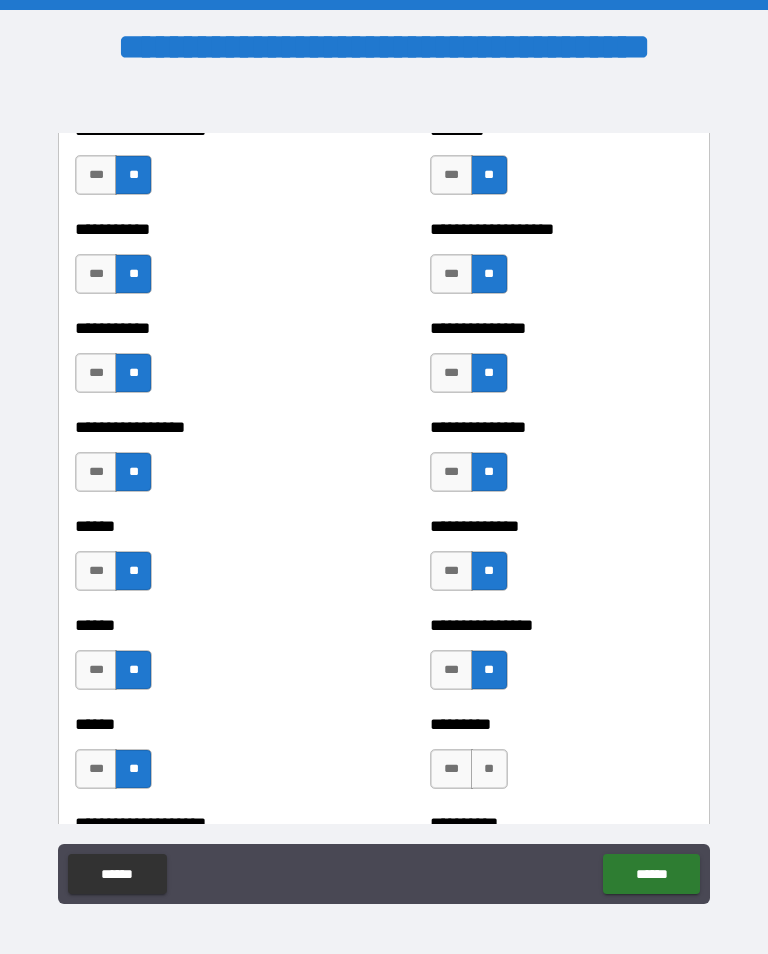 click on "**" at bounding box center (489, 769) 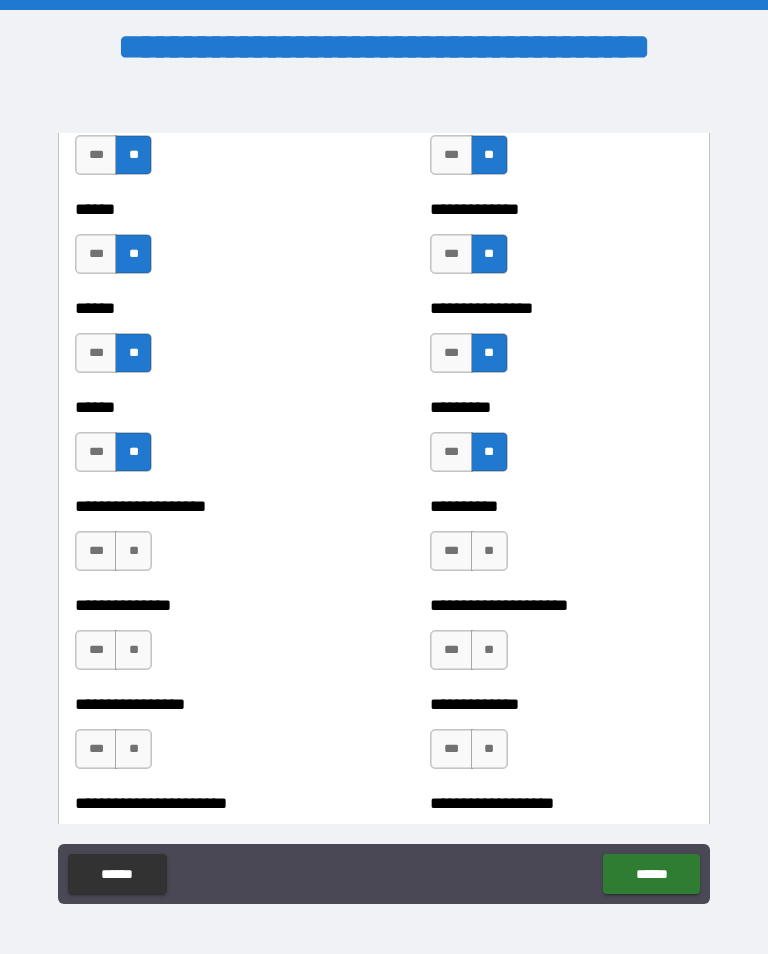 scroll, scrollTop: 3092, scrollLeft: 0, axis: vertical 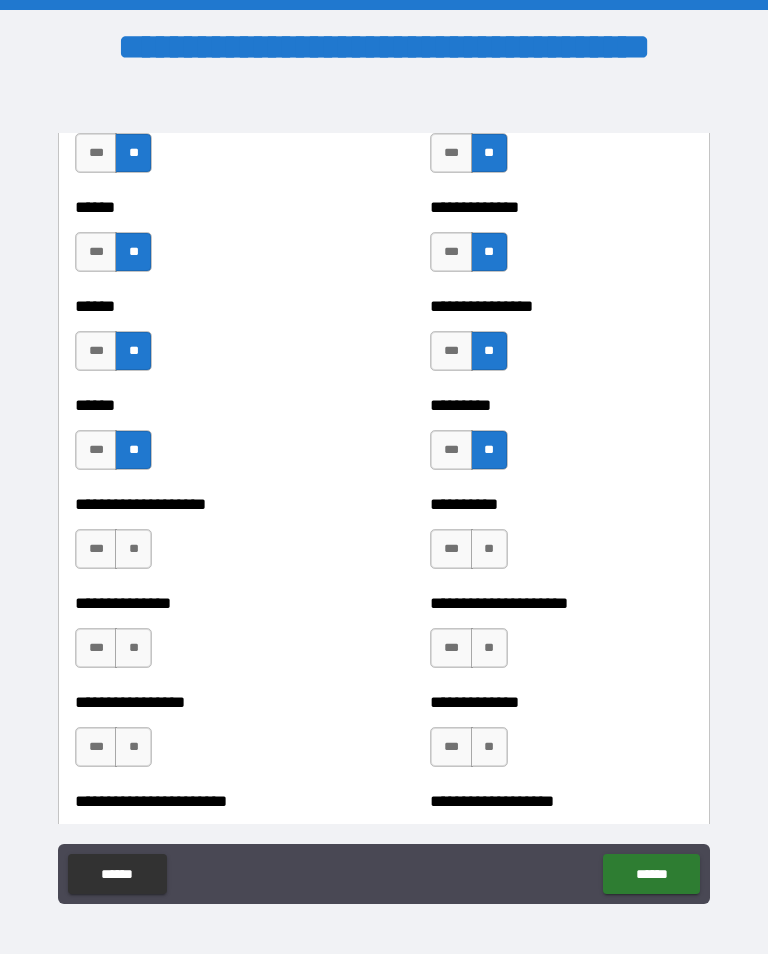 click on "**" at bounding box center (489, 549) 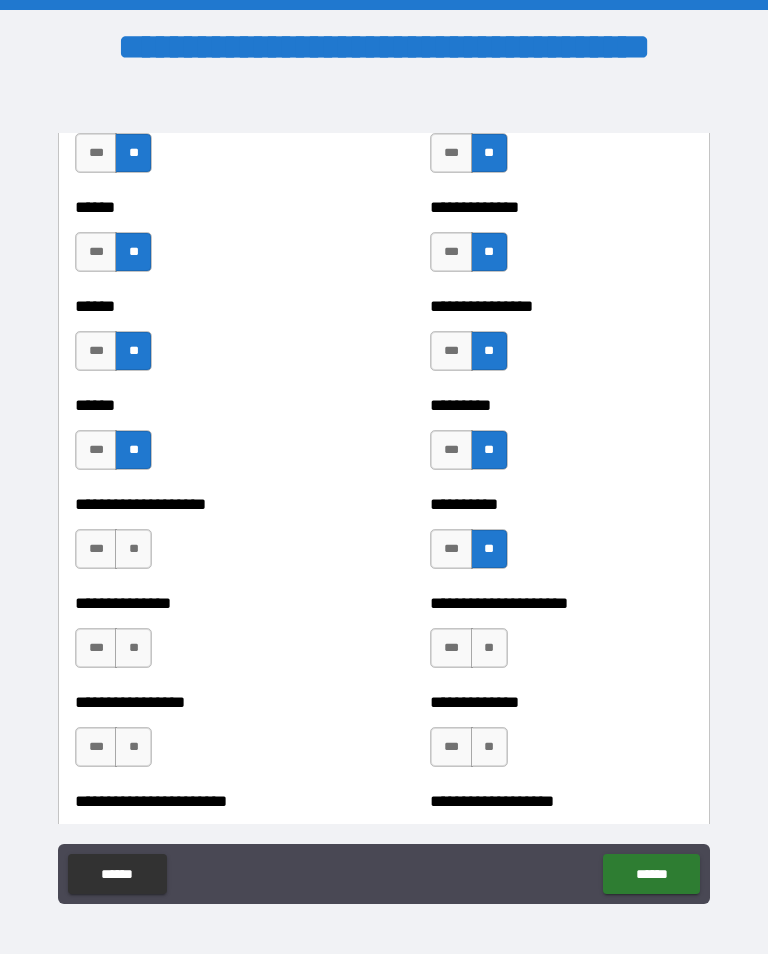 click on "**" at bounding box center (489, 648) 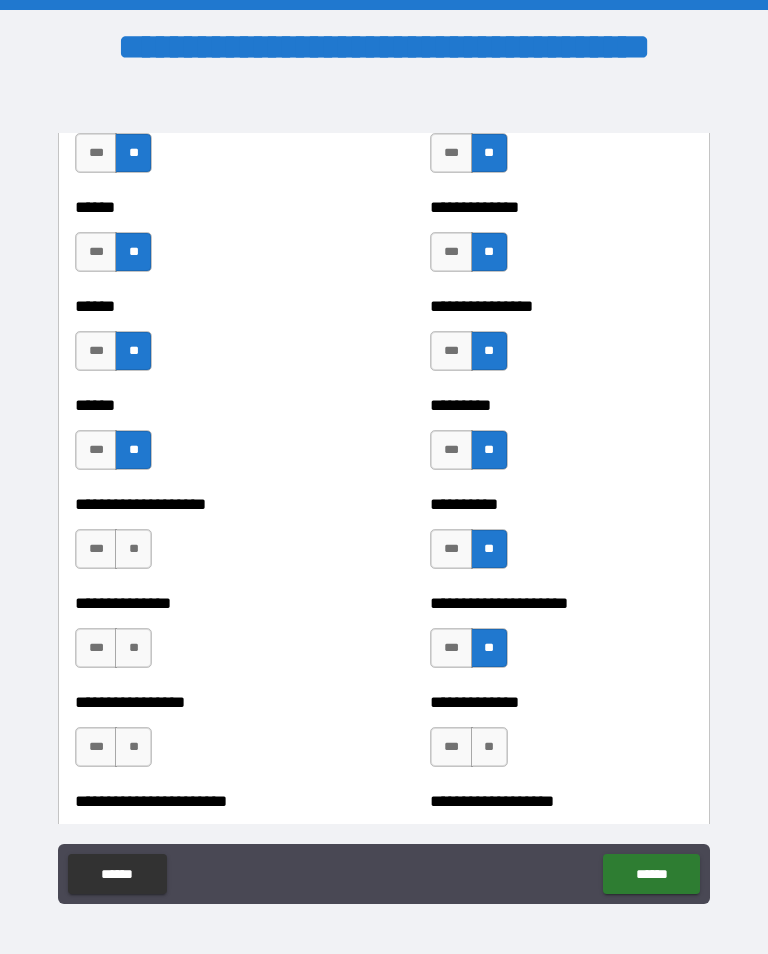 click on "**" at bounding box center (489, 747) 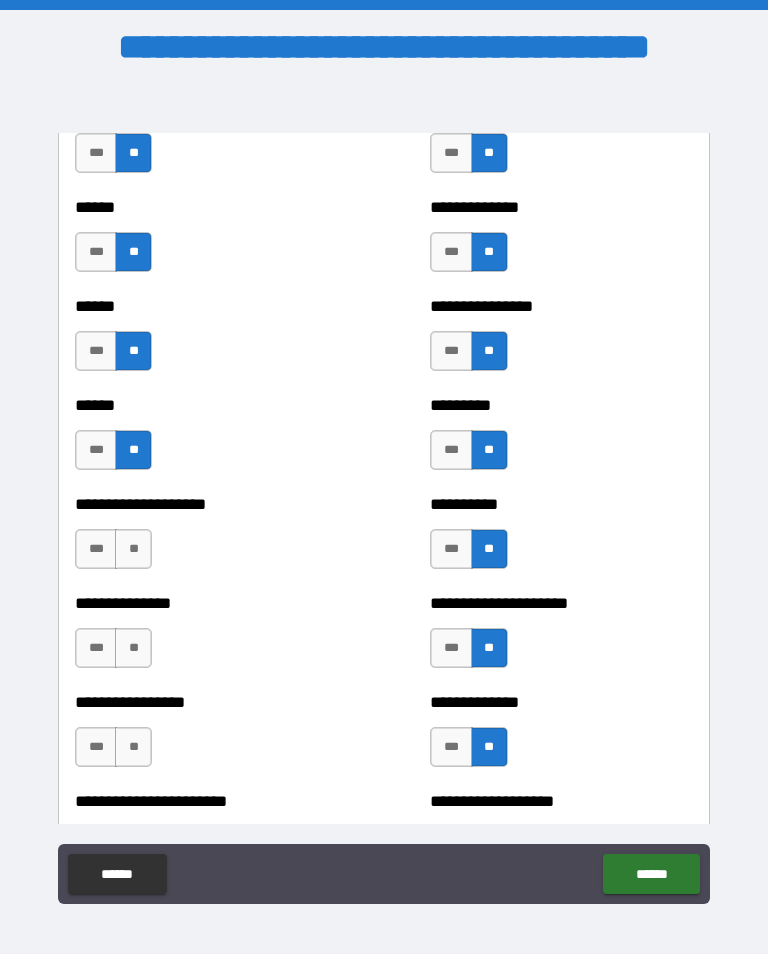 click on "**" at bounding box center (133, 747) 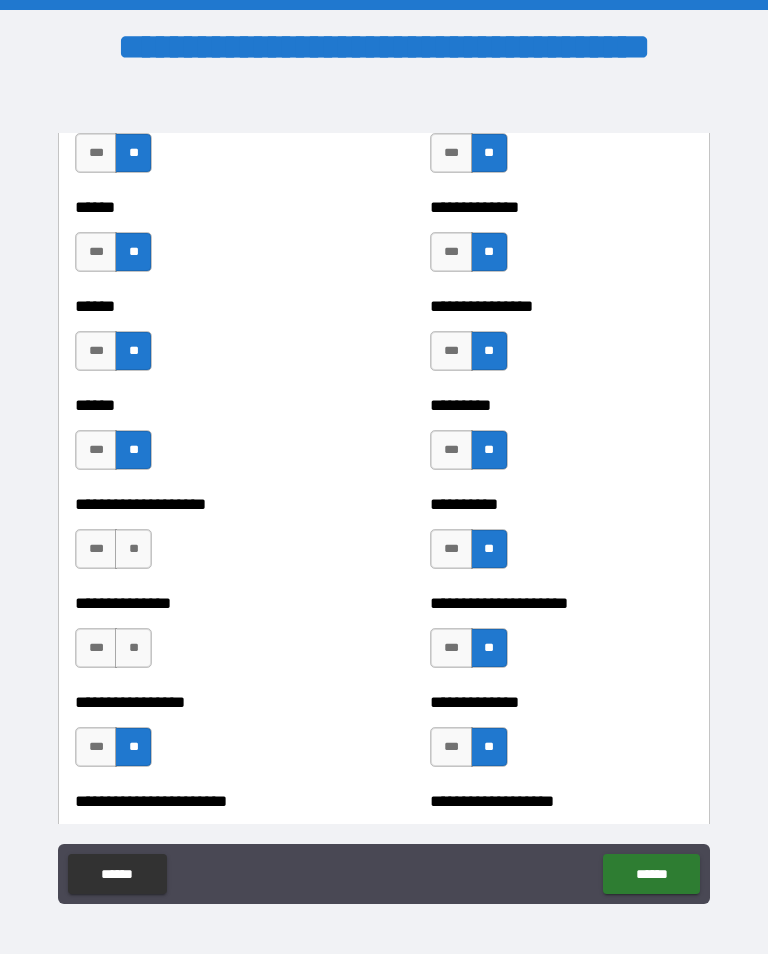 click on "**" at bounding box center [133, 648] 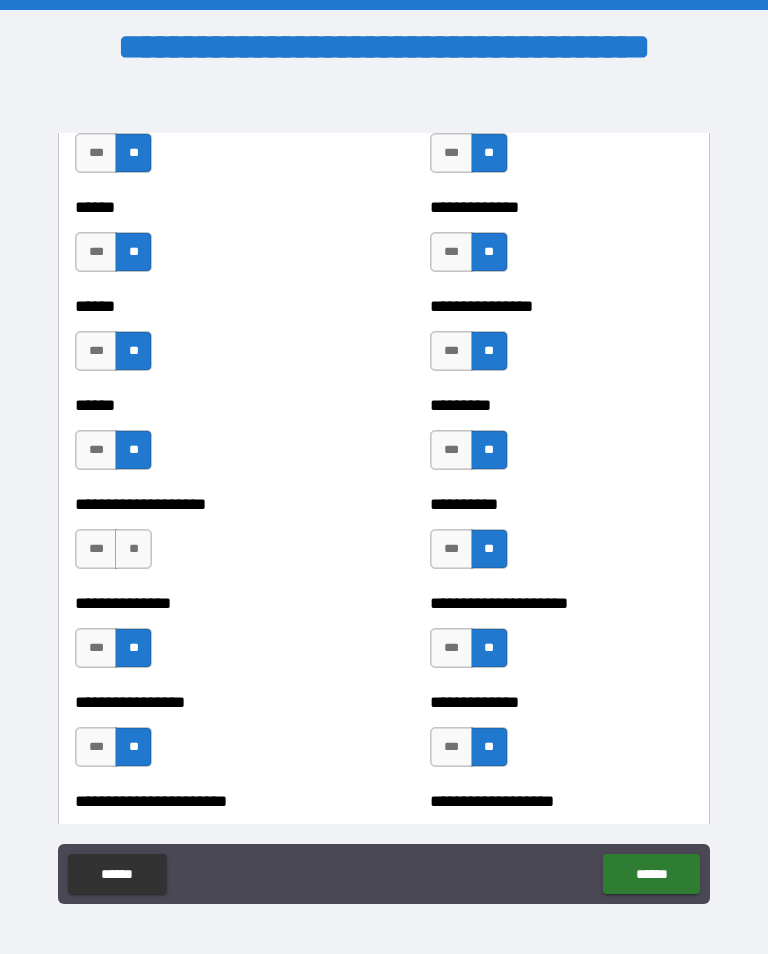 click on "**" at bounding box center (133, 549) 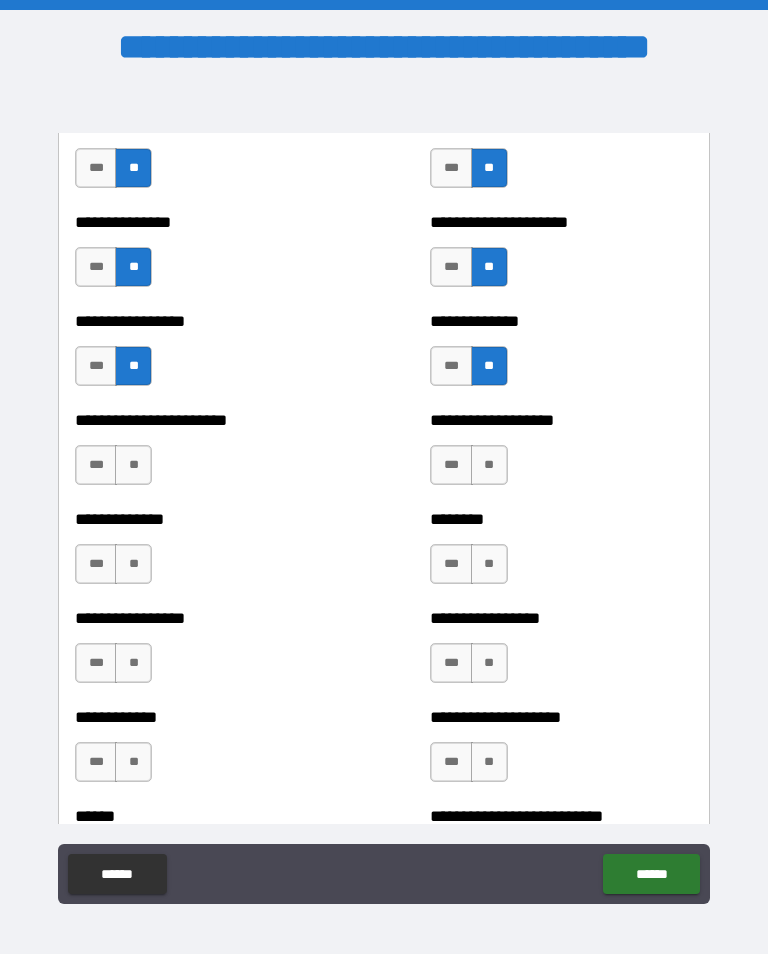 scroll, scrollTop: 3480, scrollLeft: 0, axis: vertical 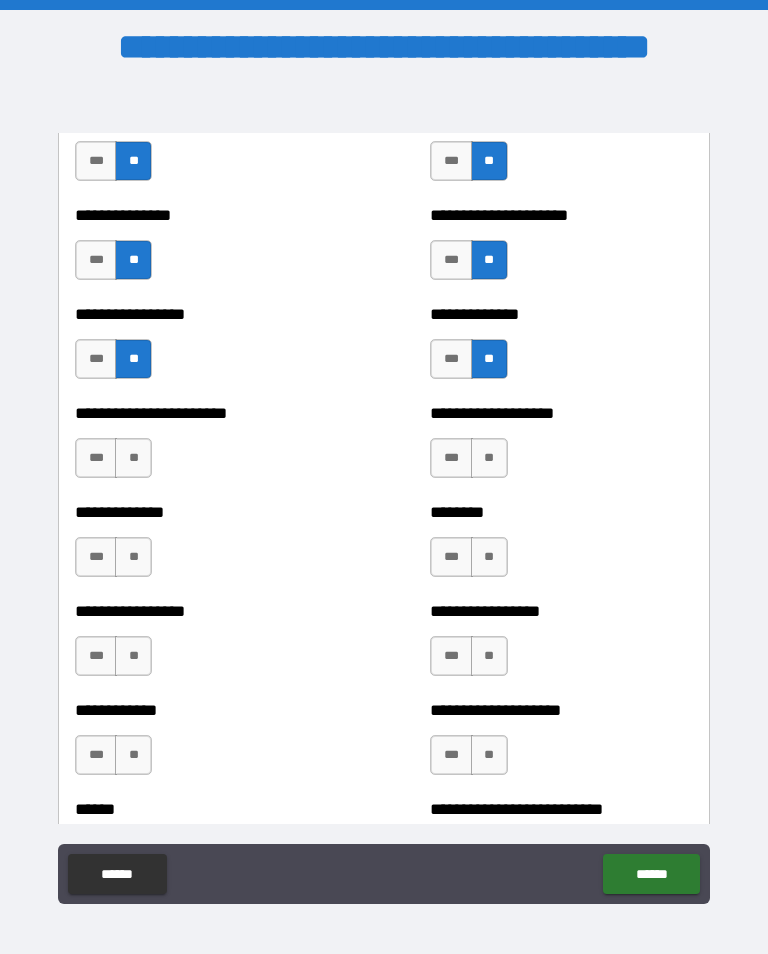 click on "**" at bounding box center [489, 458] 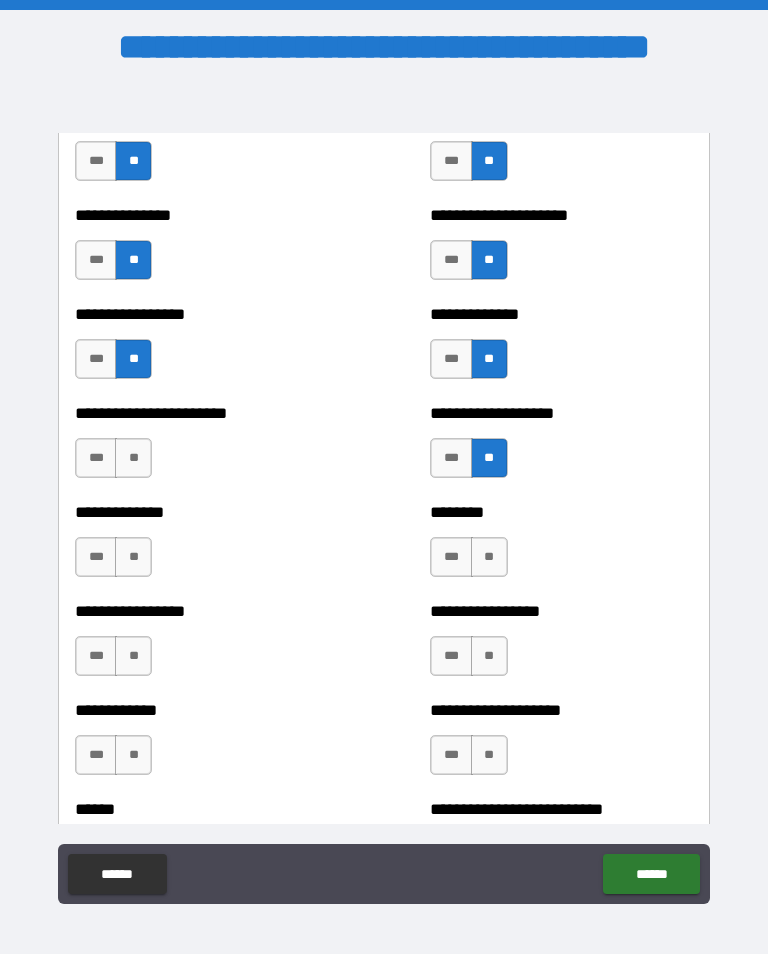 click on "**" at bounding box center [489, 557] 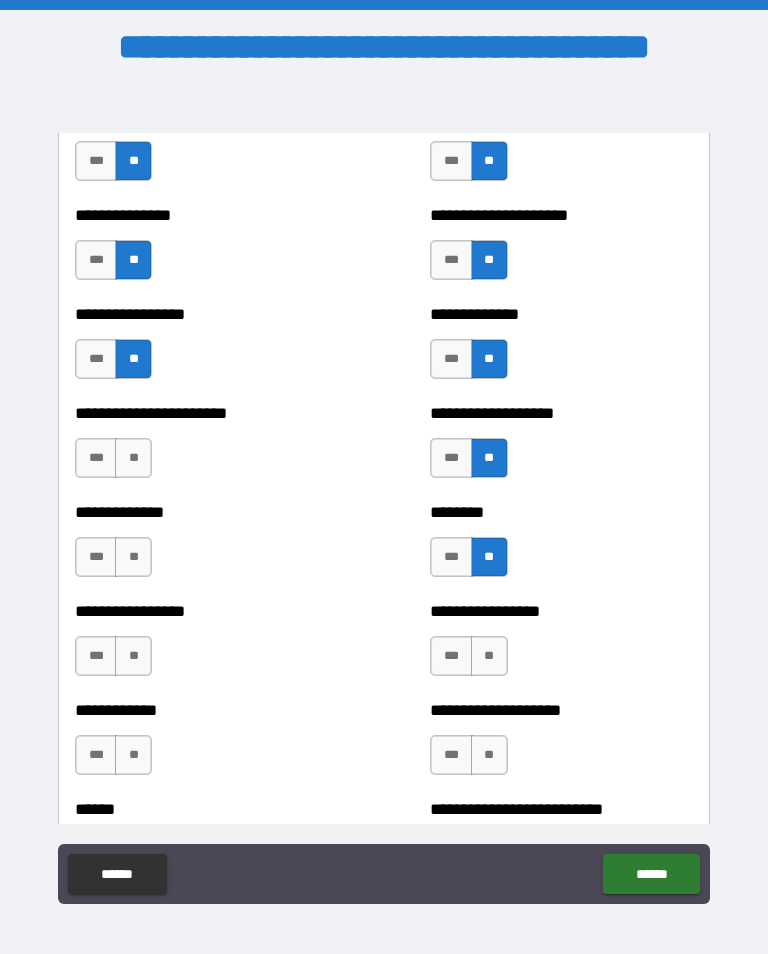 click on "**" at bounding box center [489, 656] 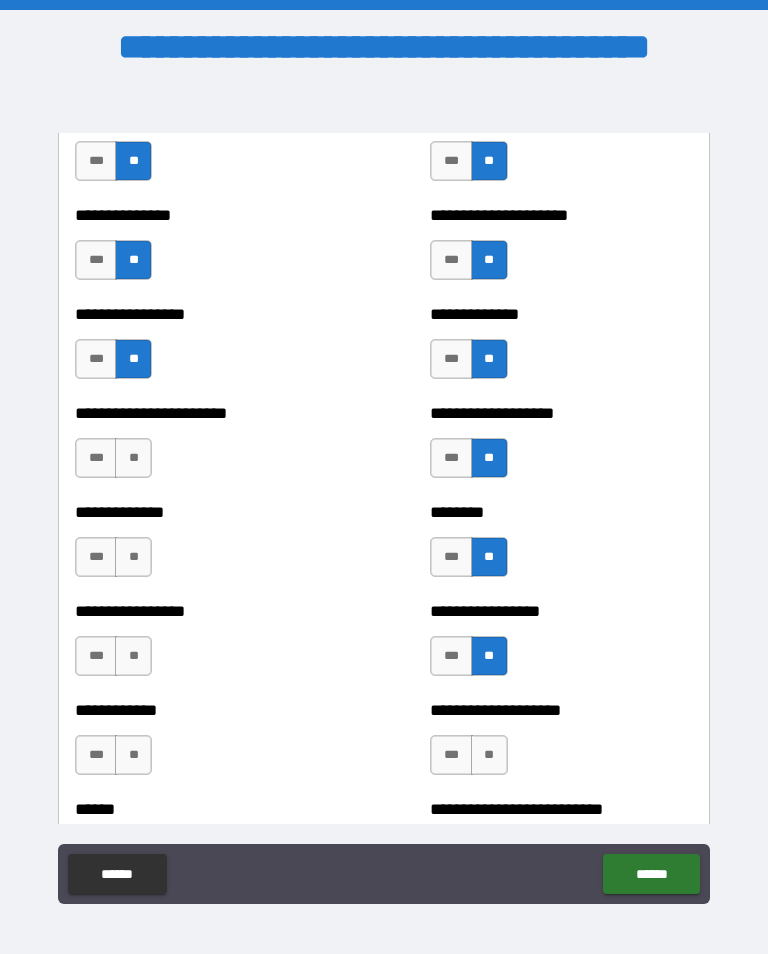 click on "**" at bounding box center [489, 755] 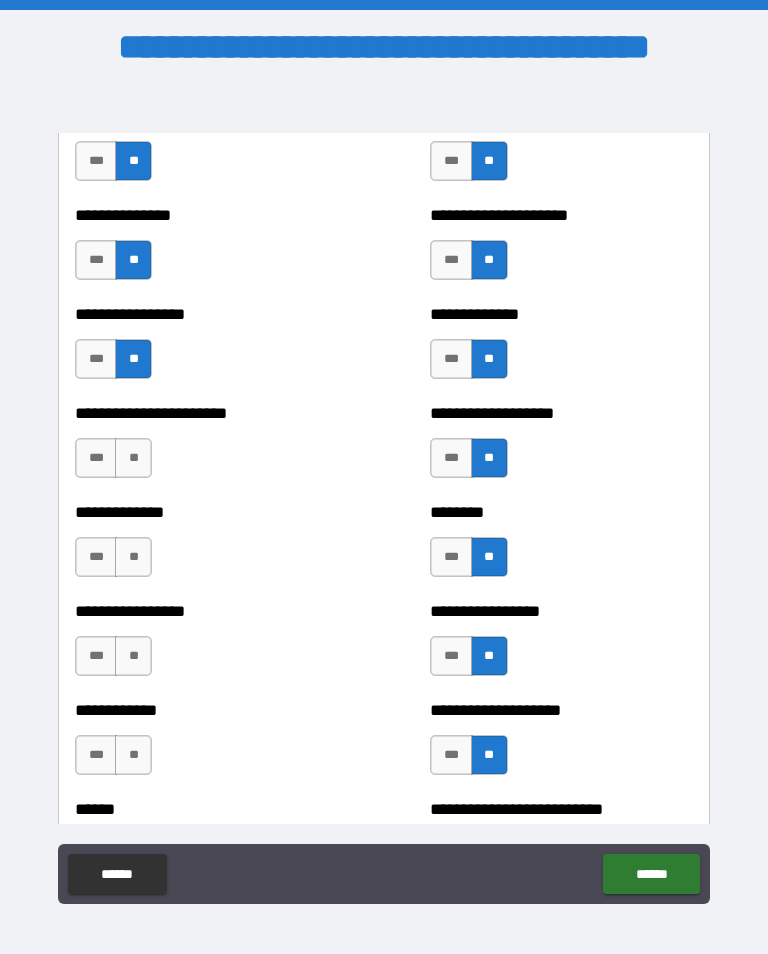 click on "**" at bounding box center (133, 755) 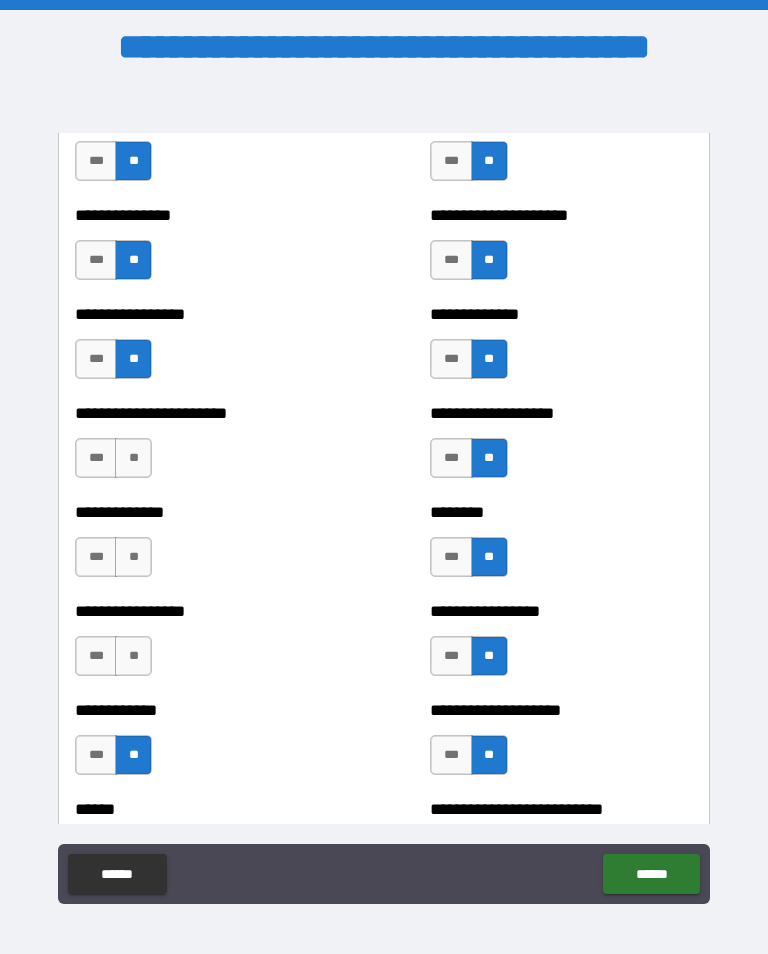 click on "**" at bounding box center (133, 656) 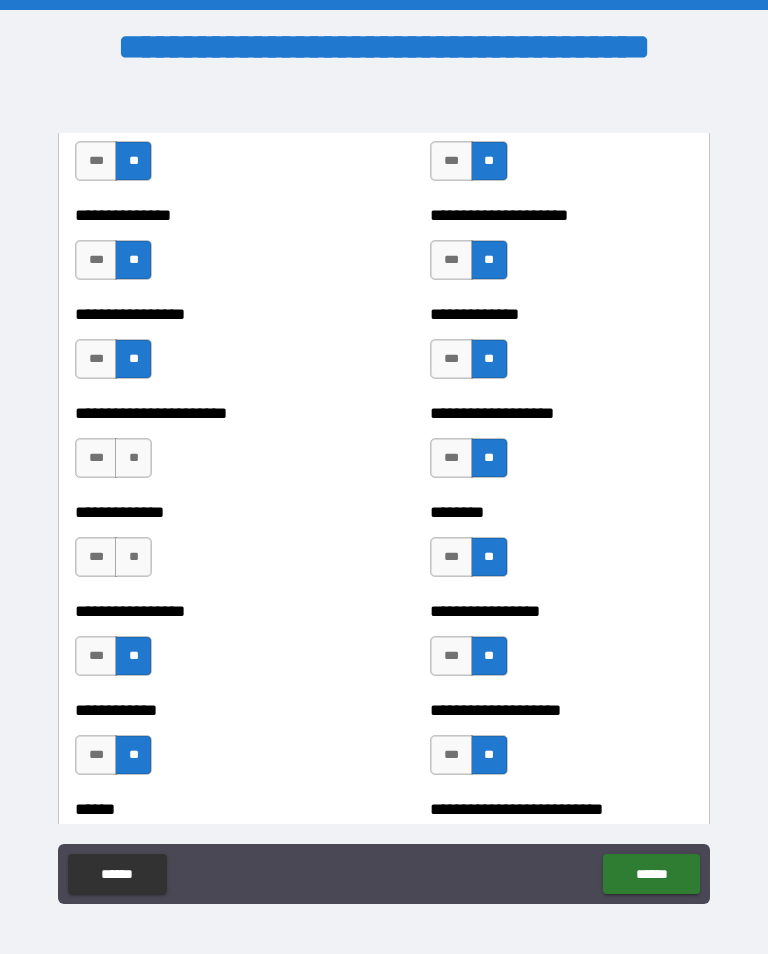click on "**" at bounding box center (133, 557) 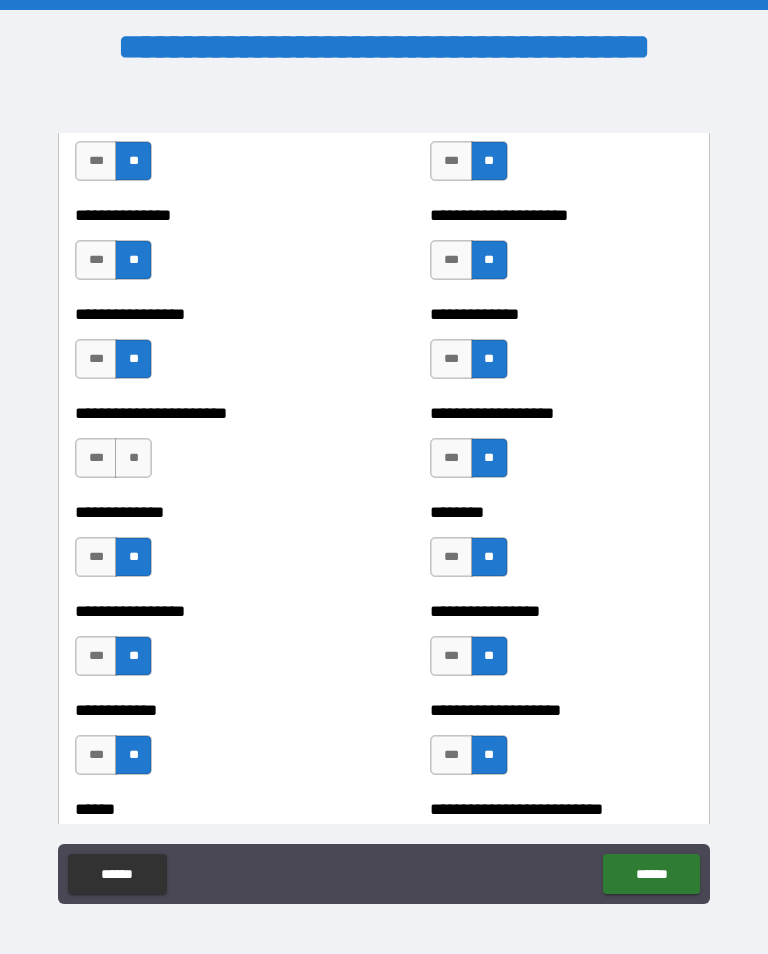 click on "**" at bounding box center (133, 458) 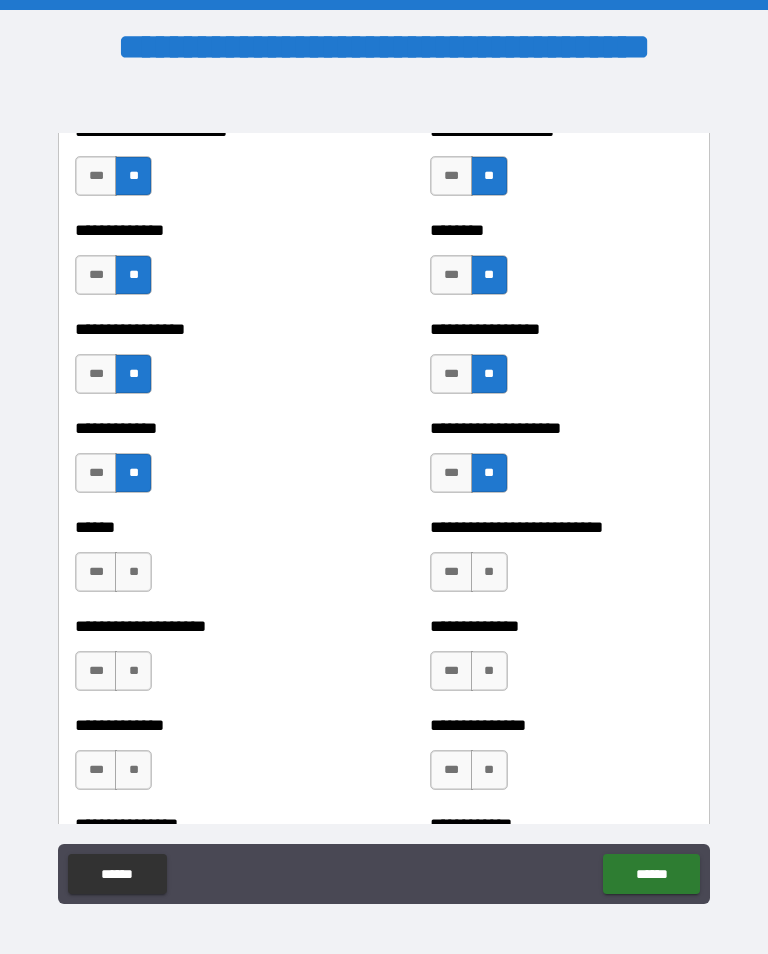 scroll, scrollTop: 3784, scrollLeft: 0, axis: vertical 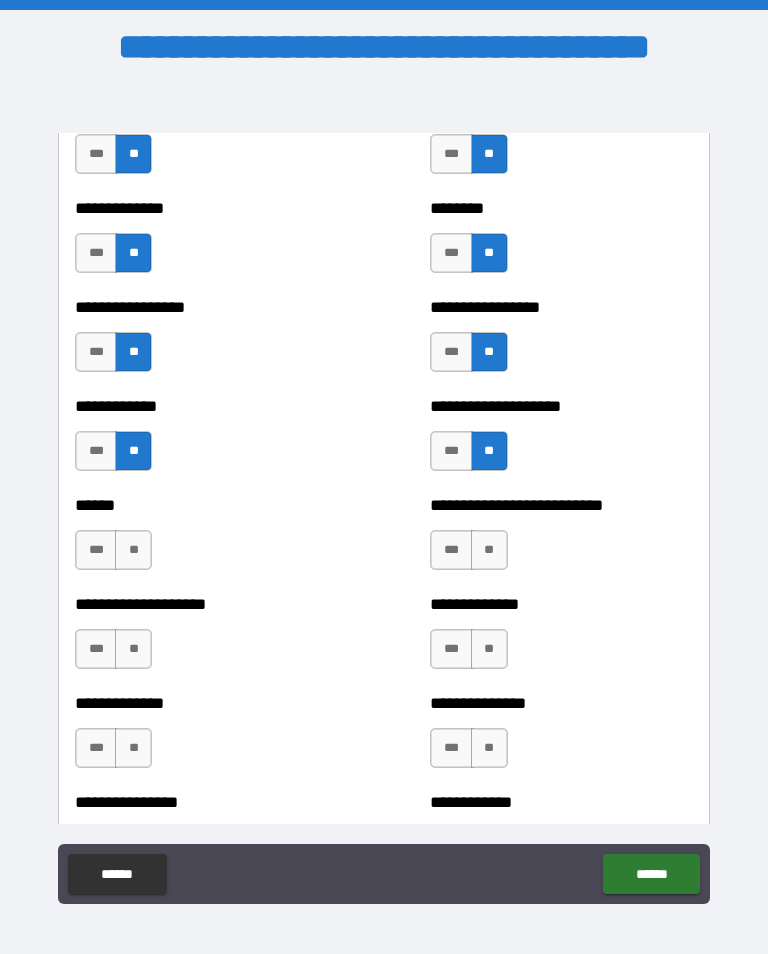 click on "**" at bounding box center [133, 550] 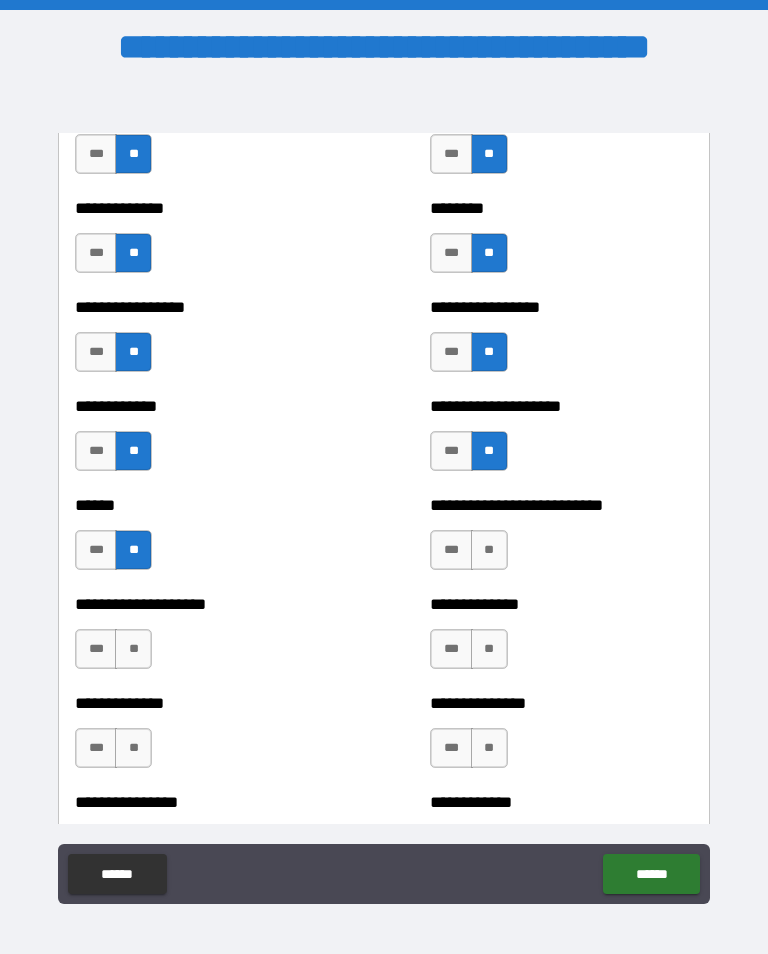click on "**" at bounding box center [133, 649] 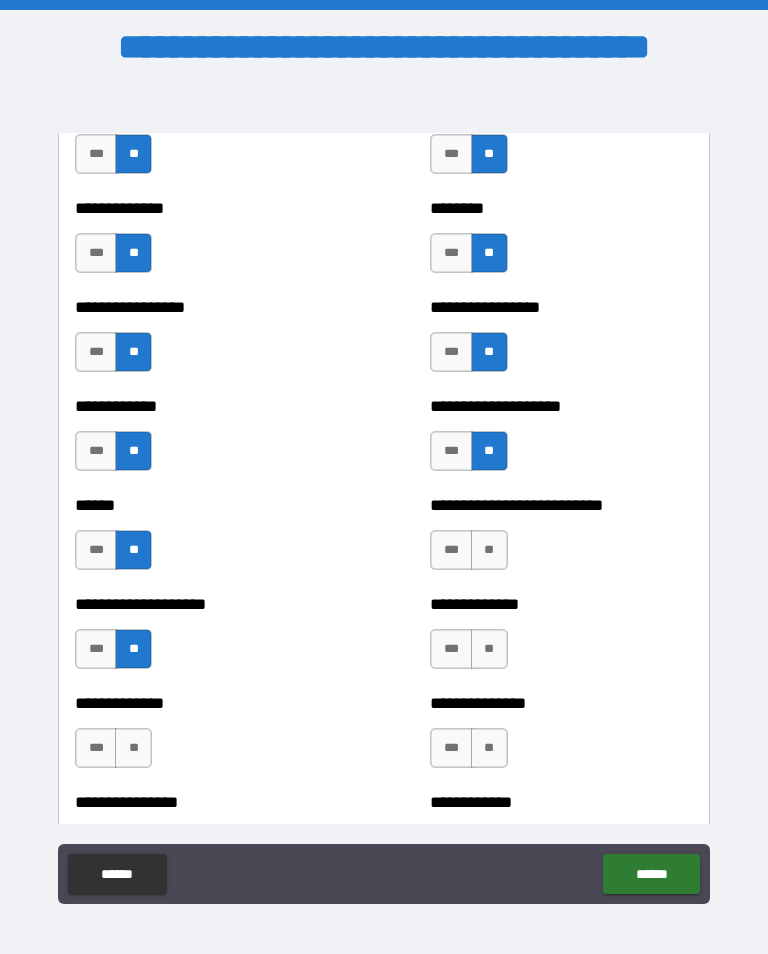 click on "**" at bounding box center [133, 748] 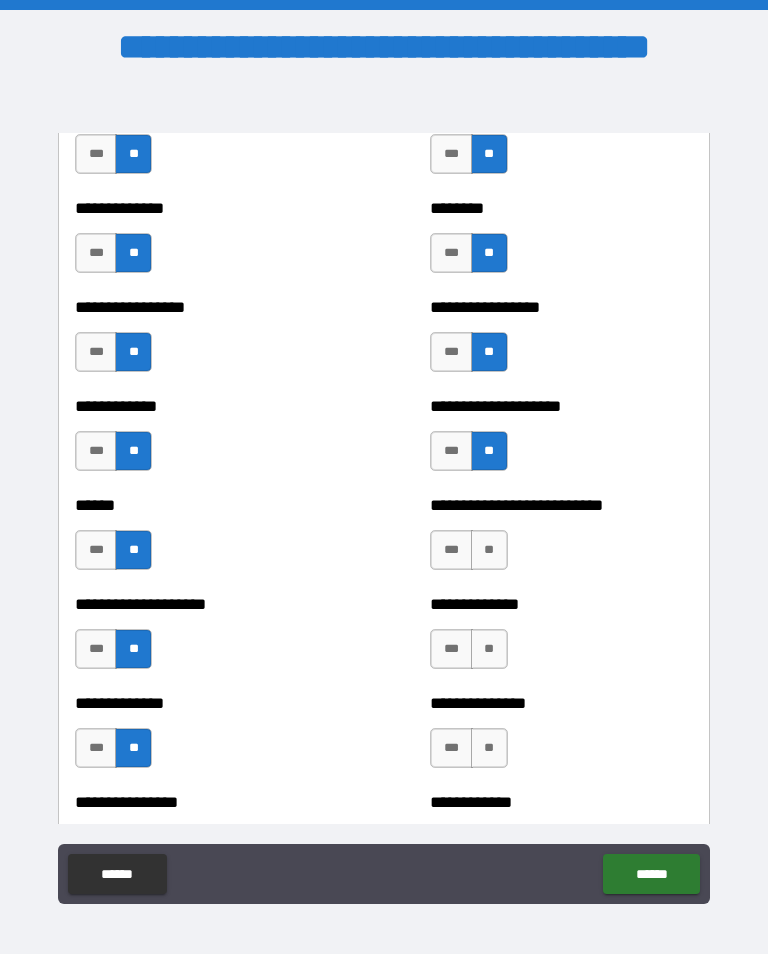 click on "**" at bounding box center (489, 550) 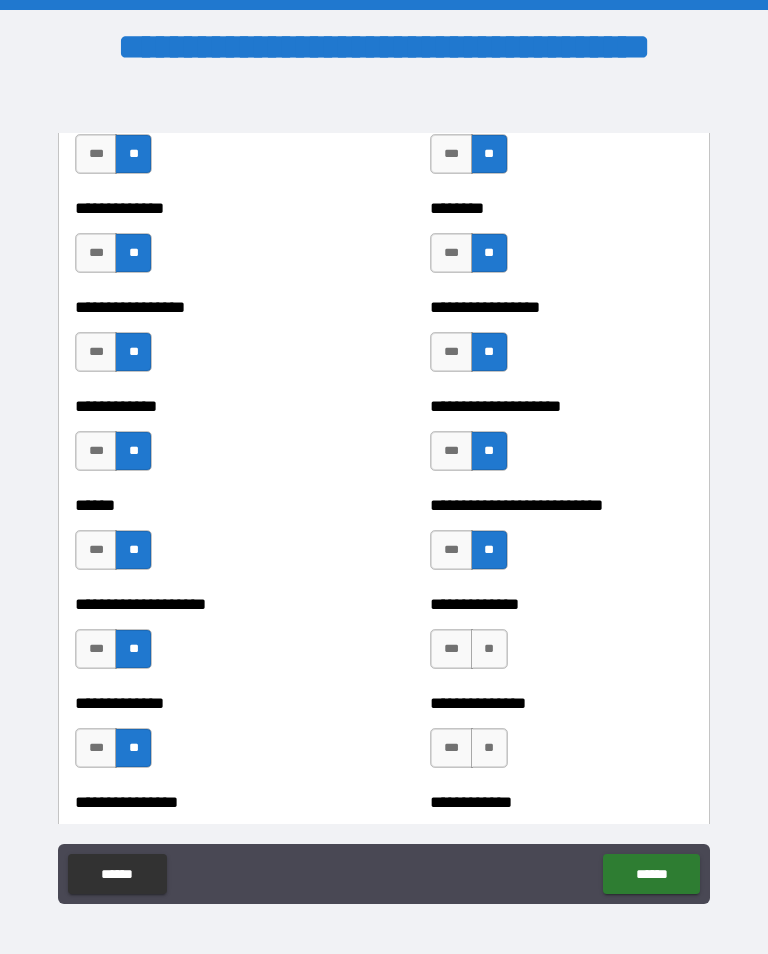 click on "**" at bounding box center [489, 649] 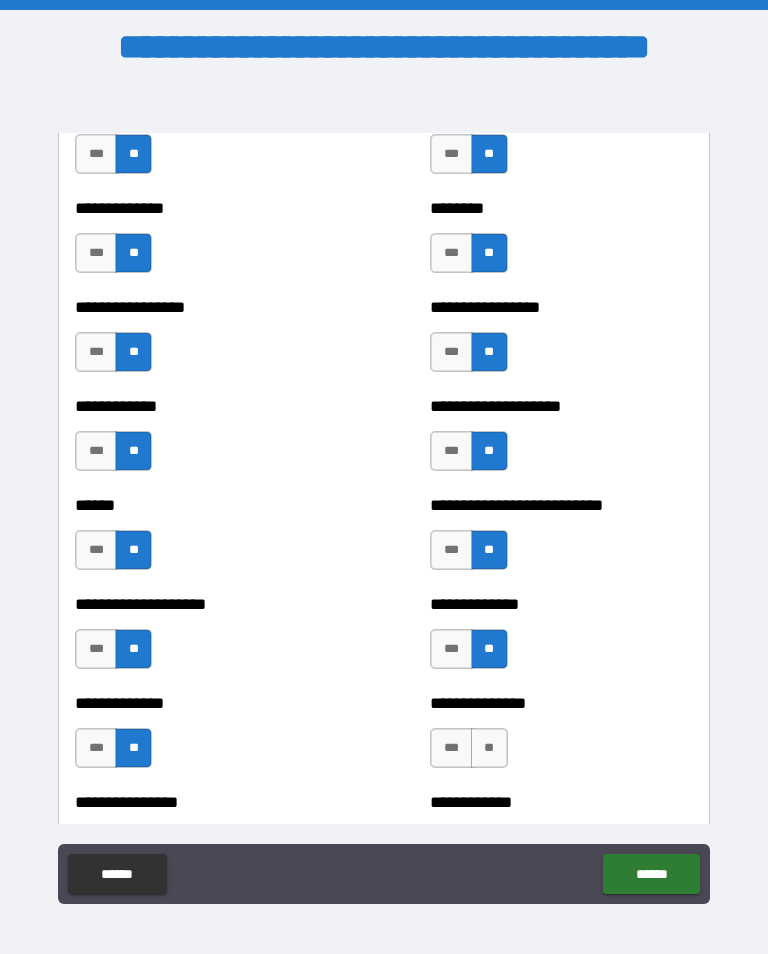 click on "**" at bounding box center [489, 748] 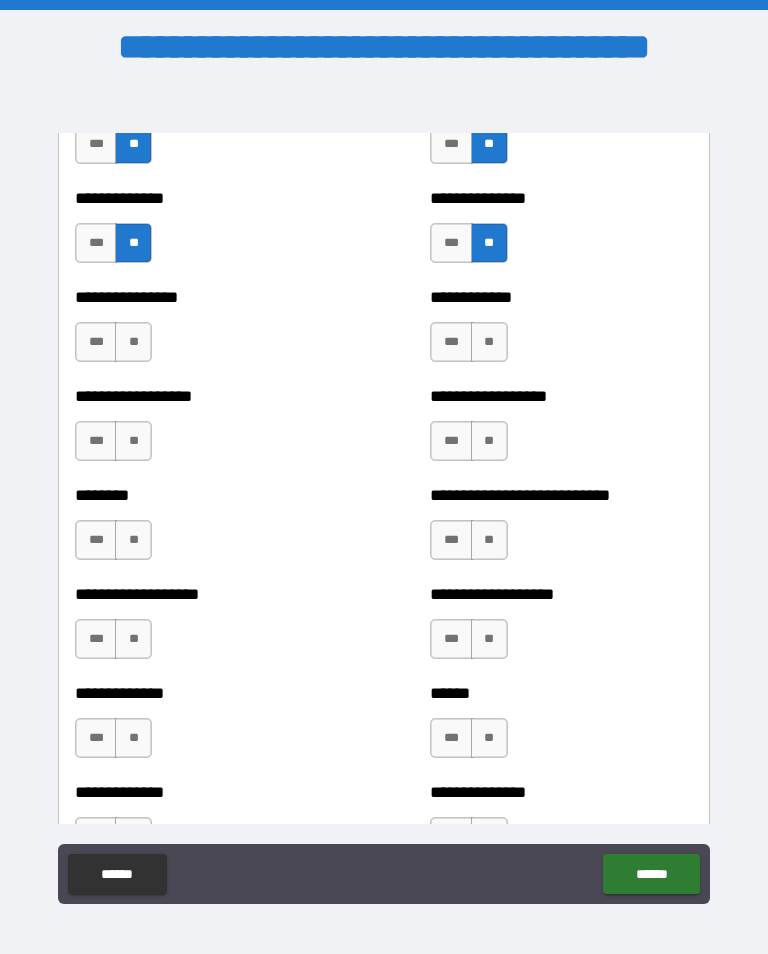 scroll, scrollTop: 4304, scrollLeft: 0, axis: vertical 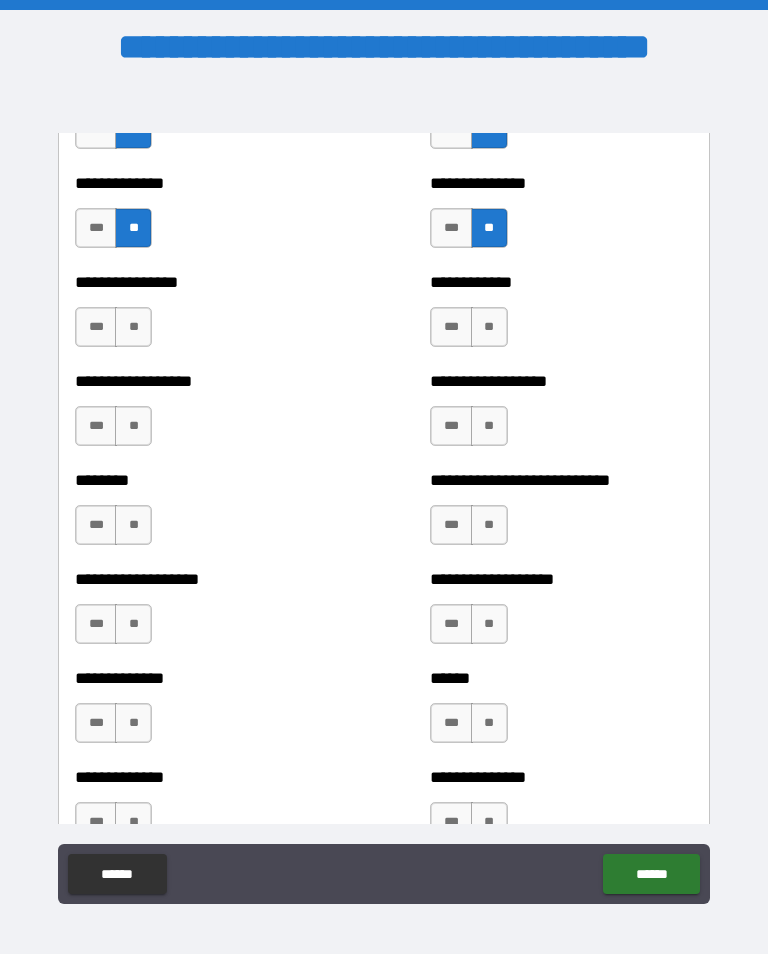 click on "**" at bounding box center [489, 327] 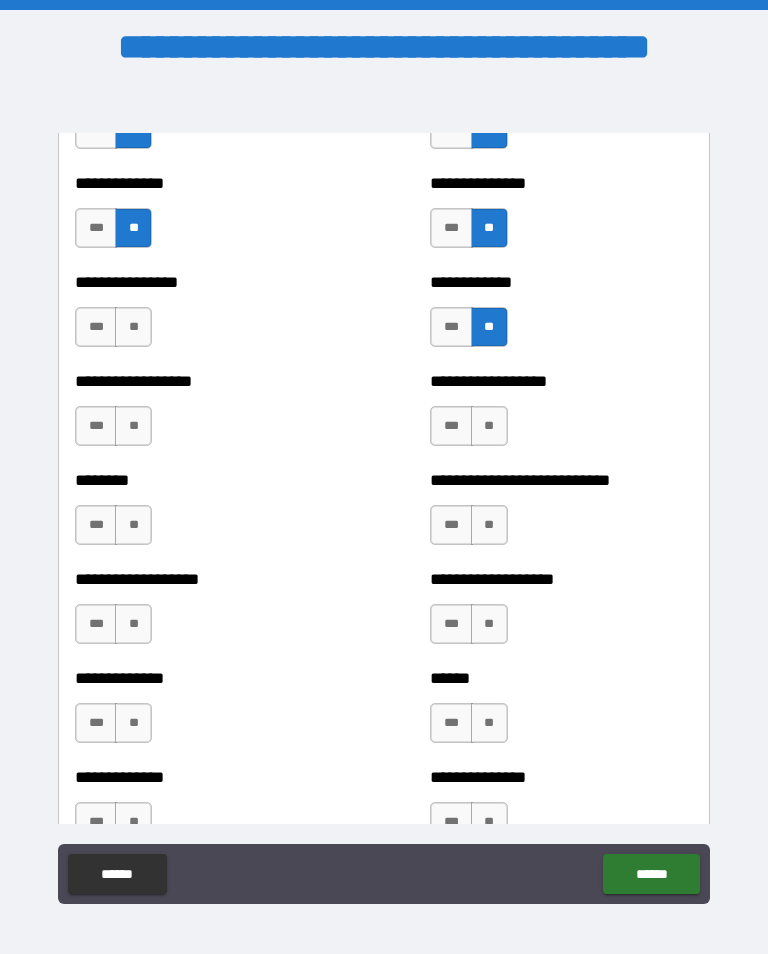 click on "**" at bounding box center (489, 426) 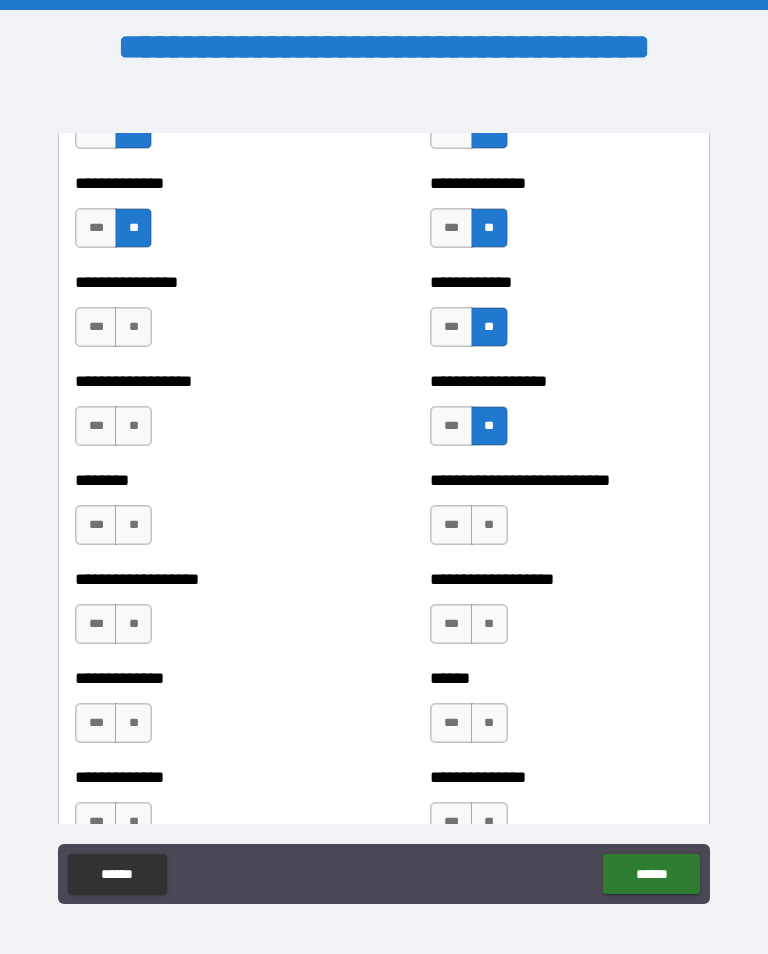 click on "**" at bounding box center (489, 525) 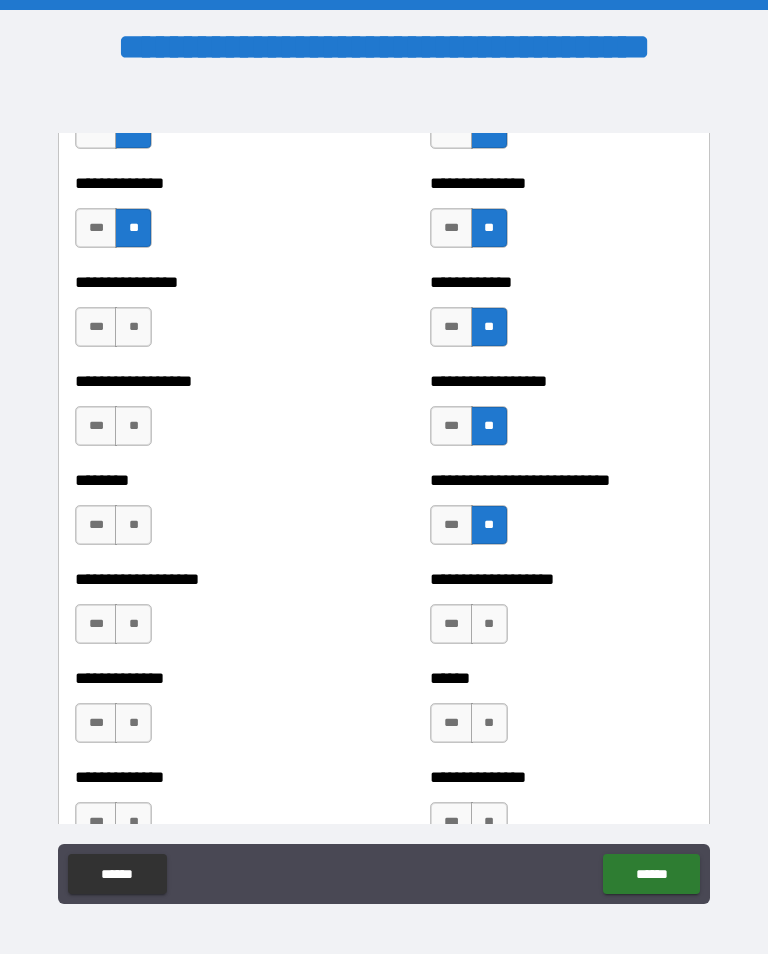 click on "**" at bounding box center (489, 624) 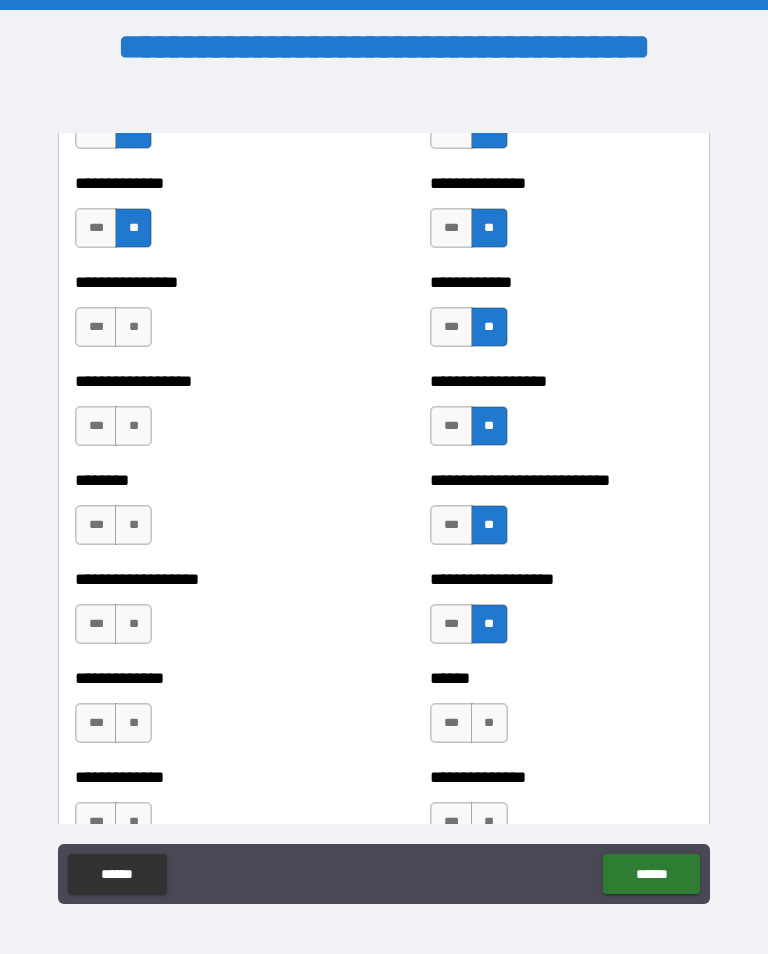 click on "**" at bounding box center [489, 723] 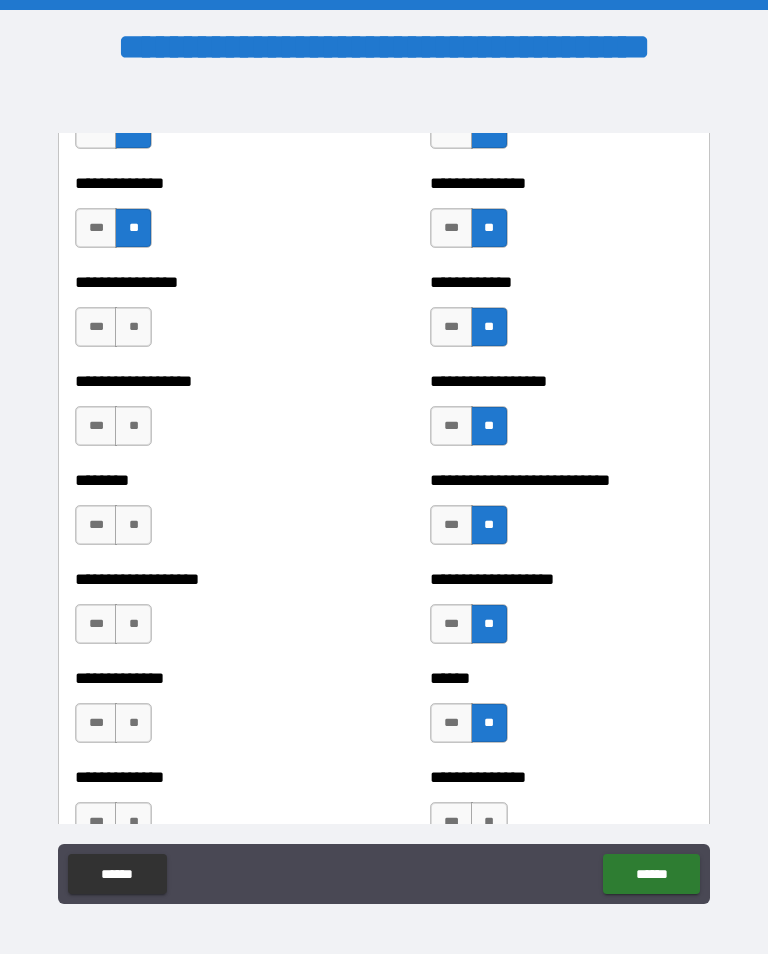 click on "**" at bounding box center (133, 327) 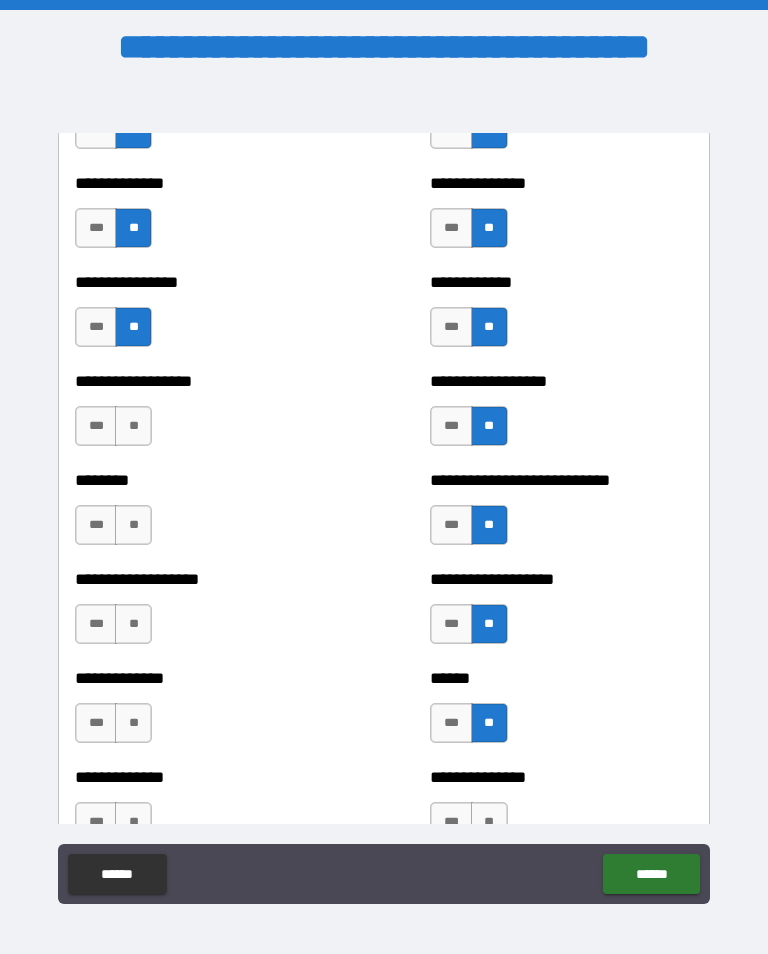 click on "**" at bounding box center [133, 426] 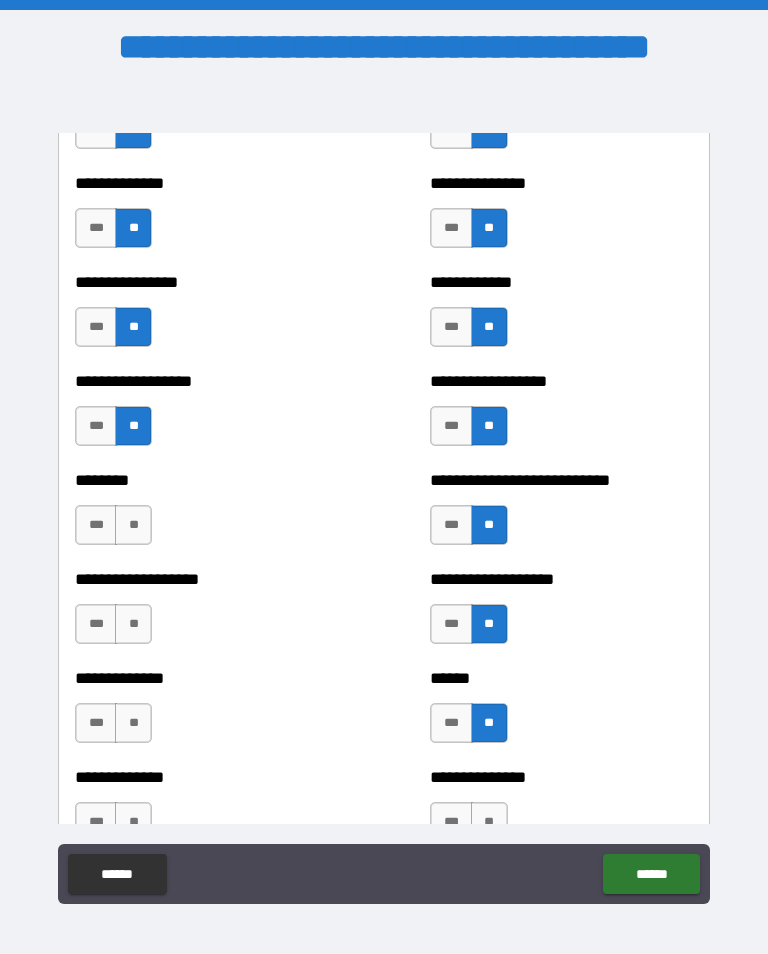 click on "**" at bounding box center (133, 525) 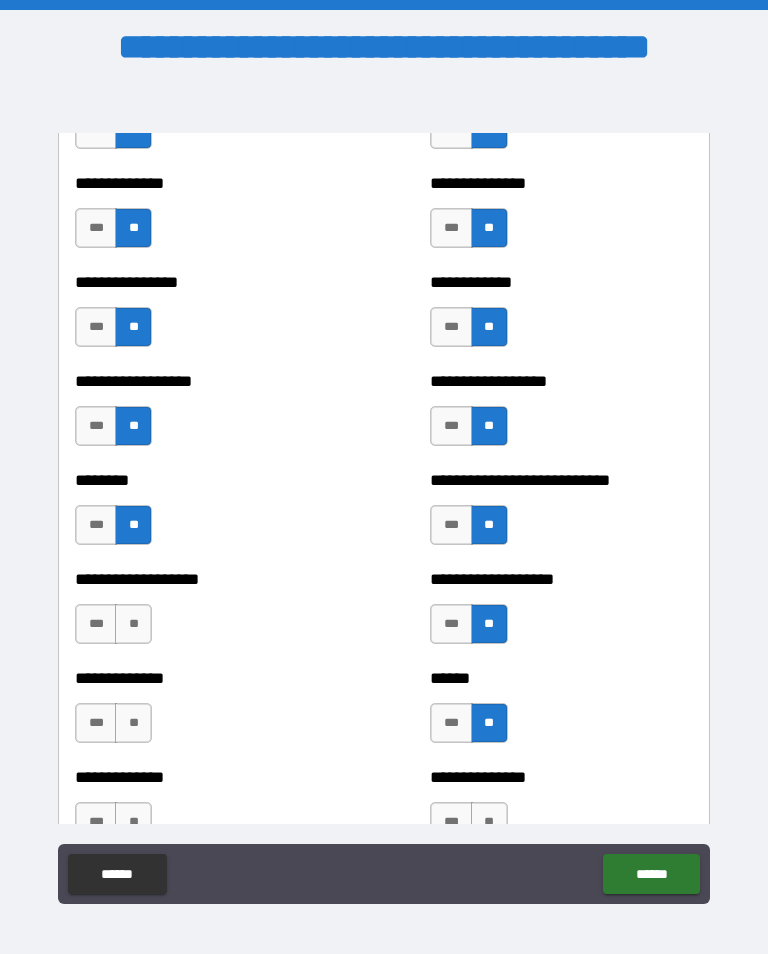 click on "**" at bounding box center [133, 624] 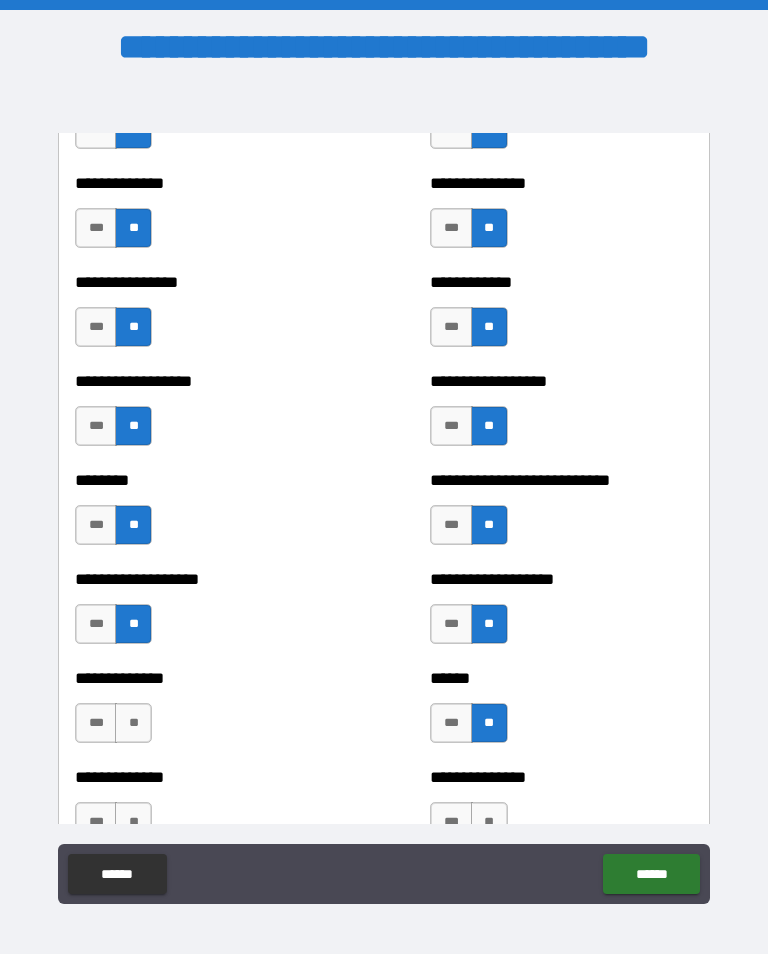 click on "**" at bounding box center [133, 723] 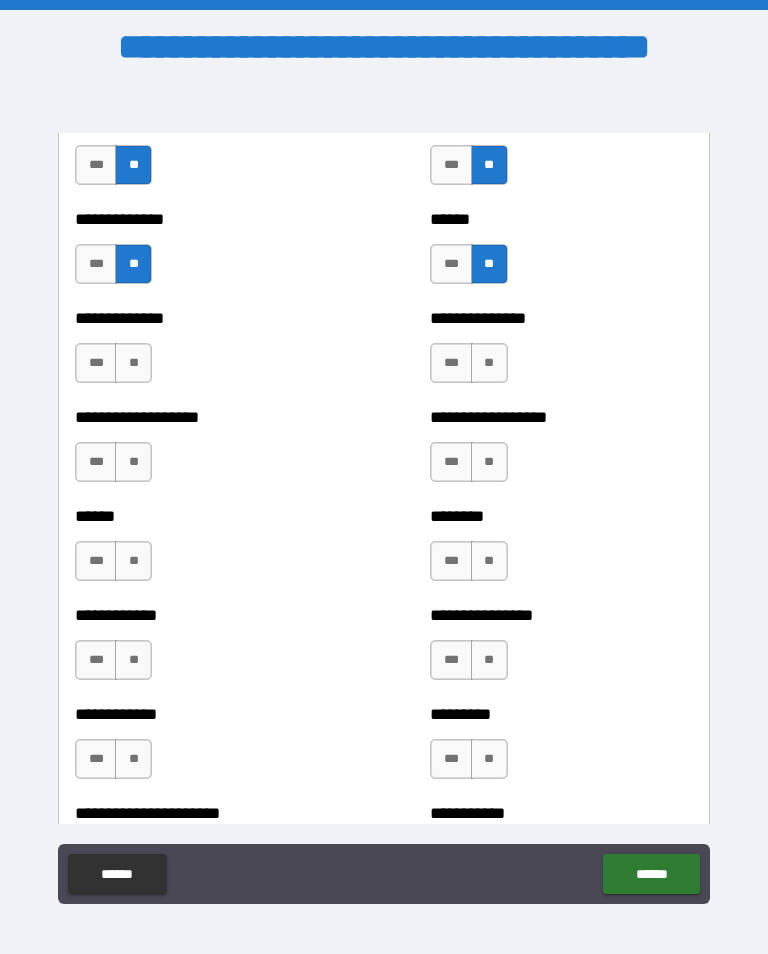 scroll, scrollTop: 4766, scrollLeft: 0, axis: vertical 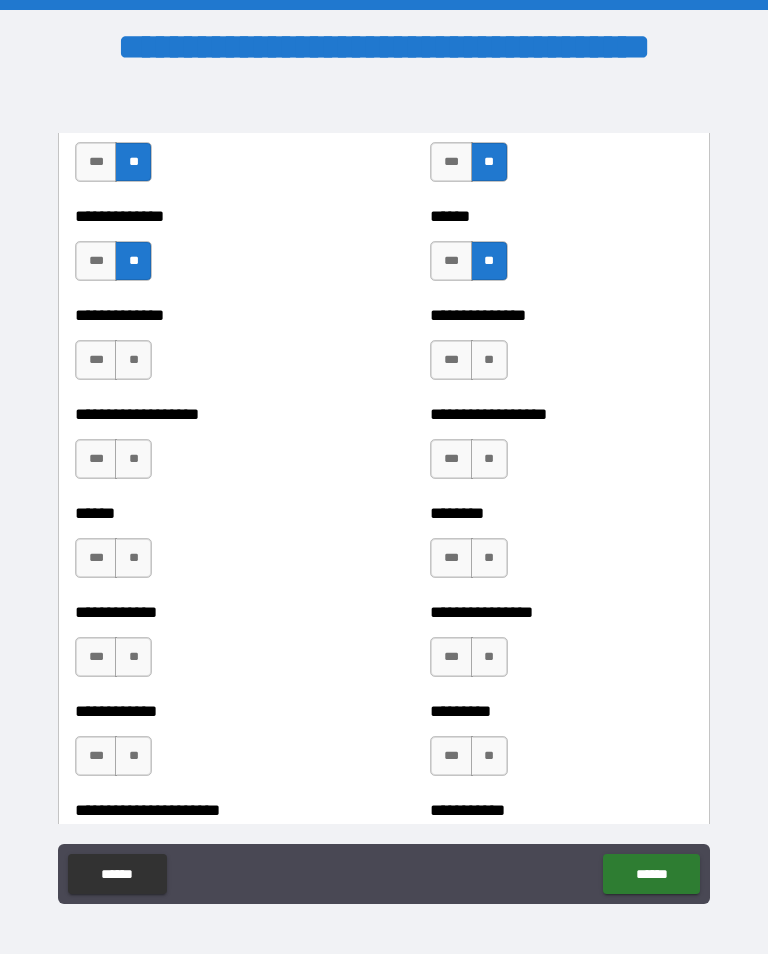 click on "**********" at bounding box center (384, 495) 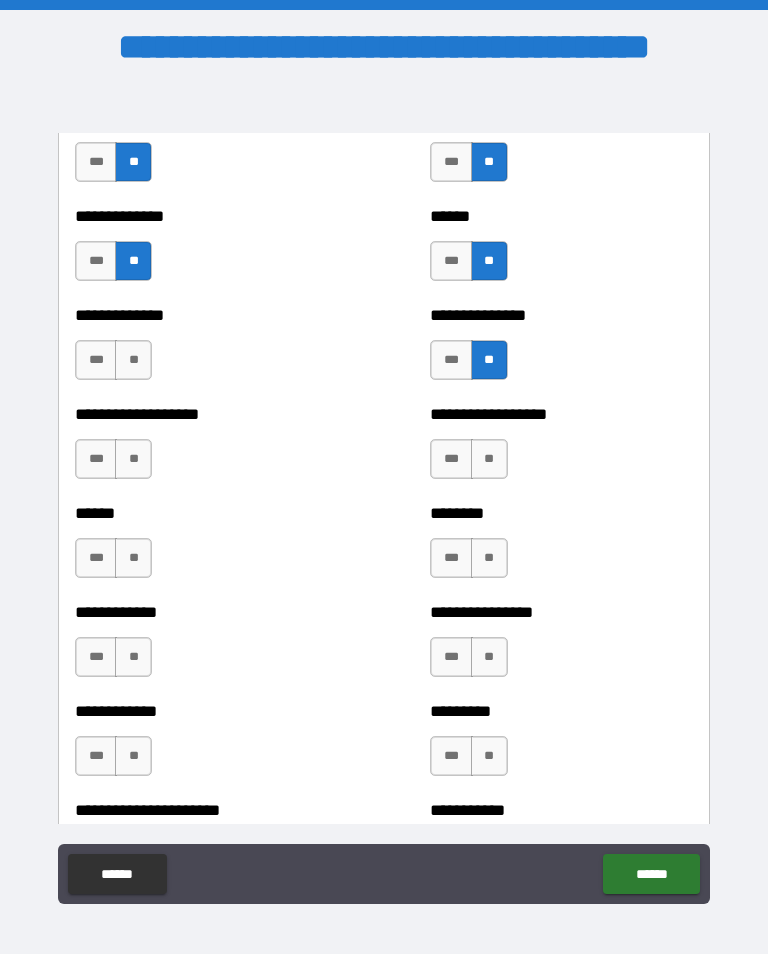 click on "**" at bounding box center [489, 459] 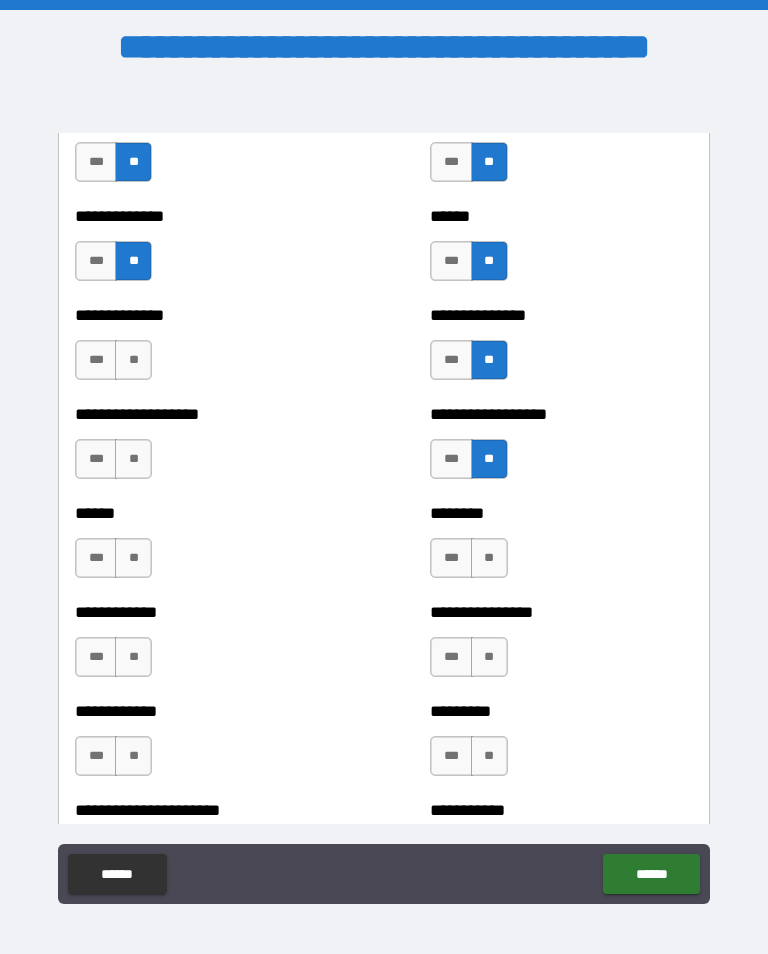 click on "**" at bounding box center (489, 558) 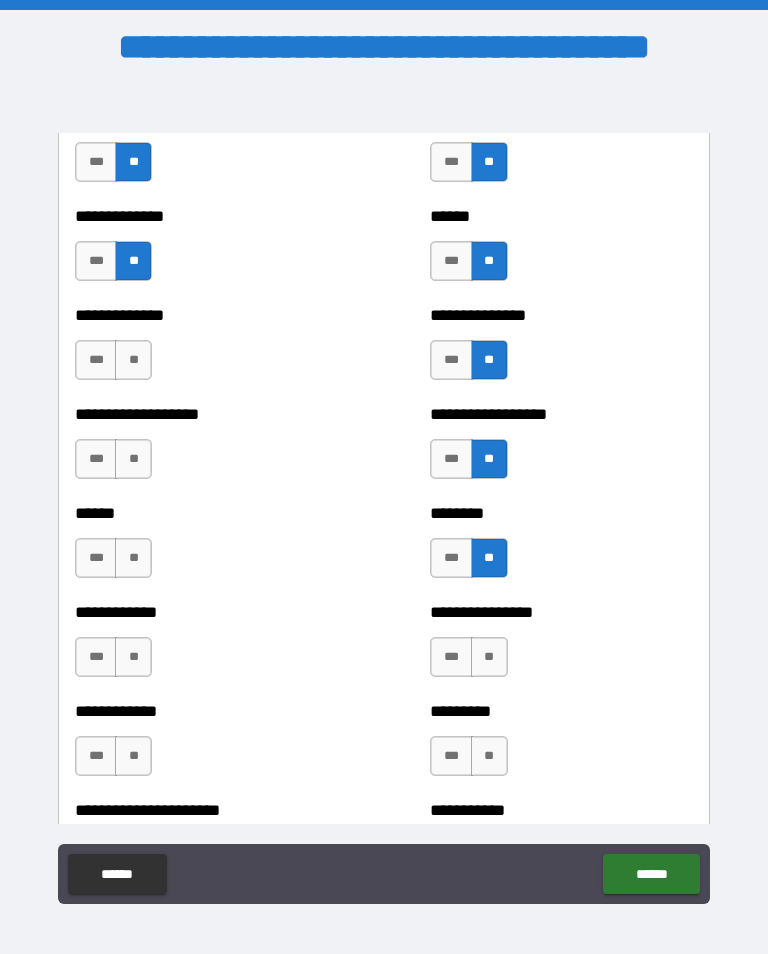 click on "**" at bounding box center (489, 657) 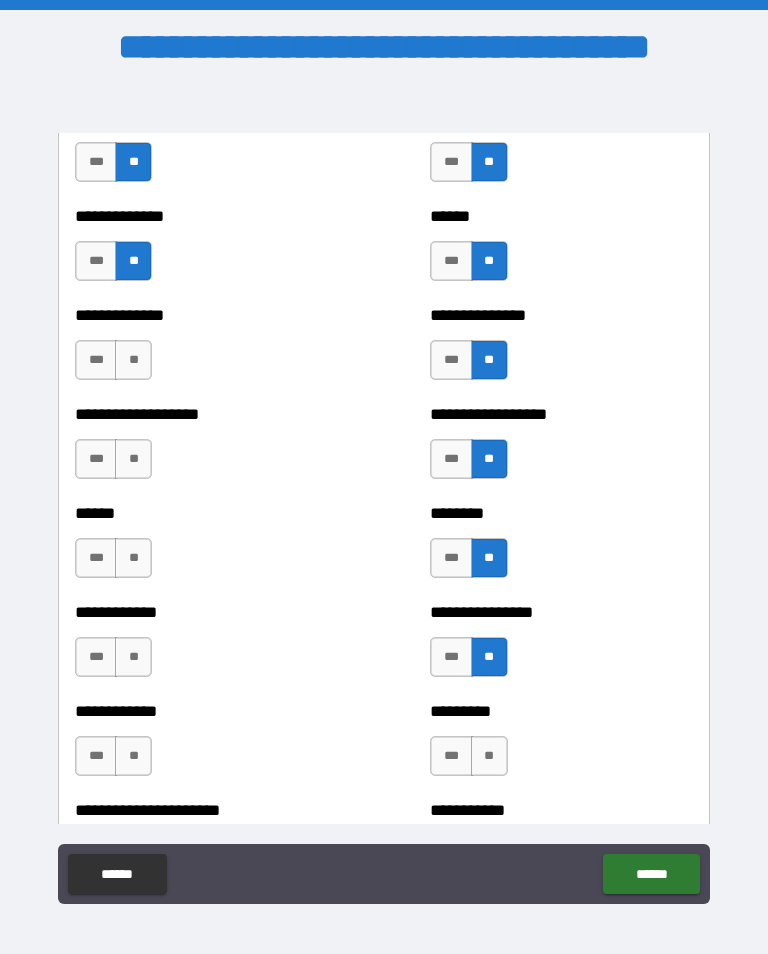 click on "**" at bounding box center [489, 756] 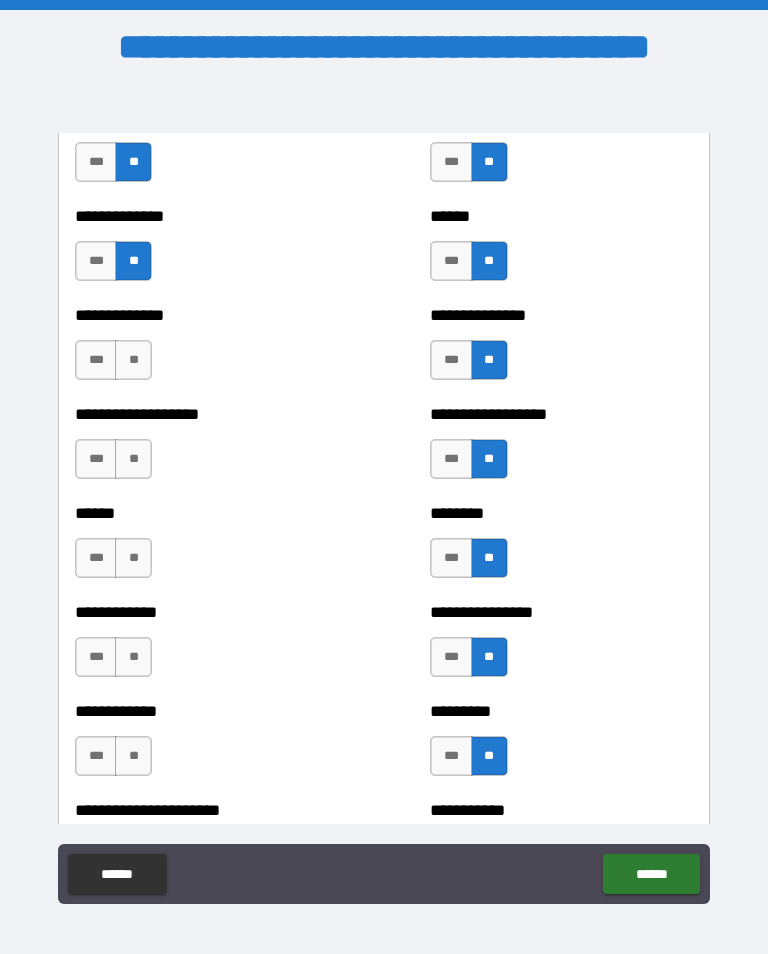 click on "**" at bounding box center [133, 756] 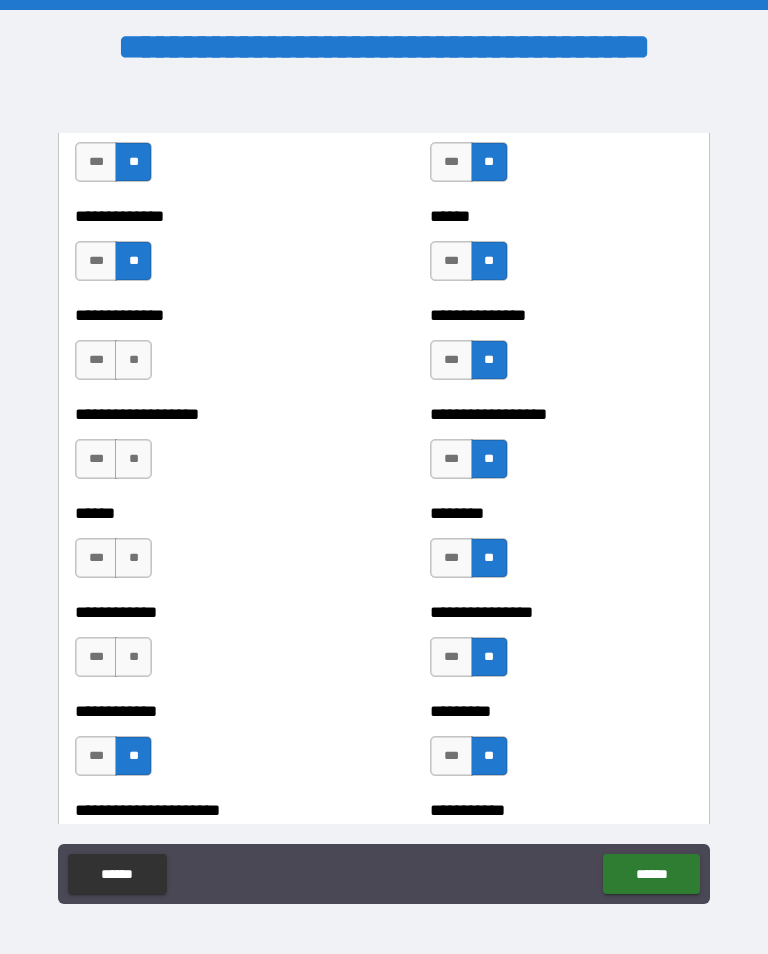 click on "**" at bounding box center (133, 657) 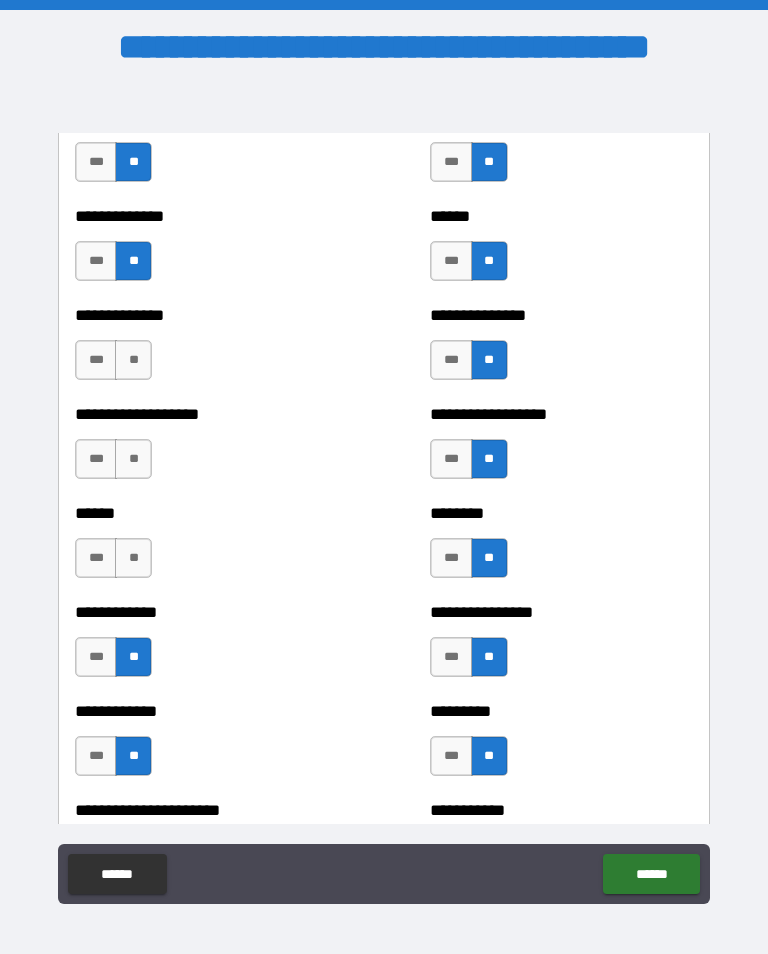 click on "**" at bounding box center (133, 558) 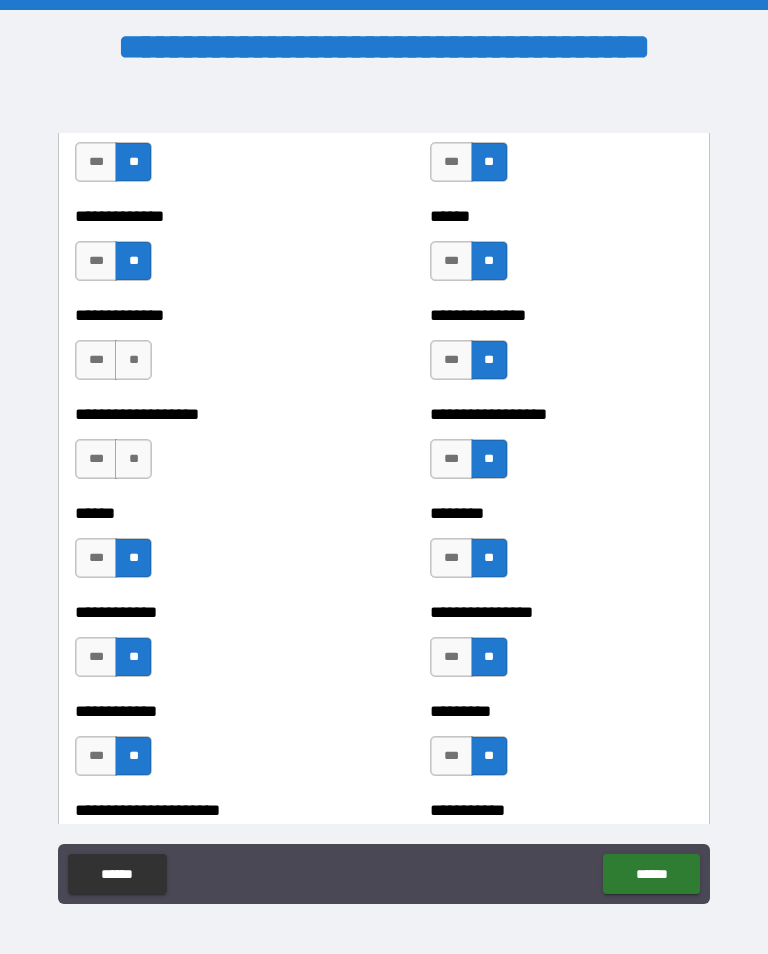 click on "**" at bounding box center (133, 459) 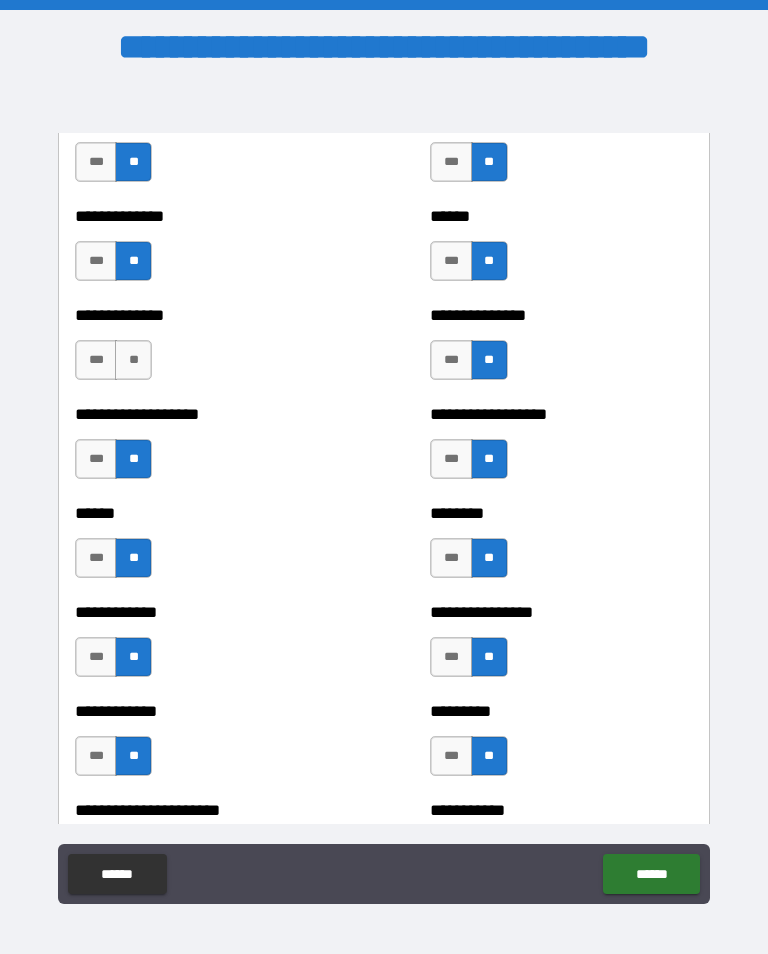 click on "**" at bounding box center (133, 360) 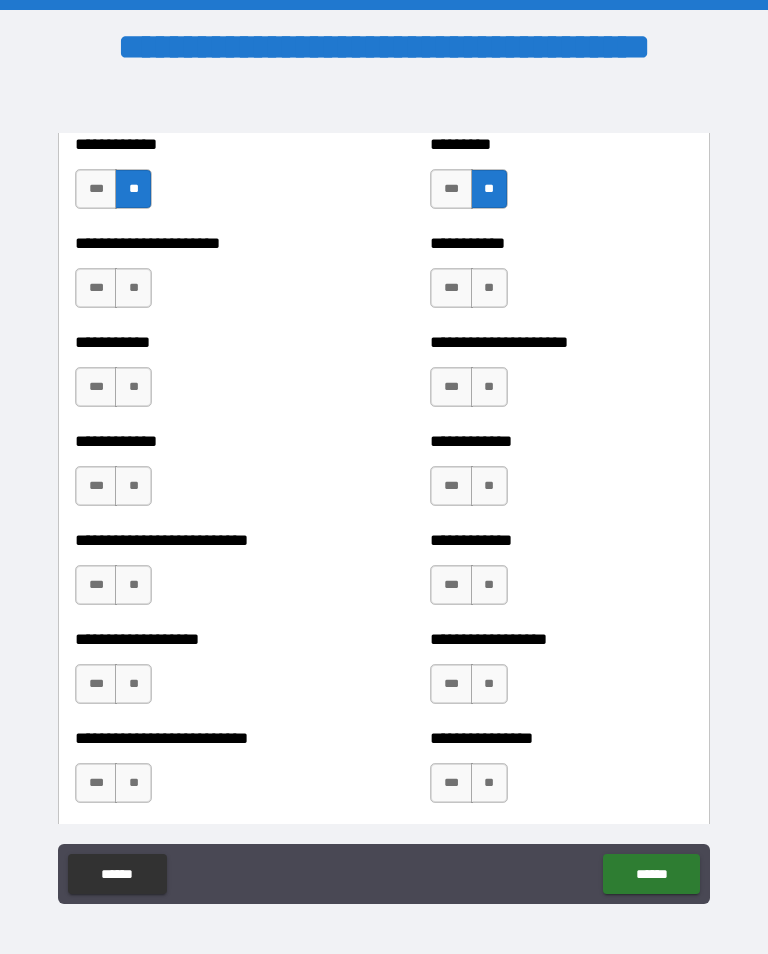 scroll, scrollTop: 5335, scrollLeft: 0, axis: vertical 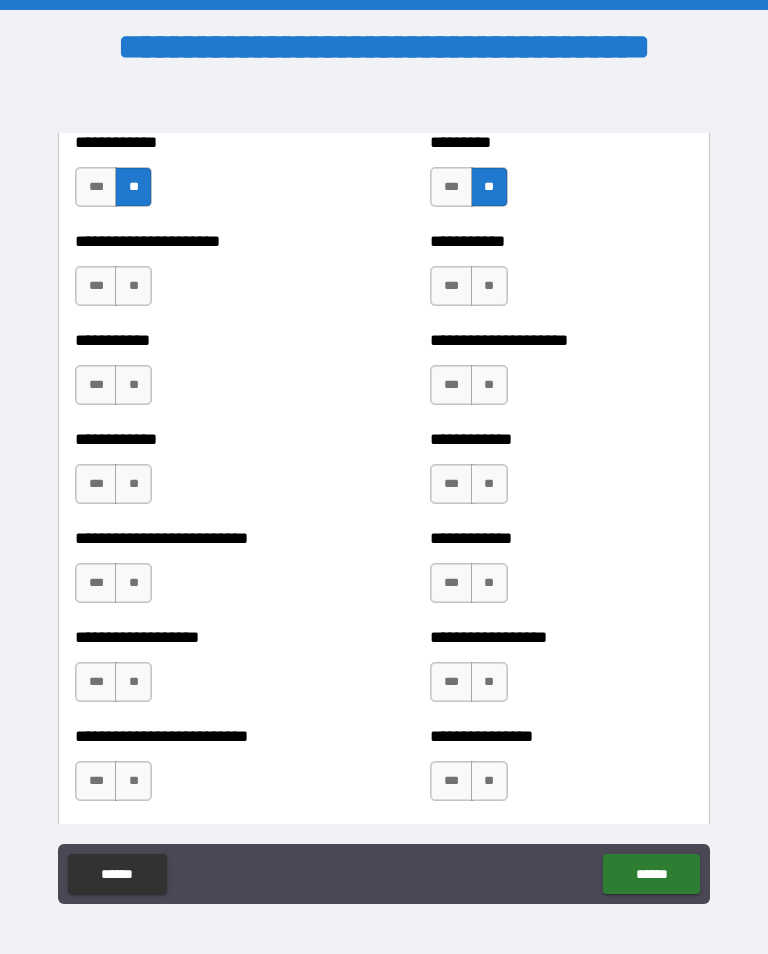 click on "**" at bounding box center [489, 286] 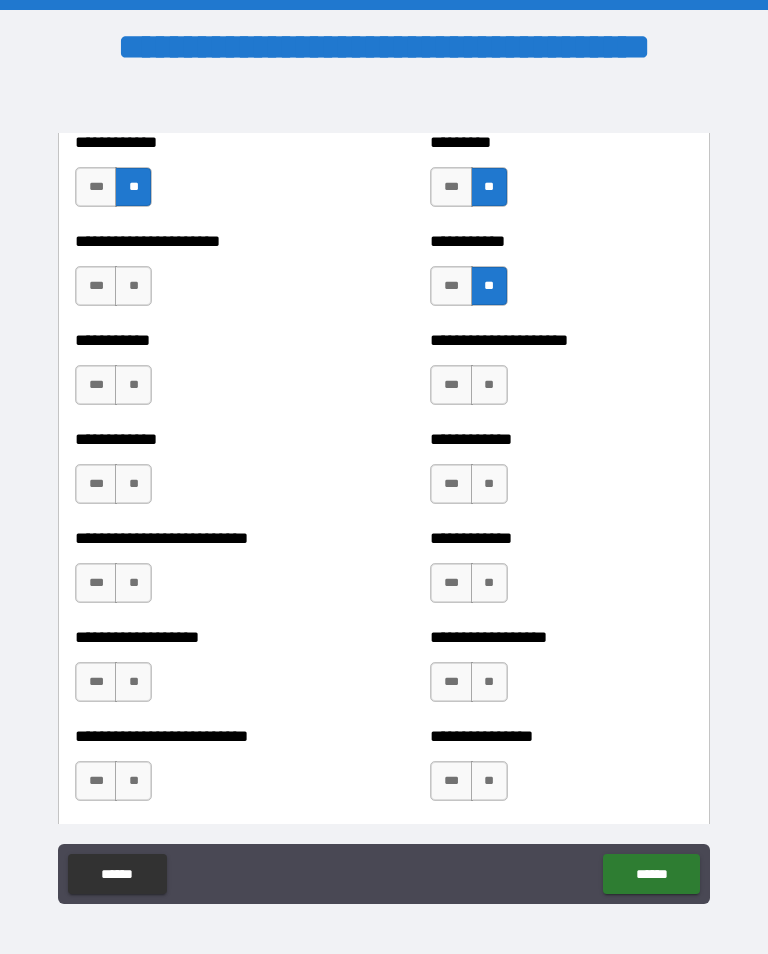 click on "**" at bounding box center [489, 385] 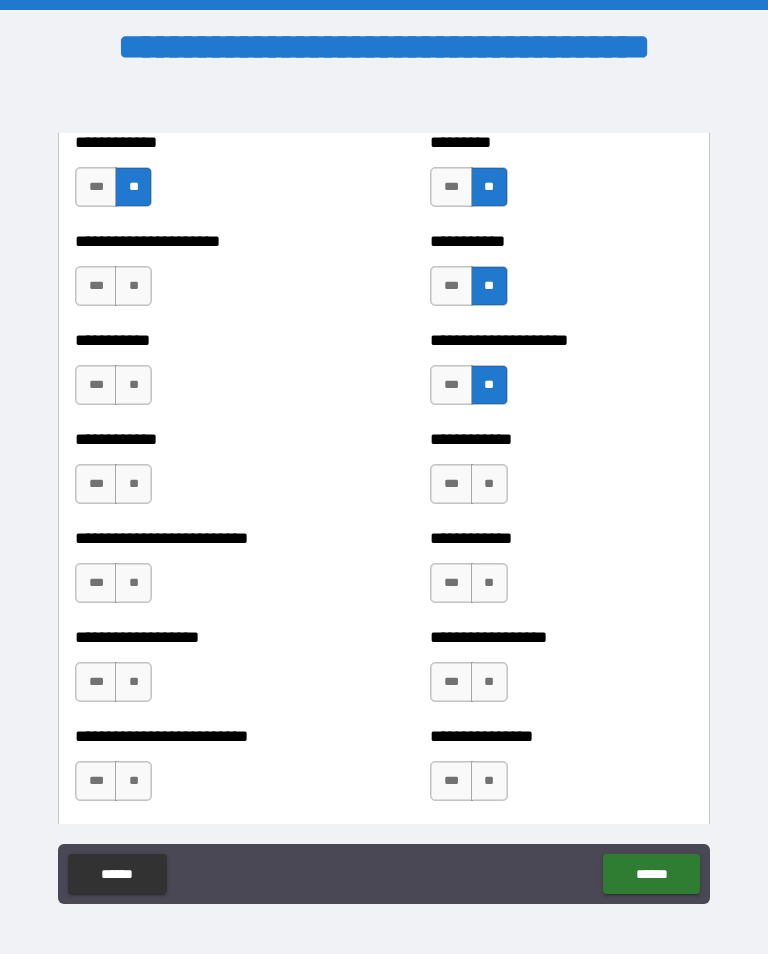 click on "**" at bounding box center [489, 484] 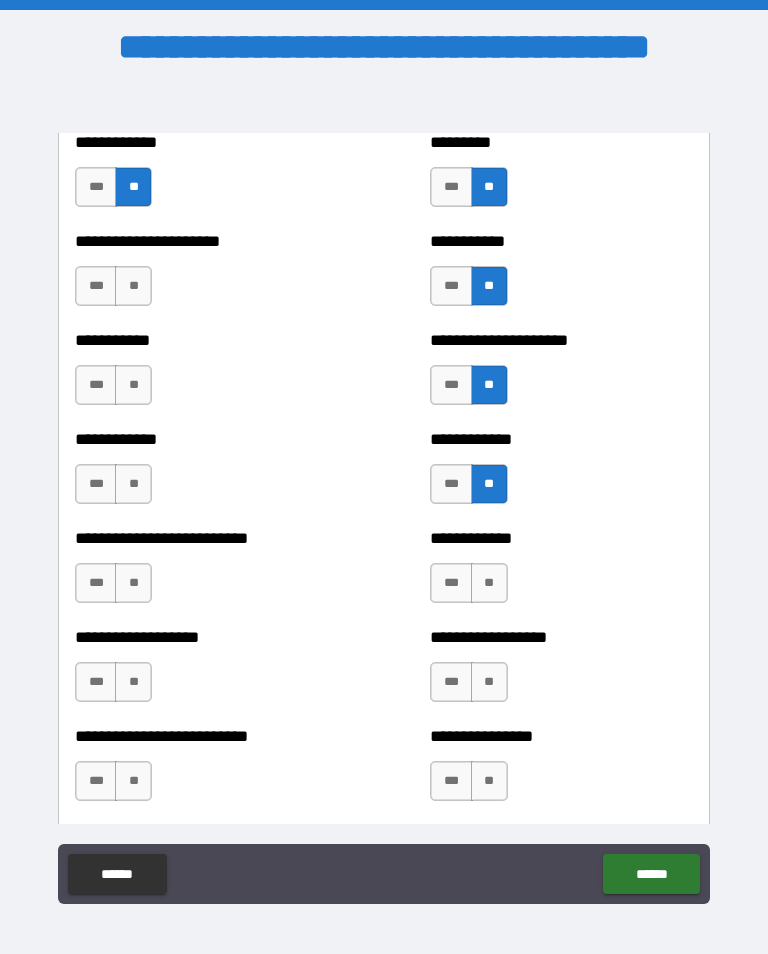 click on "**" at bounding box center [489, 583] 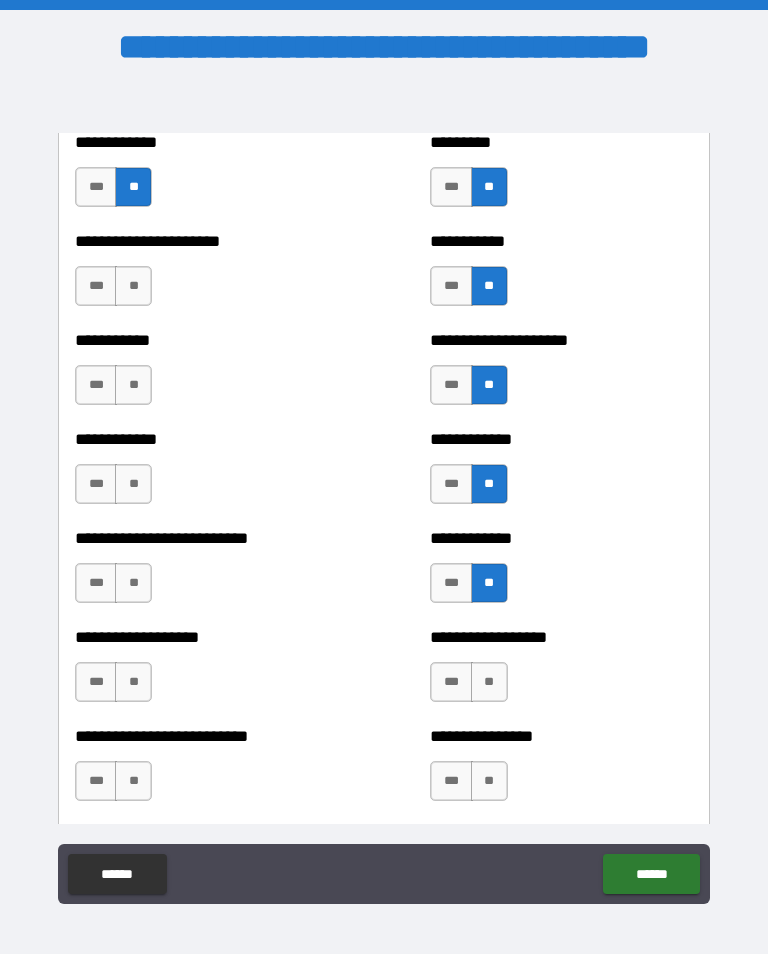click on "**" at bounding box center [489, 682] 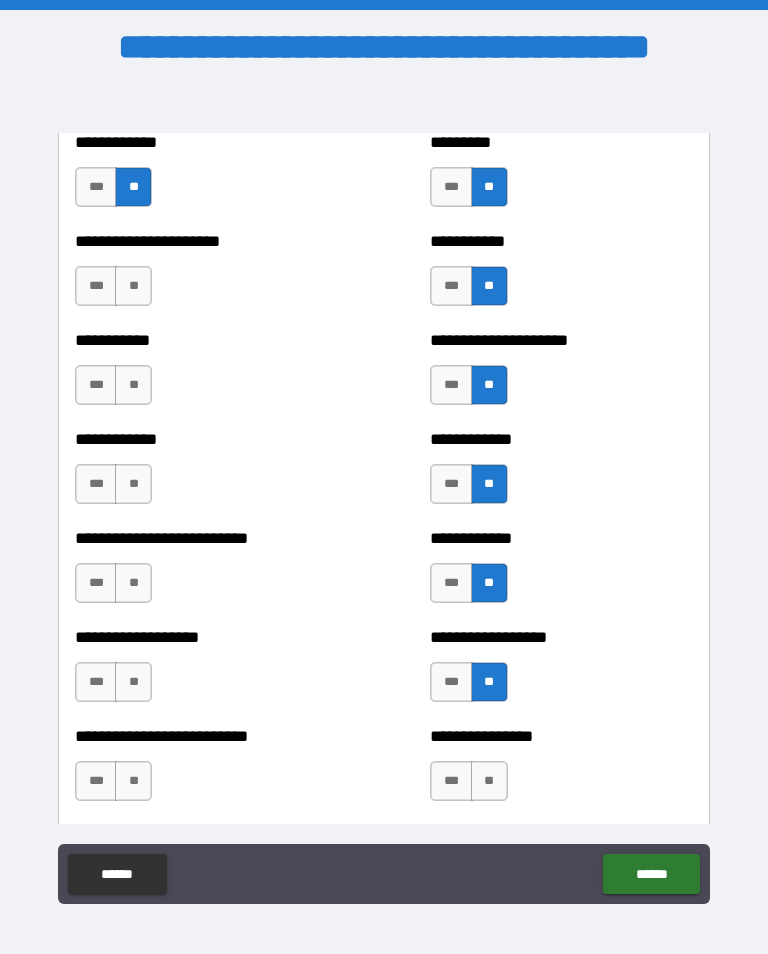 click on "**" at bounding box center (489, 781) 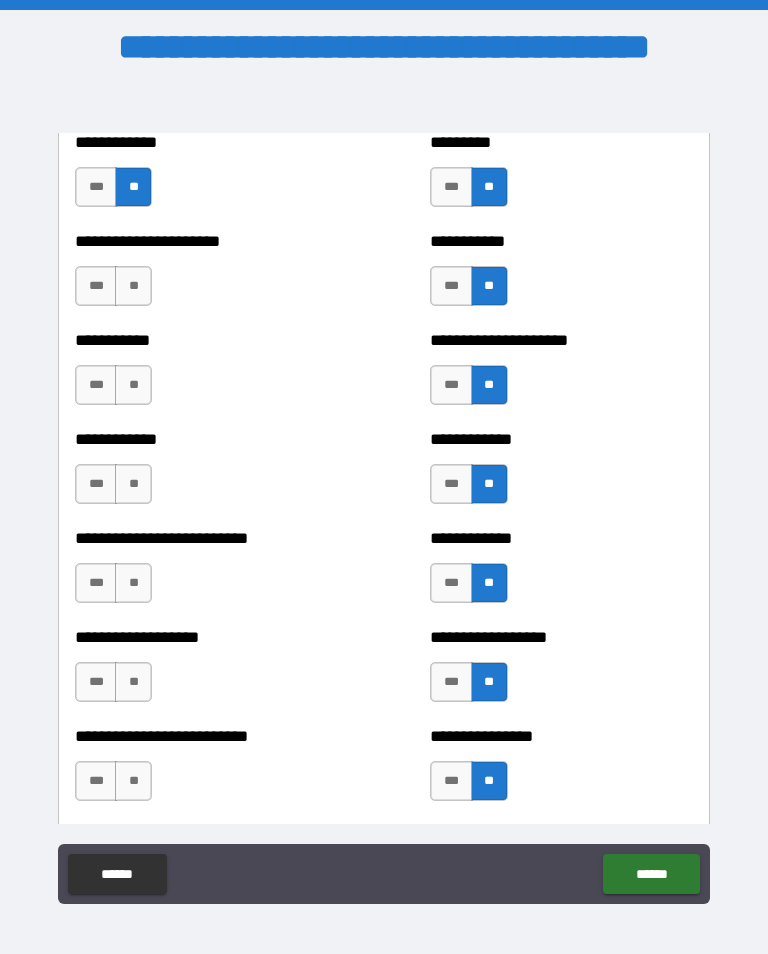 click on "**" at bounding box center [133, 286] 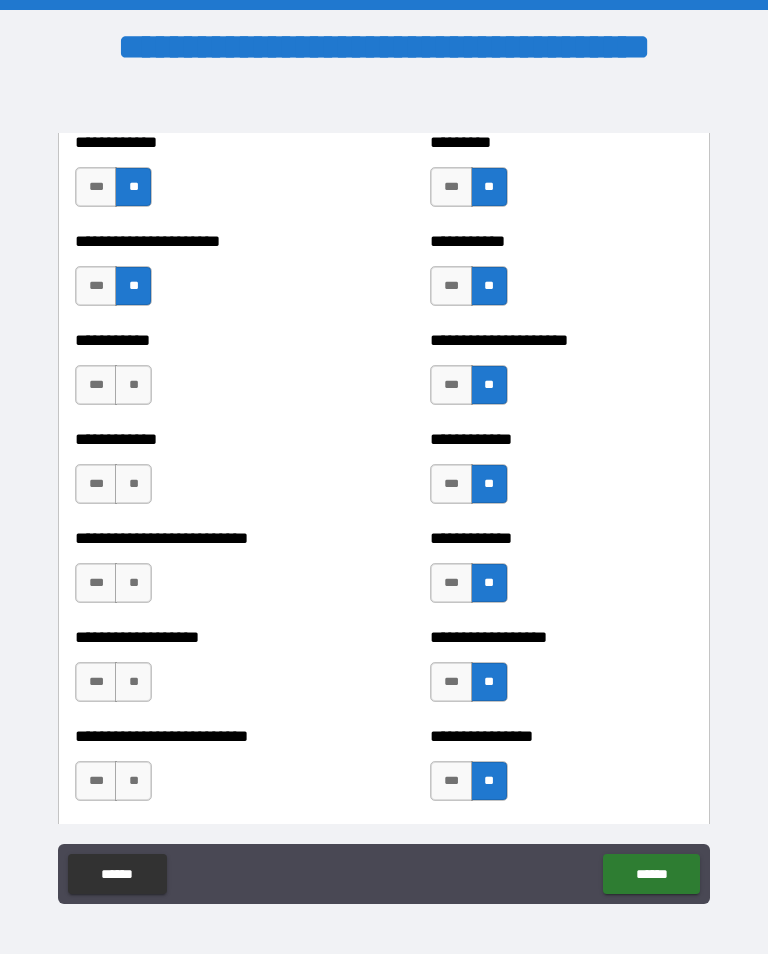 click on "**" at bounding box center [133, 385] 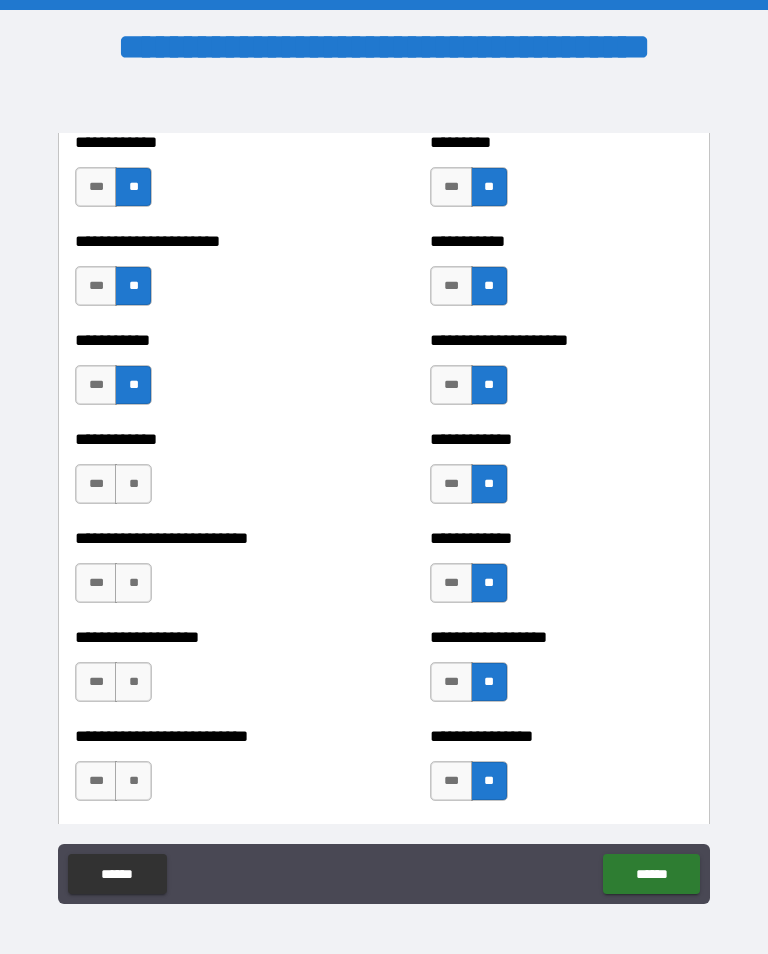 click on "**" at bounding box center [133, 484] 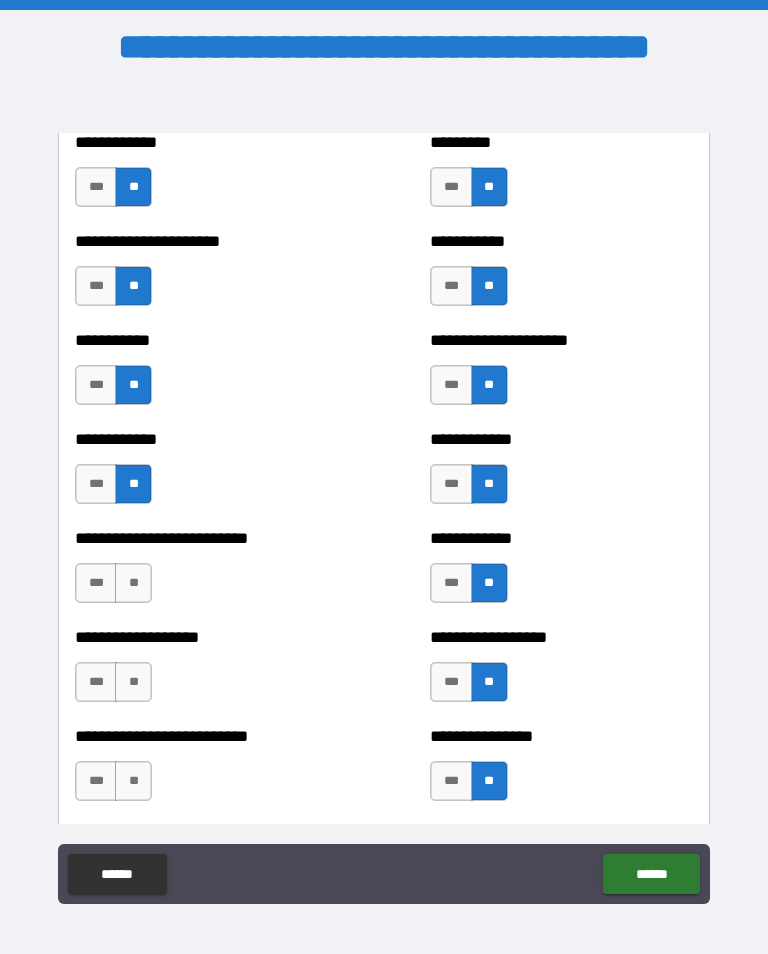 click on "**" at bounding box center [133, 583] 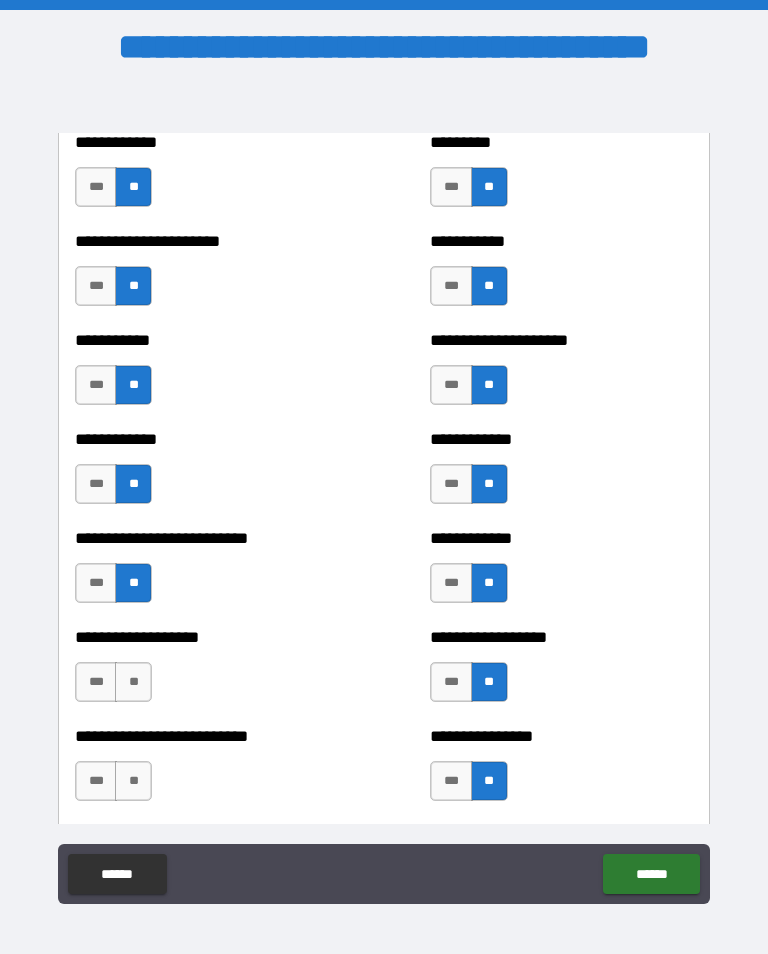 click on "**" at bounding box center (133, 682) 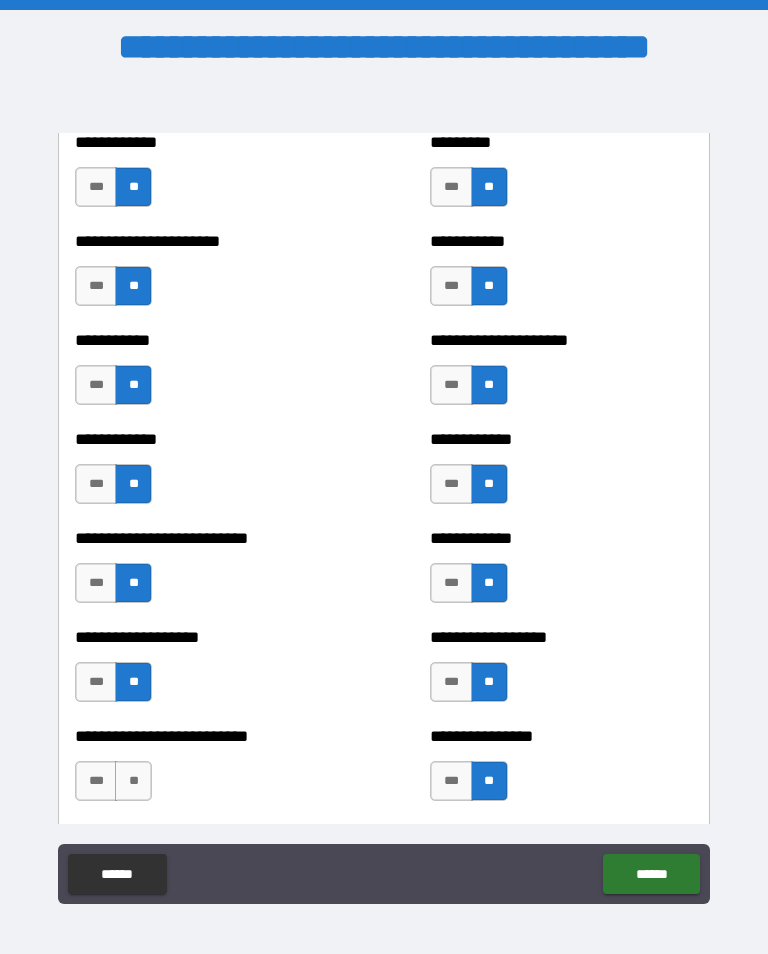 click on "**" at bounding box center [133, 781] 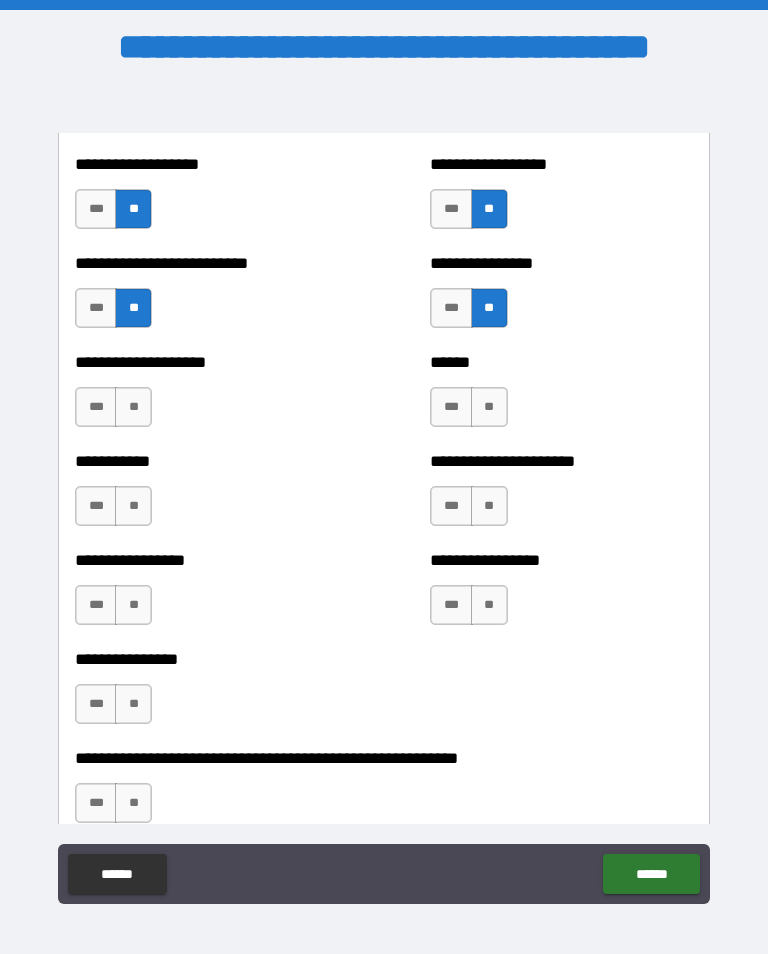 scroll, scrollTop: 5810, scrollLeft: 0, axis: vertical 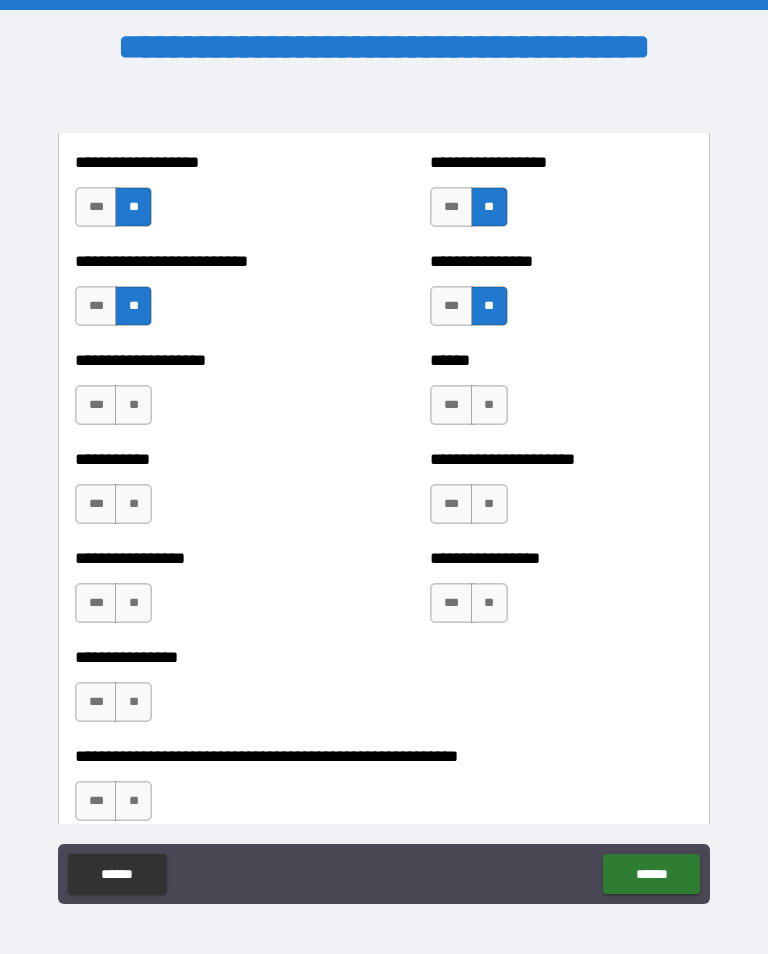 click on "**********" at bounding box center [206, 395] 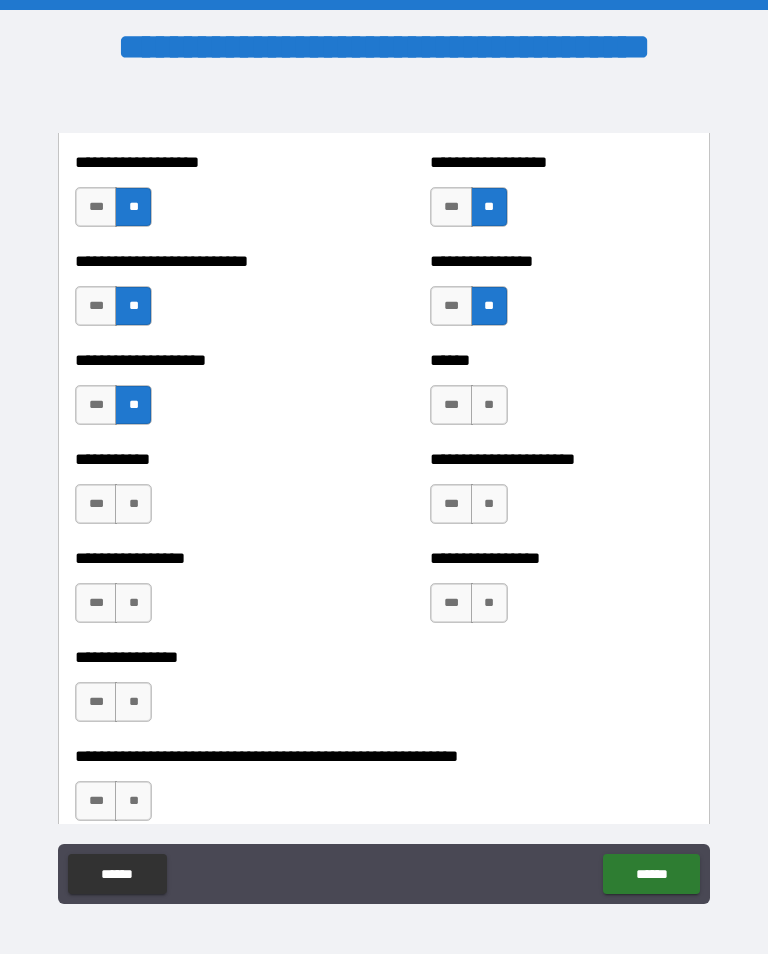 click on "**" at bounding box center (133, 504) 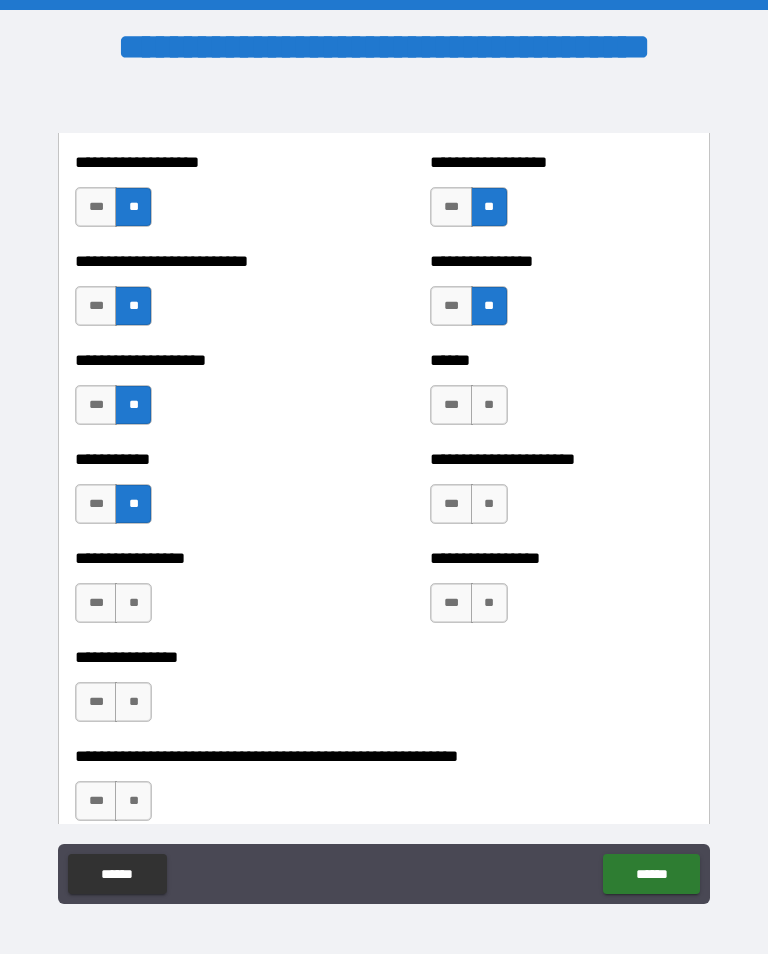 click on "**********" at bounding box center [206, 593] 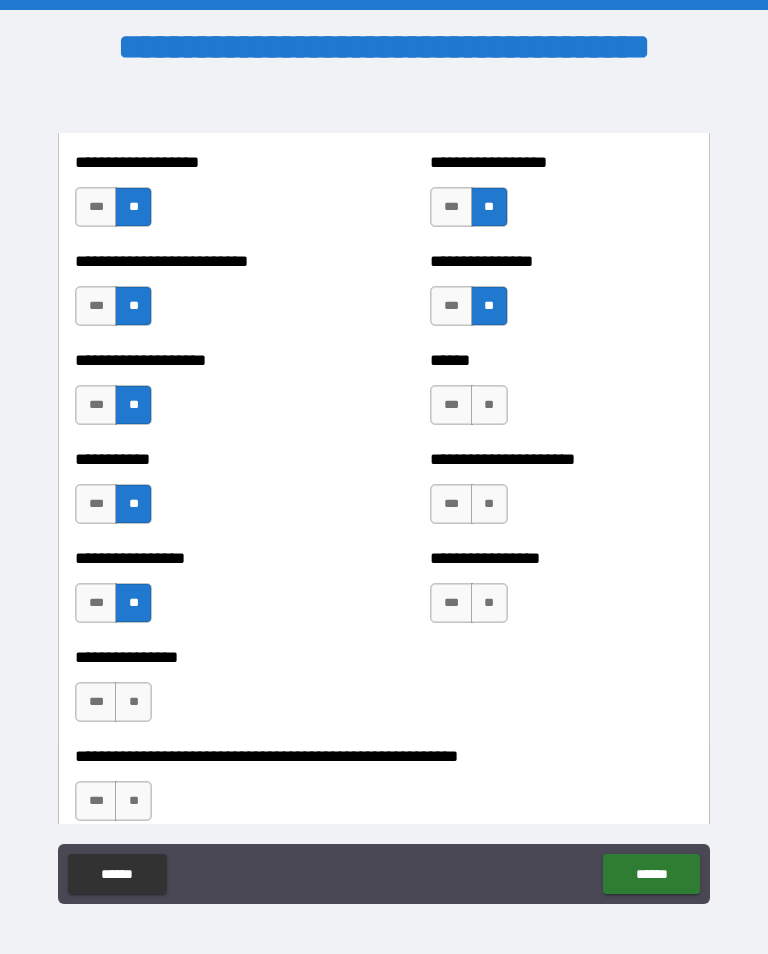 click on "**" at bounding box center (133, 702) 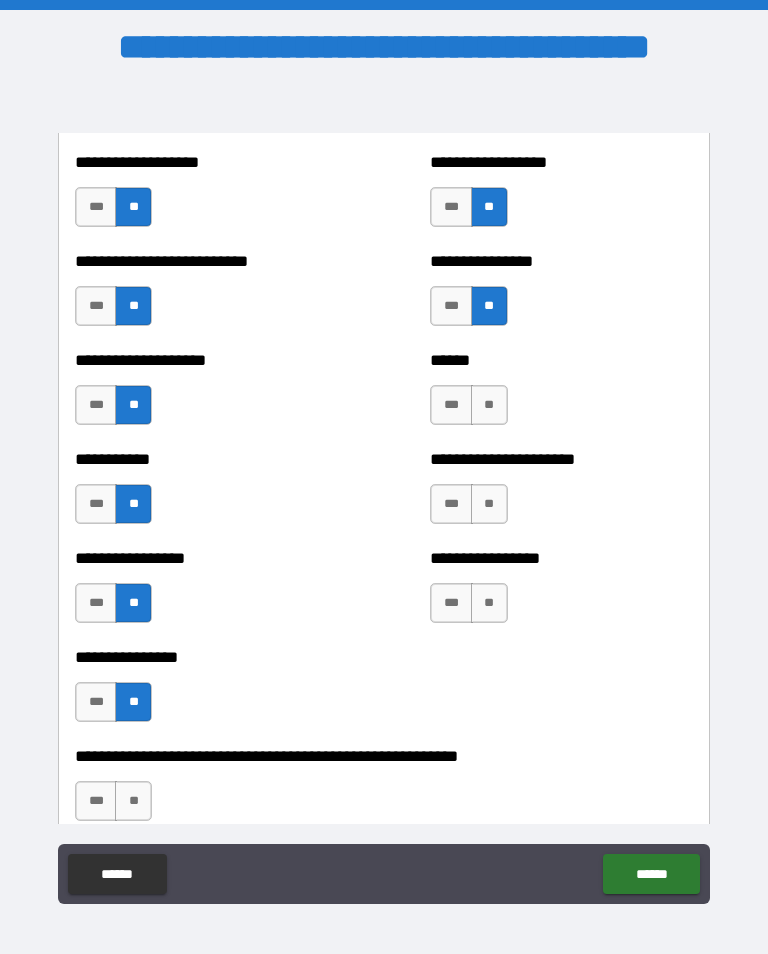 click on "**" at bounding box center [133, 801] 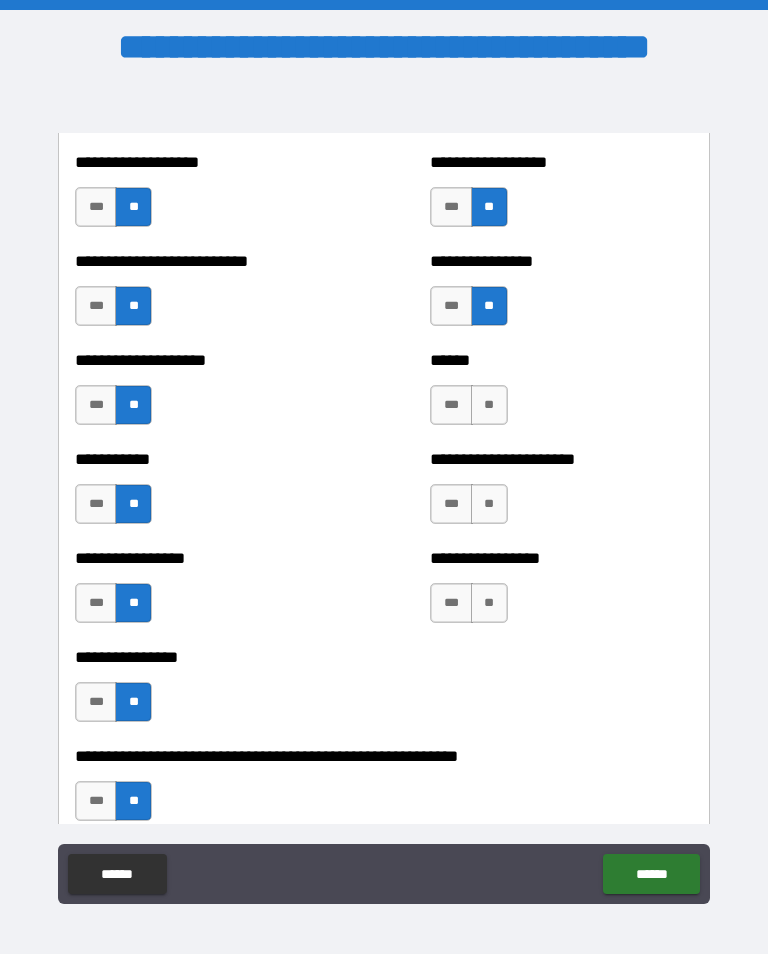 click on "**" at bounding box center (489, 603) 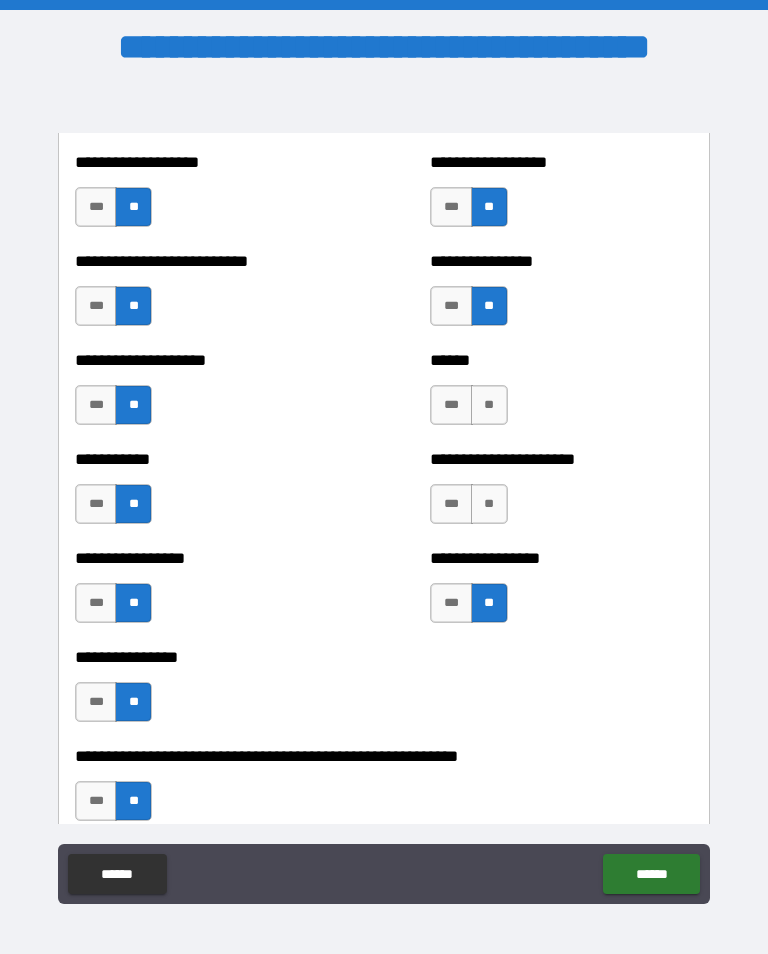 click on "**" at bounding box center [489, 504] 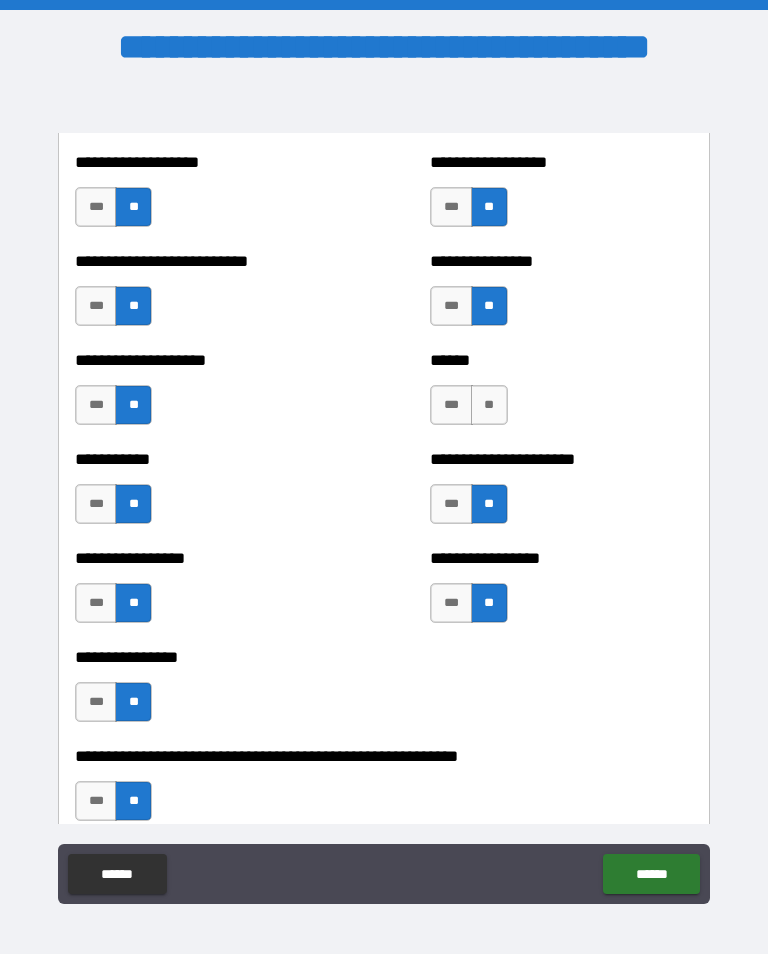 click on "**" at bounding box center [489, 405] 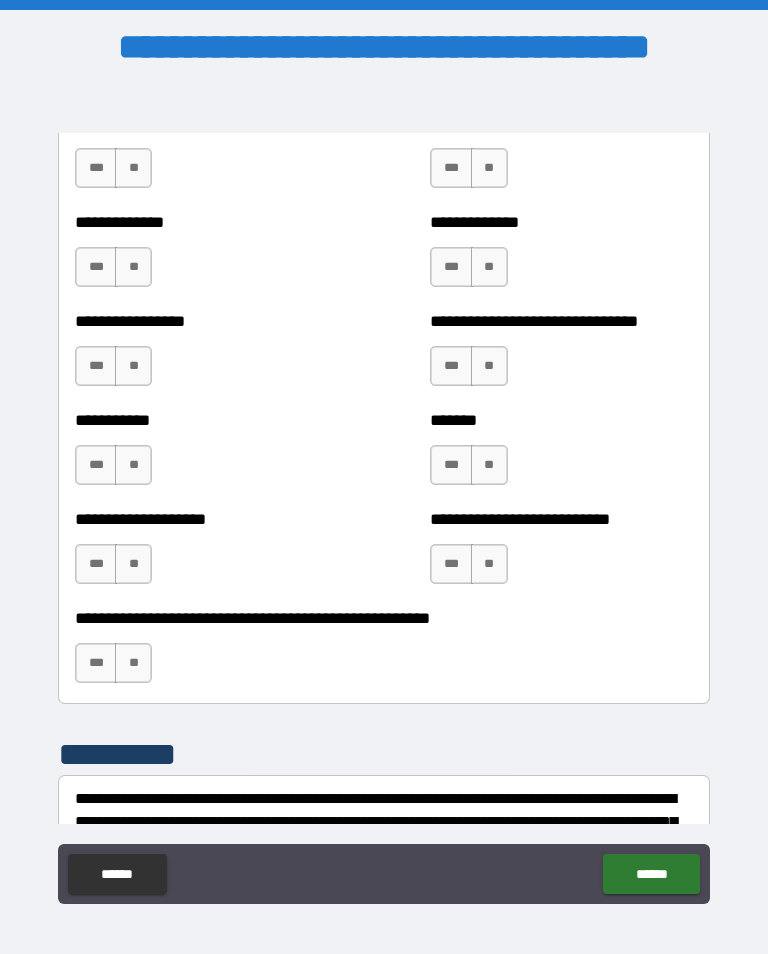 scroll, scrollTop: 7853, scrollLeft: 0, axis: vertical 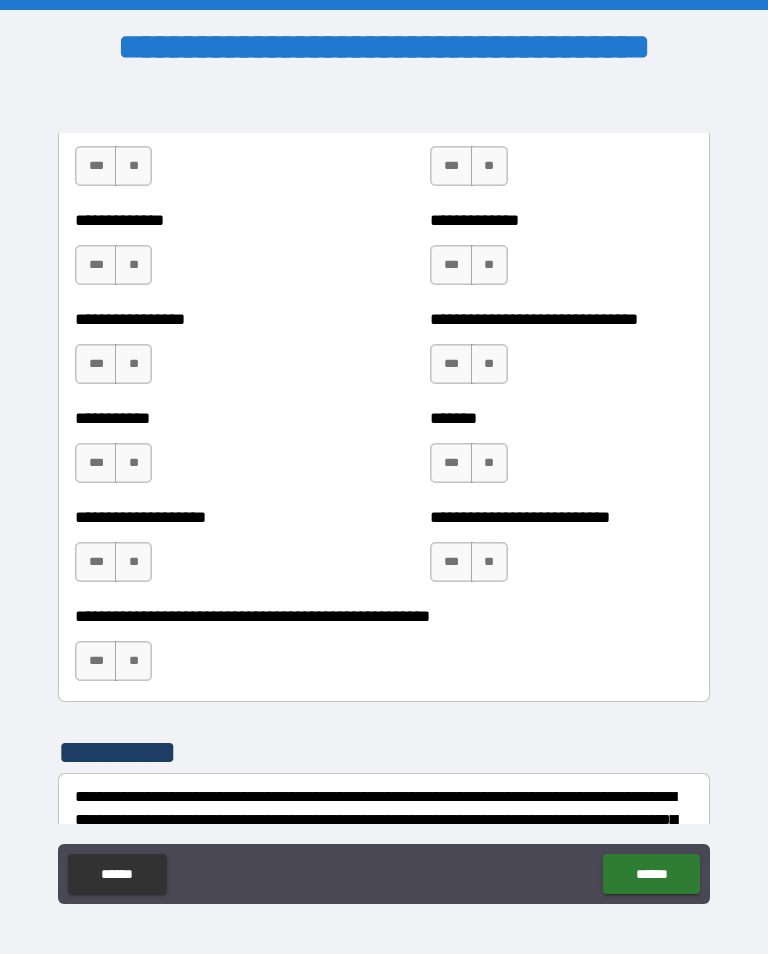 click on "***" at bounding box center [451, 265] 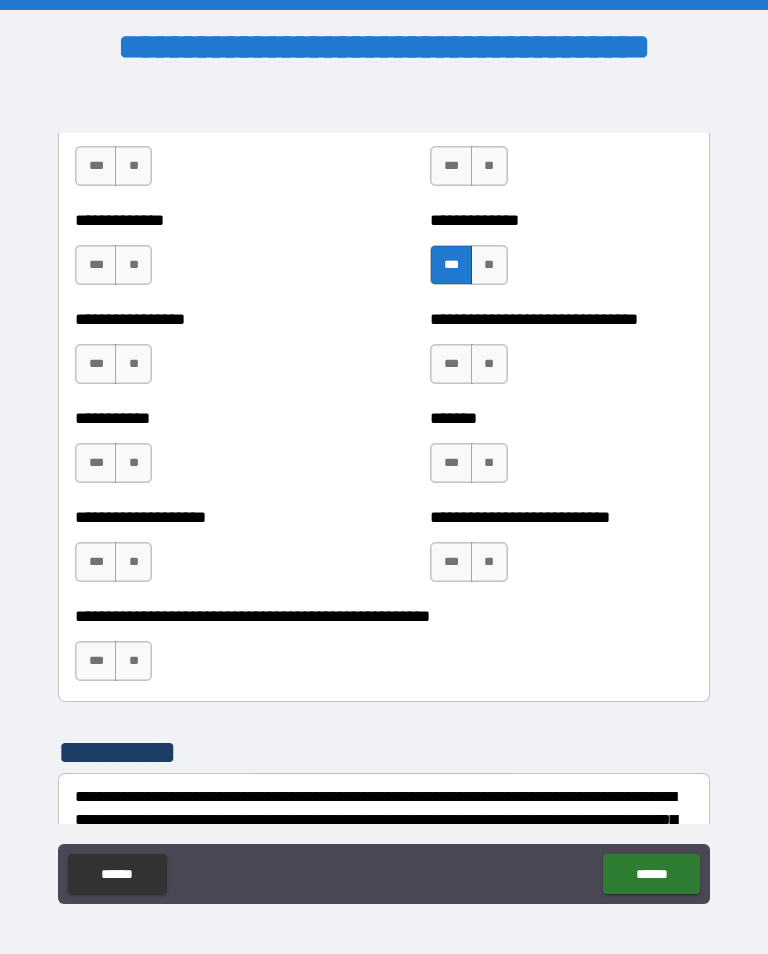 click on "**" at bounding box center [133, 265] 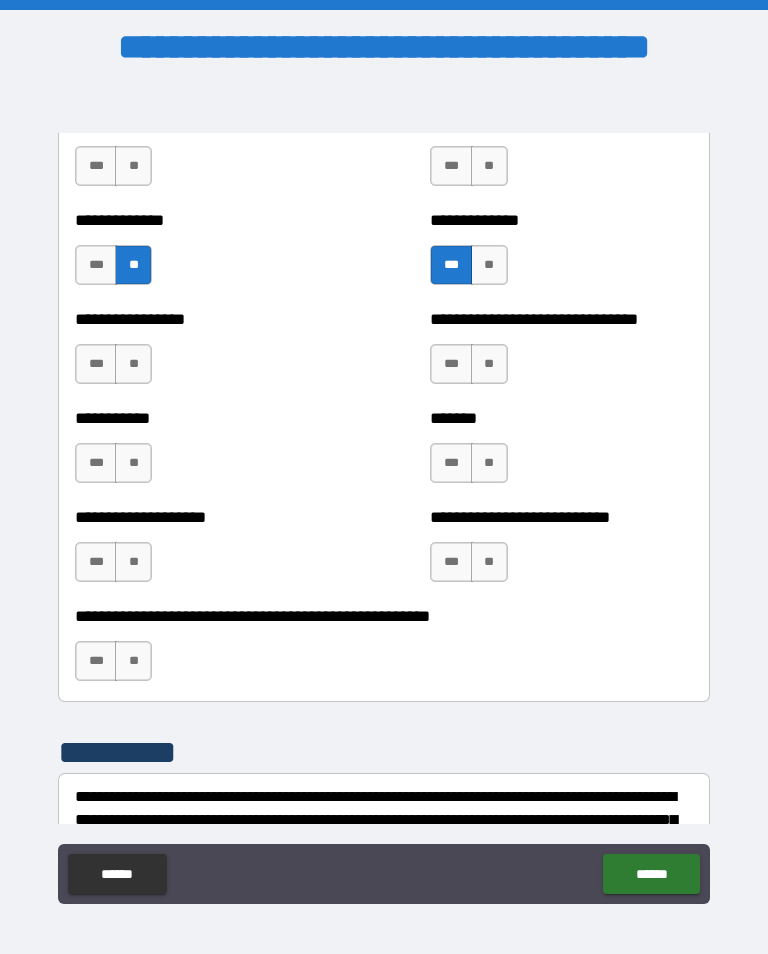 click on "***" at bounding box center [96, 364] 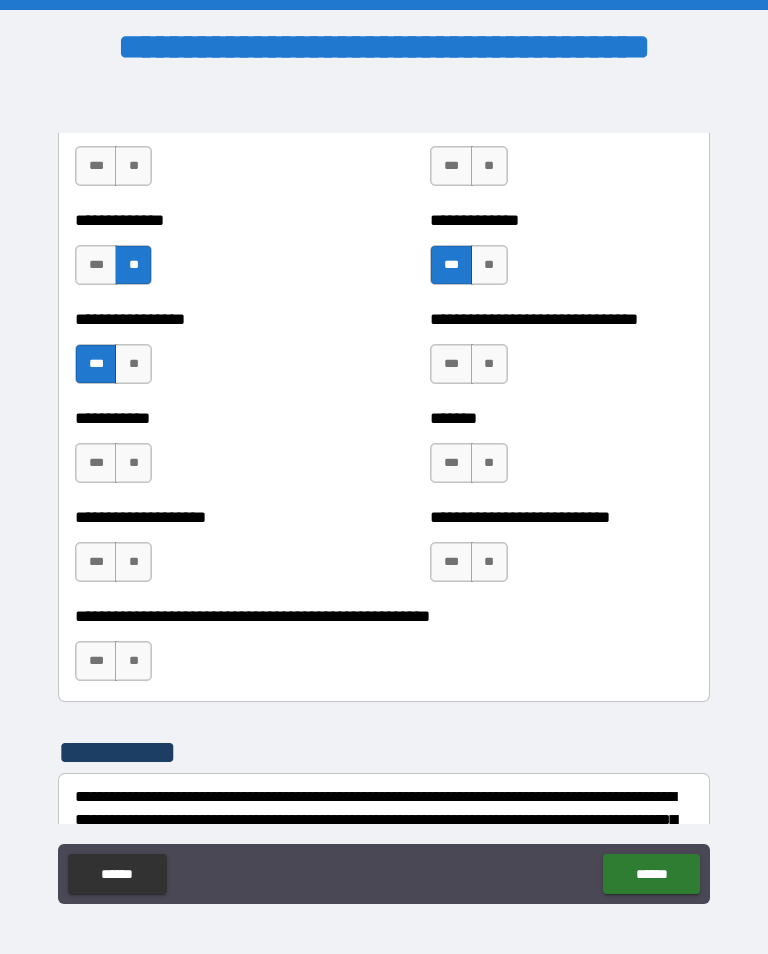 click on "**" at bounding box center (133, 463) 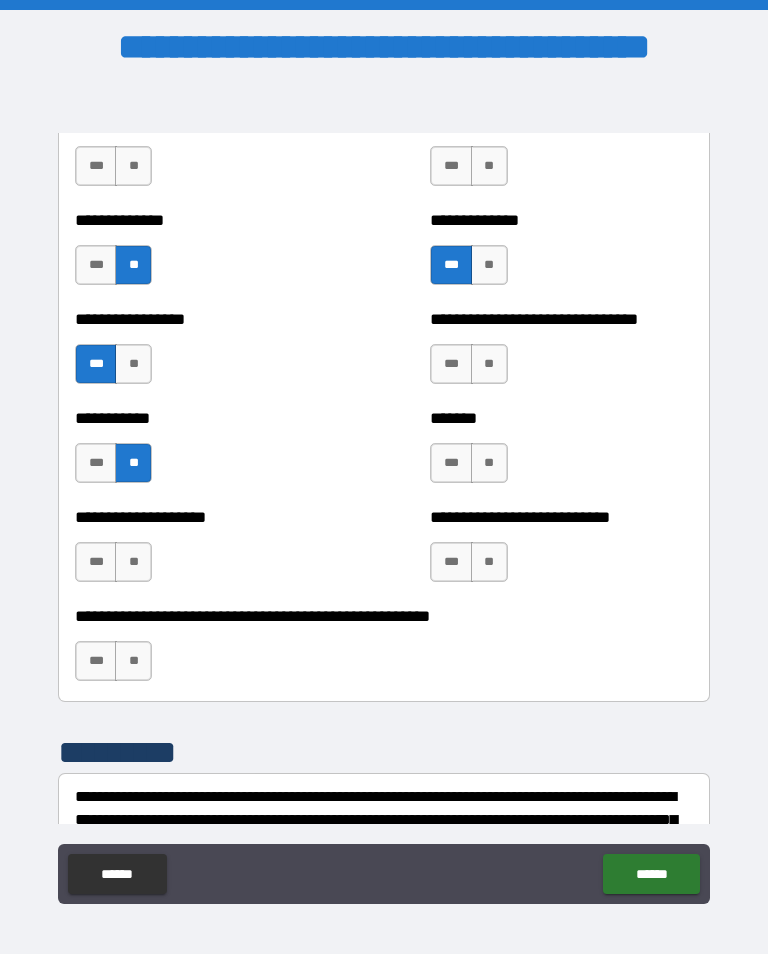 click on "*** **" at bounding box center (116, 567) 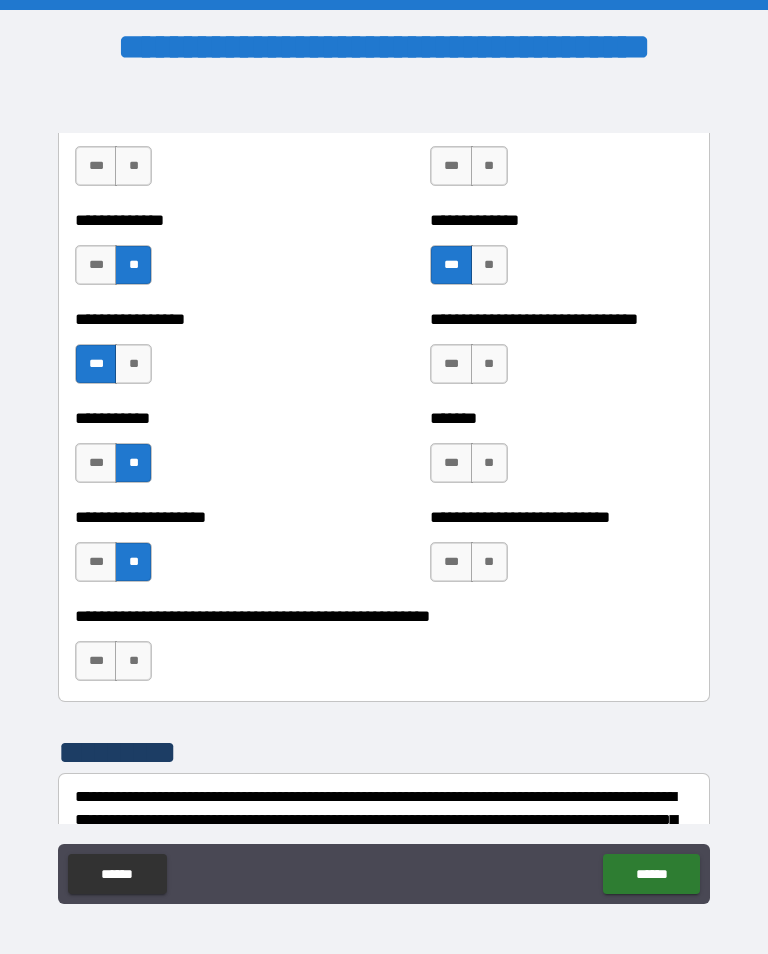 click on "**" at bounding box center [133, 661] 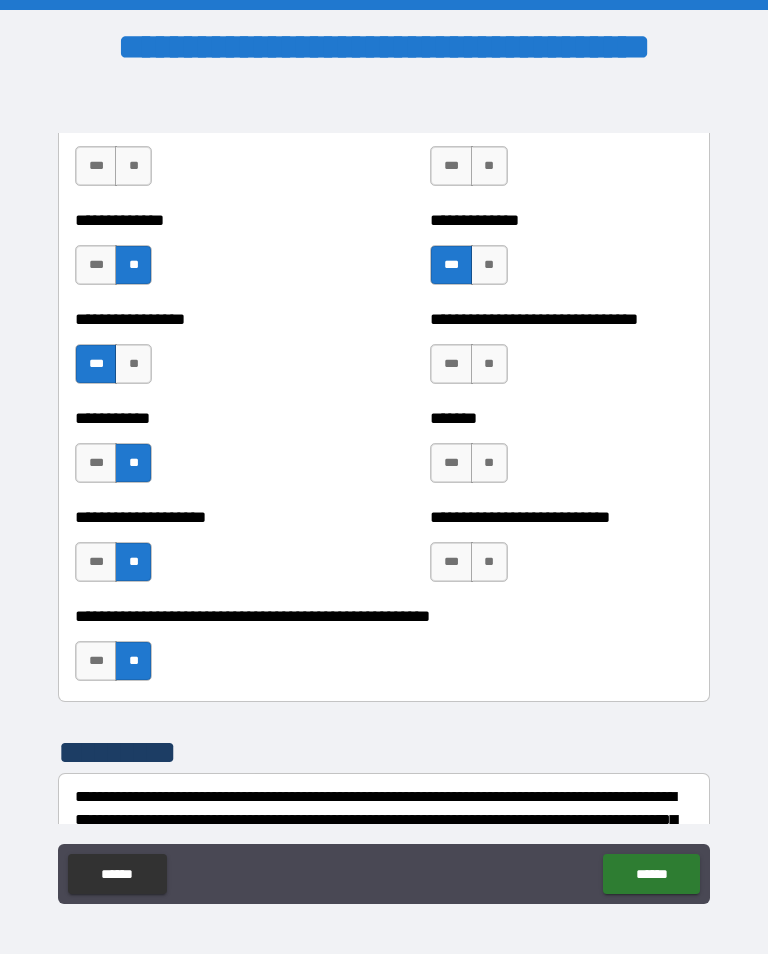 click on "**" at bounding box center [489, 562] 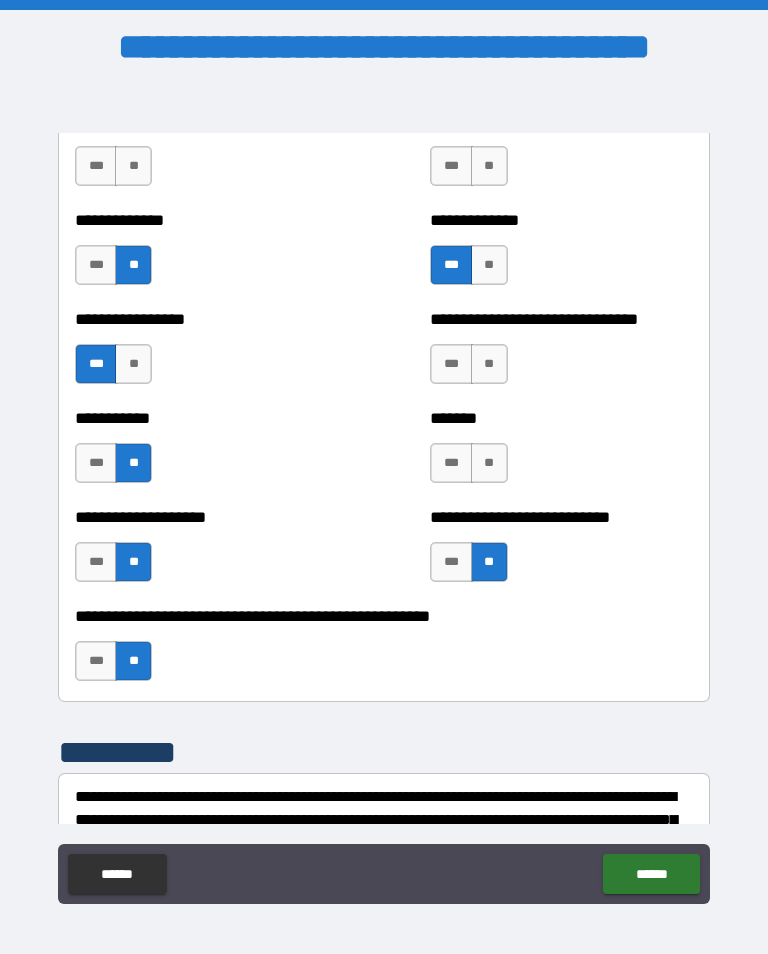 click on "***" at bounding box center (451, 463) 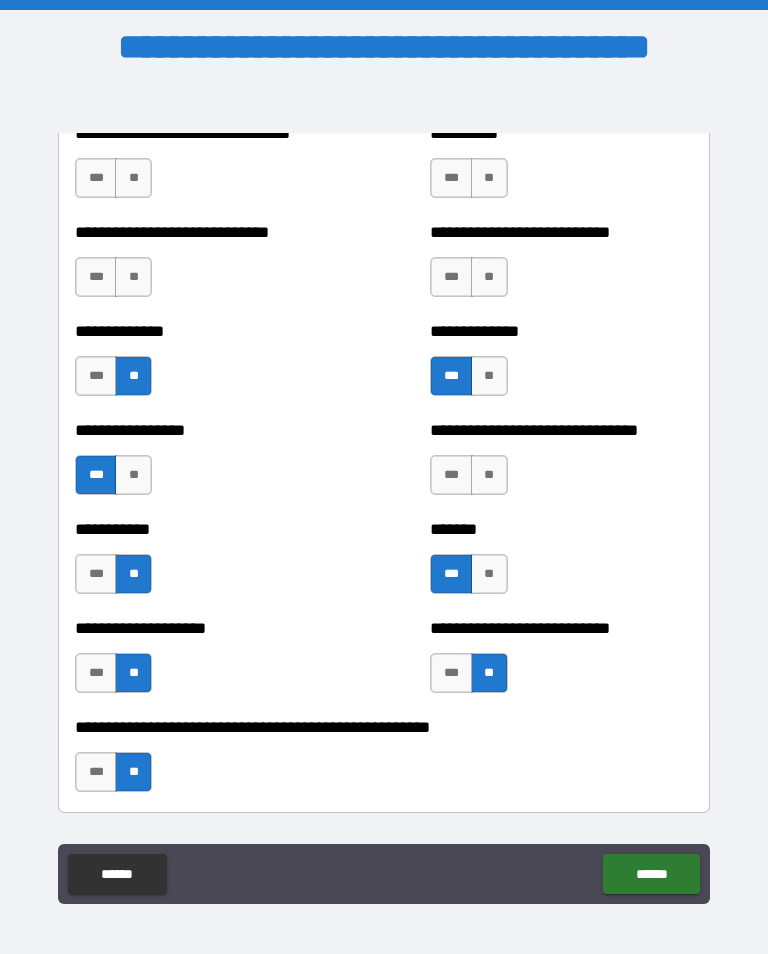 scroll, scrollTop: 7727, scrollLeft: 0, axis: vertical 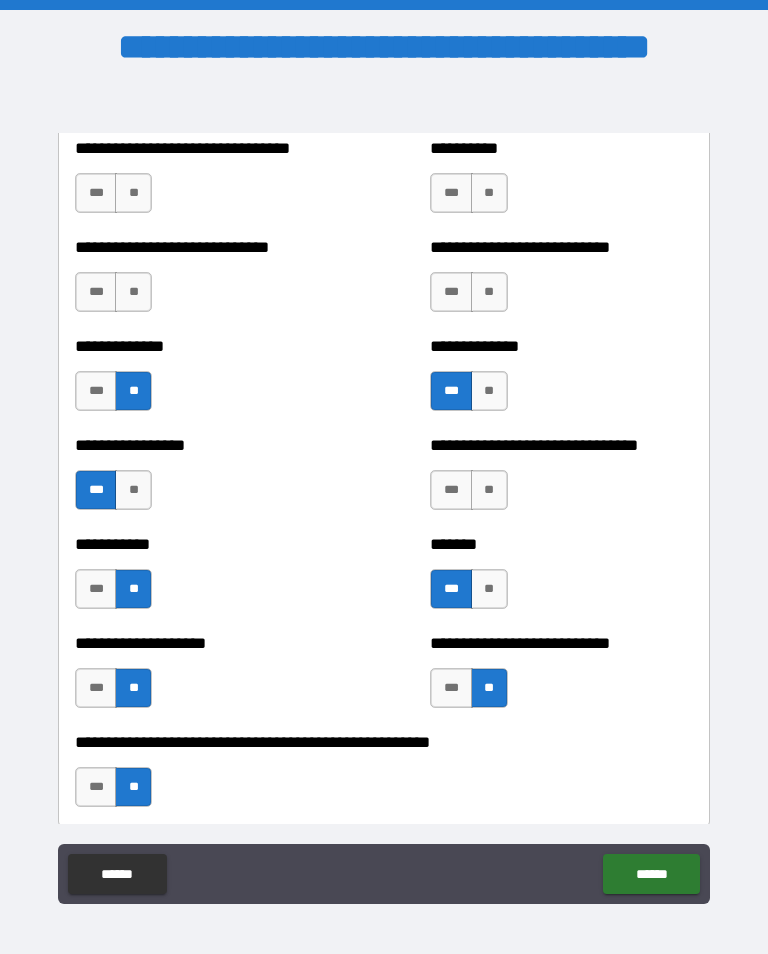 click on "***" at bounding box center [451, 490] 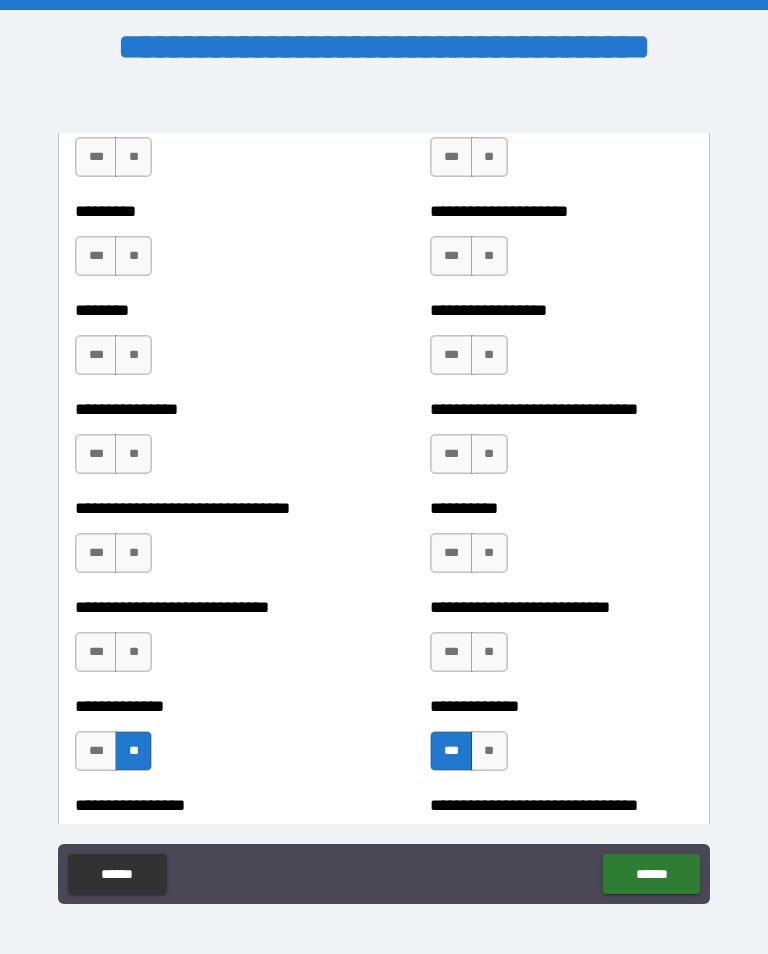 scroll, scrollTop: 7367, scrollLeft: 0, axis: vertical 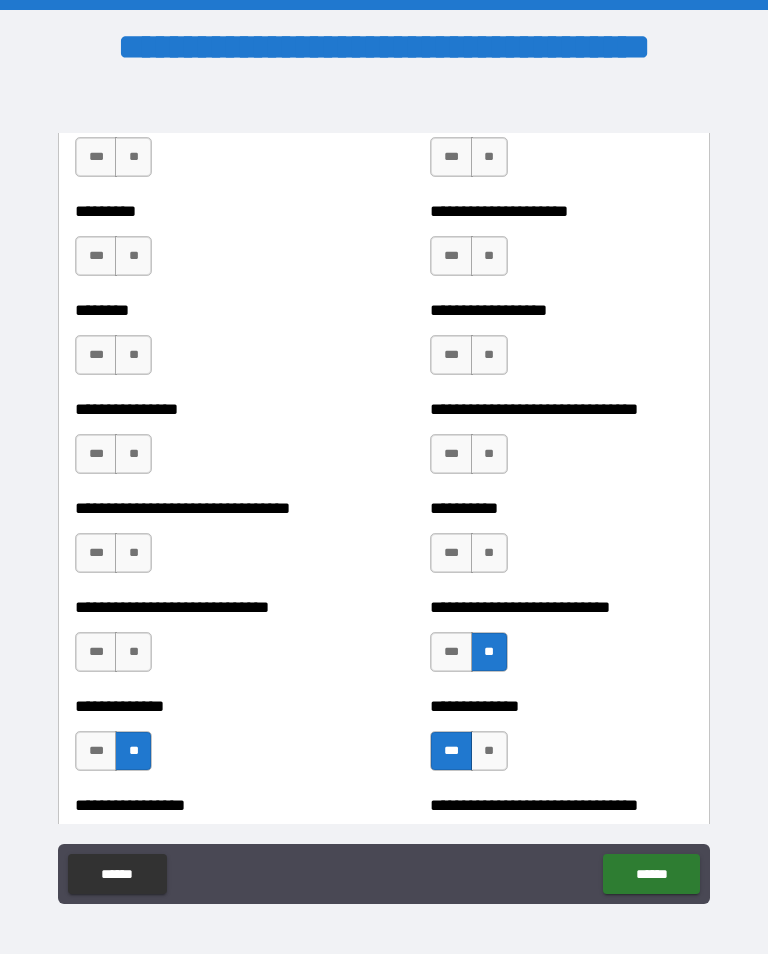 click on "***" at bounding box center [451, 553] 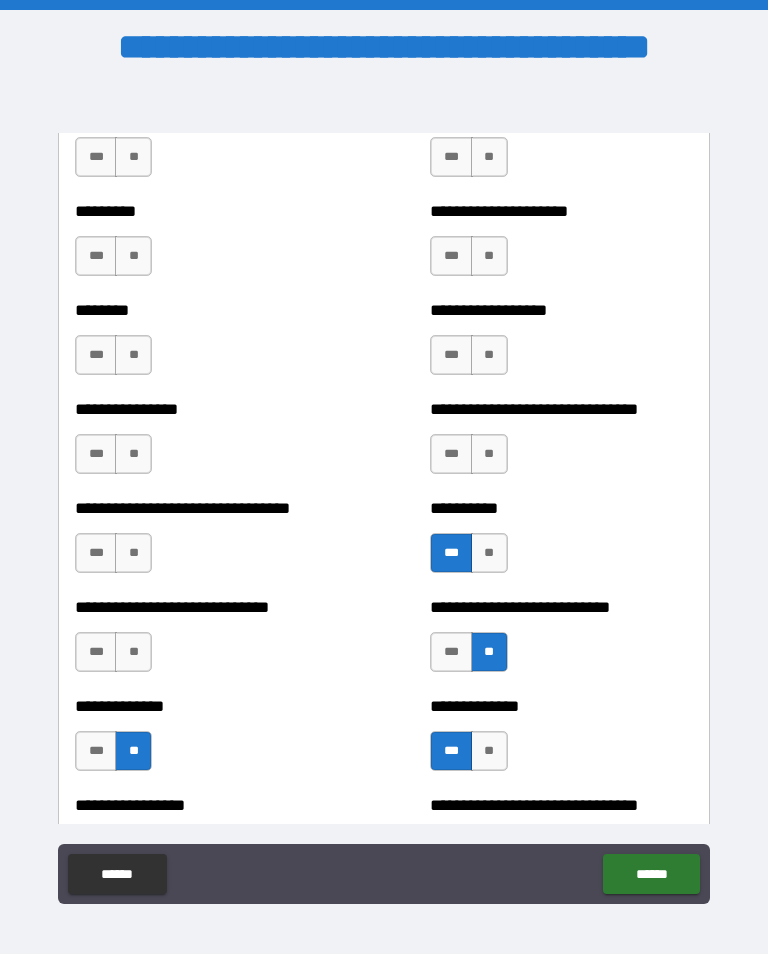 click on "**" at bounding box center (133, 553) 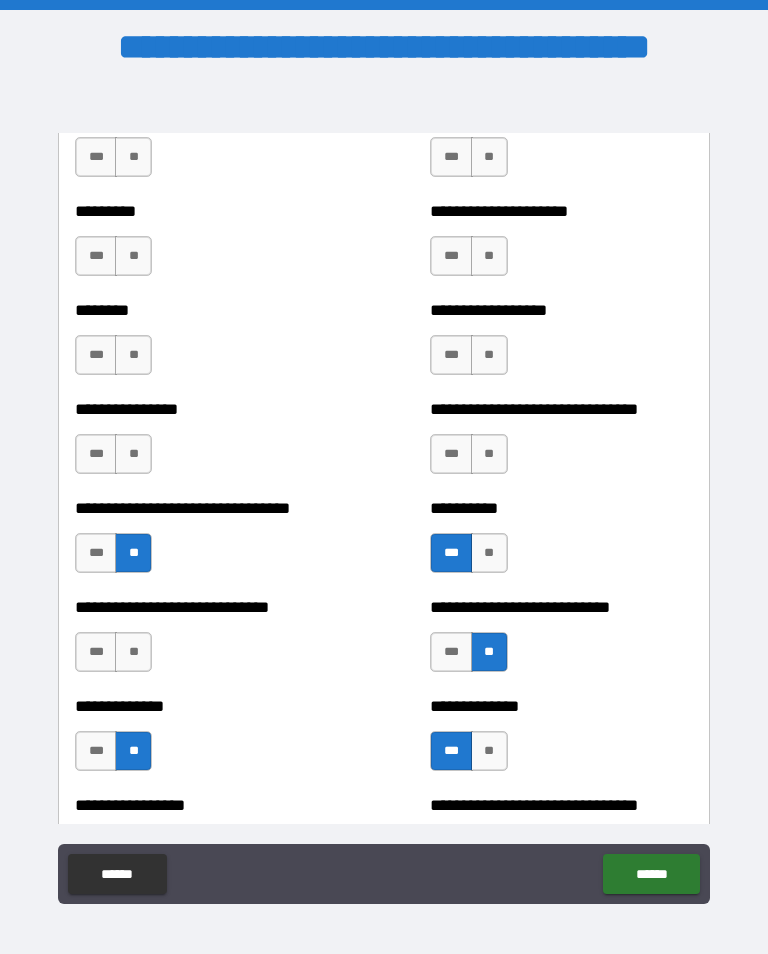 click on "**" at bounding box center (133, 652) 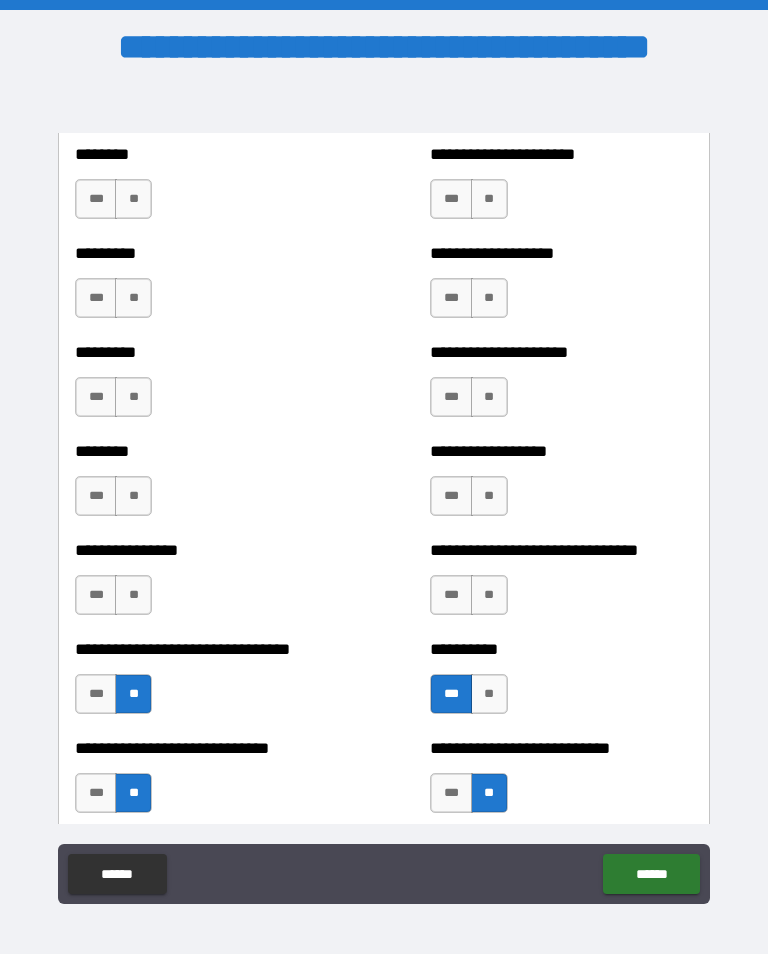 scroll, scrollTop: 7218, scrollLeft: 0, axis: vertical 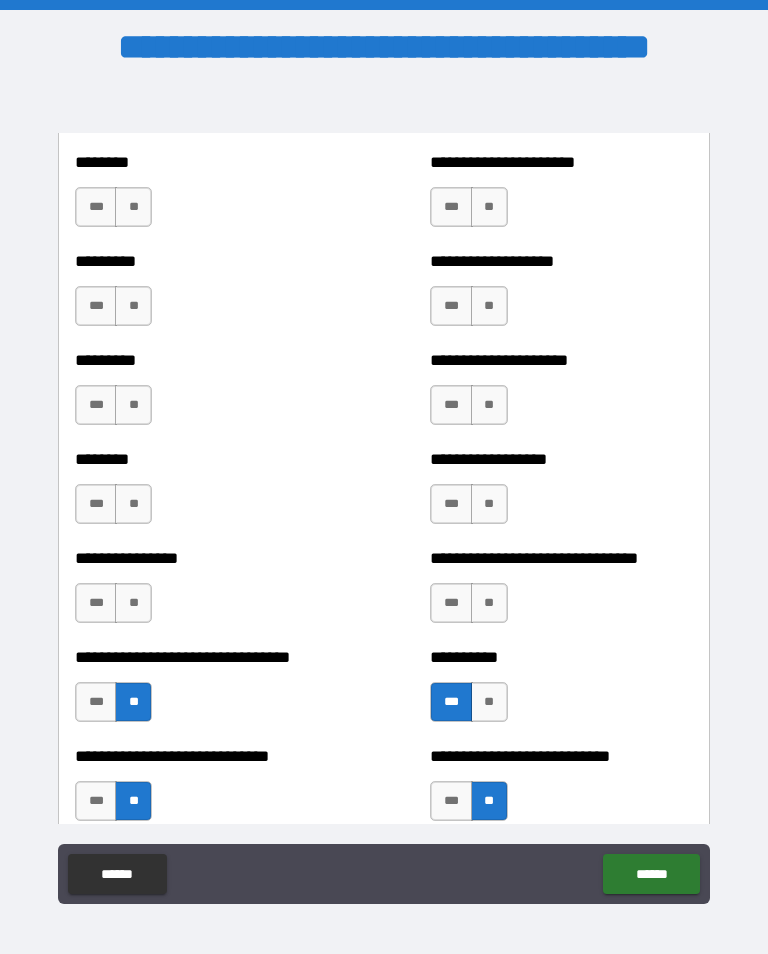 click on "**" at bounding box center [133, 603] 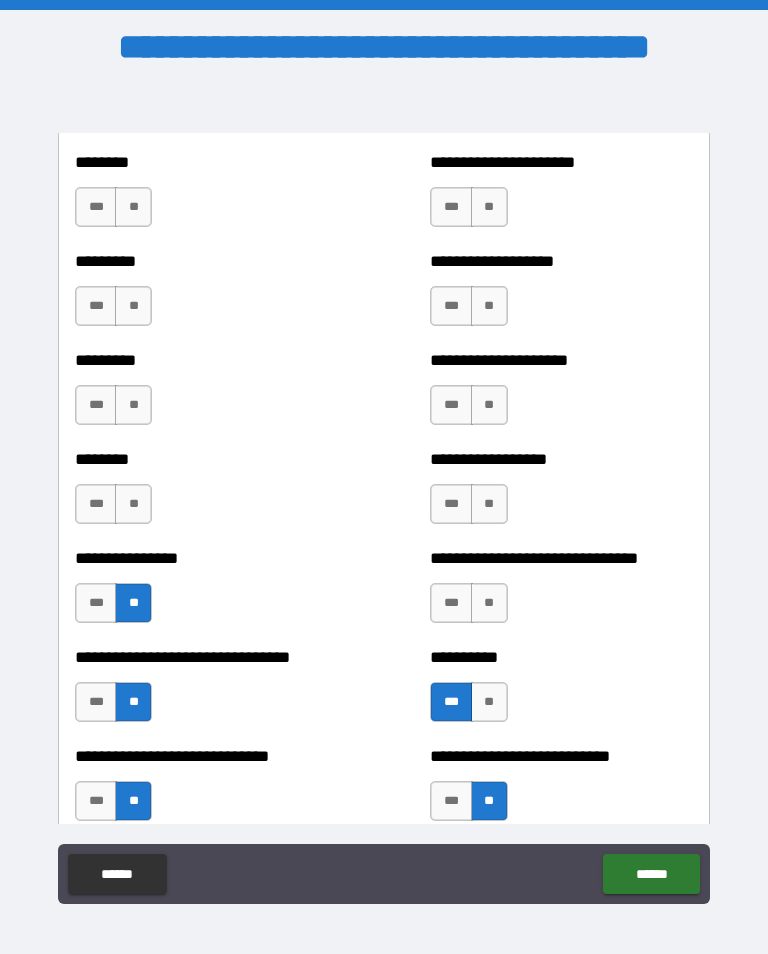 click on "***" at bounding box center (451, 603) 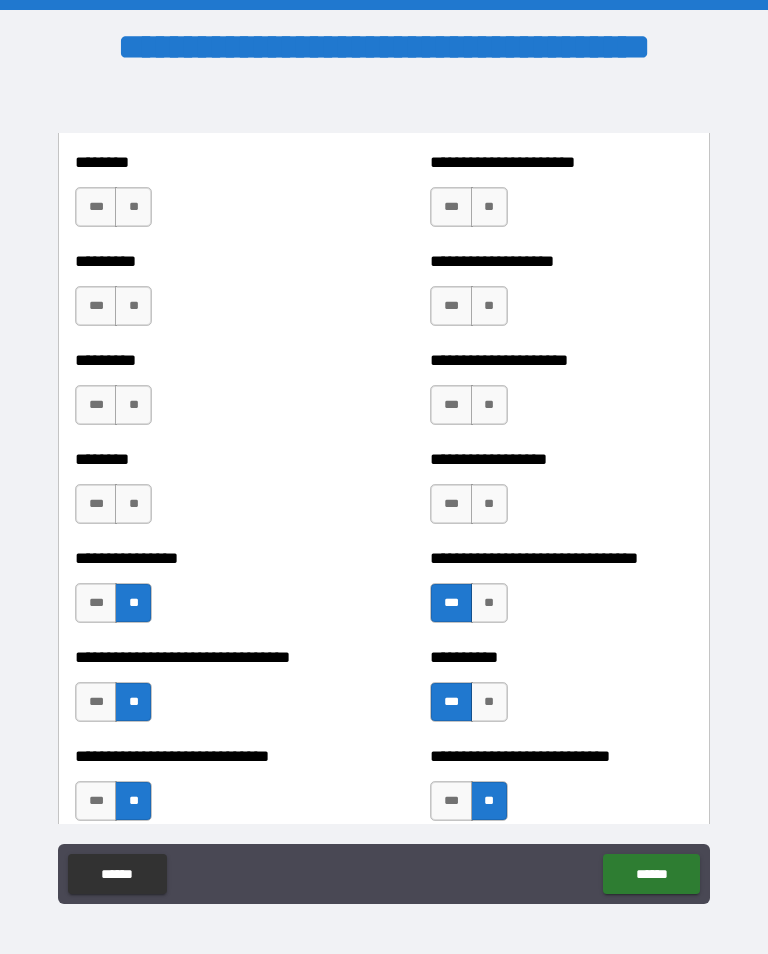 click on "***" at bounding box center [451, 504] 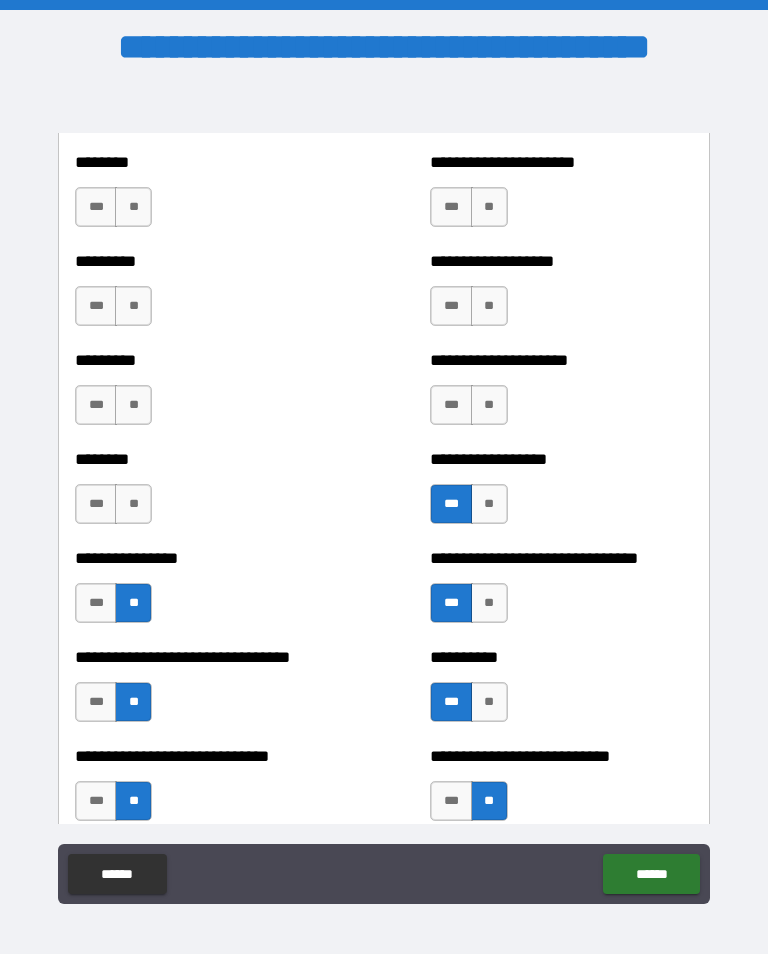 click on "**" at bounding box center [489, 405] 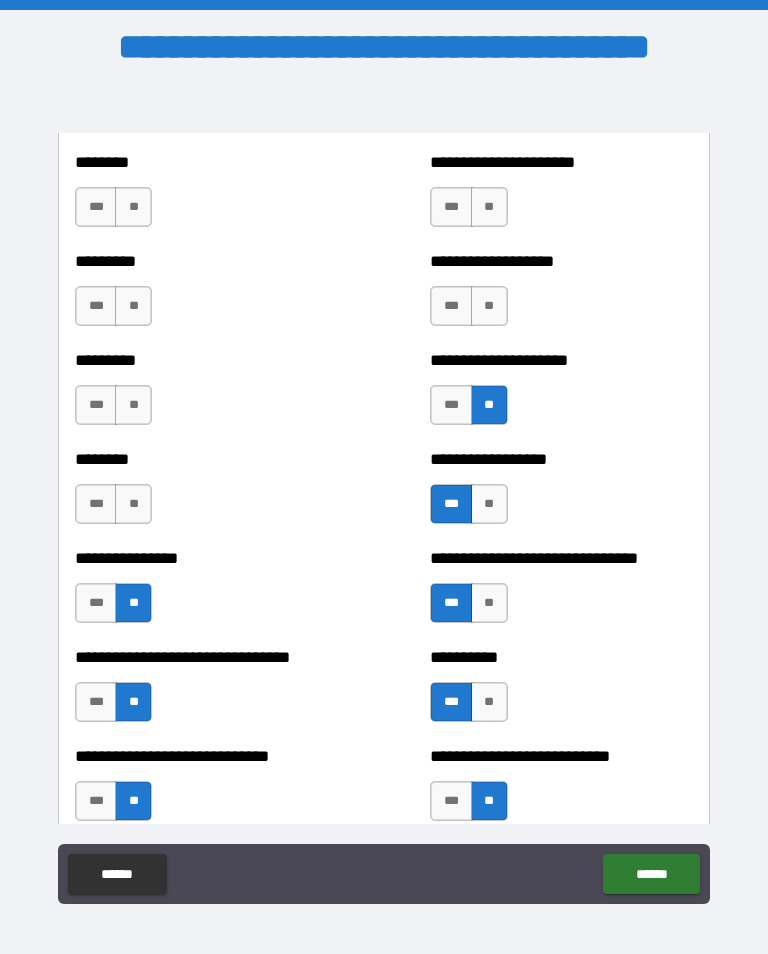 click on "**" at bounding box center (133, 405) 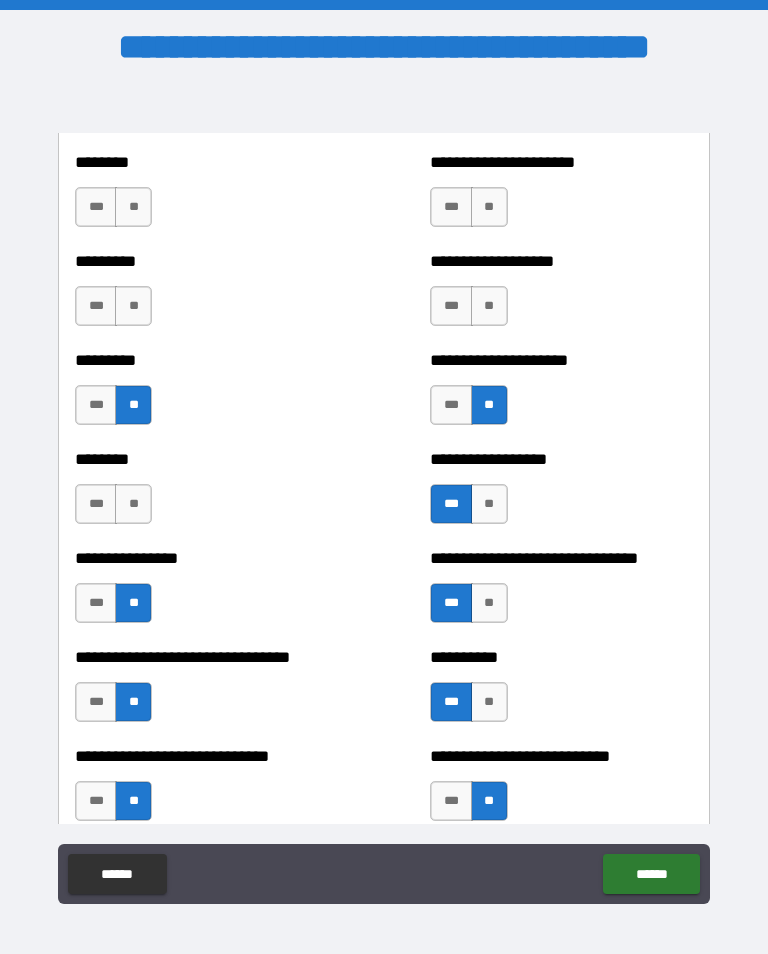 click on "**" at bounding box center (133, 504) 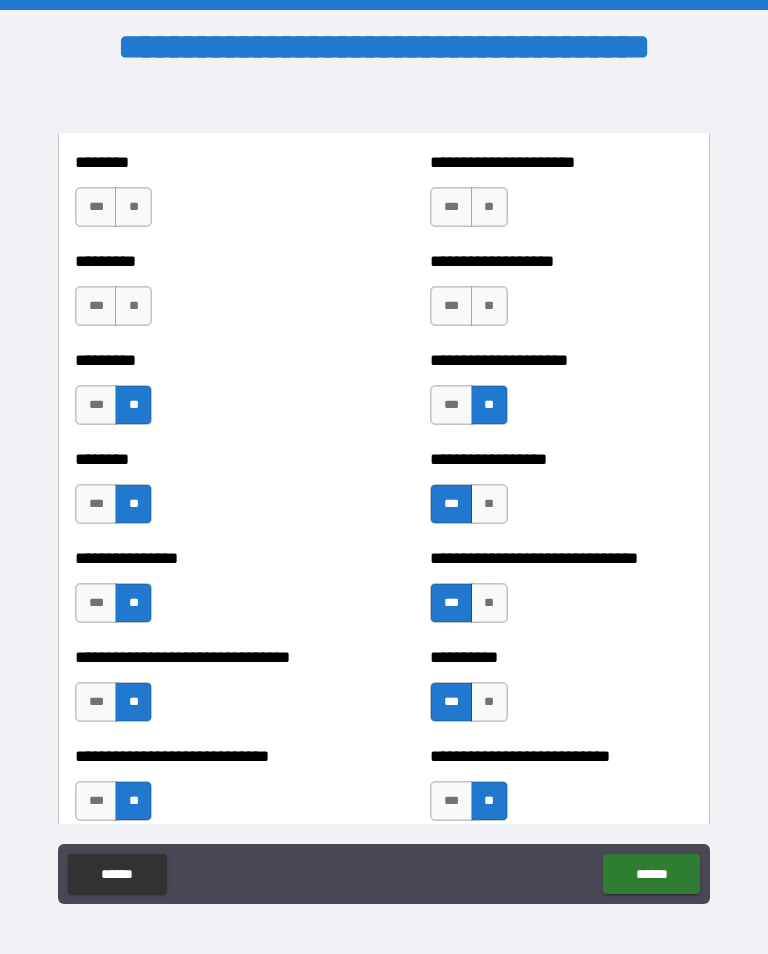 click on "********* *** **" at bounding box center [206, 296] 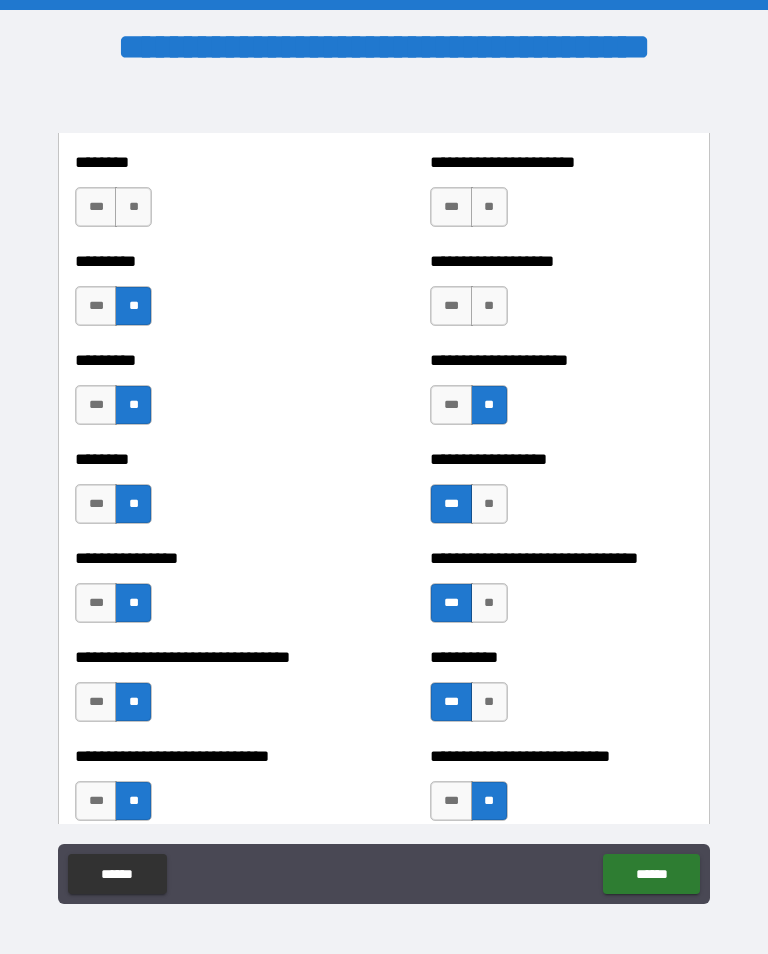 click on "***" at bounding box center [451, 207] 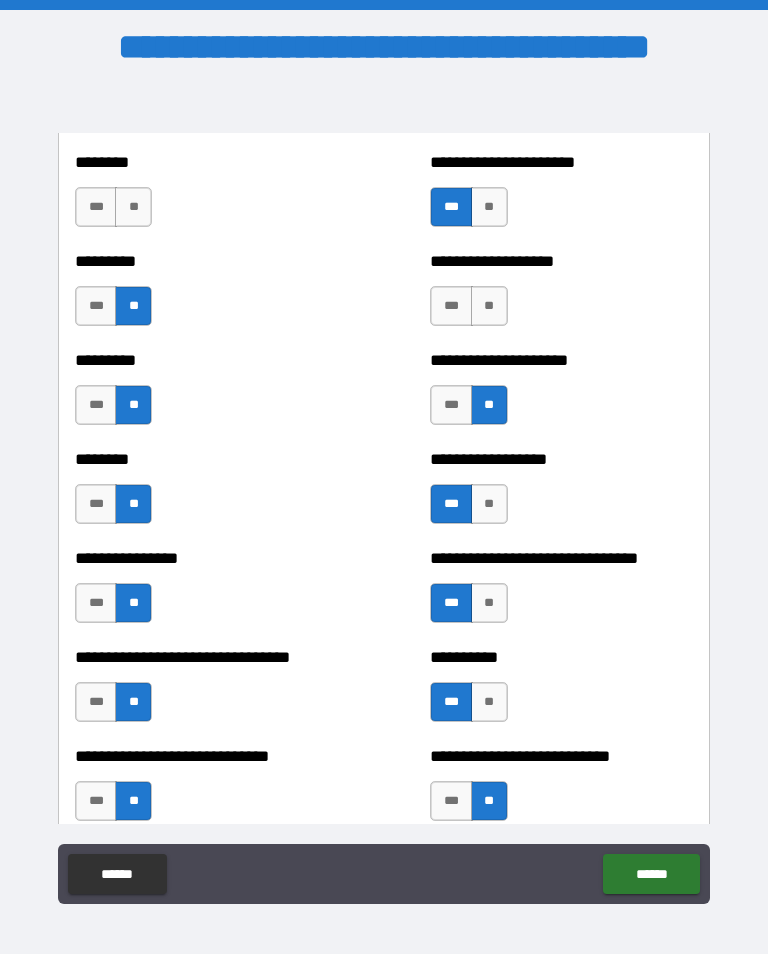click on "**" at bounding box center (489, 306) 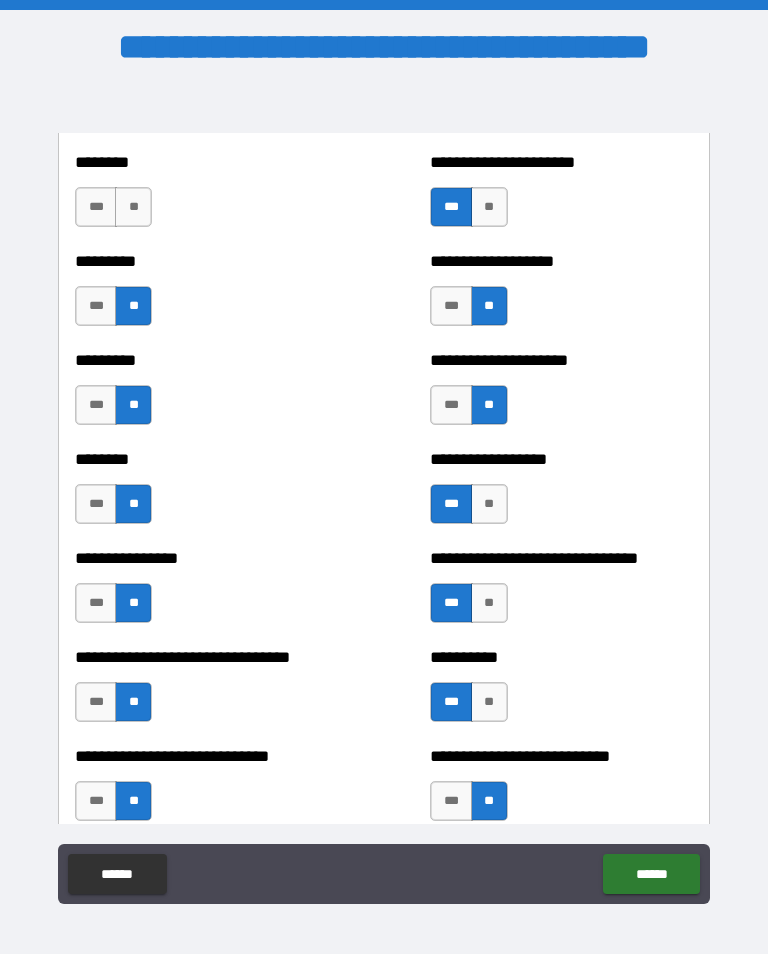 click on "**" at bounding box center [133, 207] 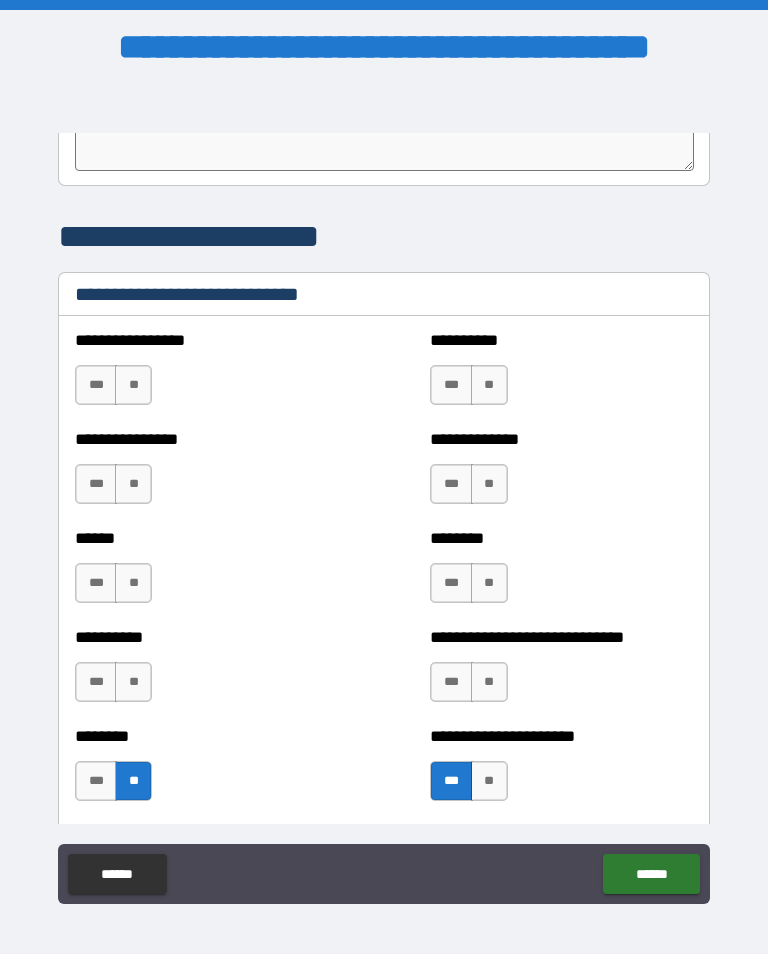 scroll, scrollTop: 6642, scrollLeft: 0, axis: vertical 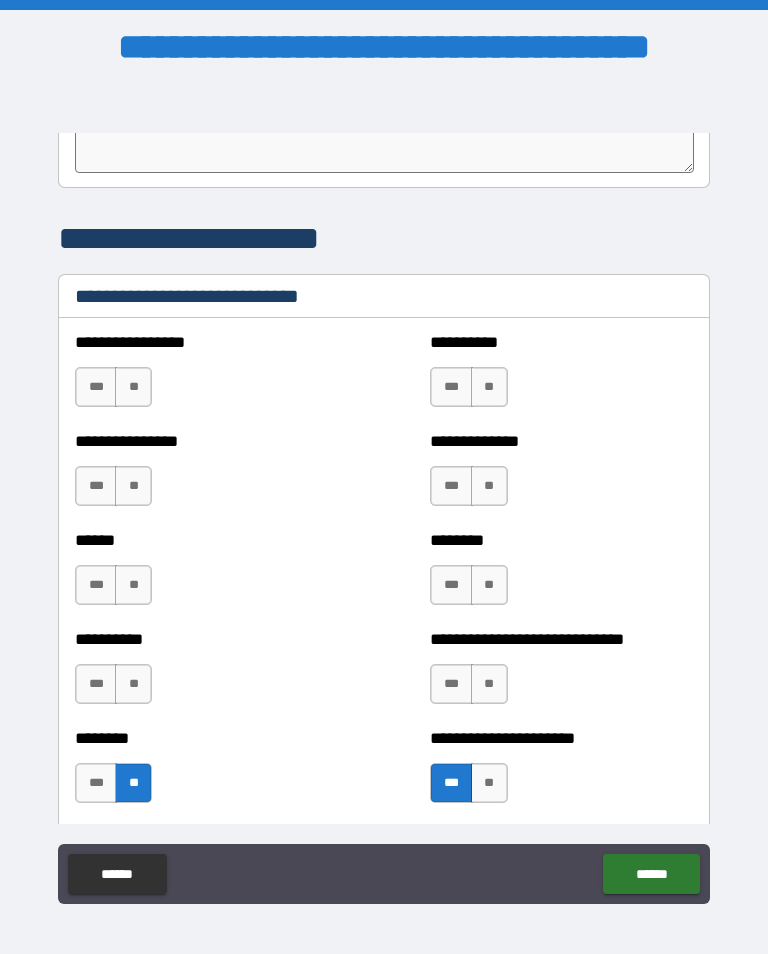 click on "***" at bounding box center (451, 684) 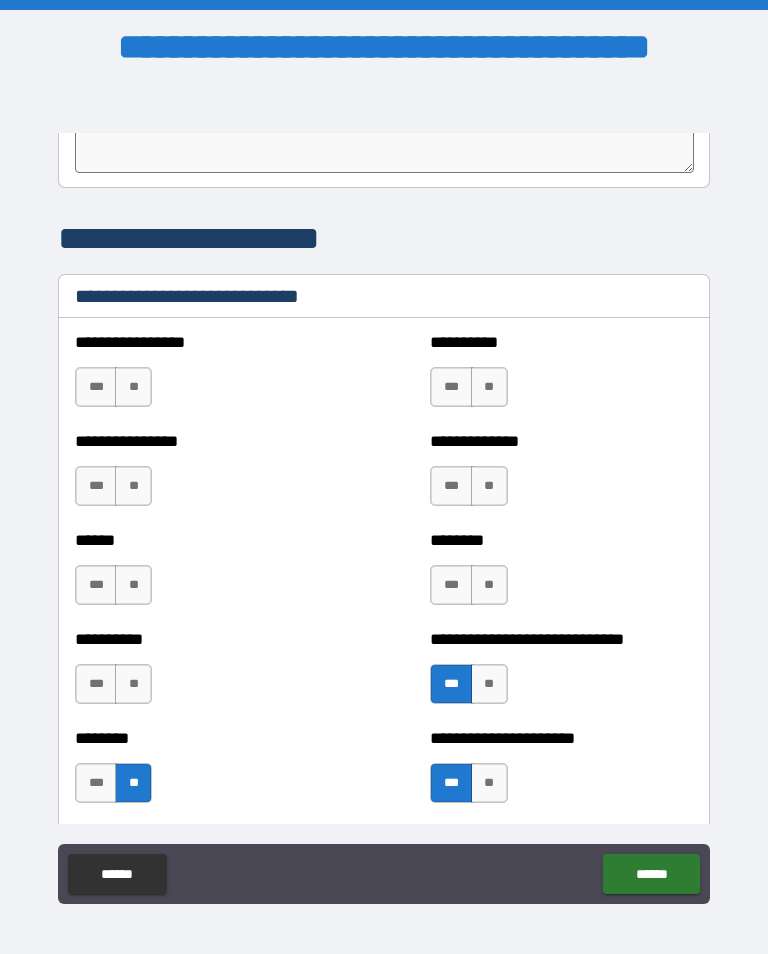 click on "**" at bounding box center (489, 585) 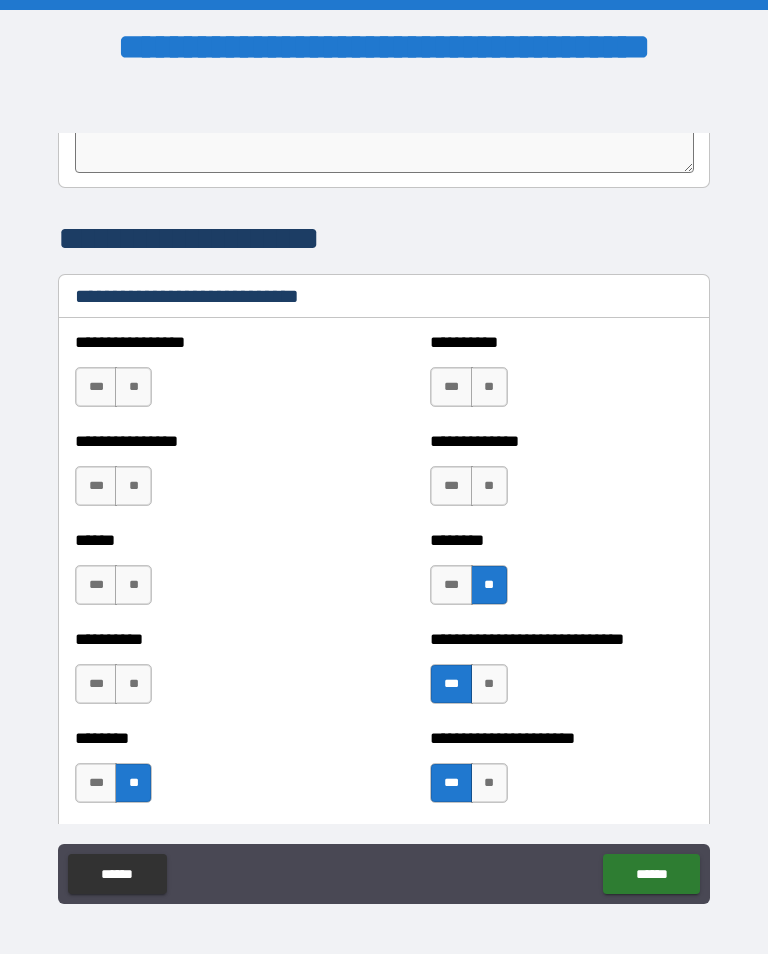 click on "**" at bounding box center [489, 486] 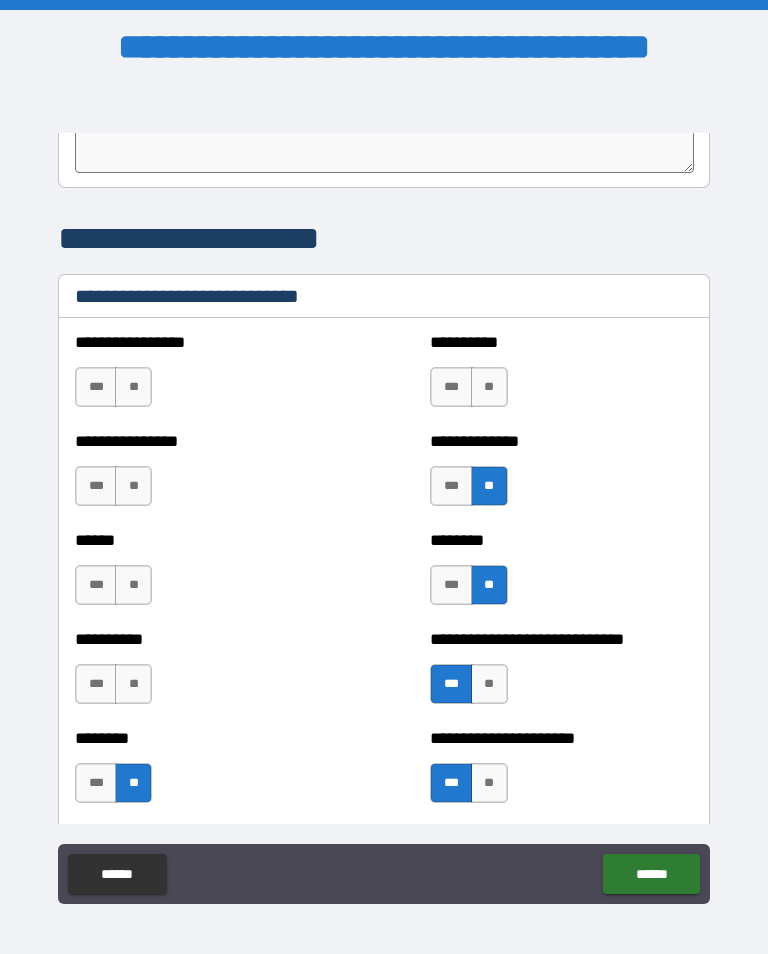click on "**" at bounding box center (489, 387) 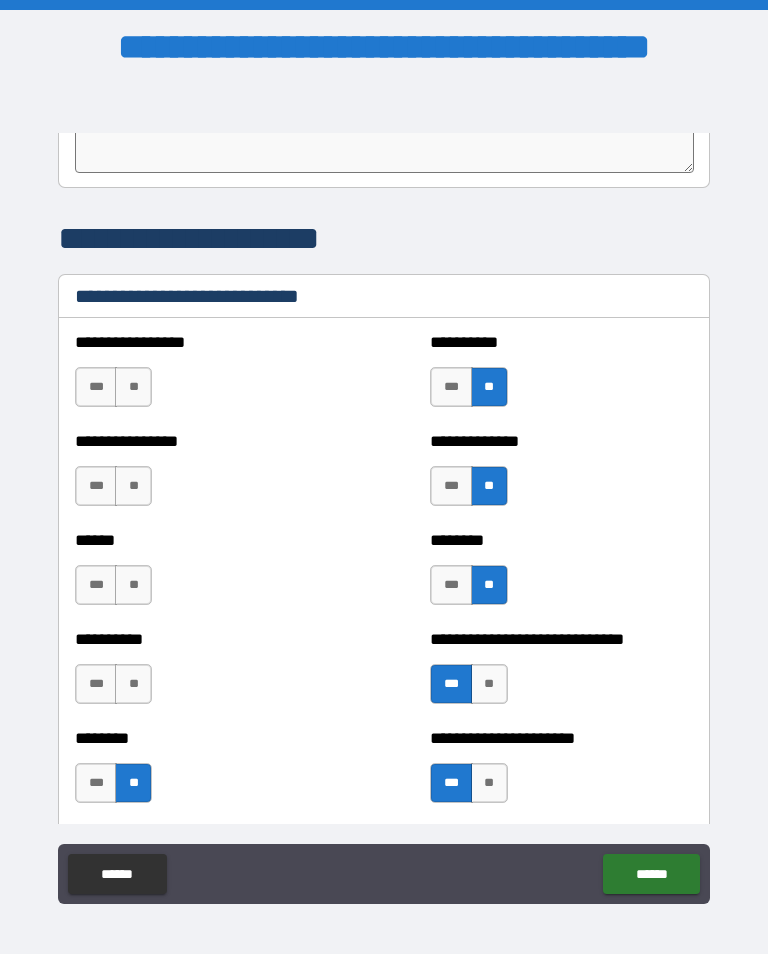 click on "**" at bounding box center (133, 684) 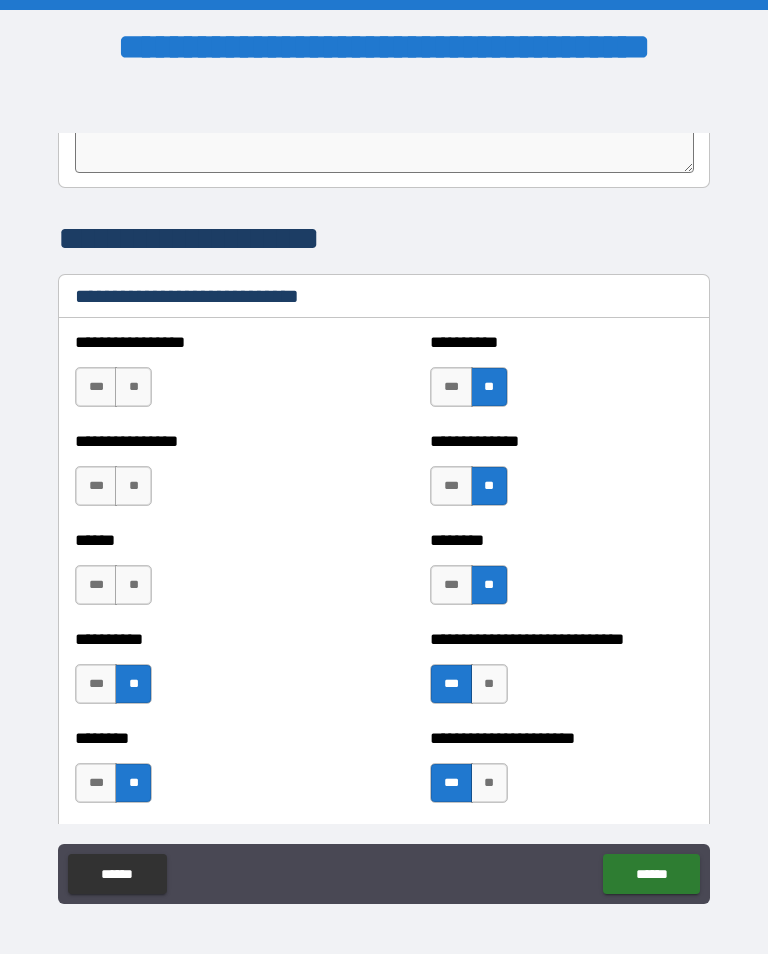 click on "**" at bounding box center (133, 585) 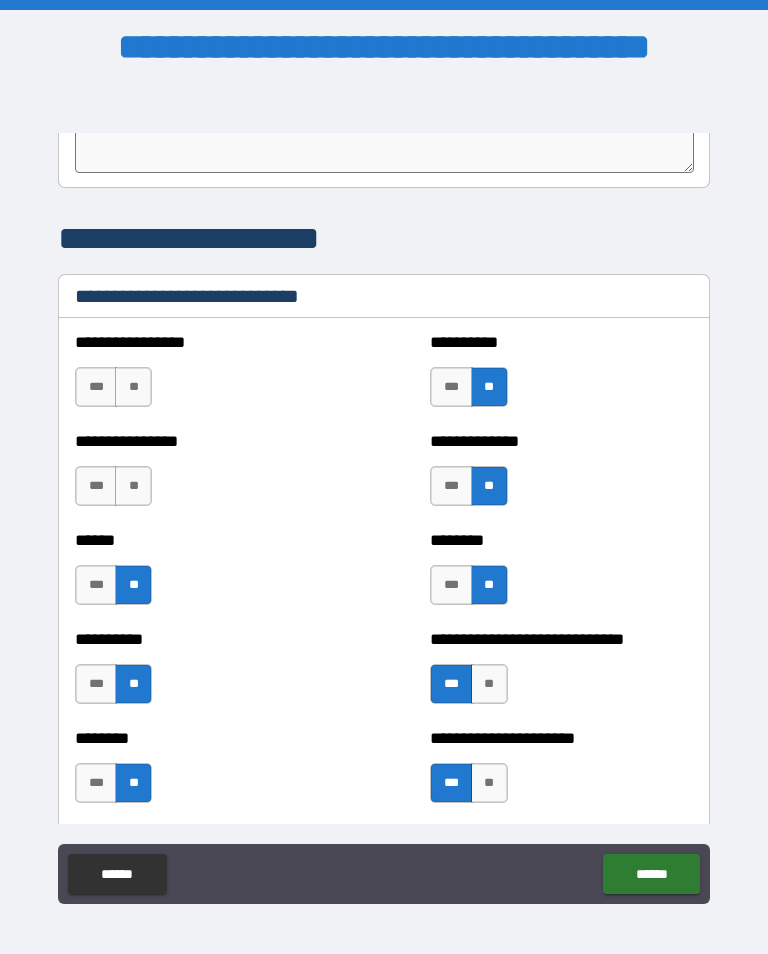 click on "***" at bounding box center (96, 486) 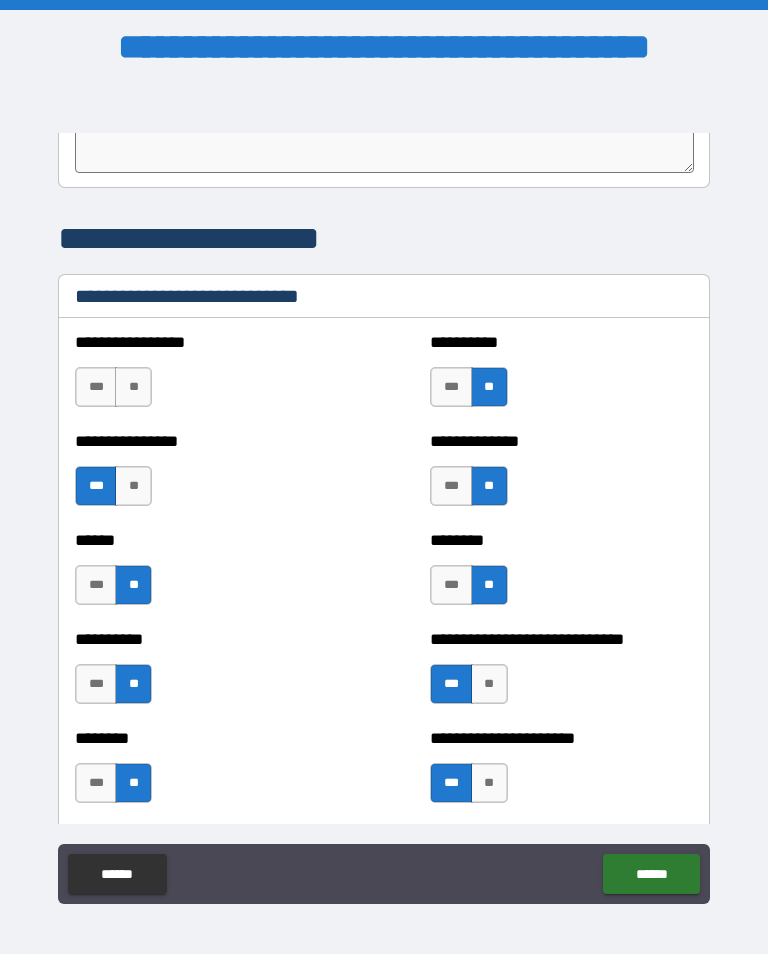 click on "***" at bounding box center [96, 387] 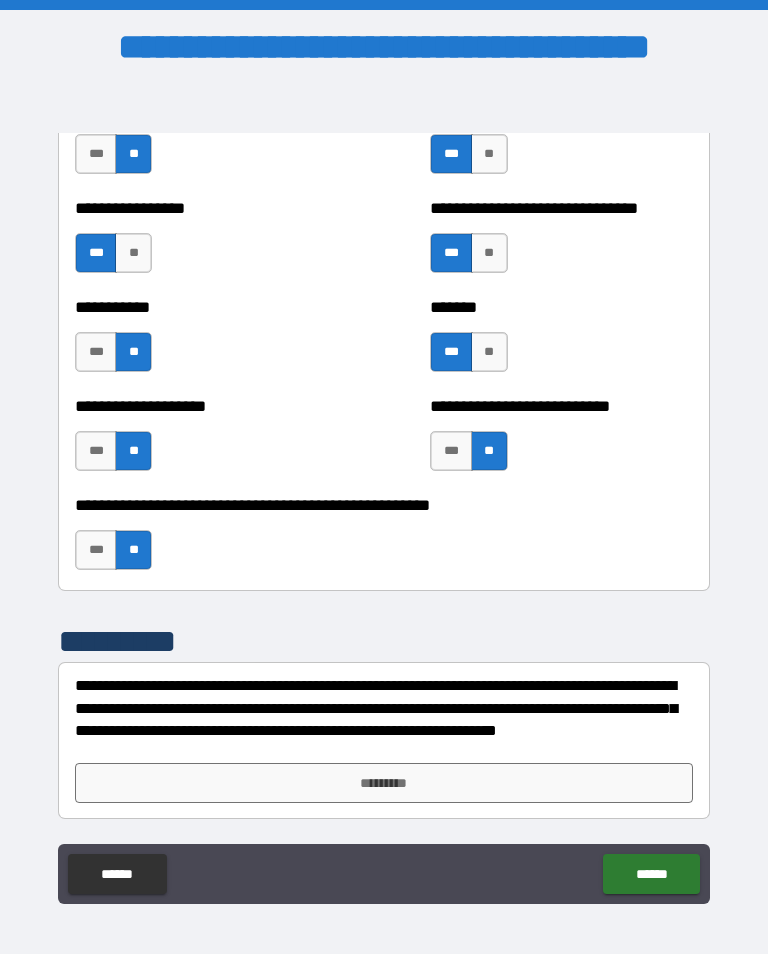 scroll, scrollTop: 7964, scrollLeft: 0, axis: vertical 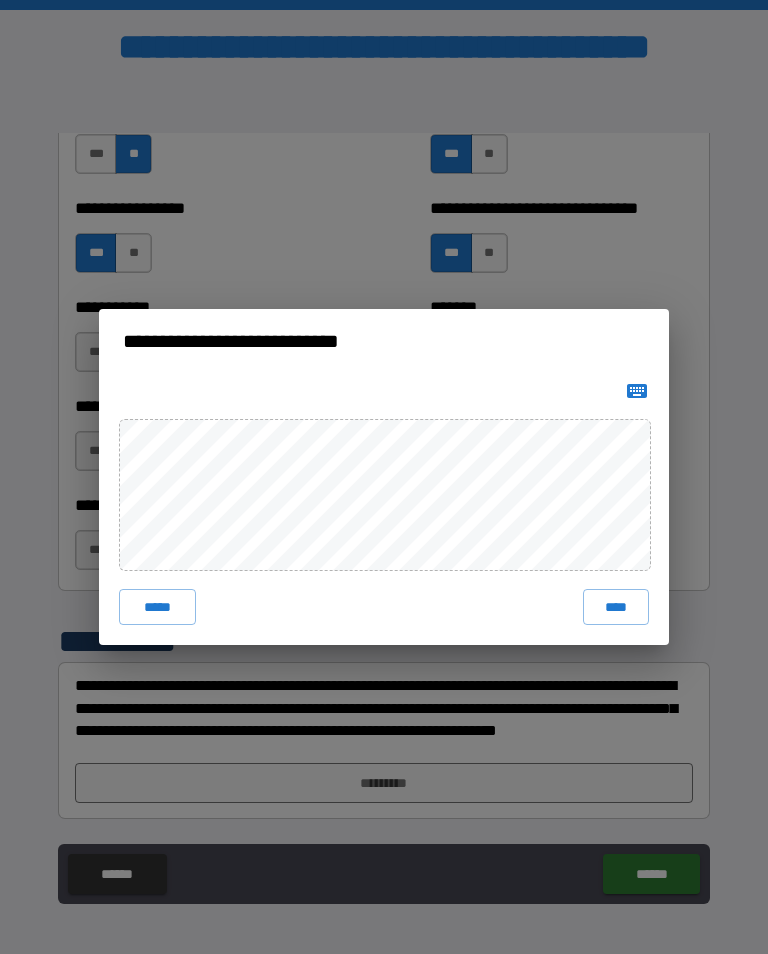 click on "****" at bounding box center (616, 607) 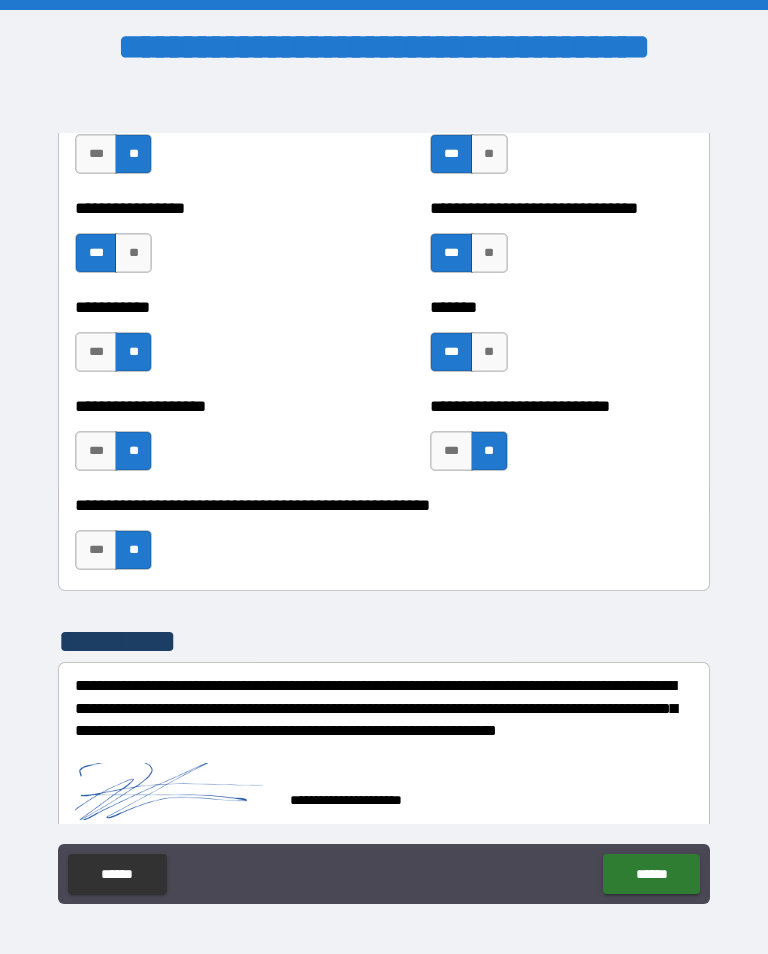 scroll, scrollTop: 7954, scrollLeft: 0, axis: vertical 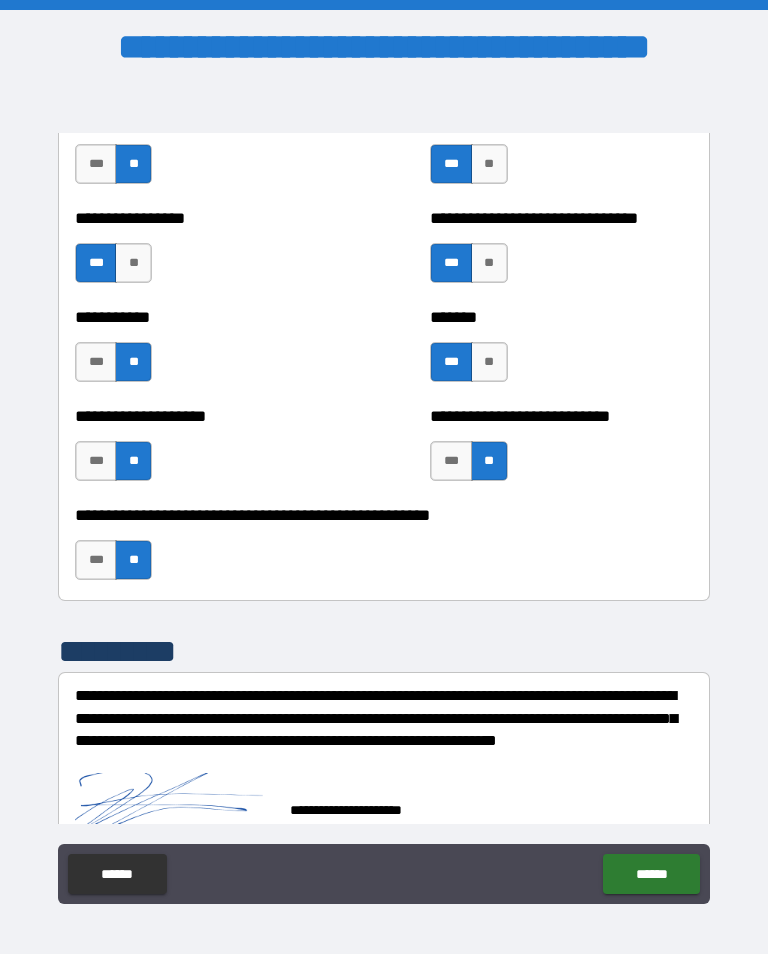 click on "******" at bounding box center (651, 874) 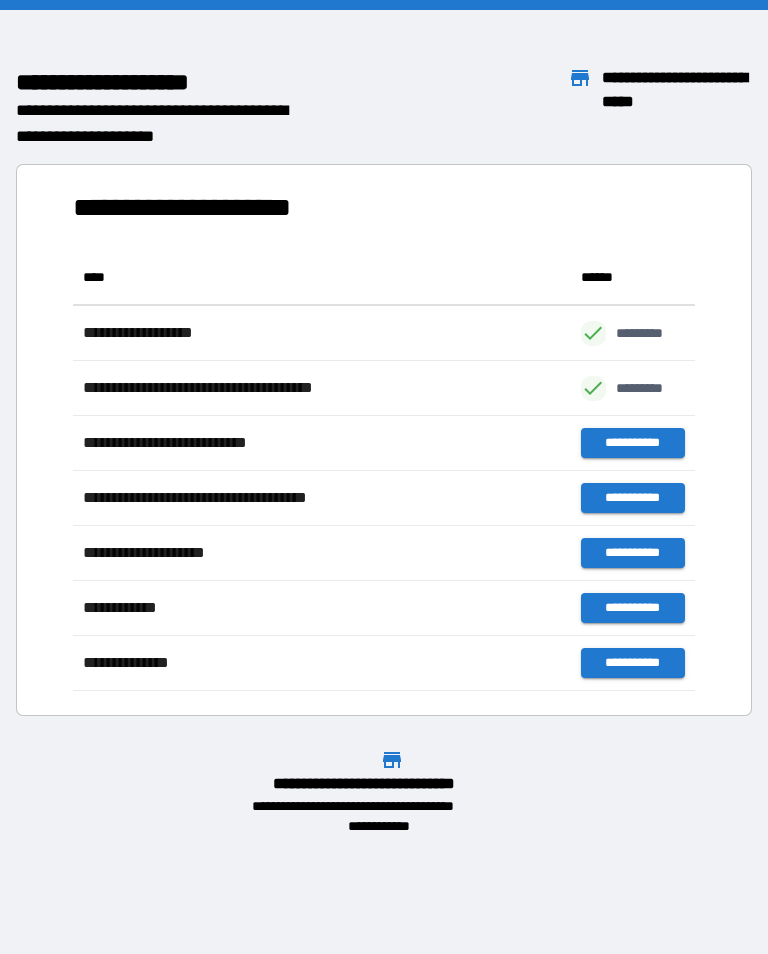 scroll, scrollTop: 1, scrollLeft: 1, axis: both 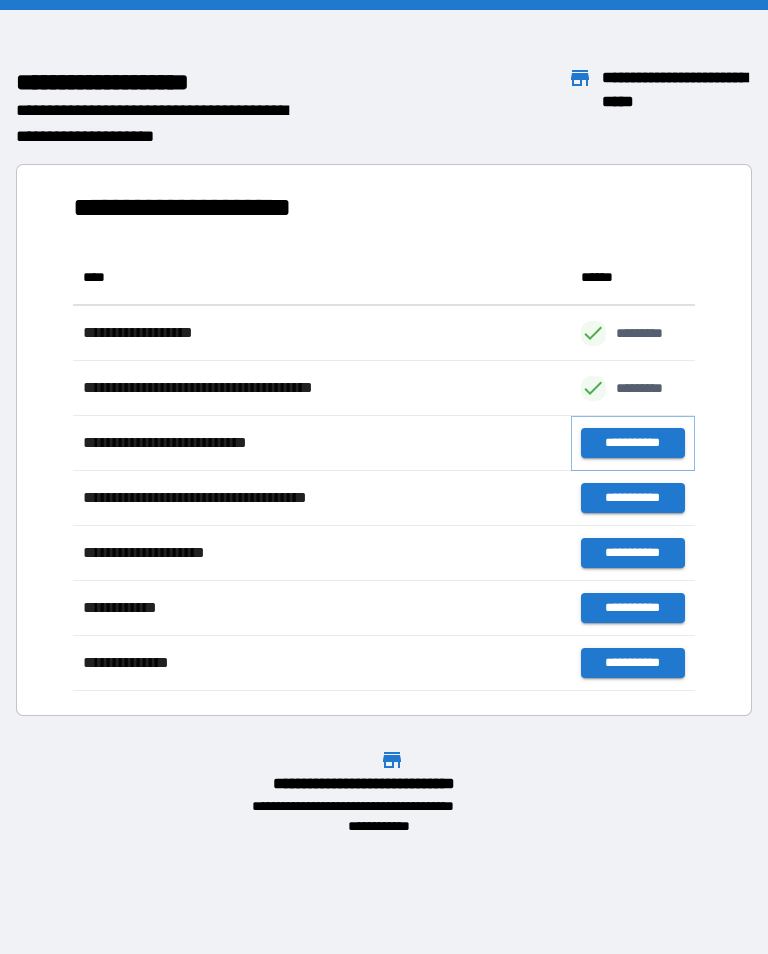 click on "**********" at bounding box center (633, 443) 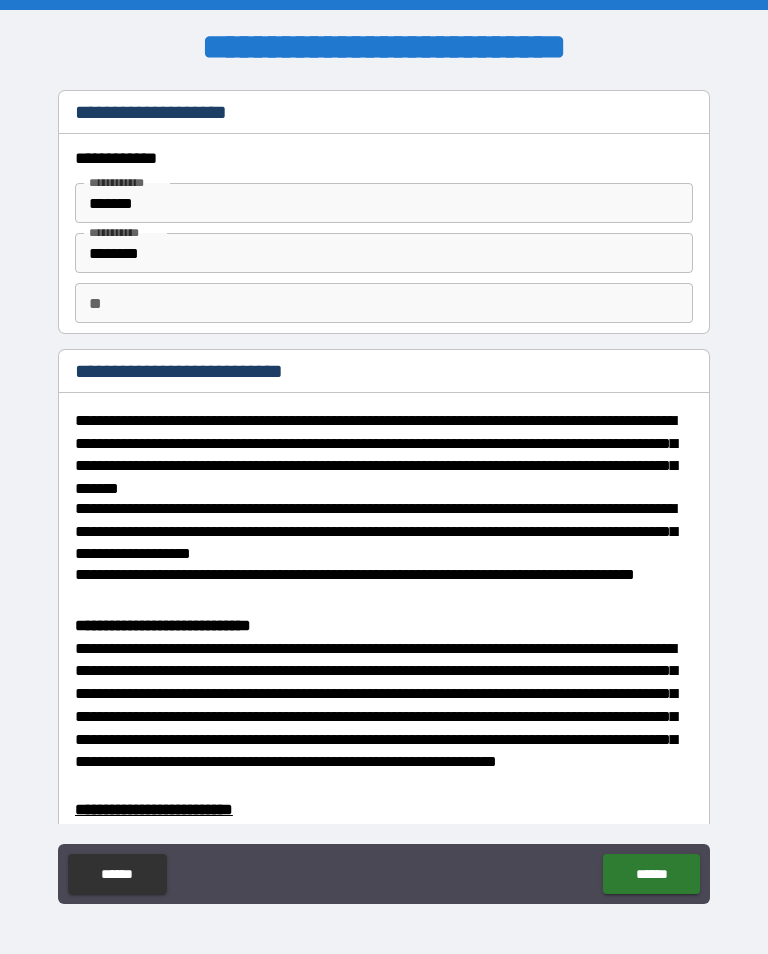 click on "**" at bounding box center [384, 303] 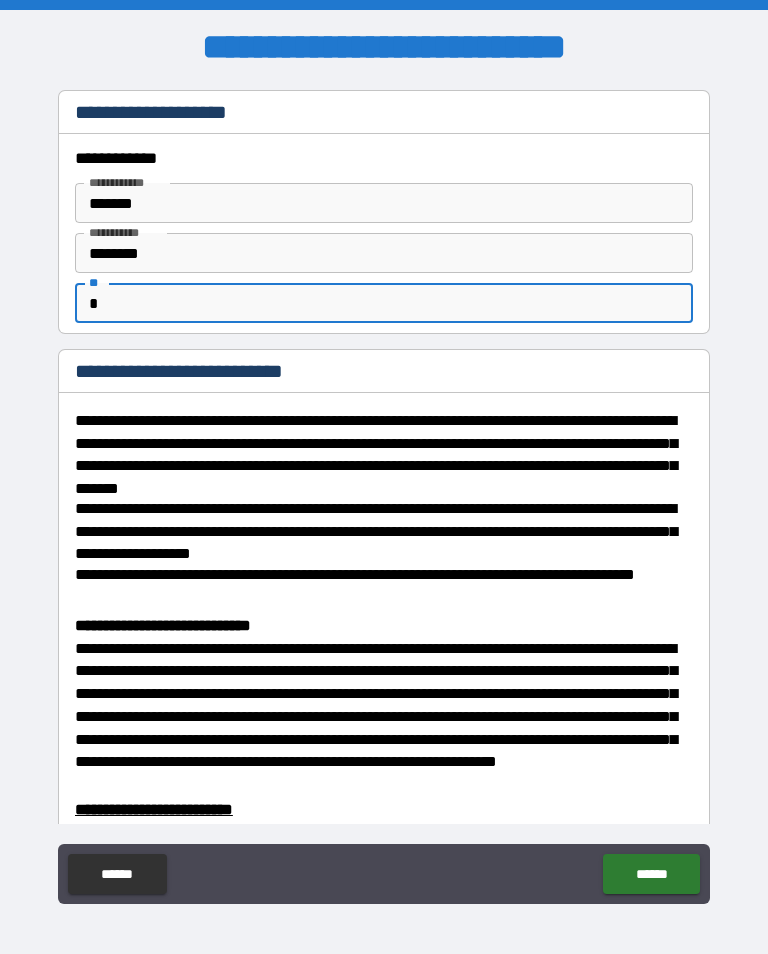 type on "*" 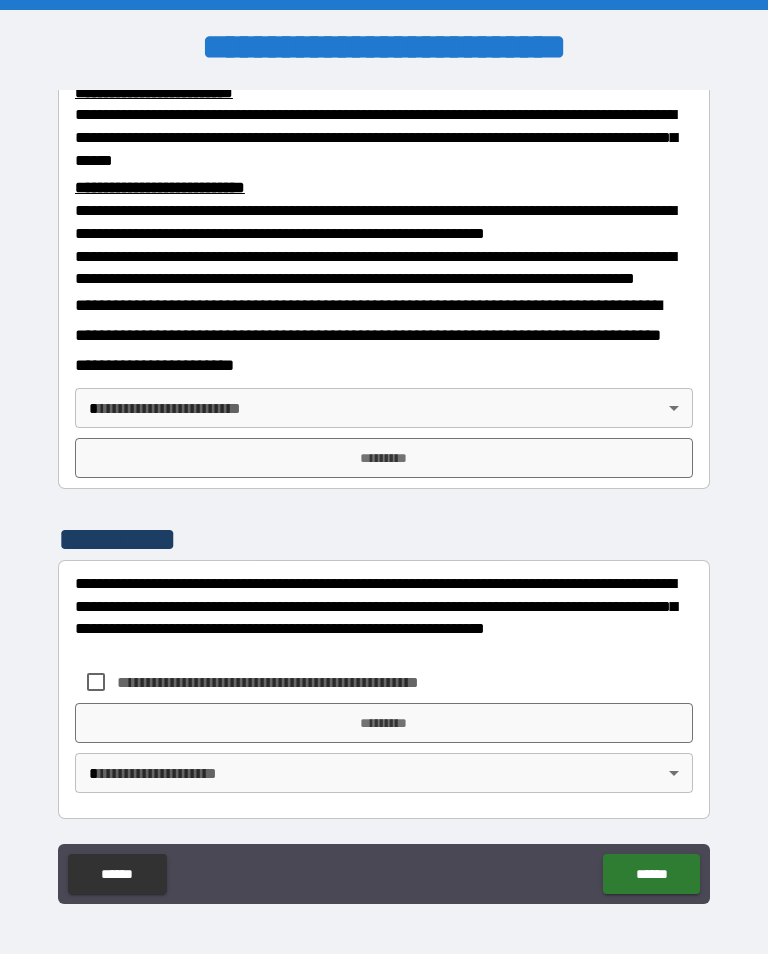 scroll, scrollTop: 721, scrollLeft: 0, axis: vertical 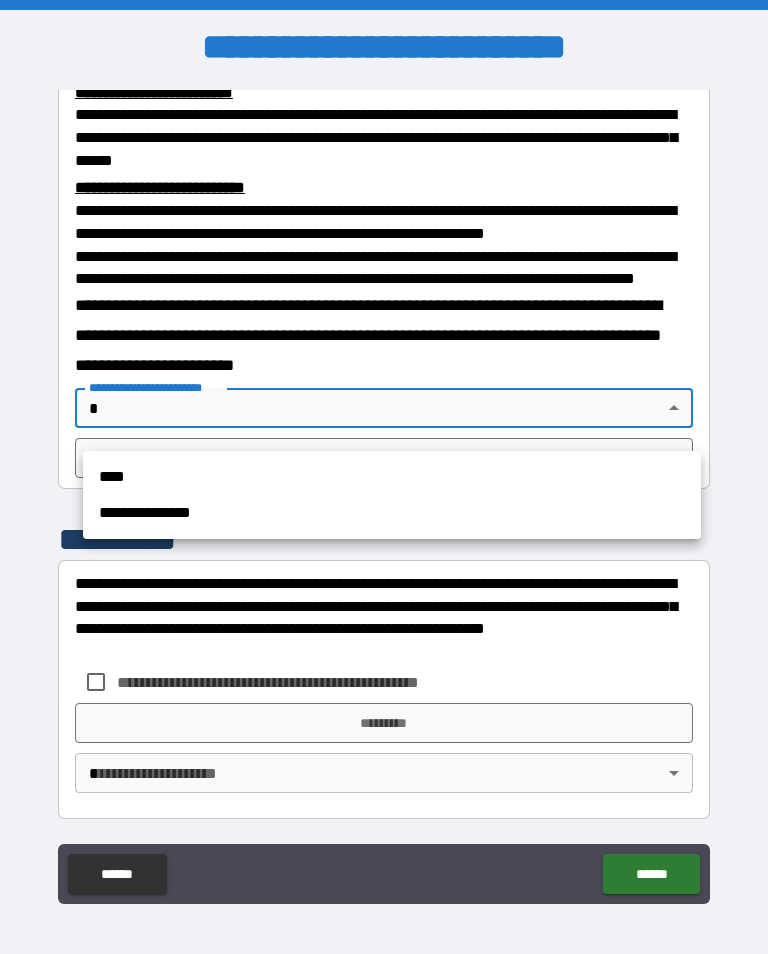 click on "****" at bounding box center [392, 477] 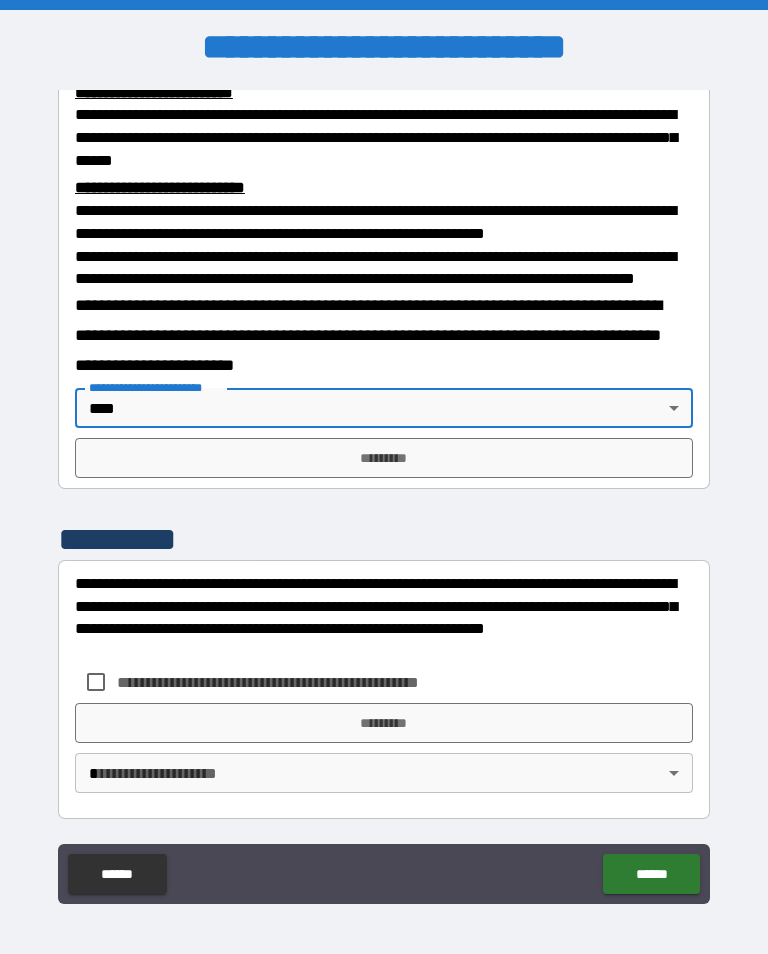 click on "*********" at bounding box center [384, 458] 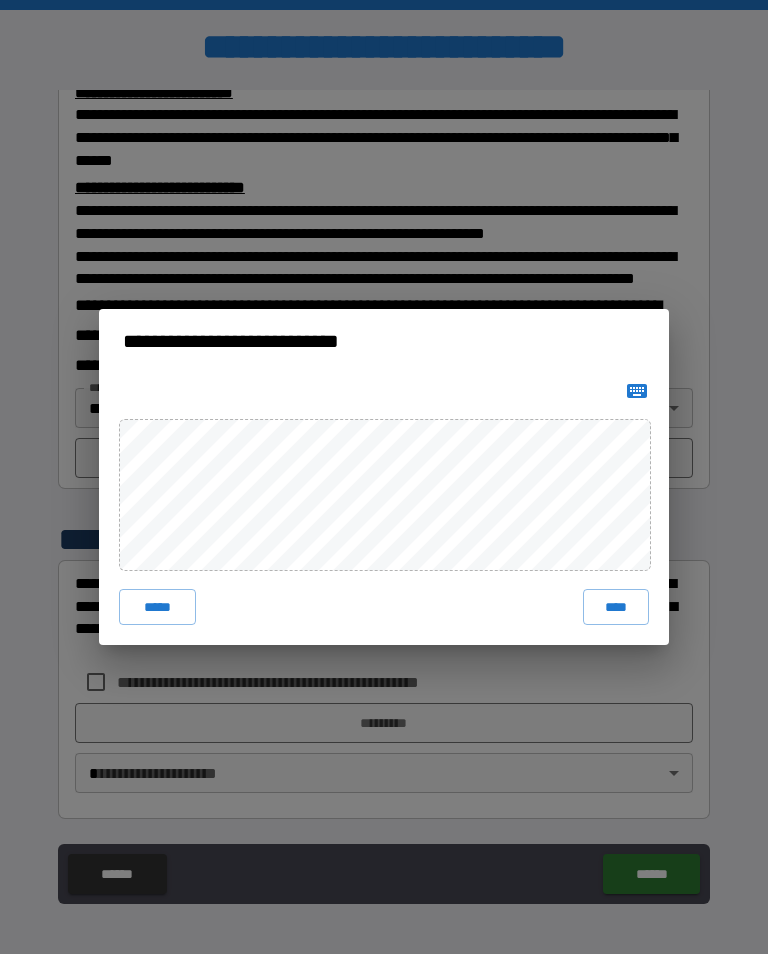 click on "****" at bounding box center [616, 607] 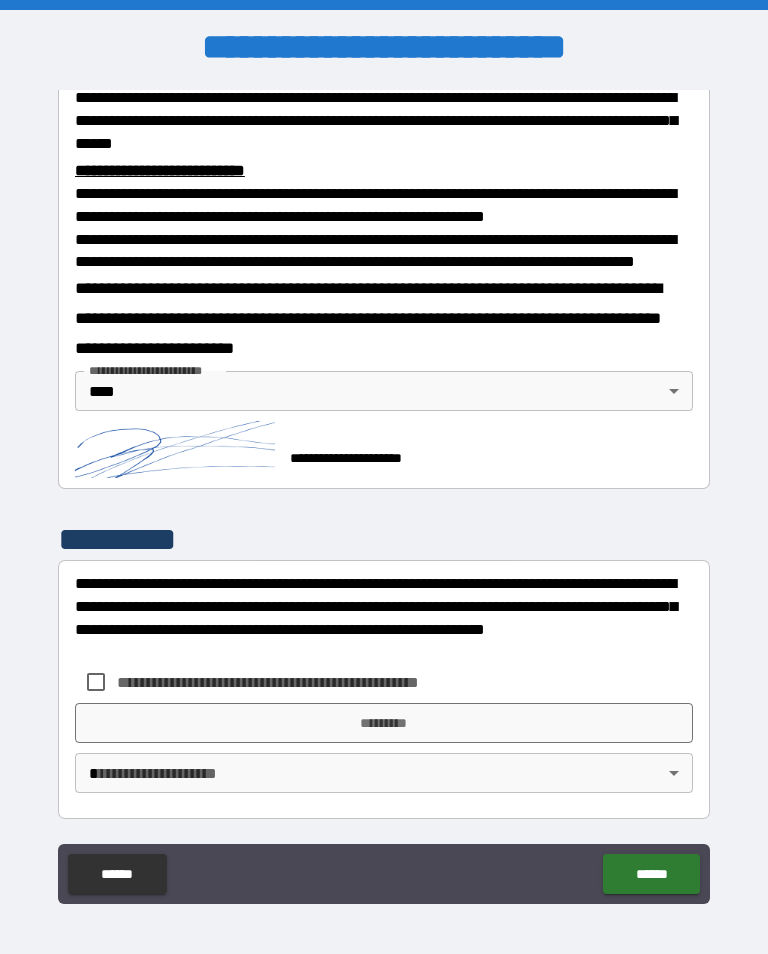 scroll, scrollTop: 751, scrollLeft: 0, axis: vertical 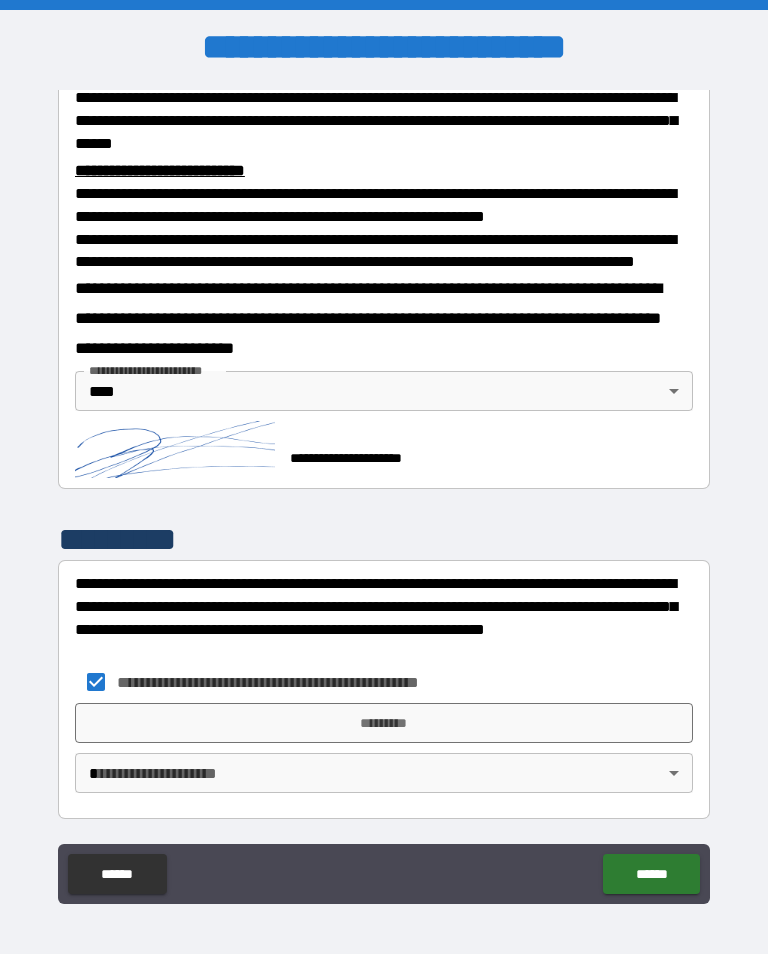 click on "*********" at bounding box center (384, 723) 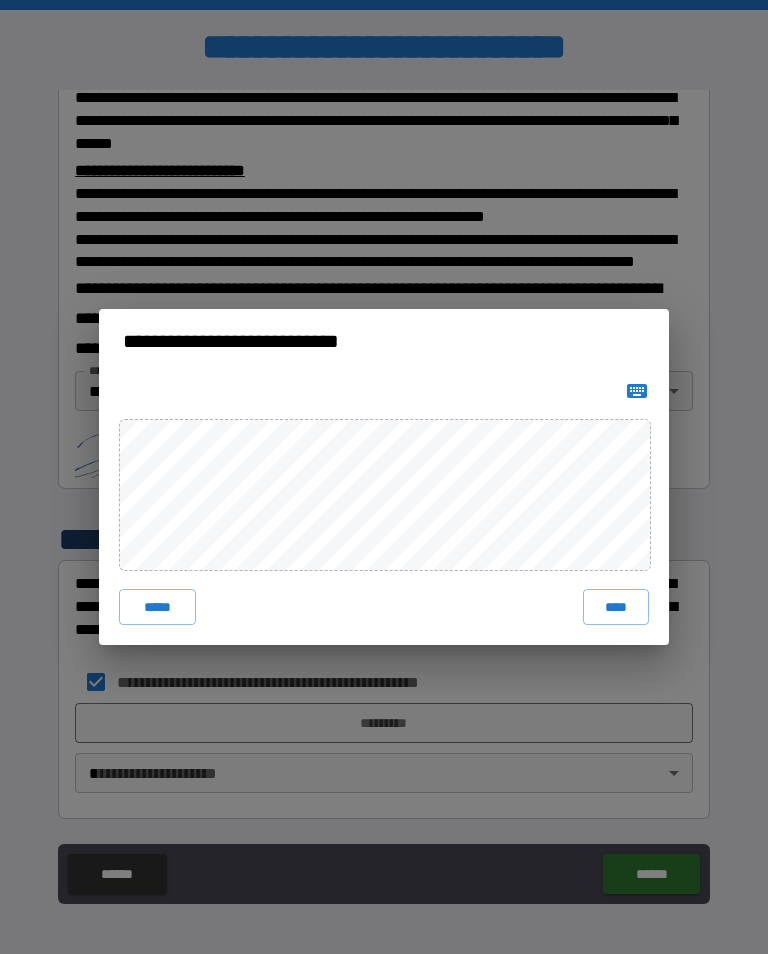 click on "****" at bounding box center [616, 607] 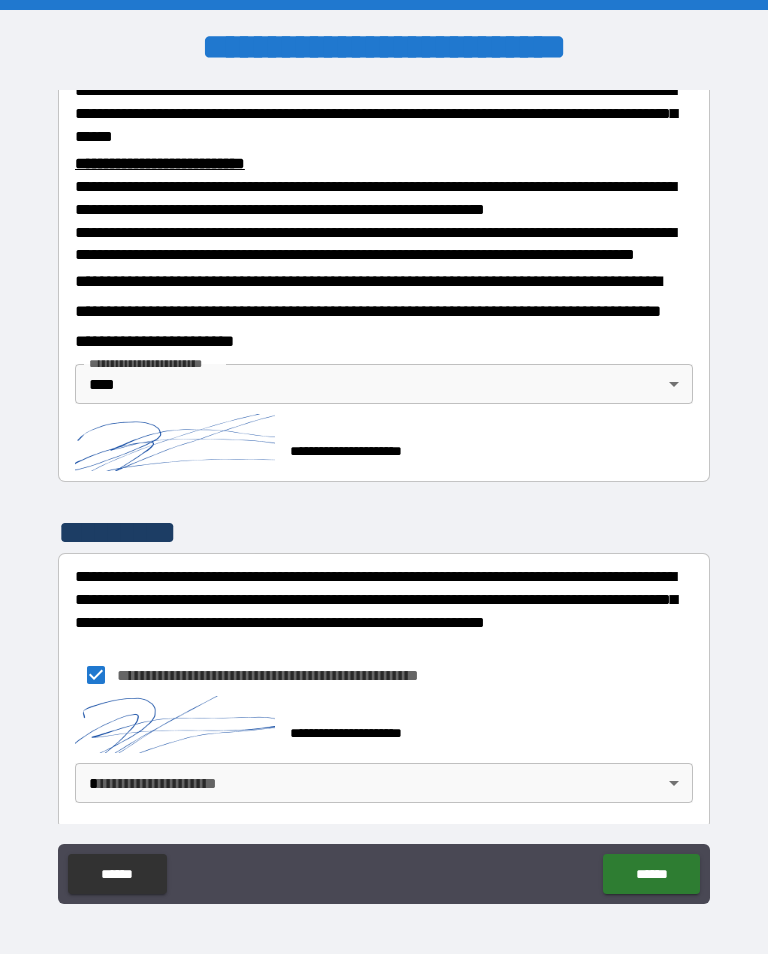 click on "**********" at bounding box center (384, 492) 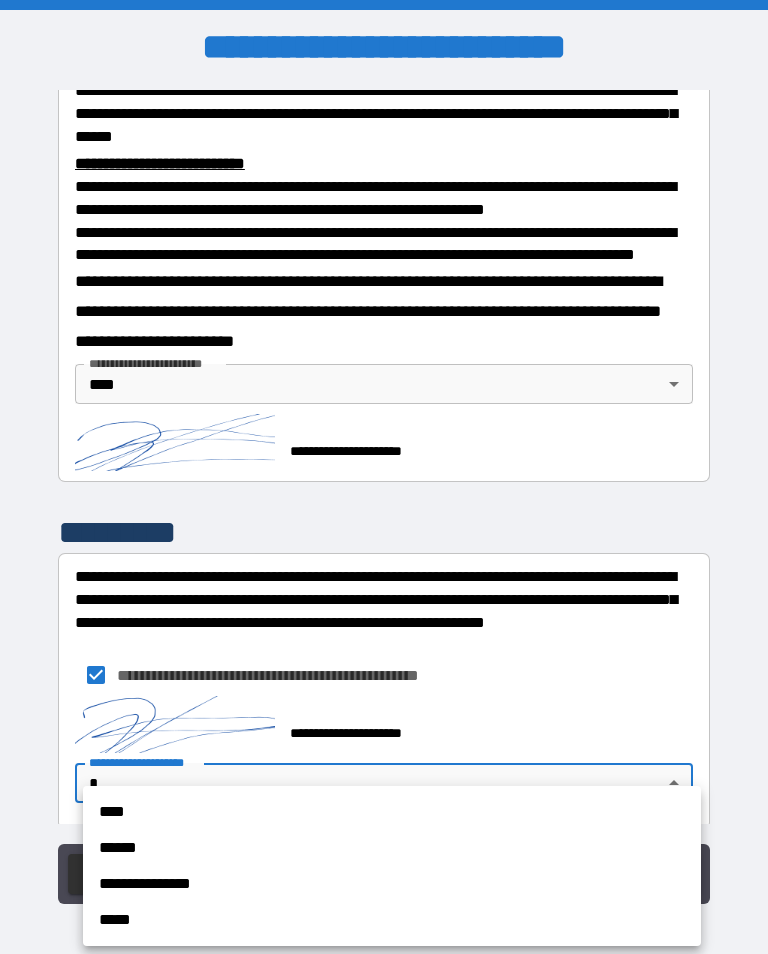 click on "****" at bounding box center (392, 812) 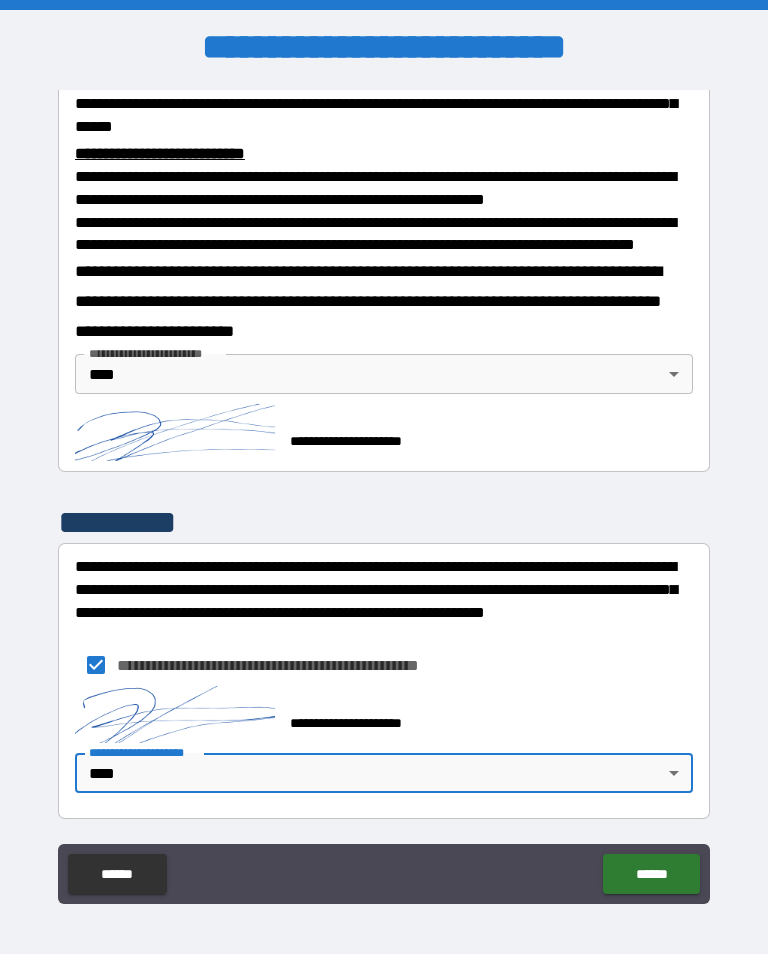 scroll, scrollTop: 768, scrollLeft: 0, axis: vertical 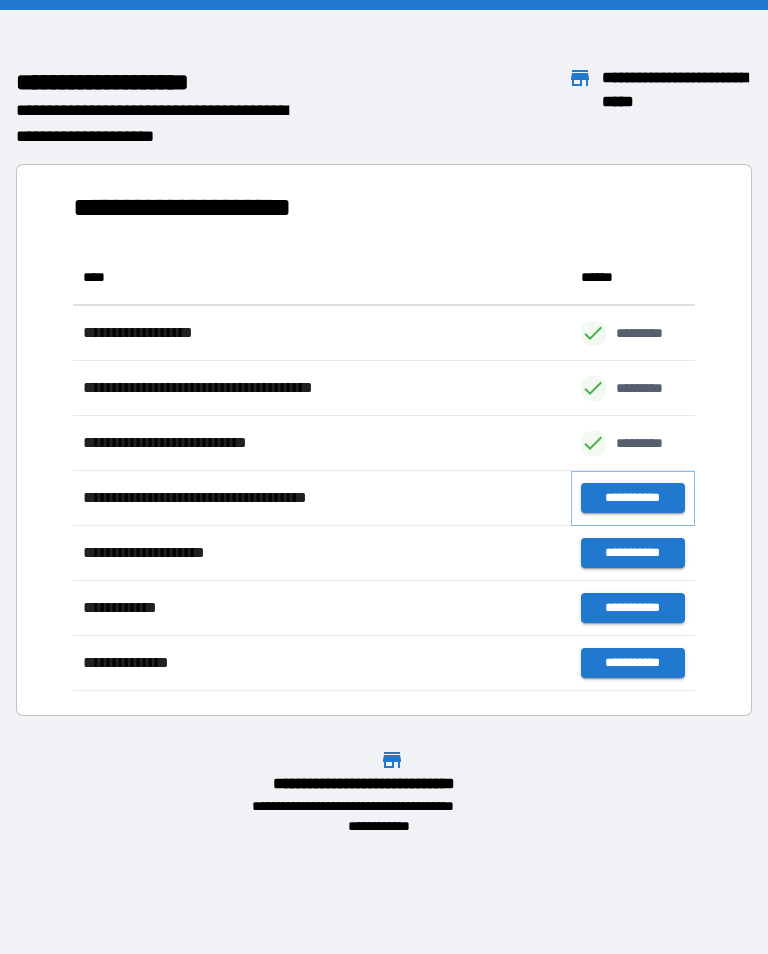 click on "**********" at bounding box center [633, 498] 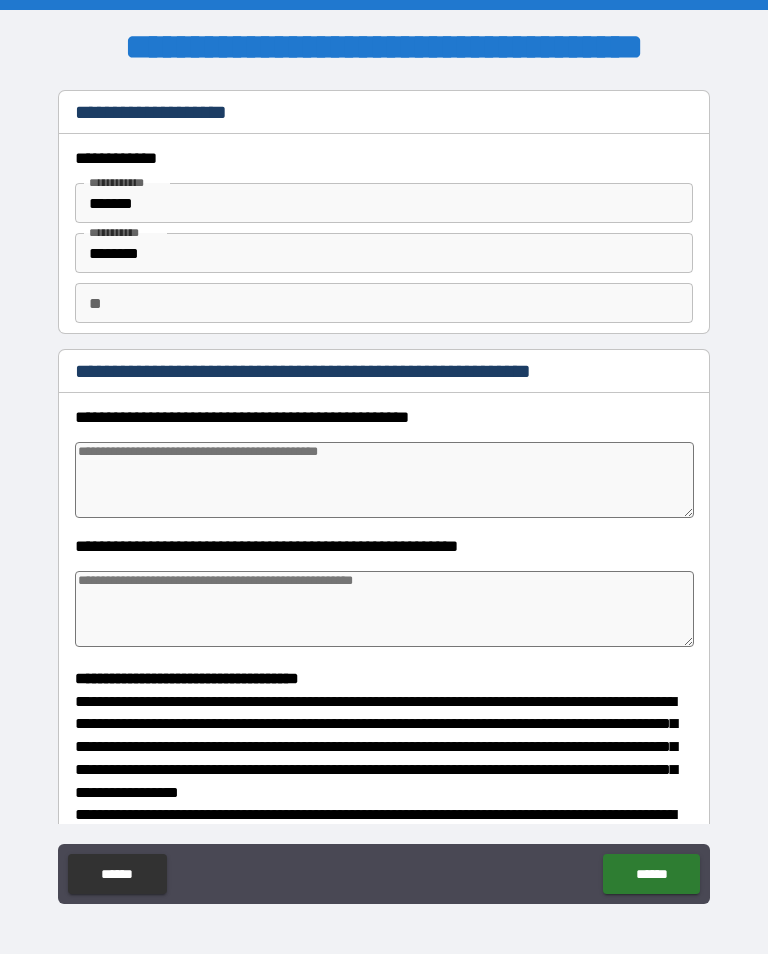 click on "**" at bounding box center [384, 303] 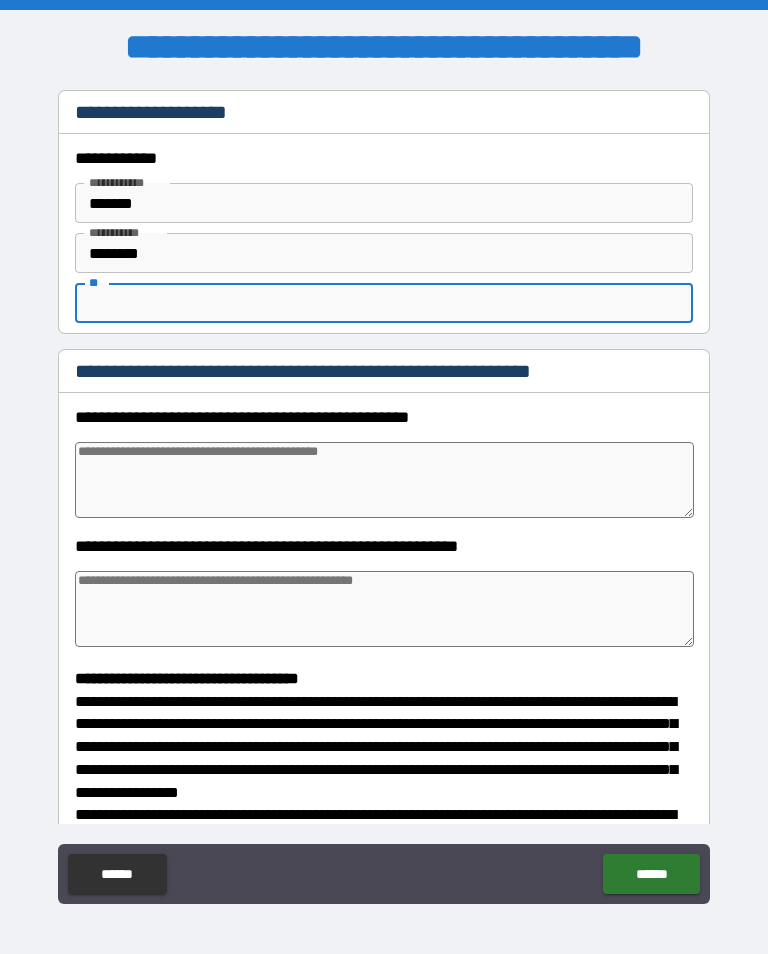 type on "*" 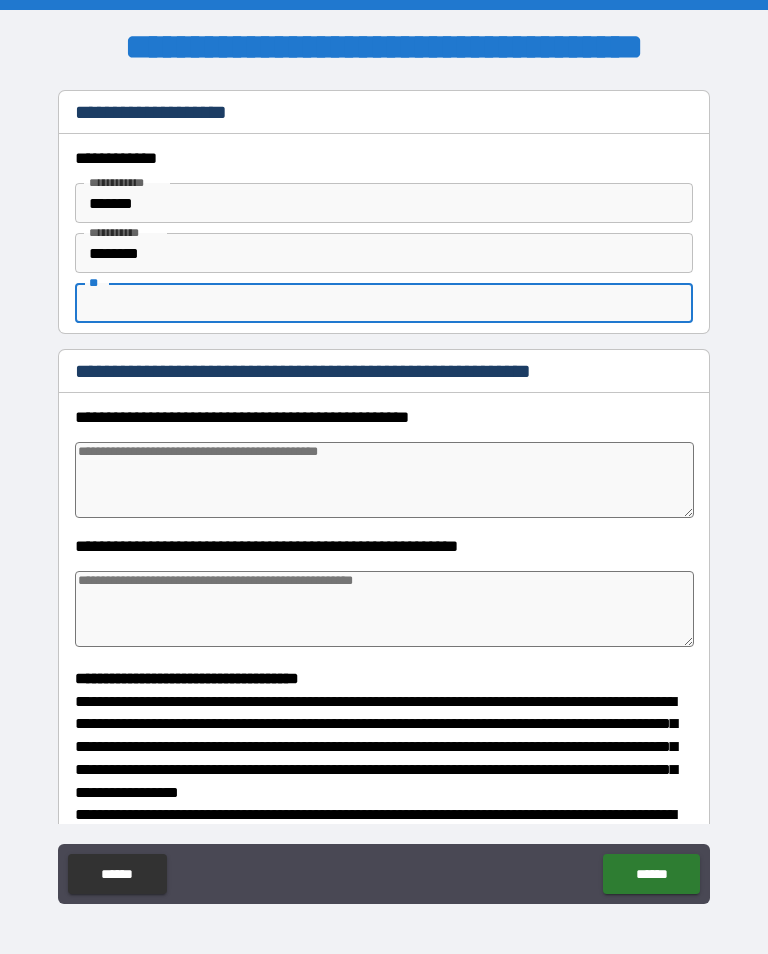 type on "*" 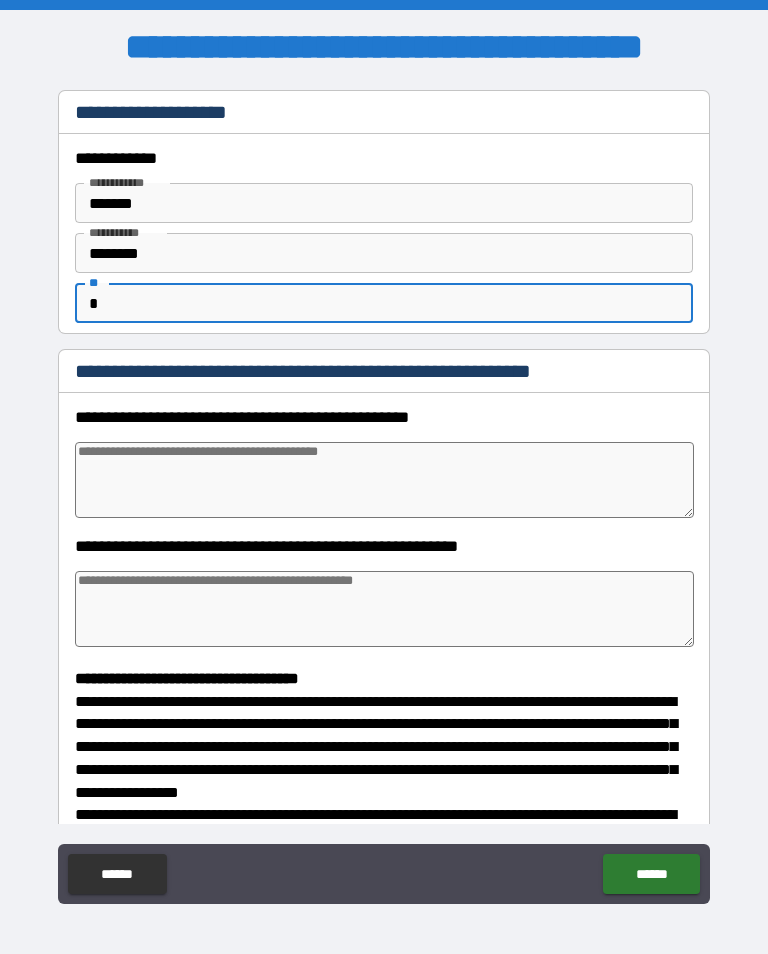 type on "*" 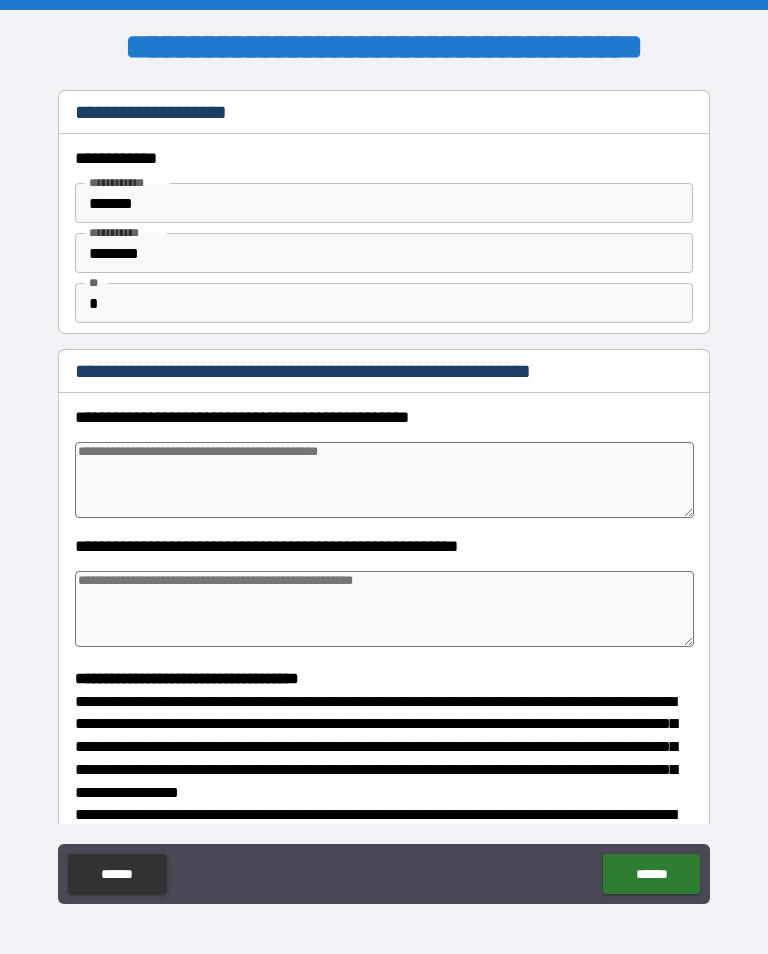 click at bounding box center [384, 609] 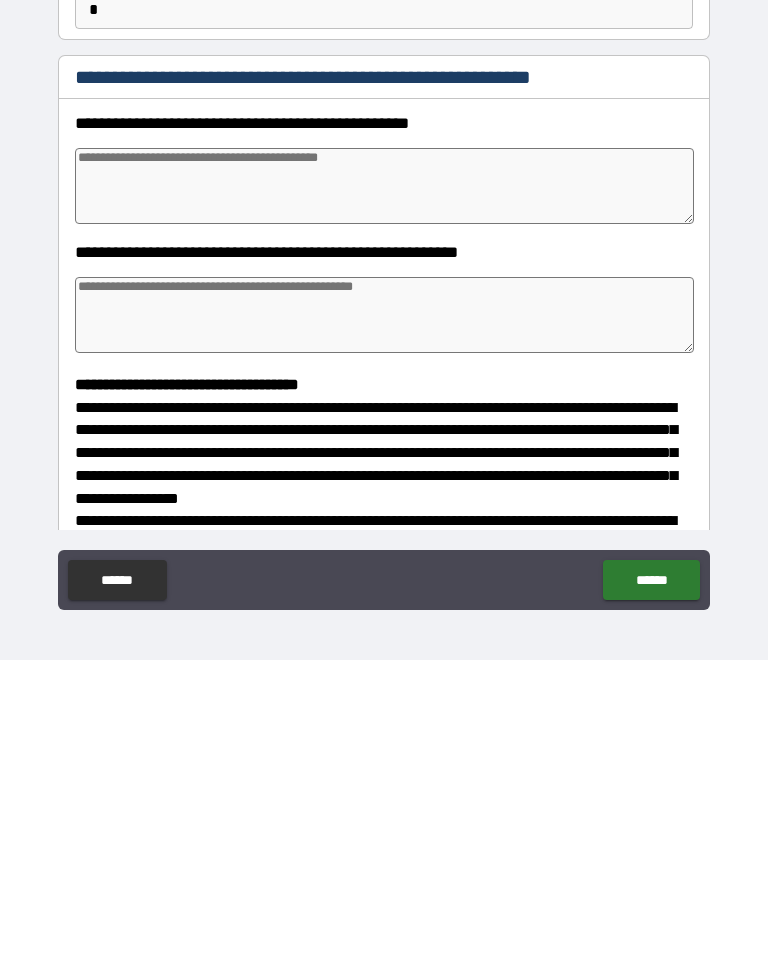 type on "*" 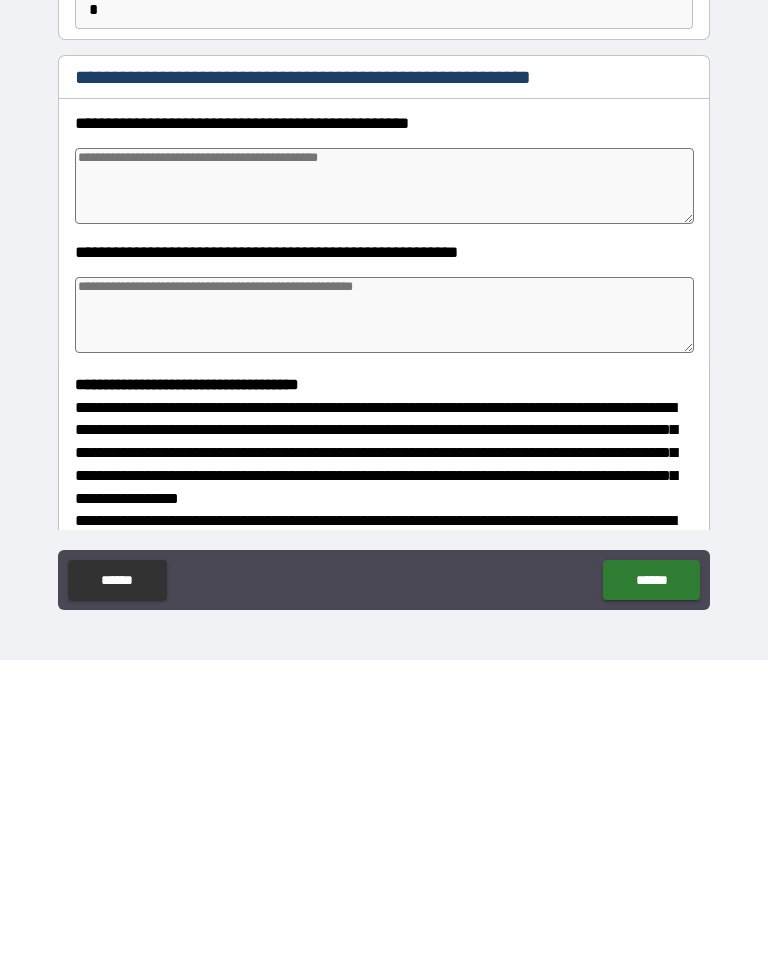 type on "*" 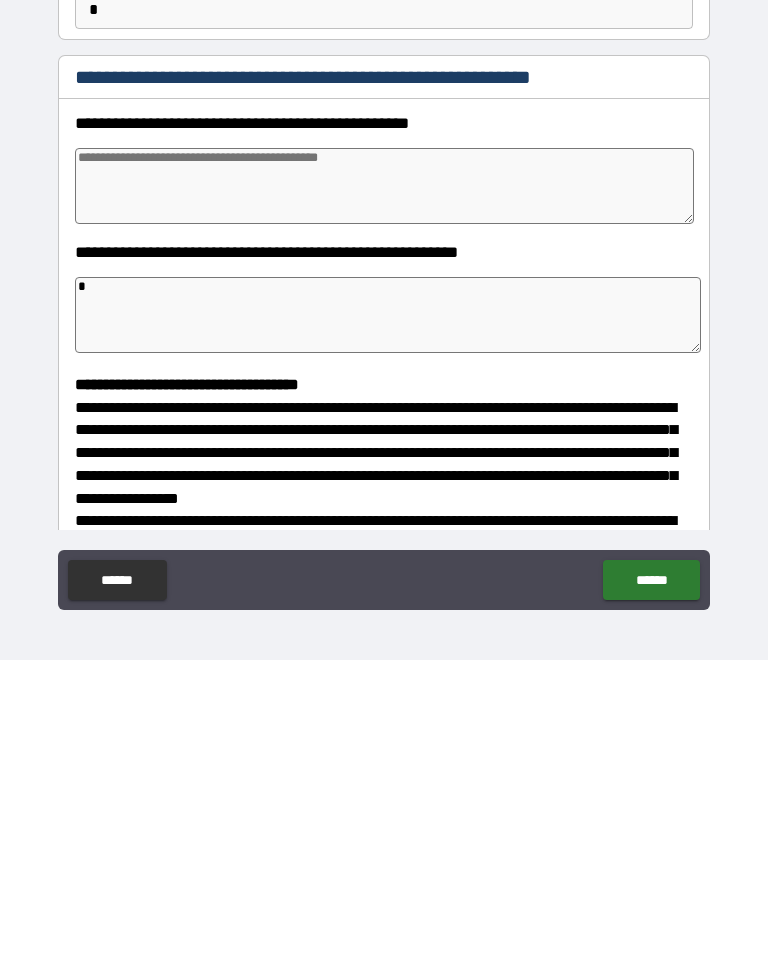 type on "*" 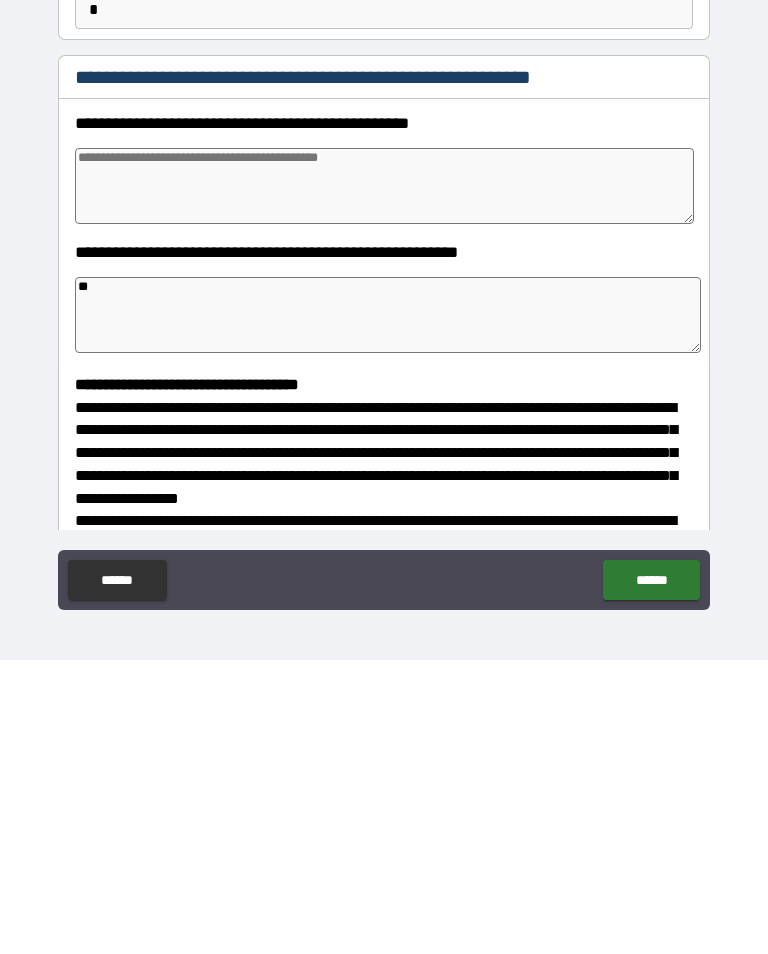 type on "*" 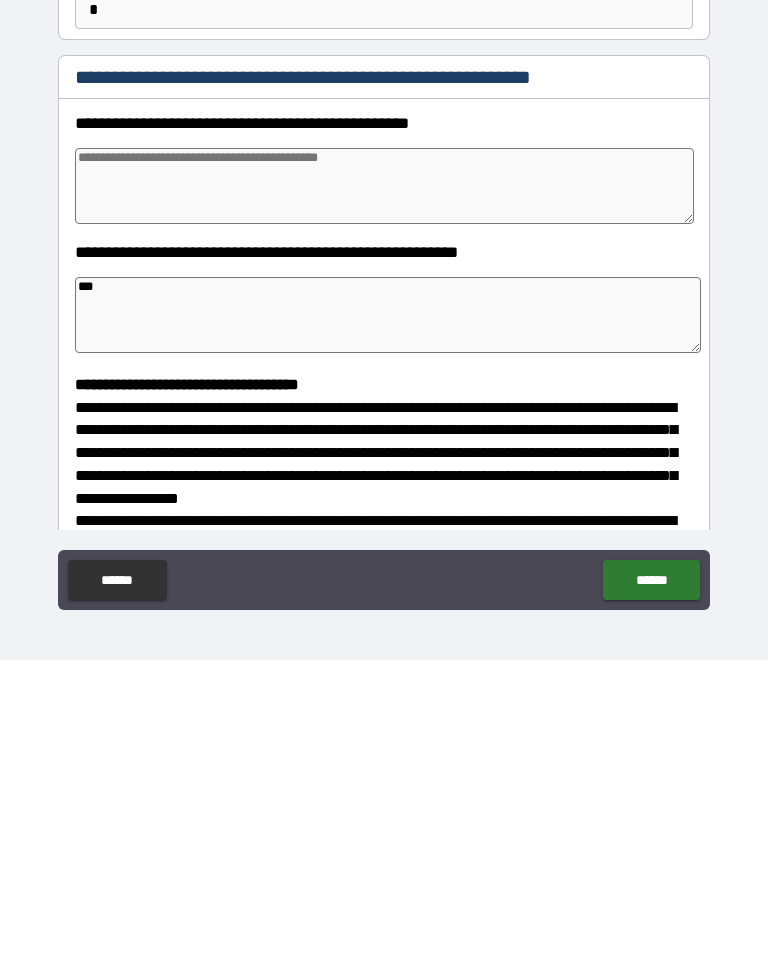 type on "*" 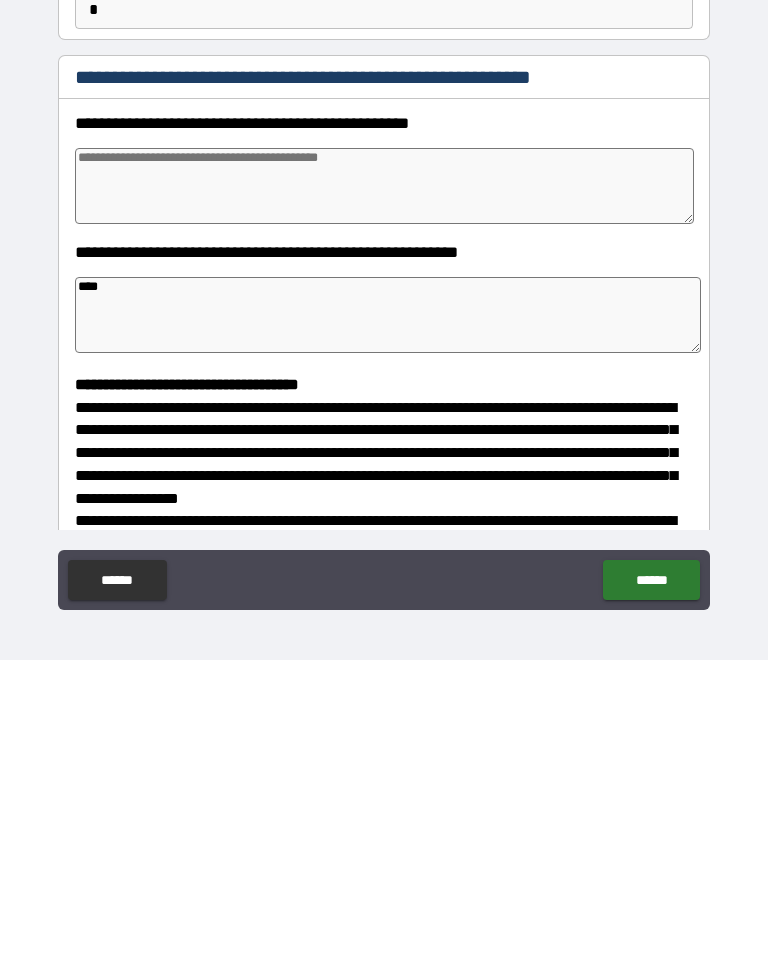 type on "*" 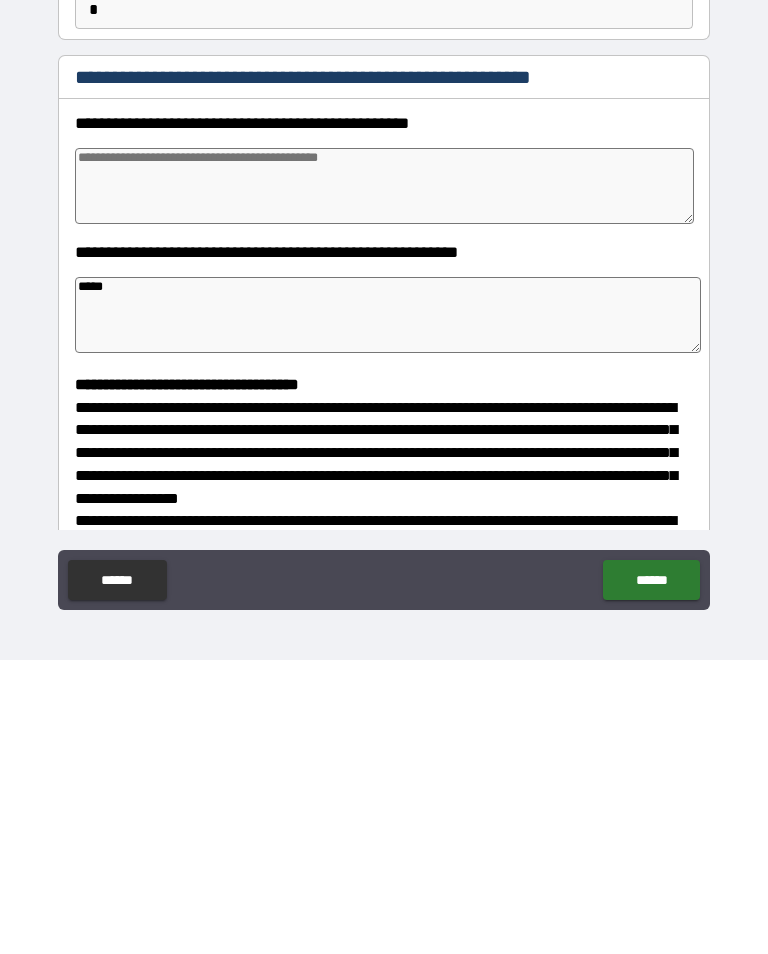 type on "*" 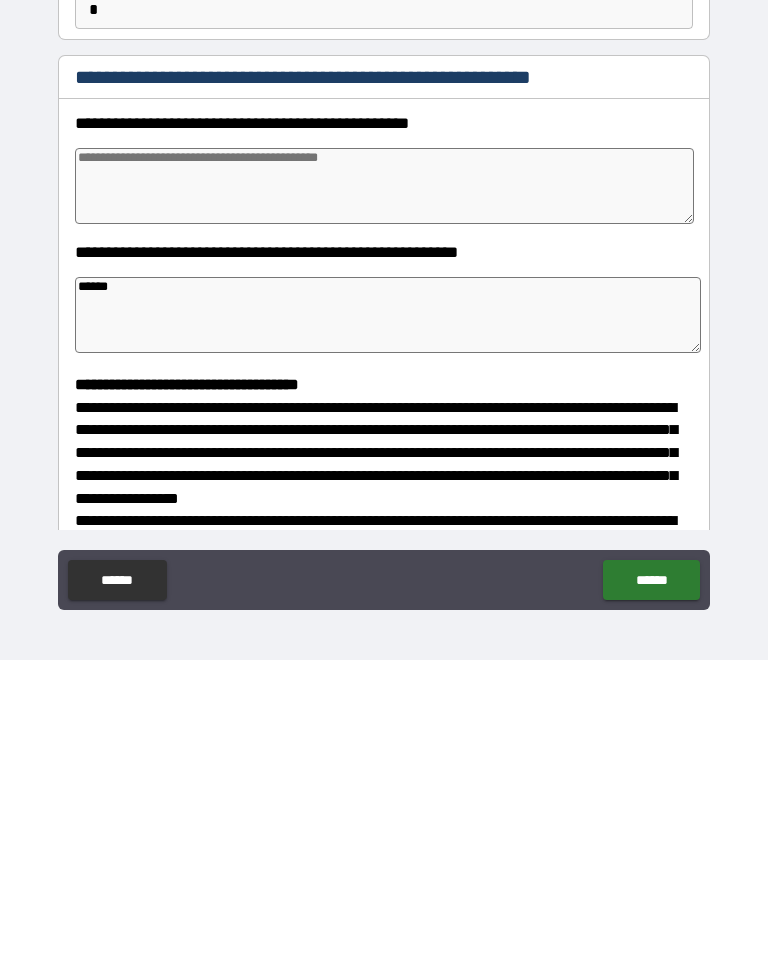 type on "*" 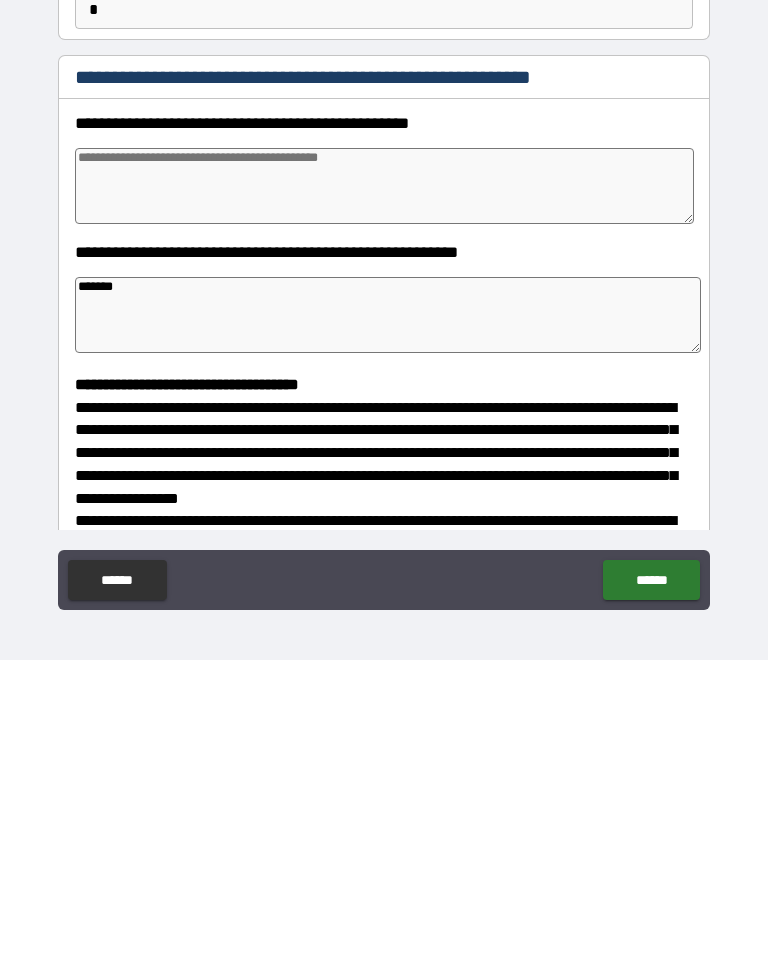type on "*" 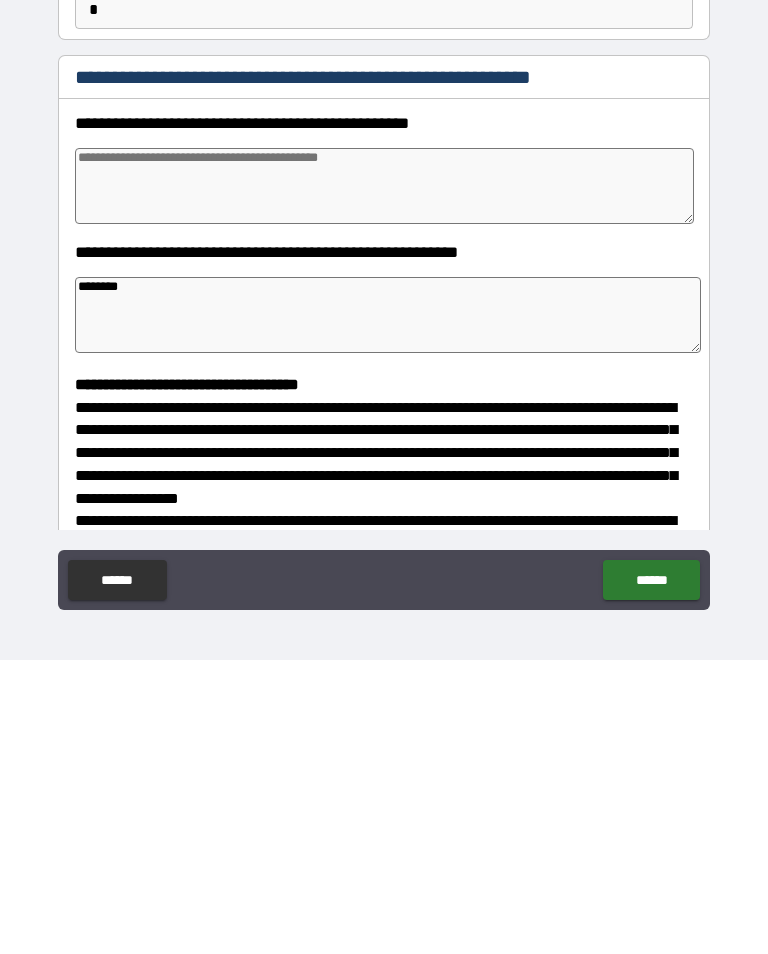 type on "*" 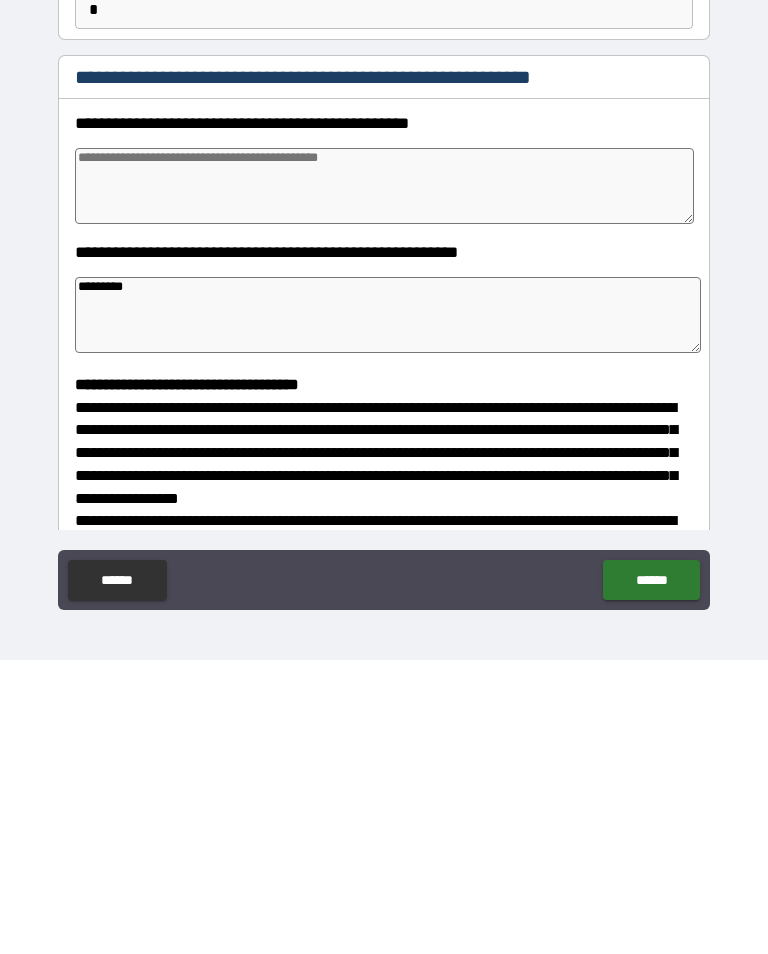 type on "*********" 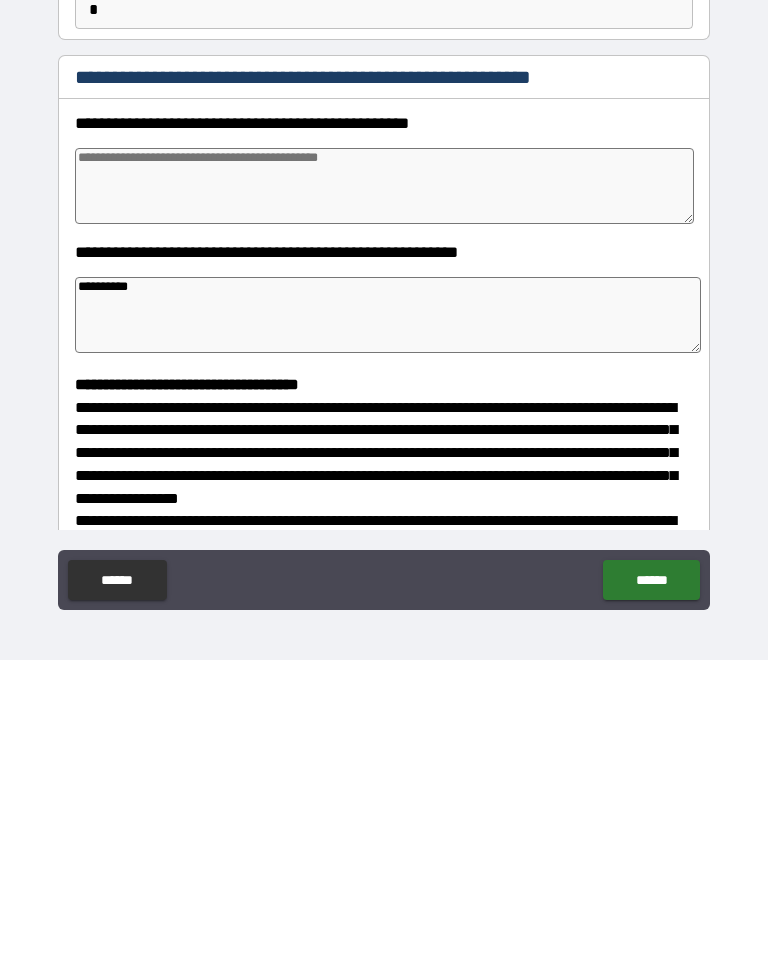 type on "*" 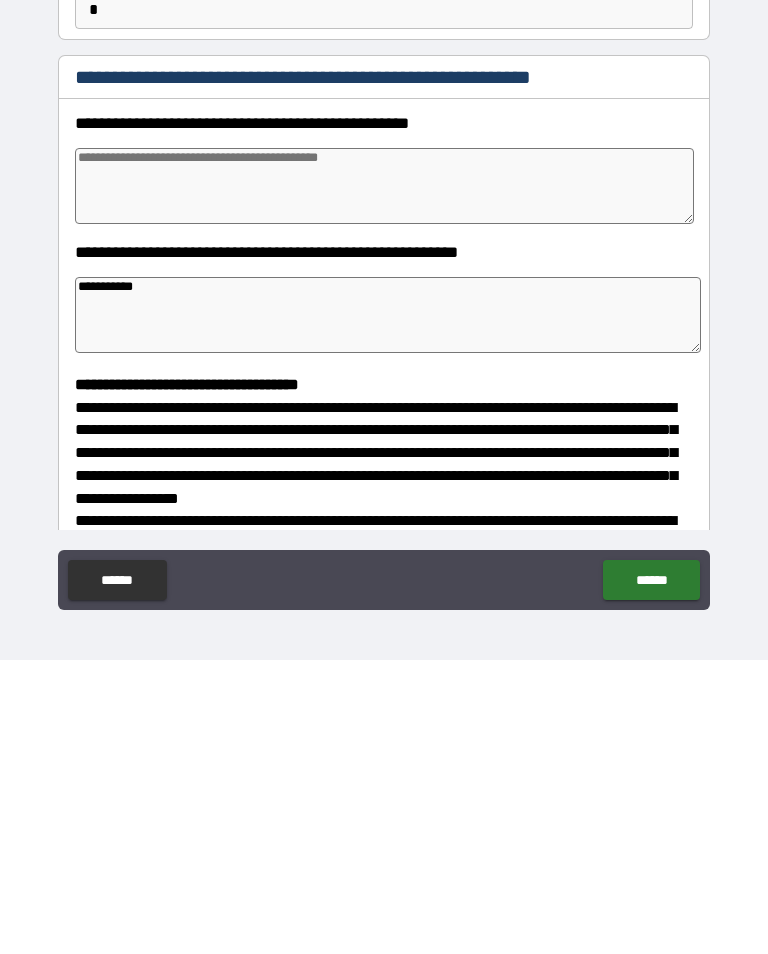 type on "*" 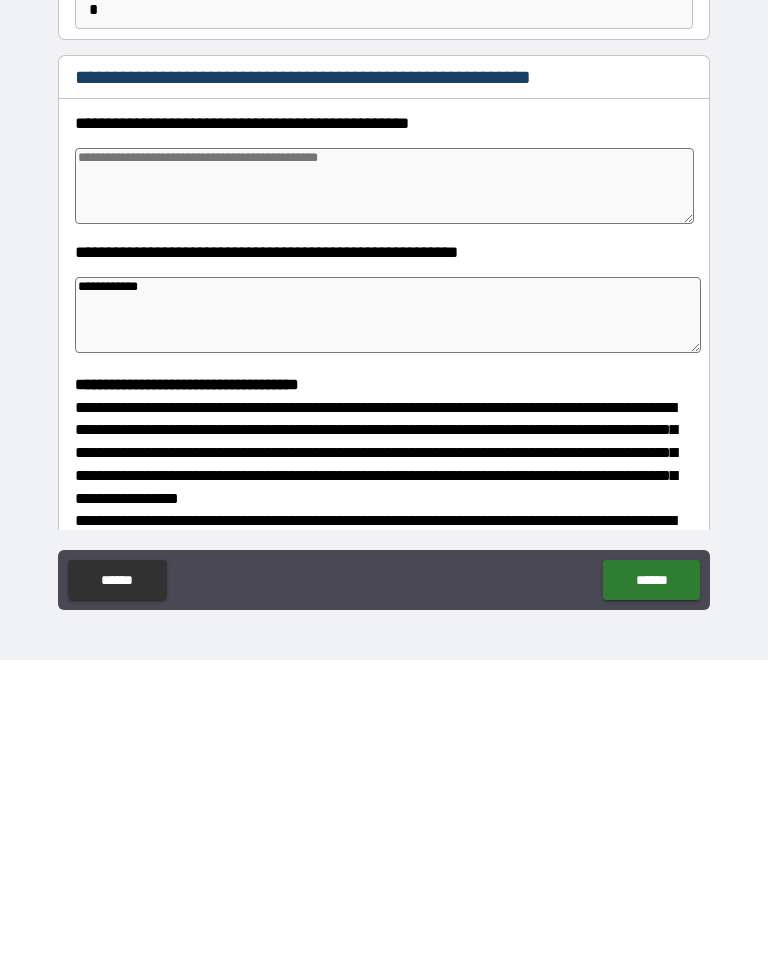type on "*" 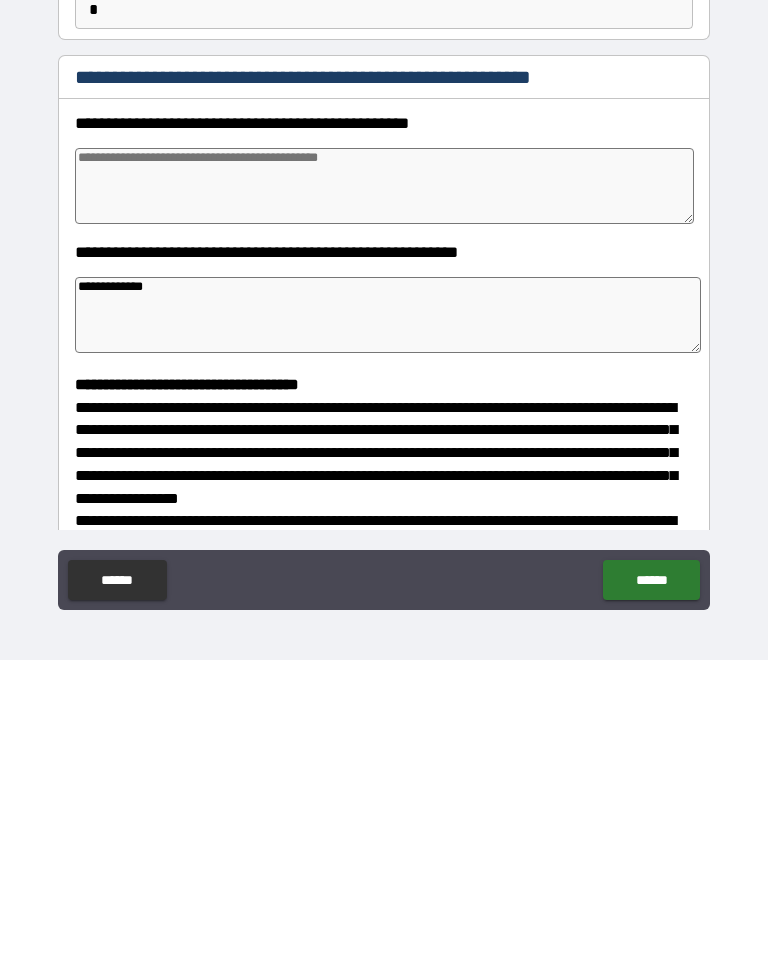 type on "*" 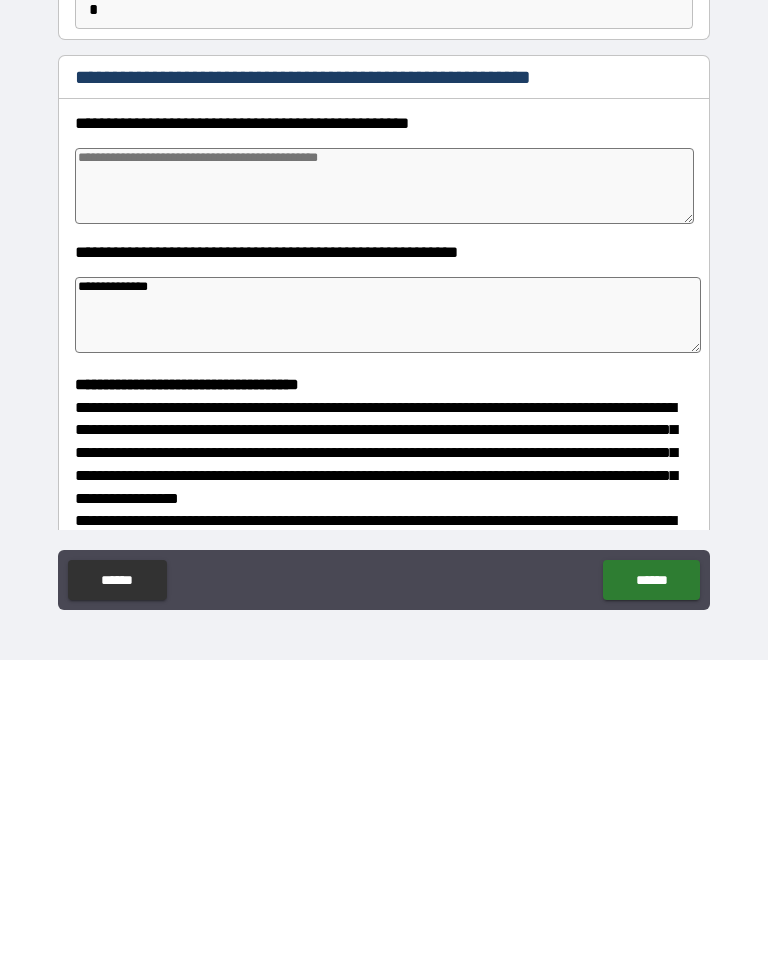 type on "*" 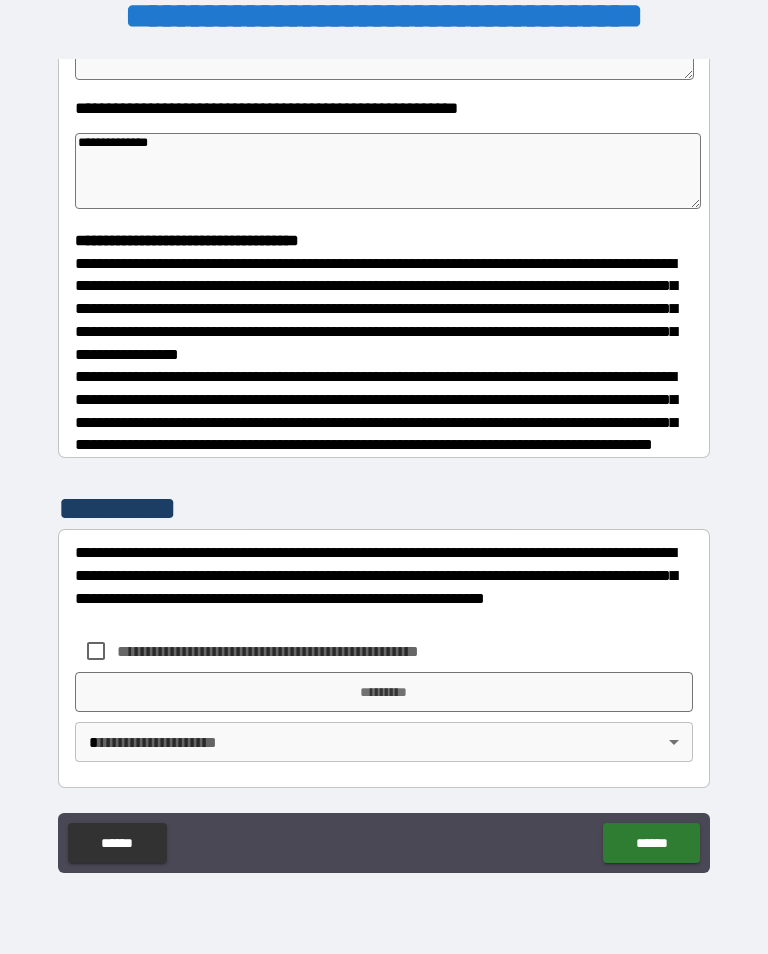 scroll, scrollTop: 422, scrollLeft: 0, axis: vertical 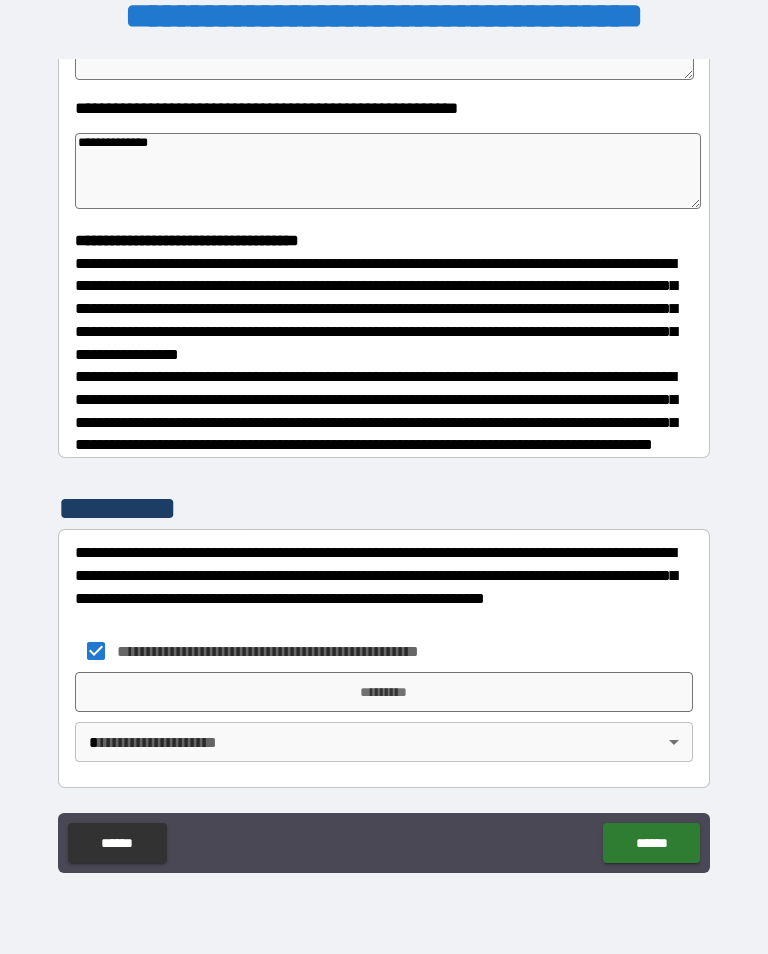 type on "*" 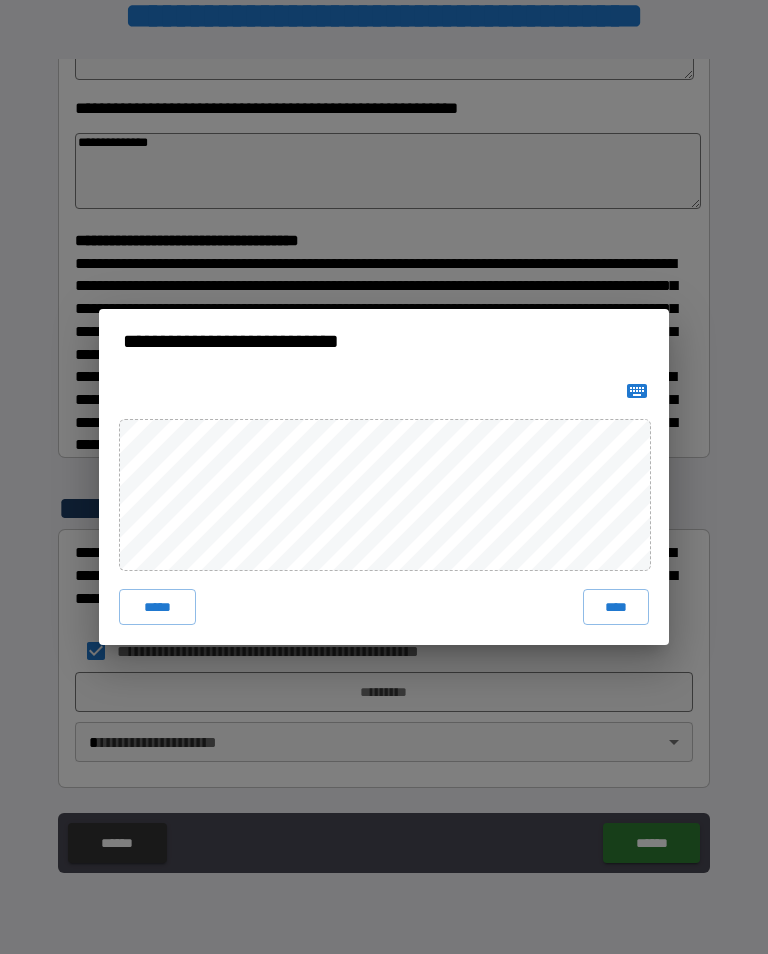 click on "****" at bounding box center [616, 607] 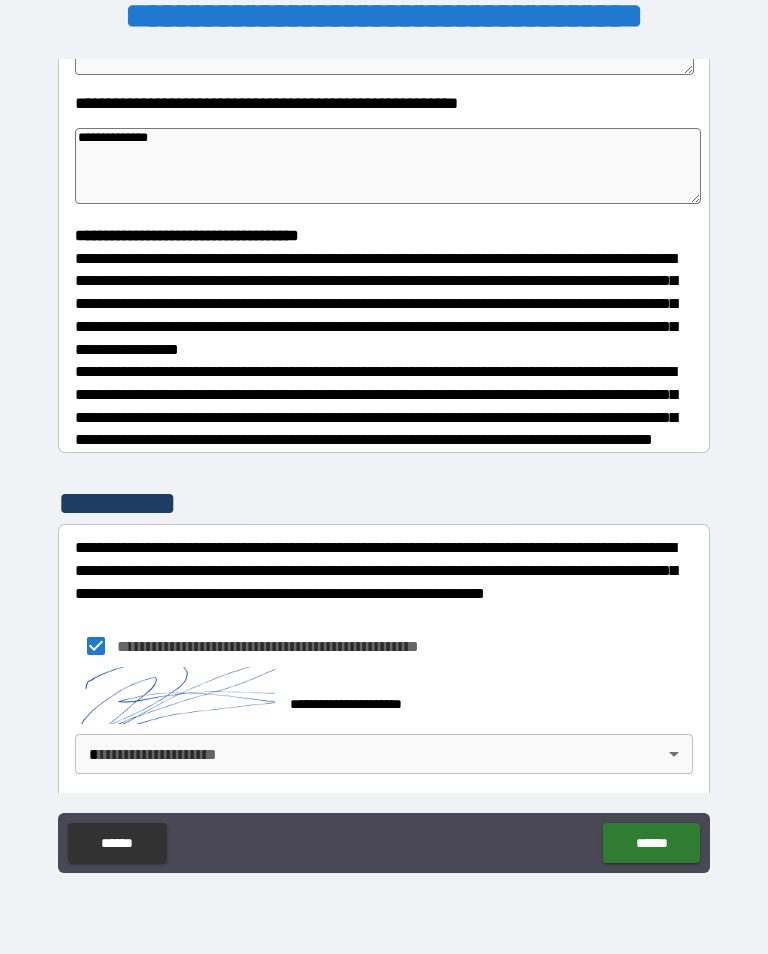 type on "*" 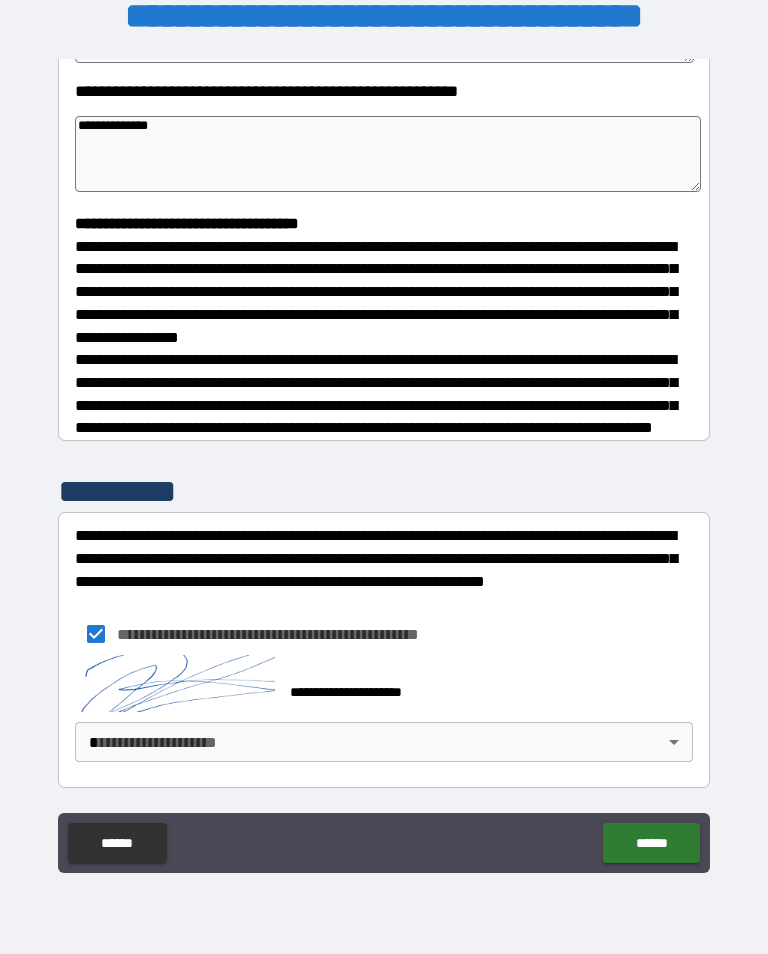 scroll, scrollTop: 439, scrollLeft: 0, axis: vertical 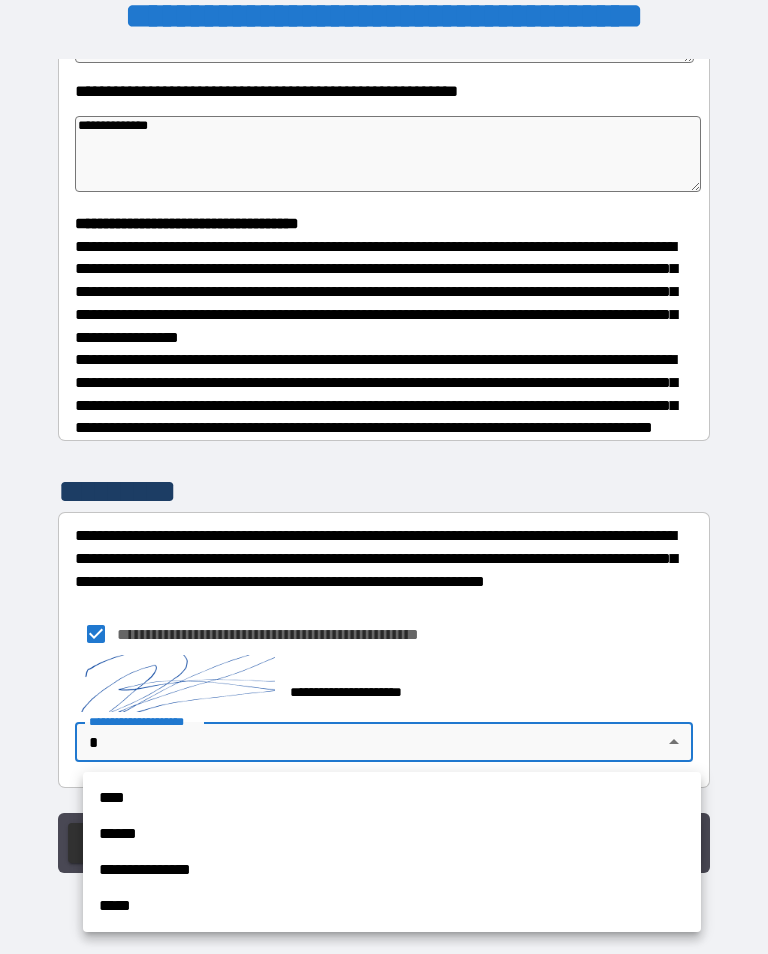 click on "****" at bounding box center (392, 798) 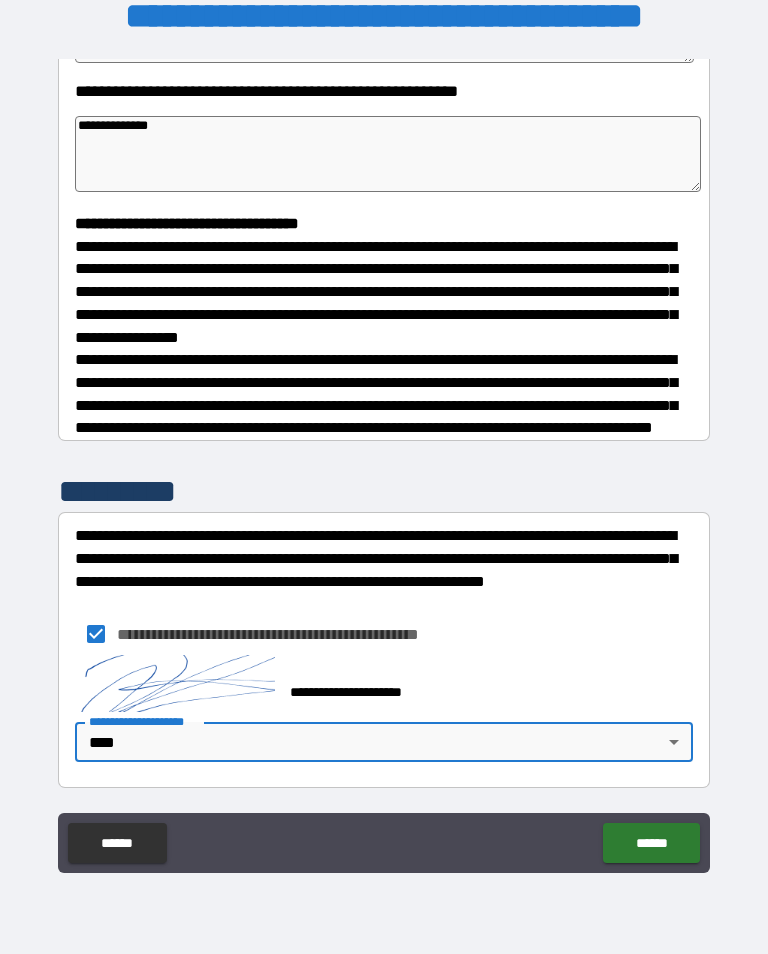 type on "*" 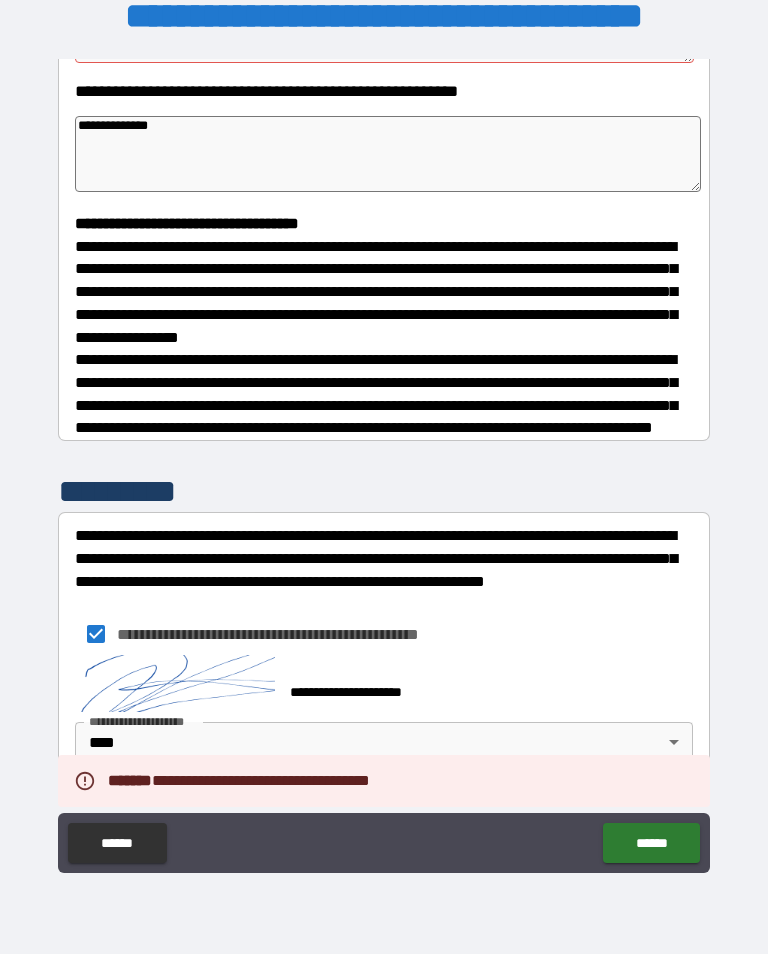 type on "*" 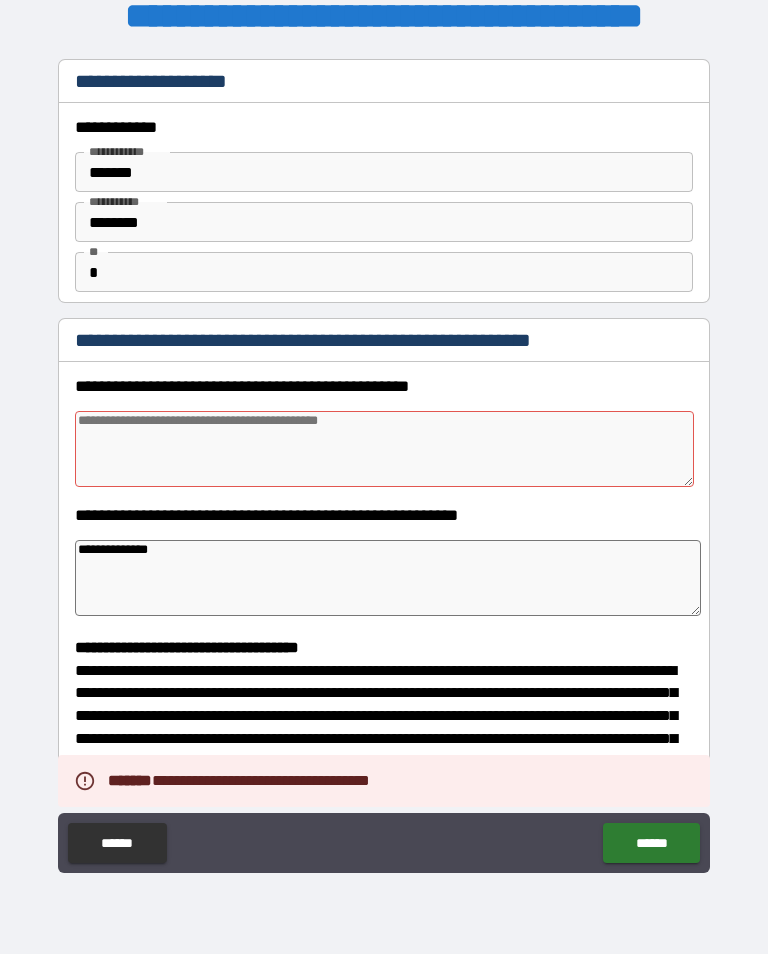 scroll, scrollTop: 4, scrollLeft: 0, axis: vertical 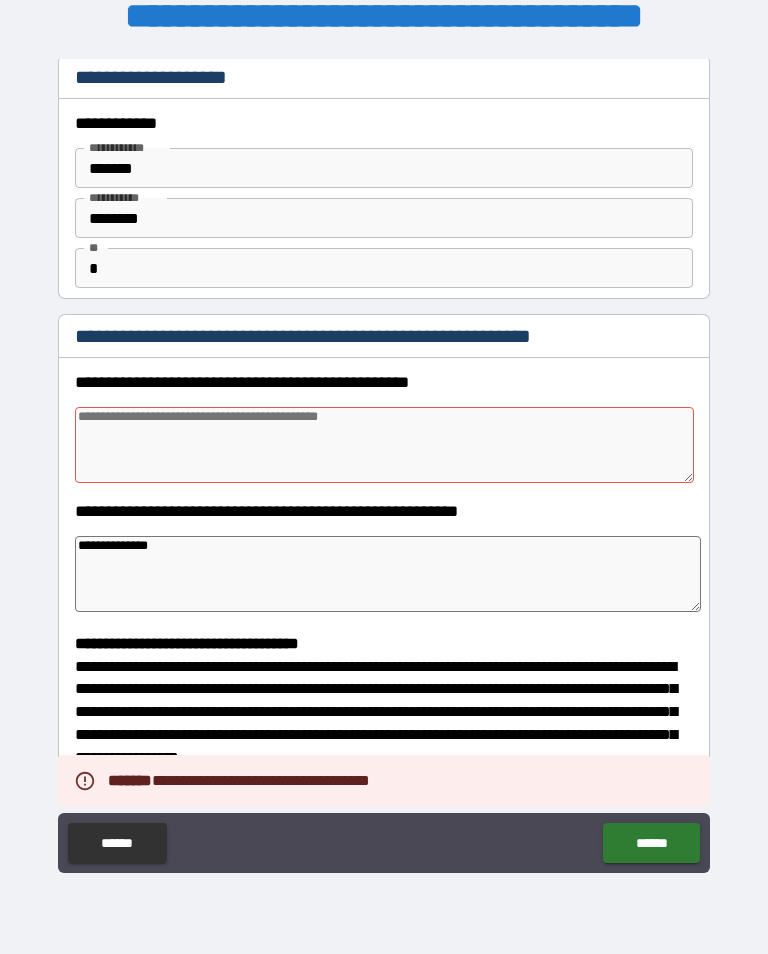 click at bounding box center (384, 445) 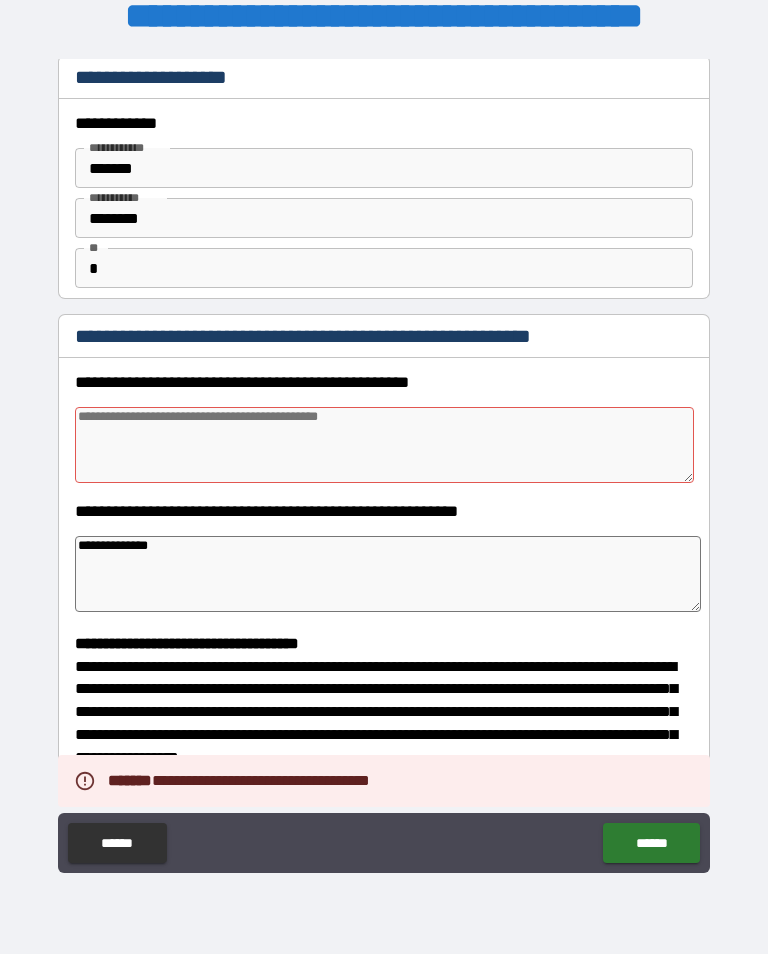 type on "*" 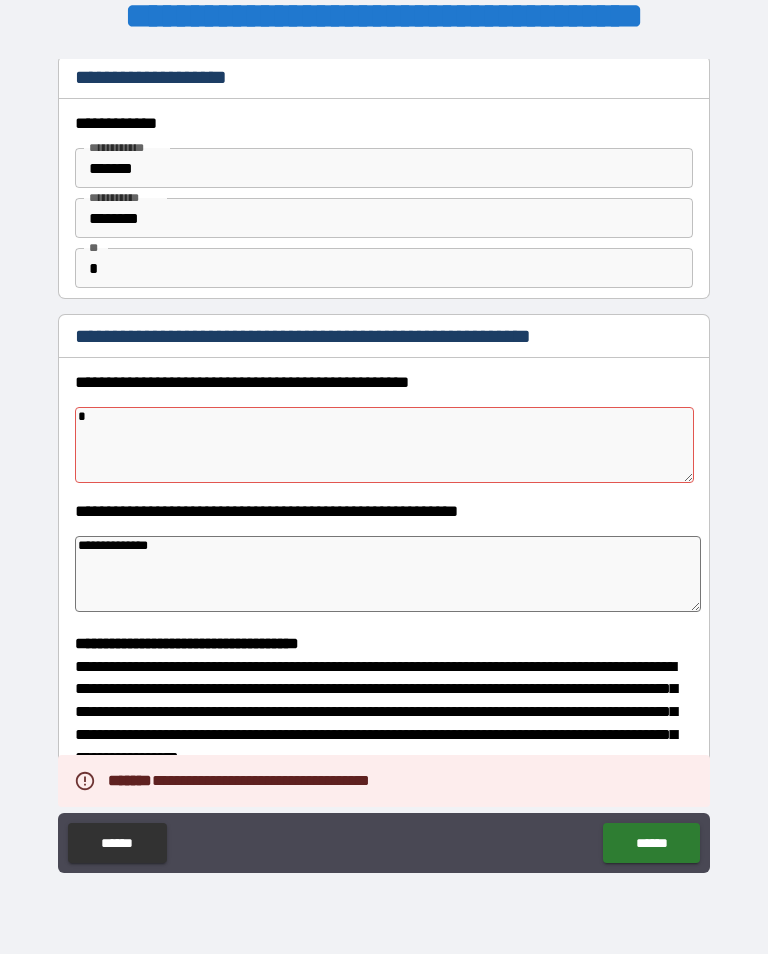 type on "*" 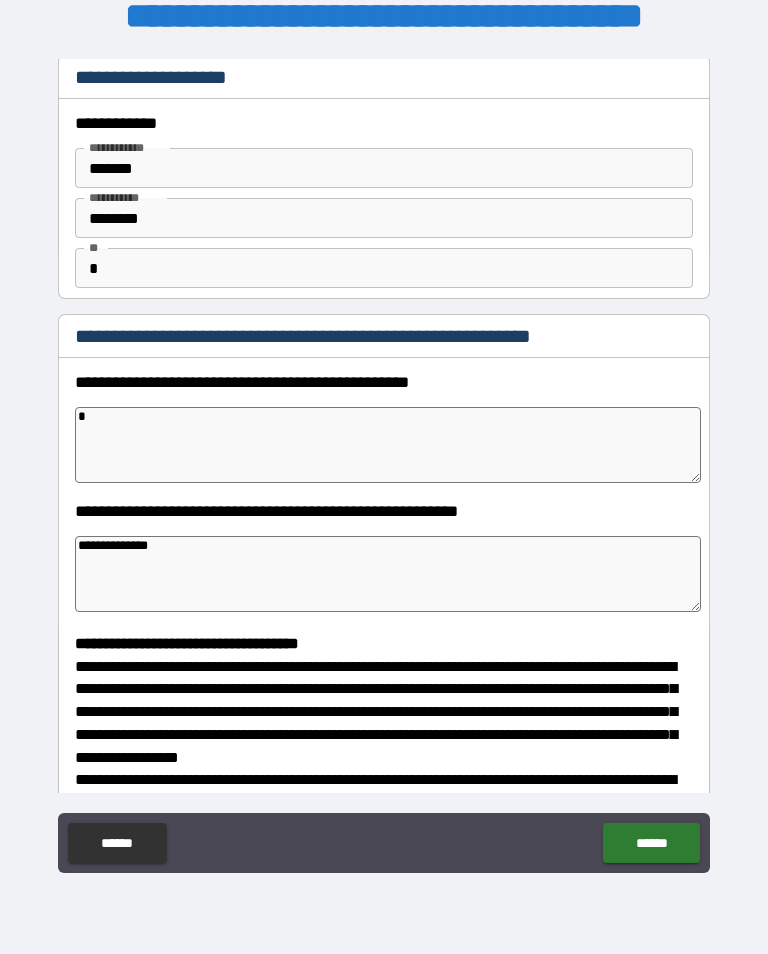 type on "*" 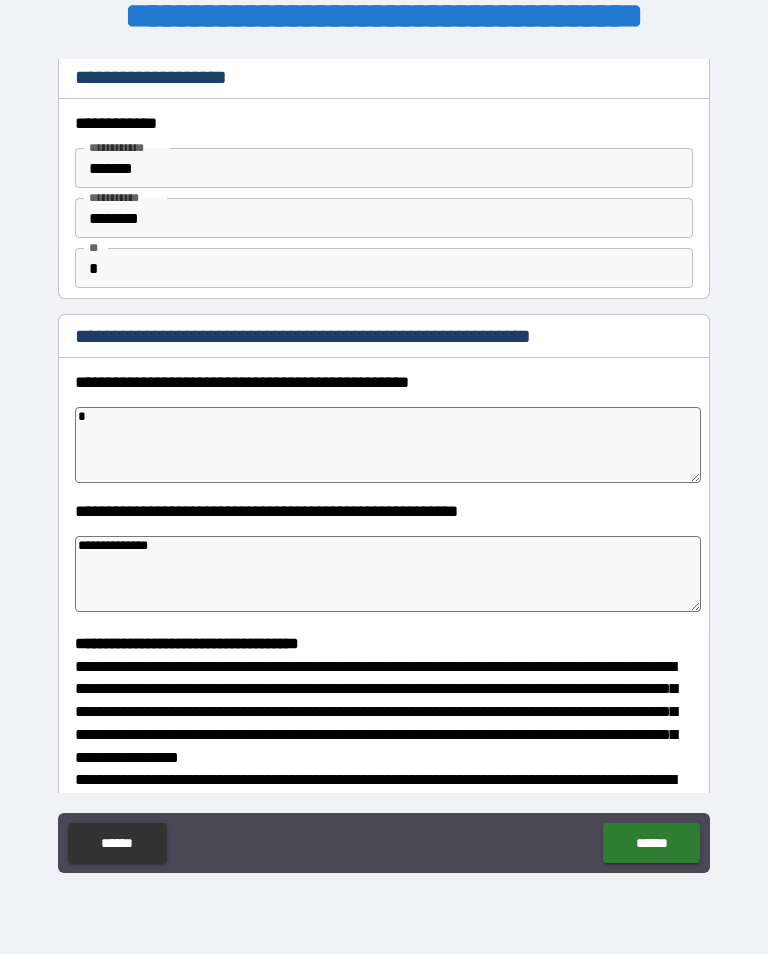 type on "*" 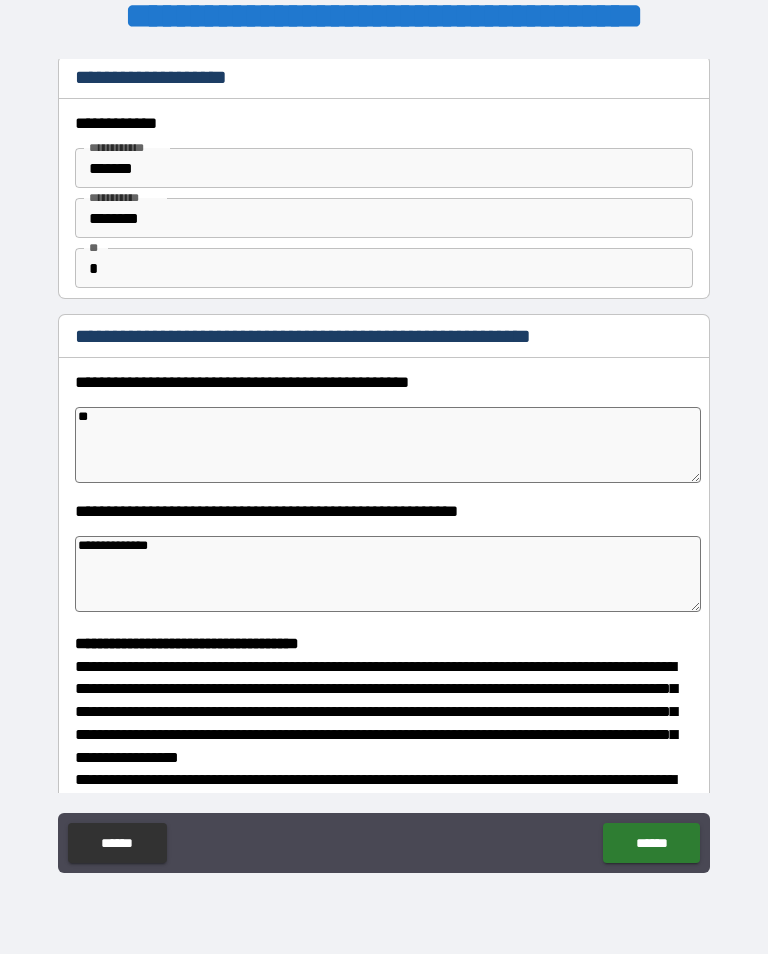 type on "*" 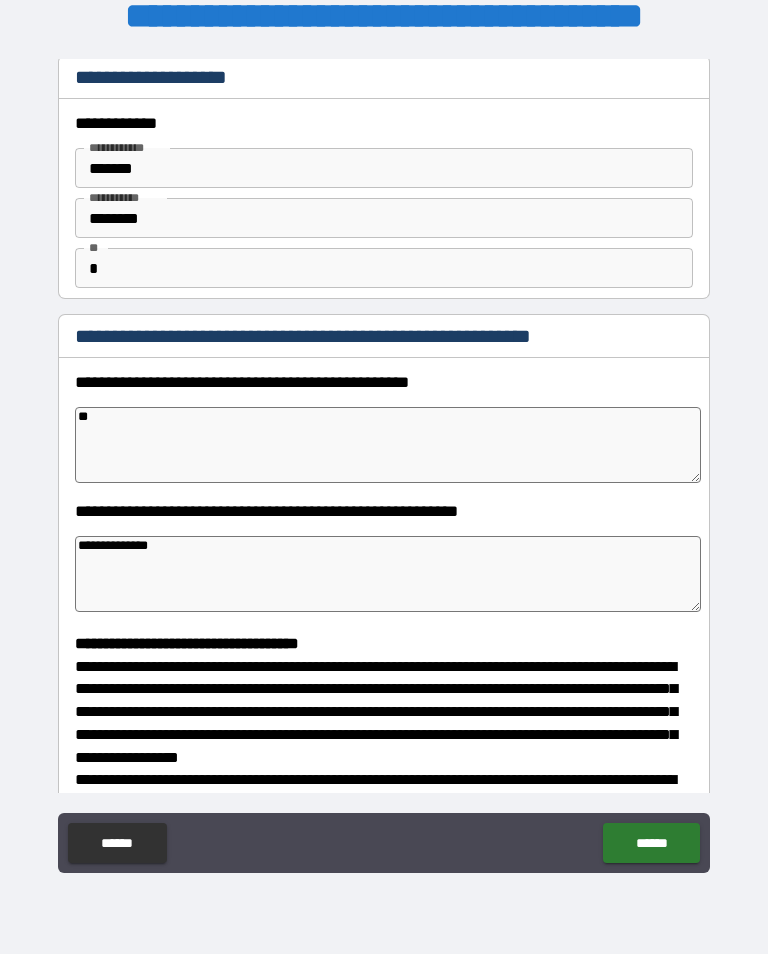 type on "*" 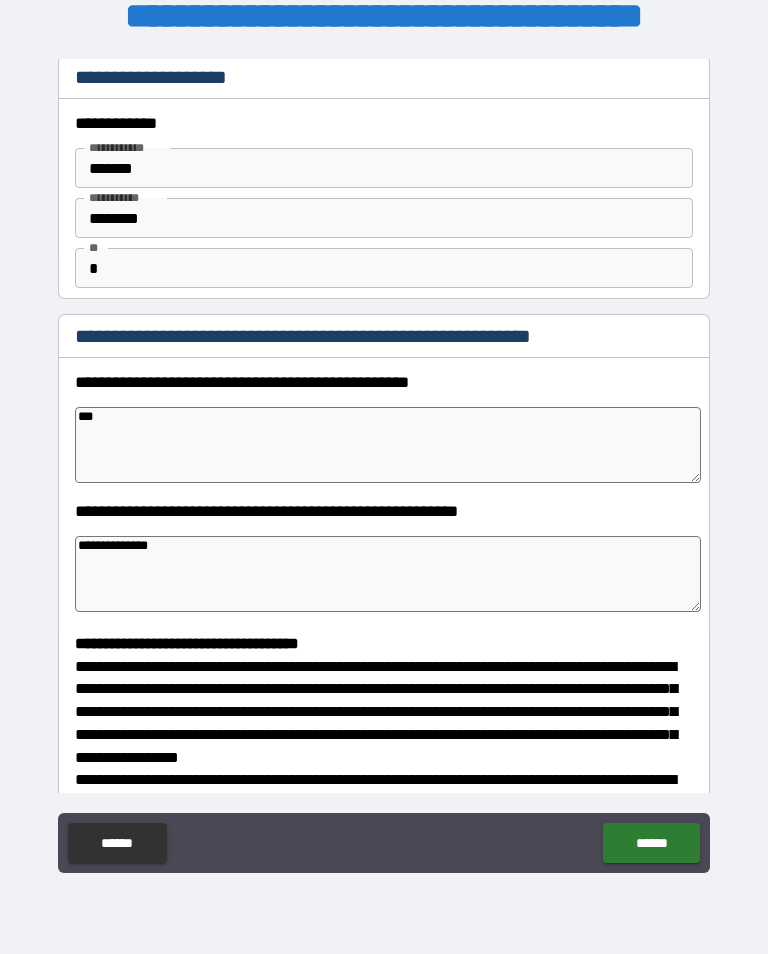 type on "*" 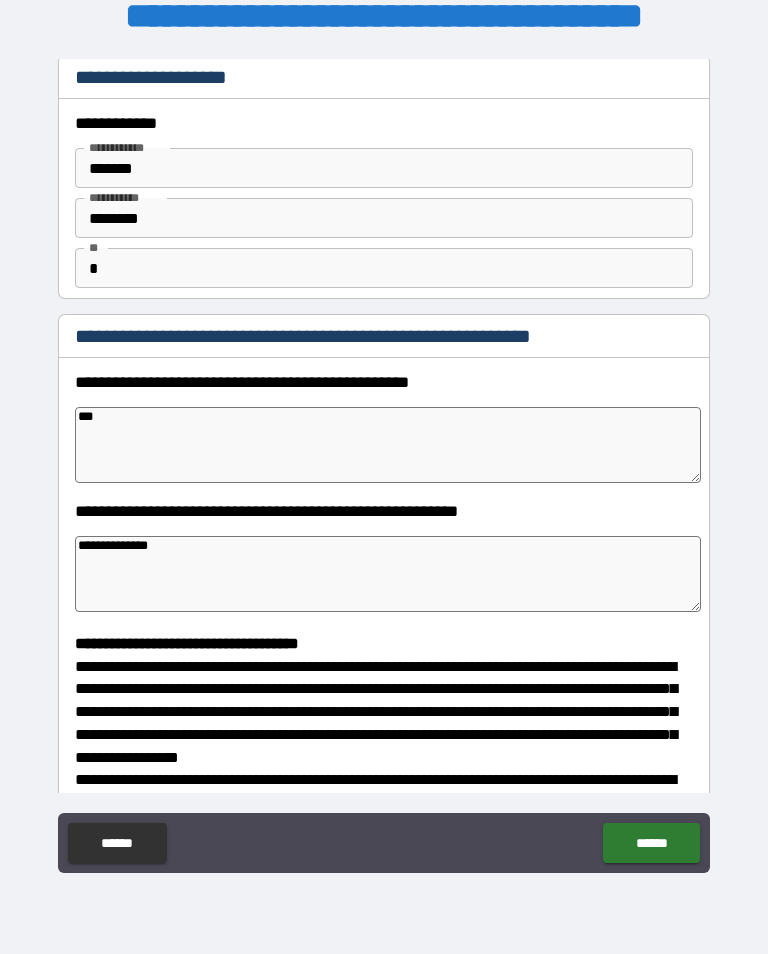 type on "*" 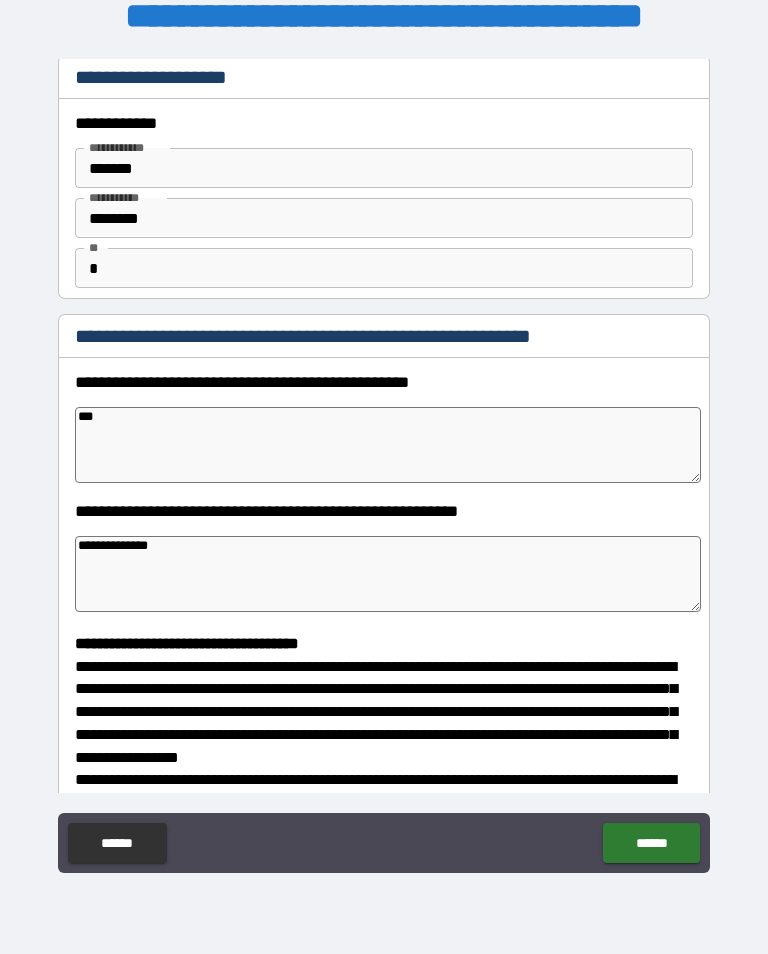 type on "*" 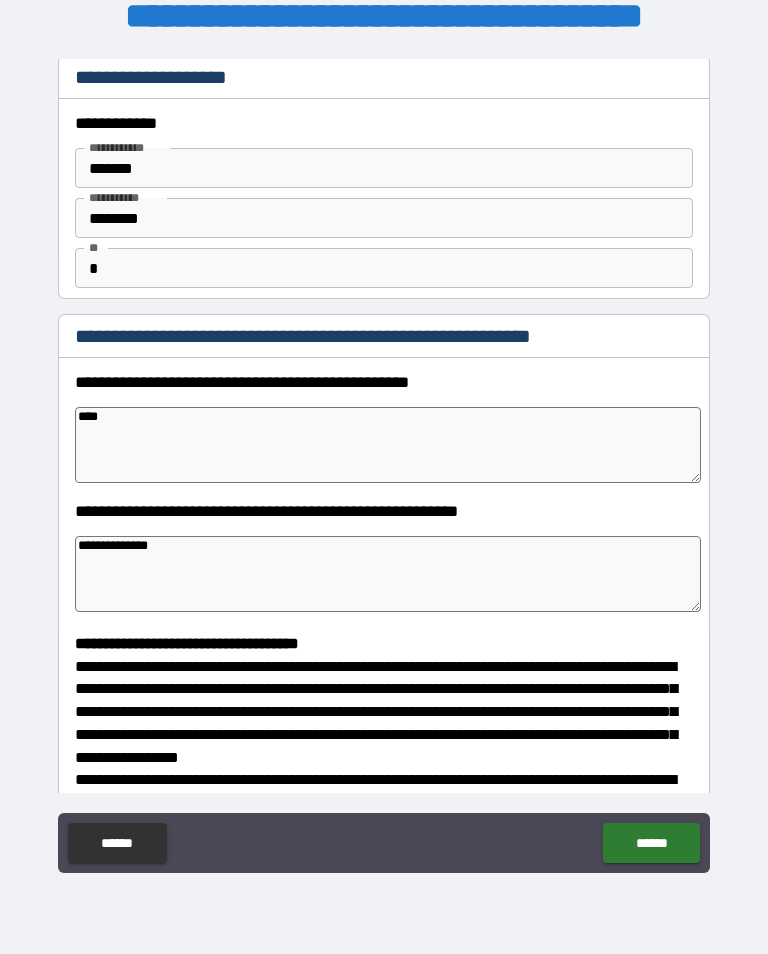 type on "*" 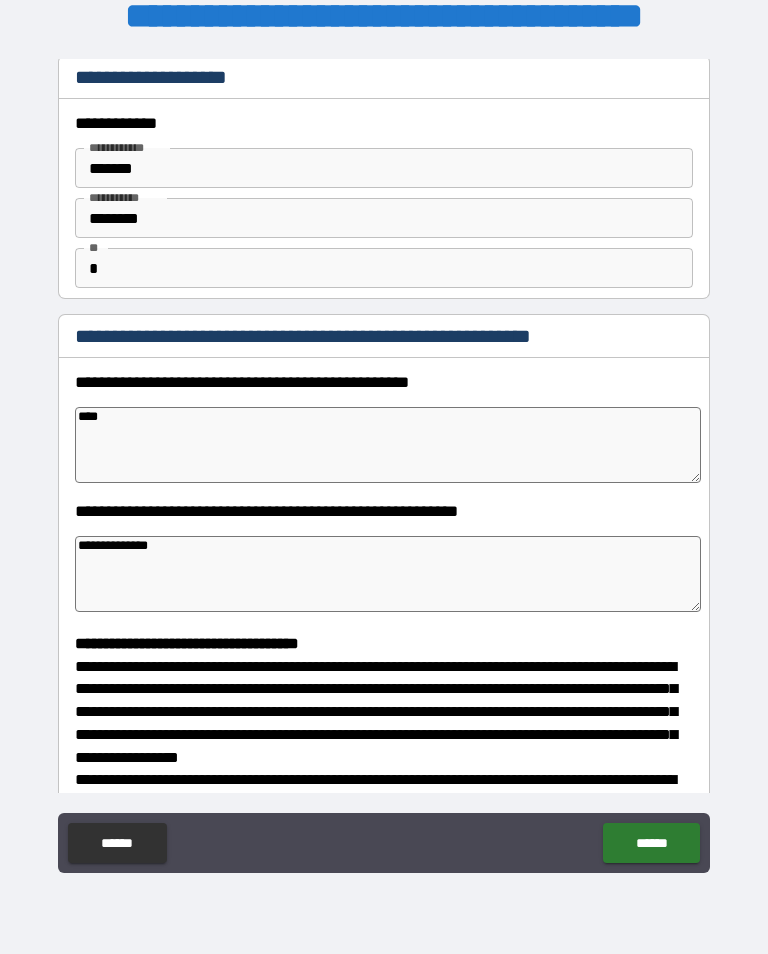 type on "*" 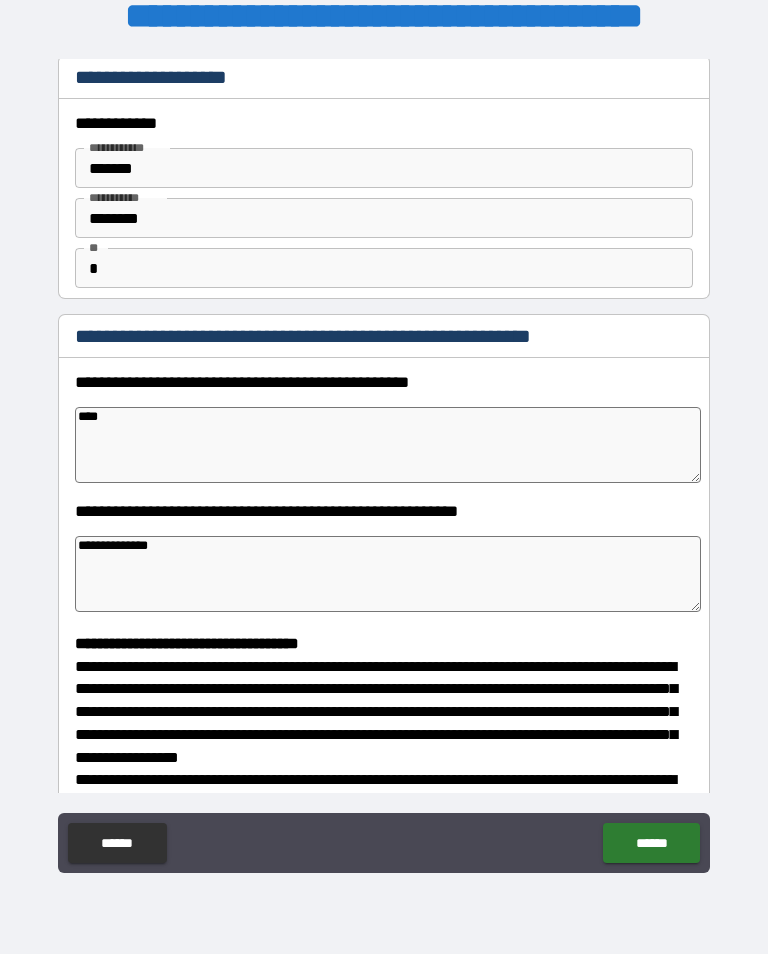 type on "*" 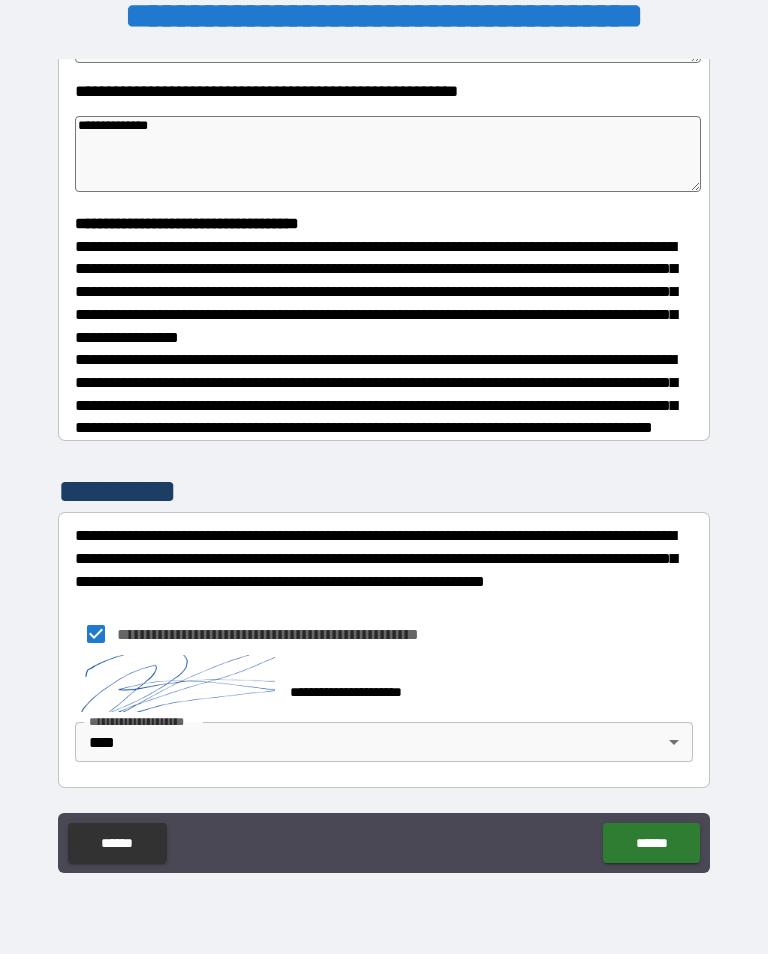 scroll, scrollTop: 444, scrollLeft: 0, axis: vertical 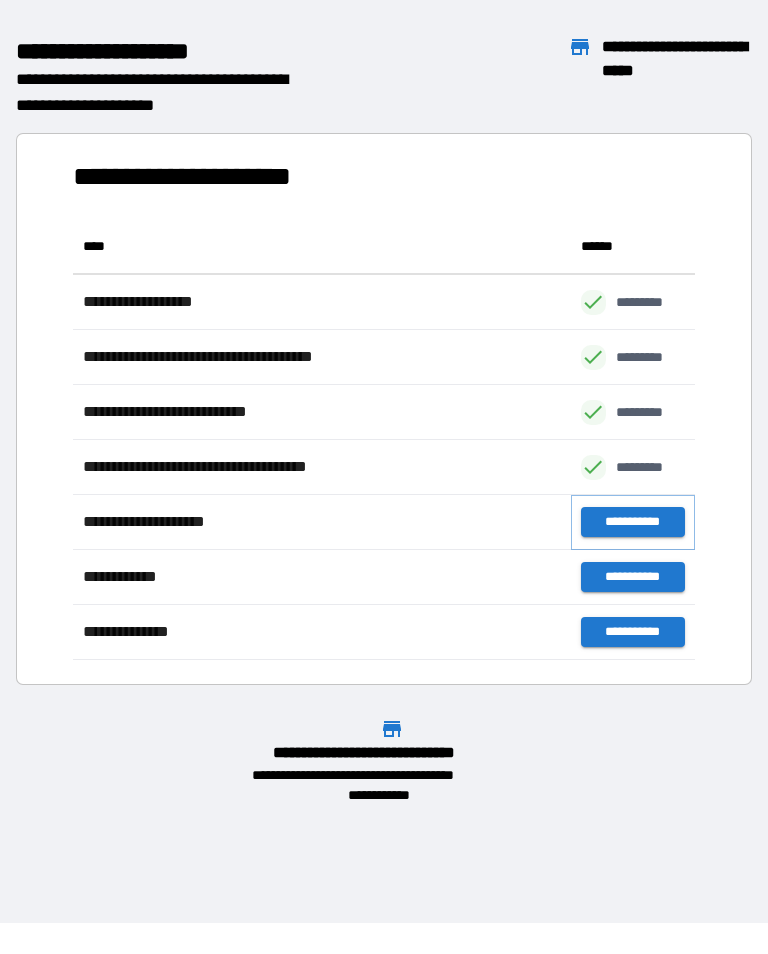 click on "**********" at bounding box center (633, 522) 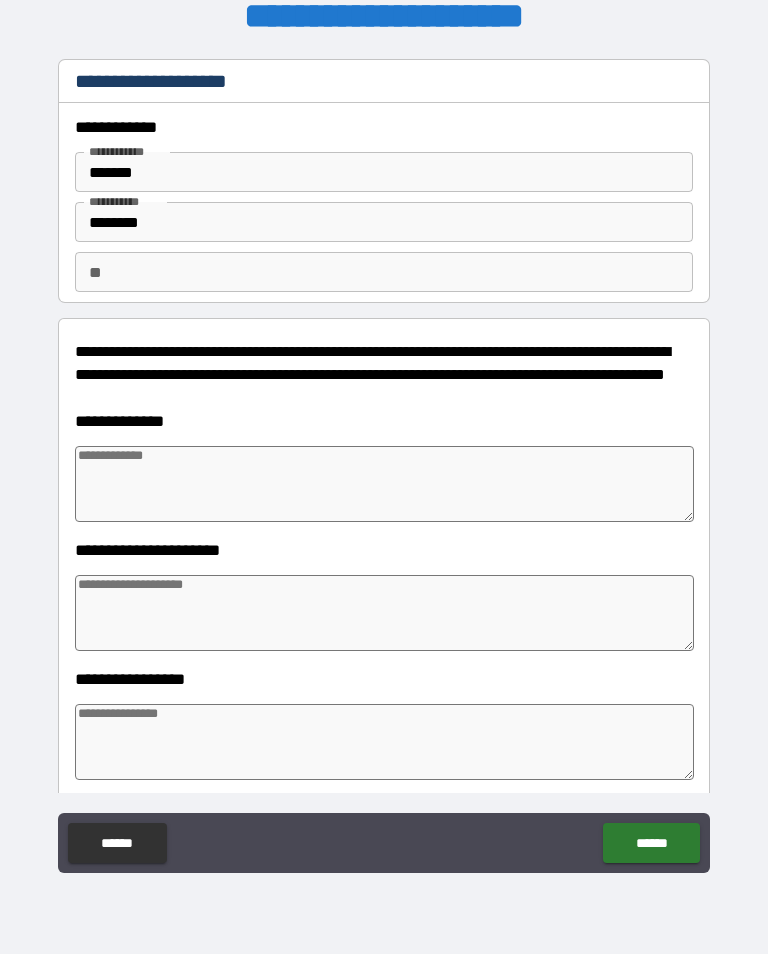 type on "*" 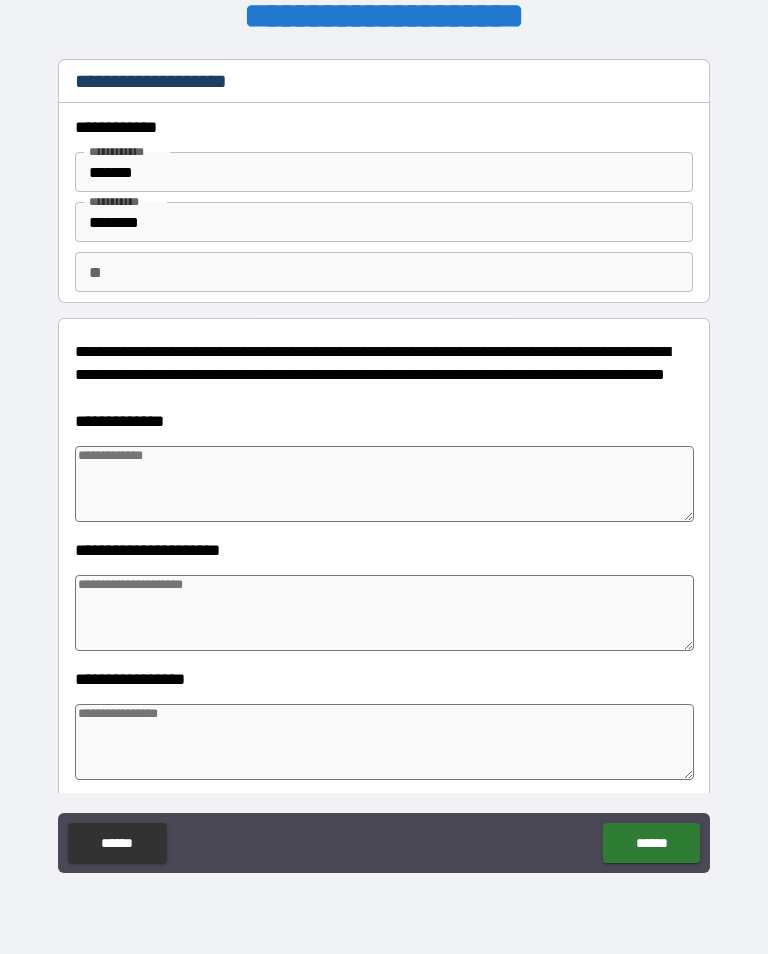 type on "*" 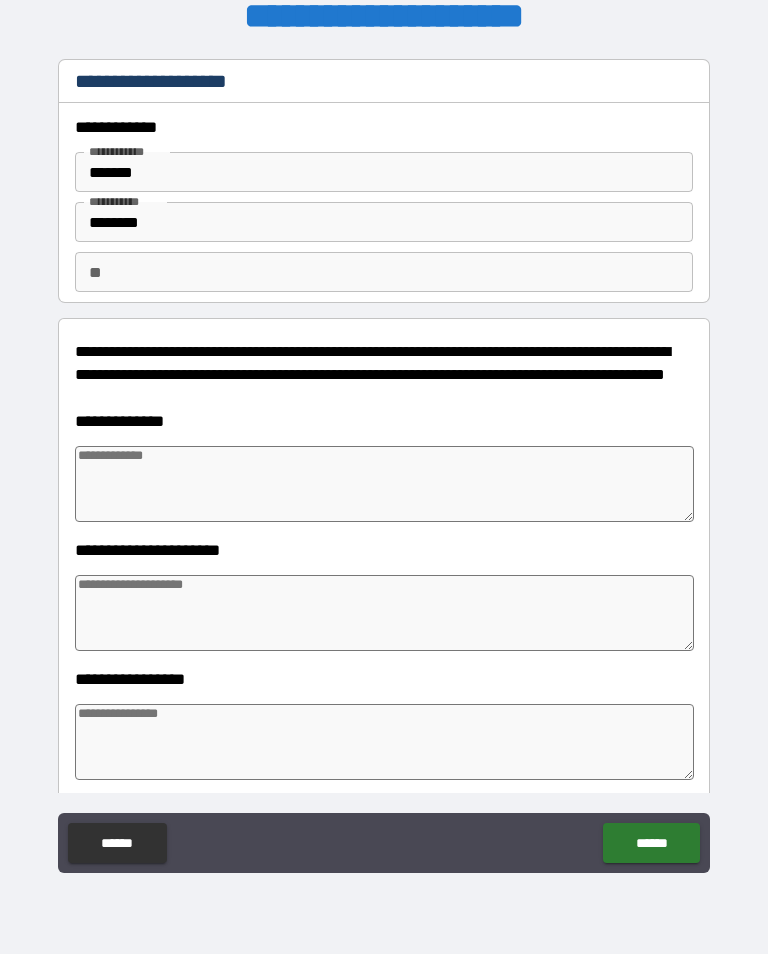 type on "*" 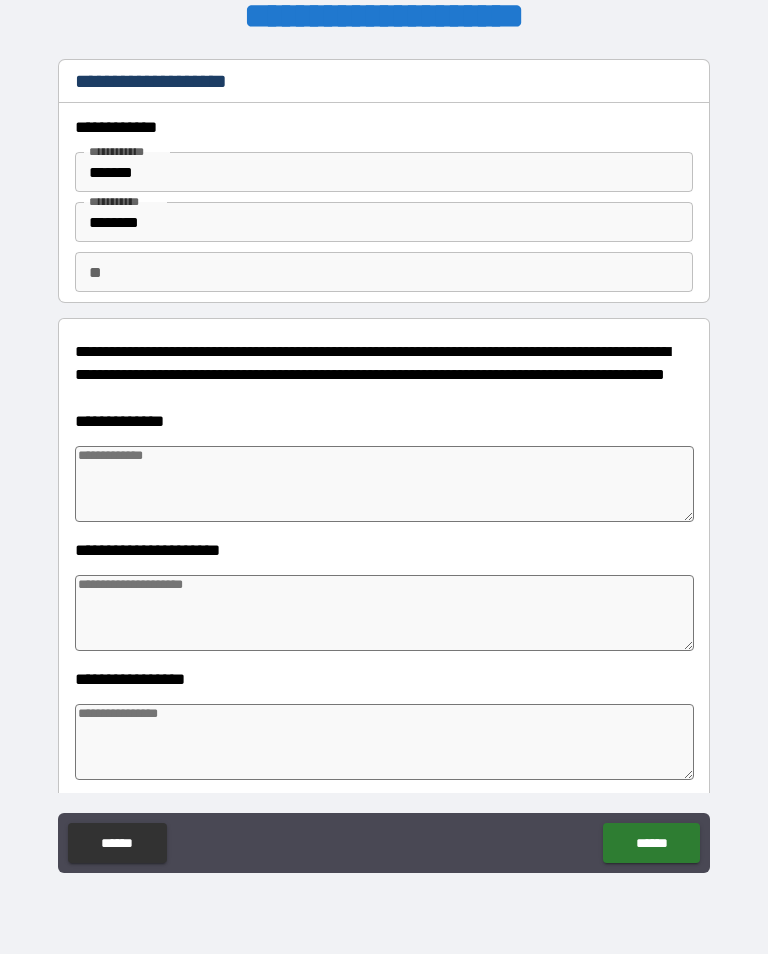 type on "*" 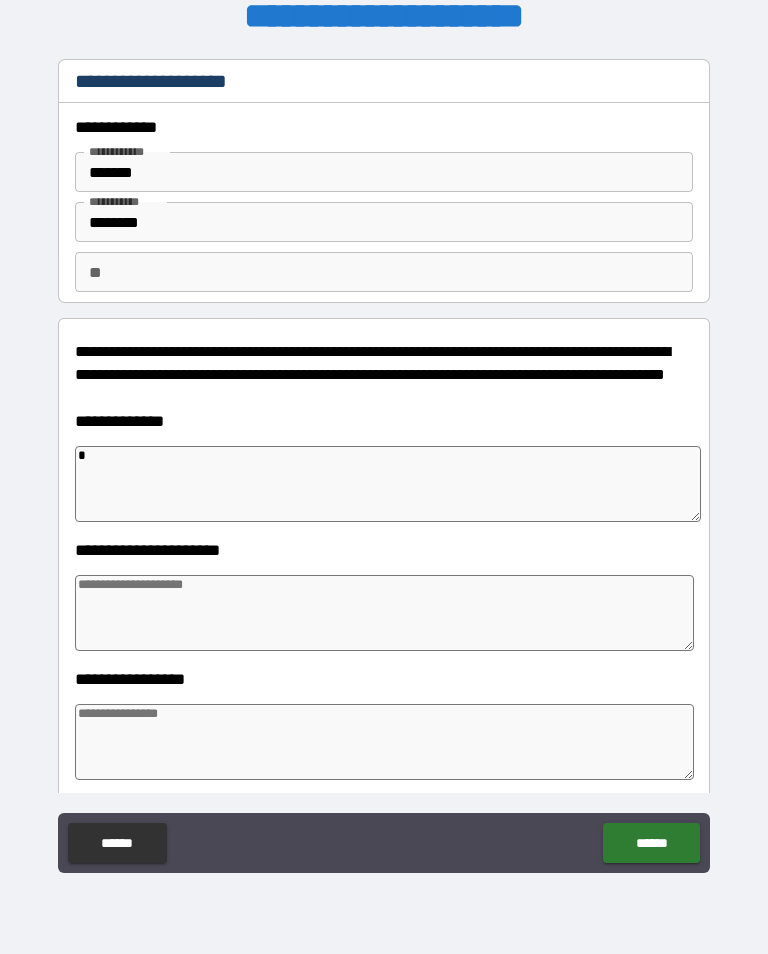 type on "*" 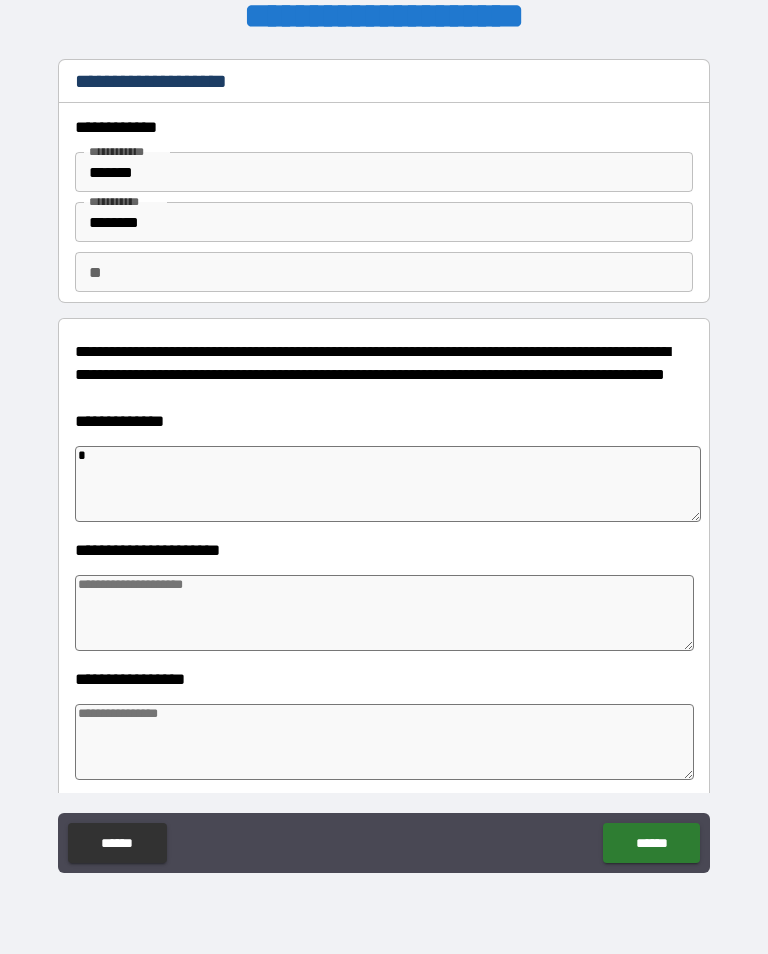 type on "*" 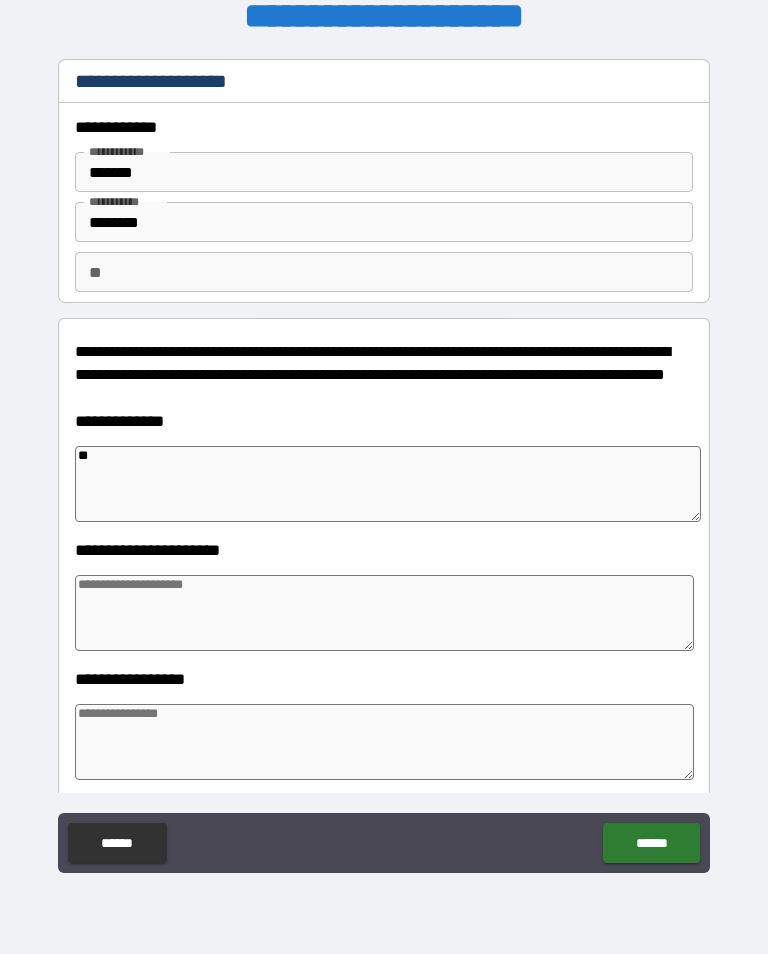 type on "*" 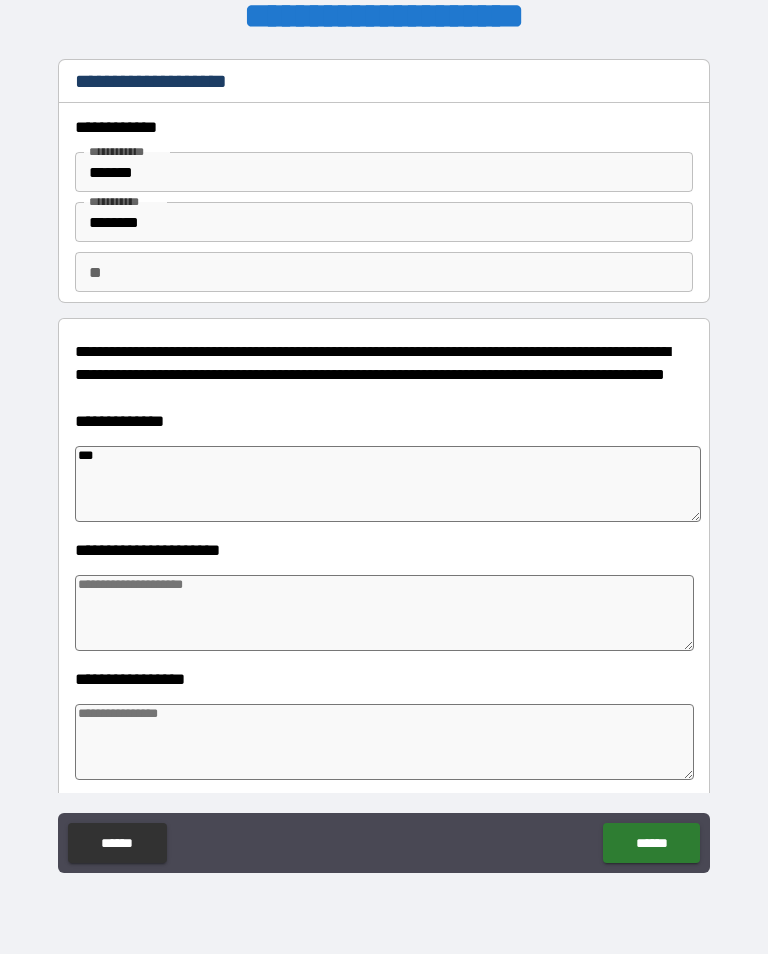 type on "*" 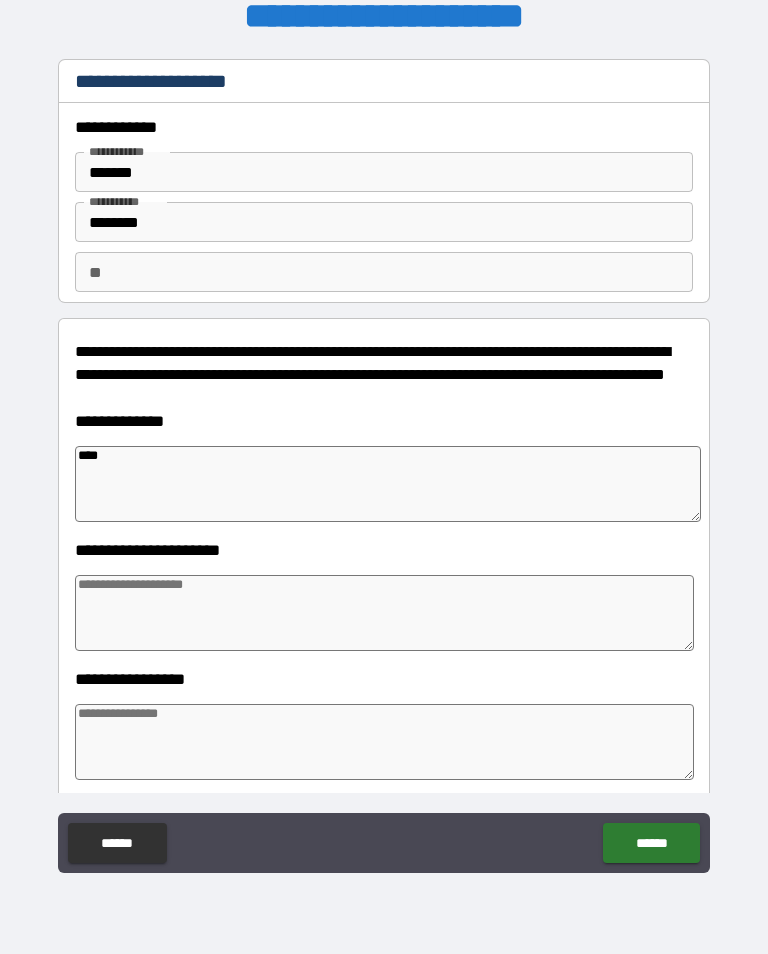 type on "*" 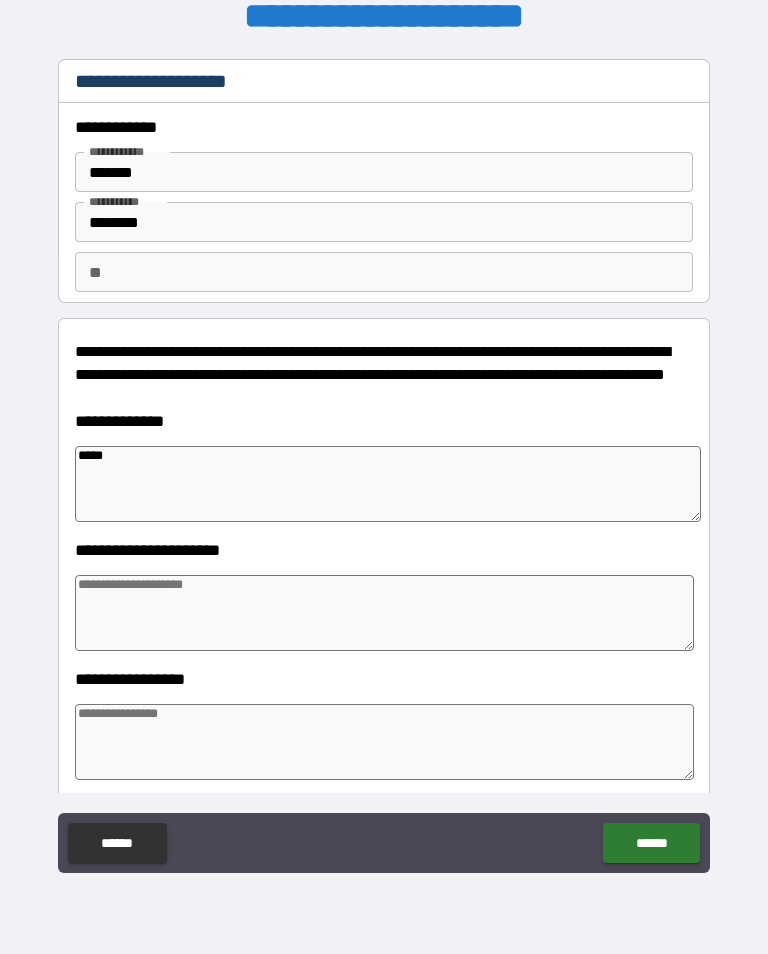 type on "*" 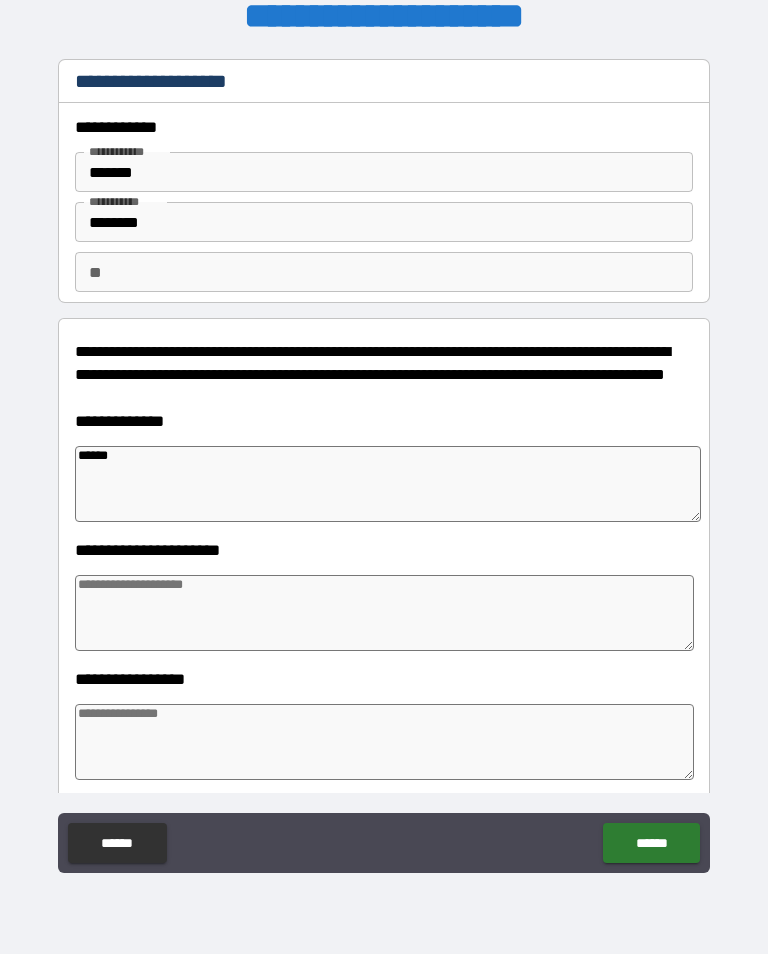 type on "*" 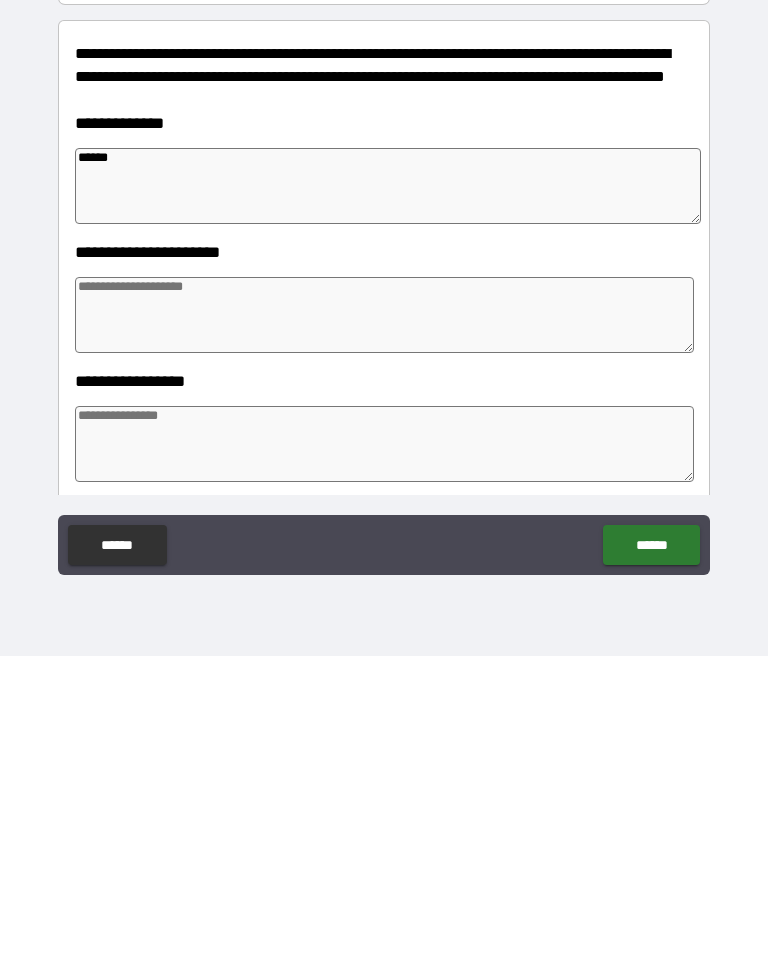 click on "******" at bounding box center [388, 484] 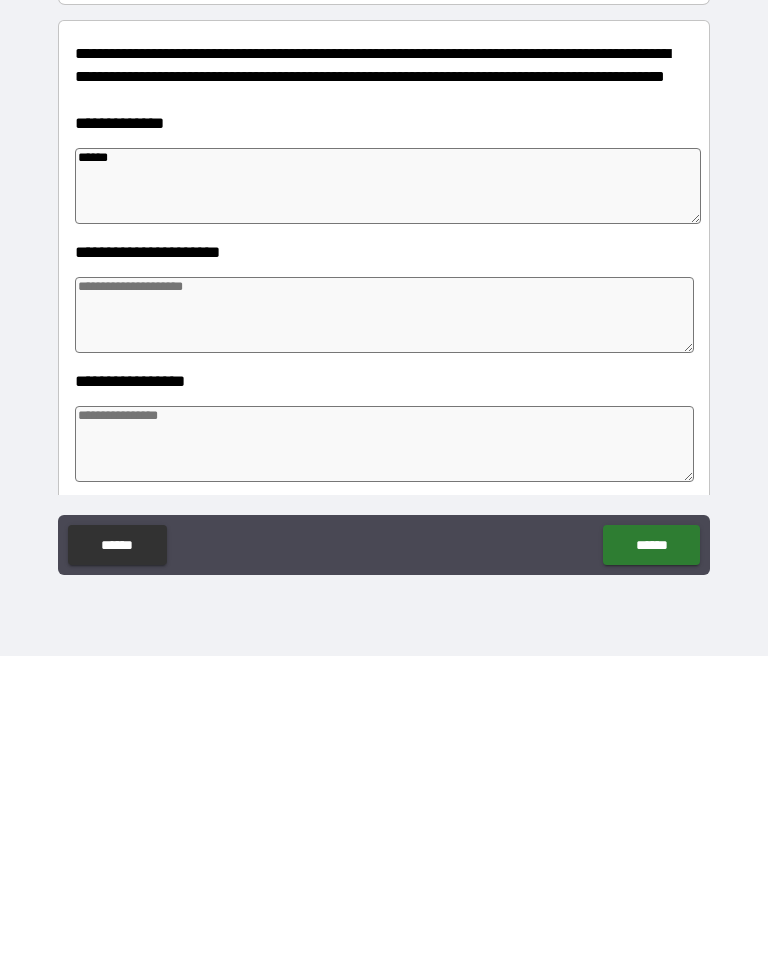 type on "*******" 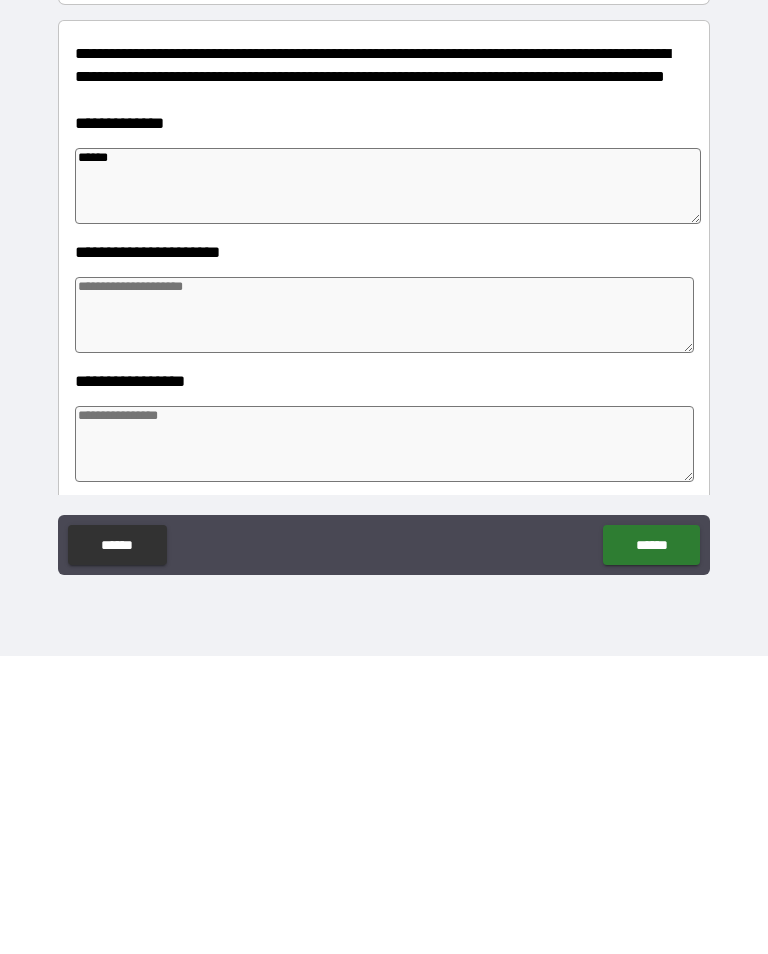 type on "*" 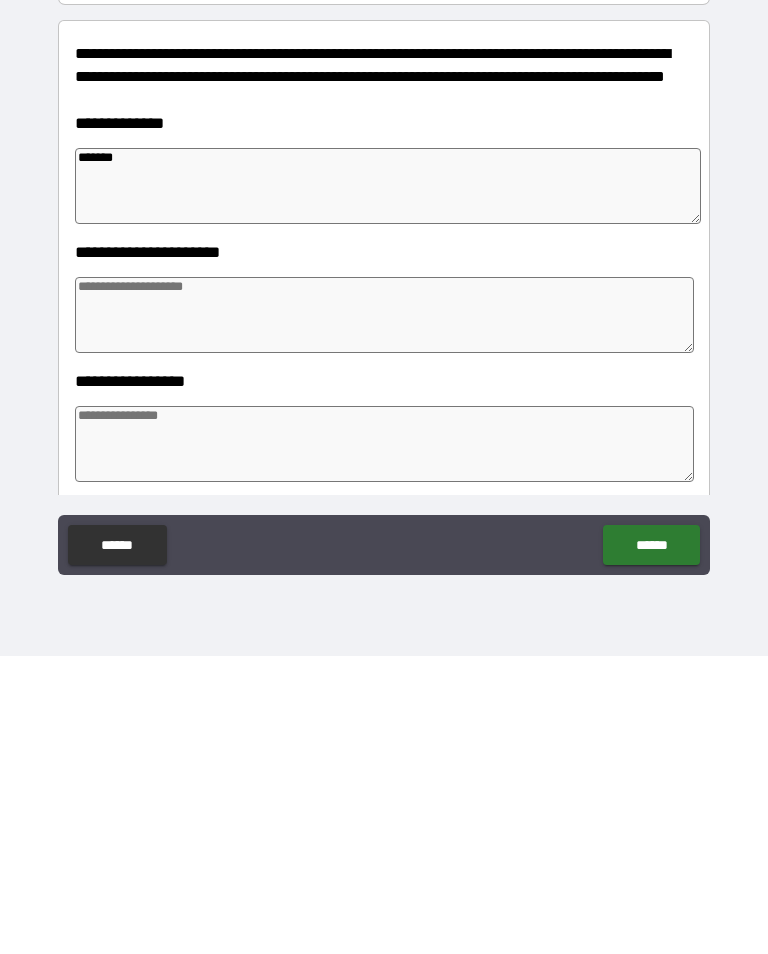 type on "*" 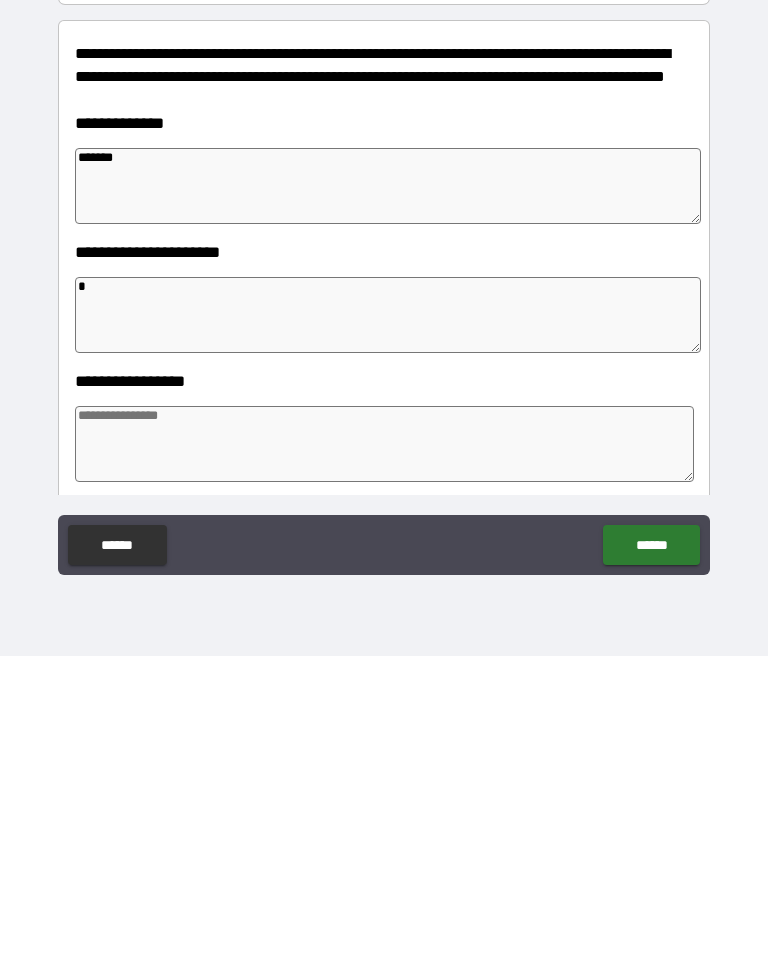 type on "*" 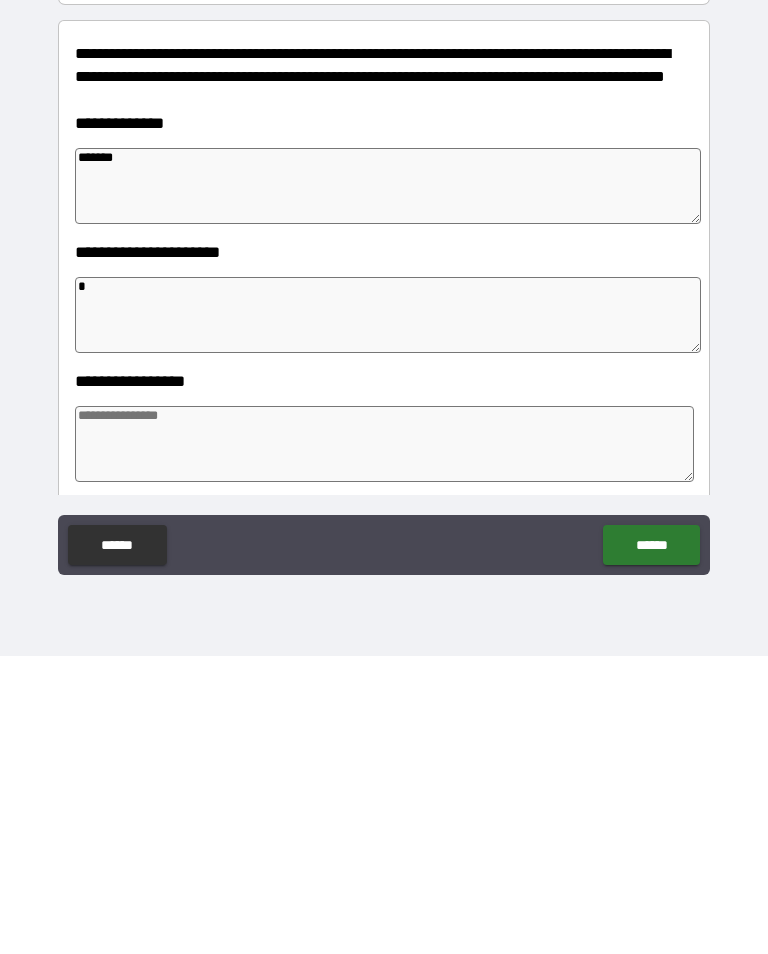 type on "*" 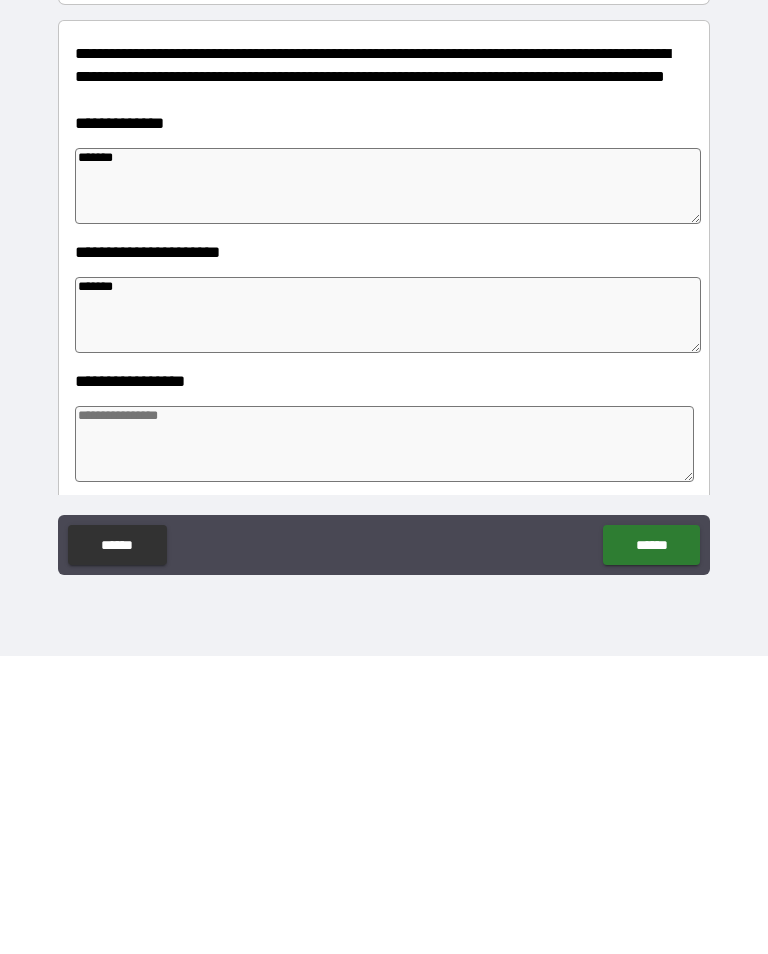 click at bounding box center [384, 742] 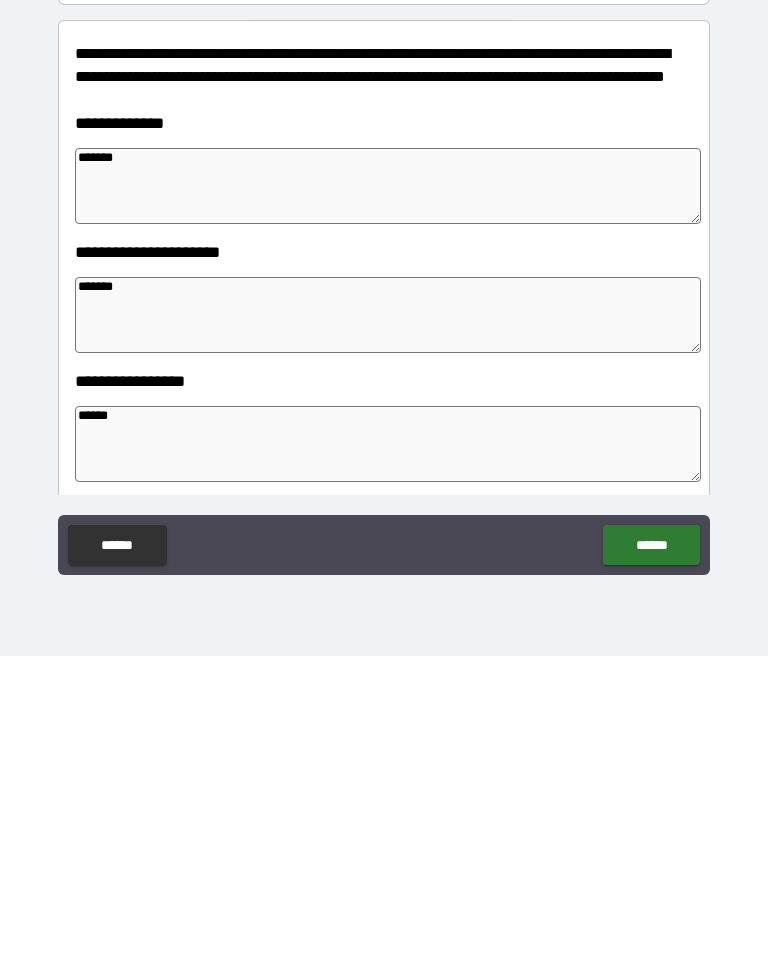 click on "**********" at bounding box center [384, 729] 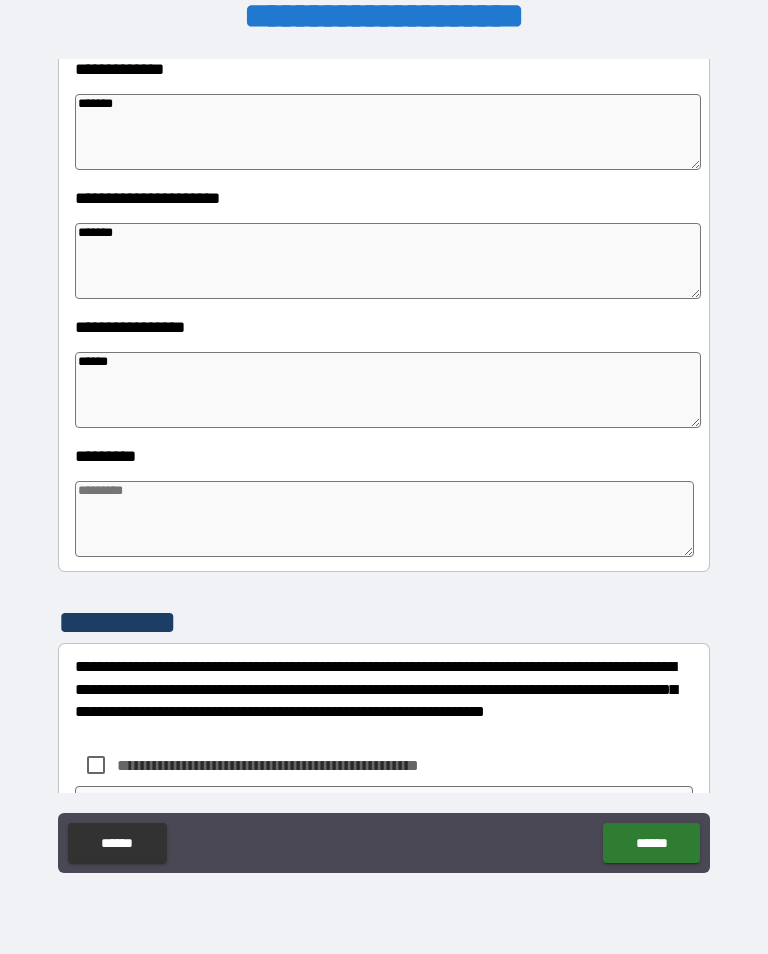 scroll, scrollTop: 352, scrollLeft: 0, axis: vertical 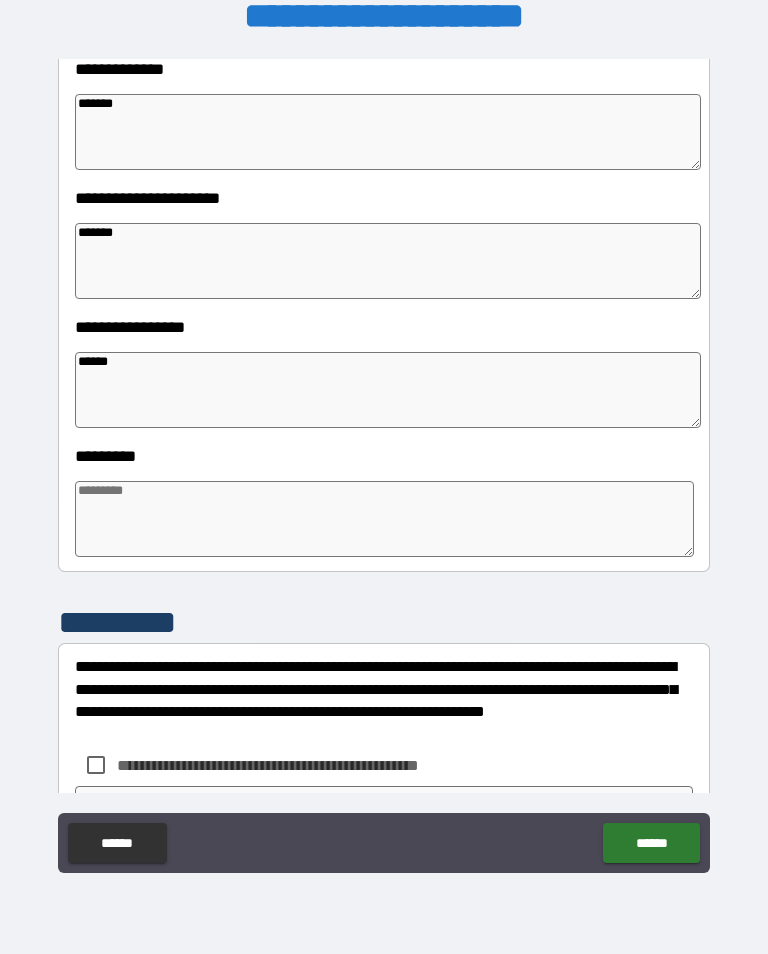 click on "********* *" at bounding box center (384, 506) 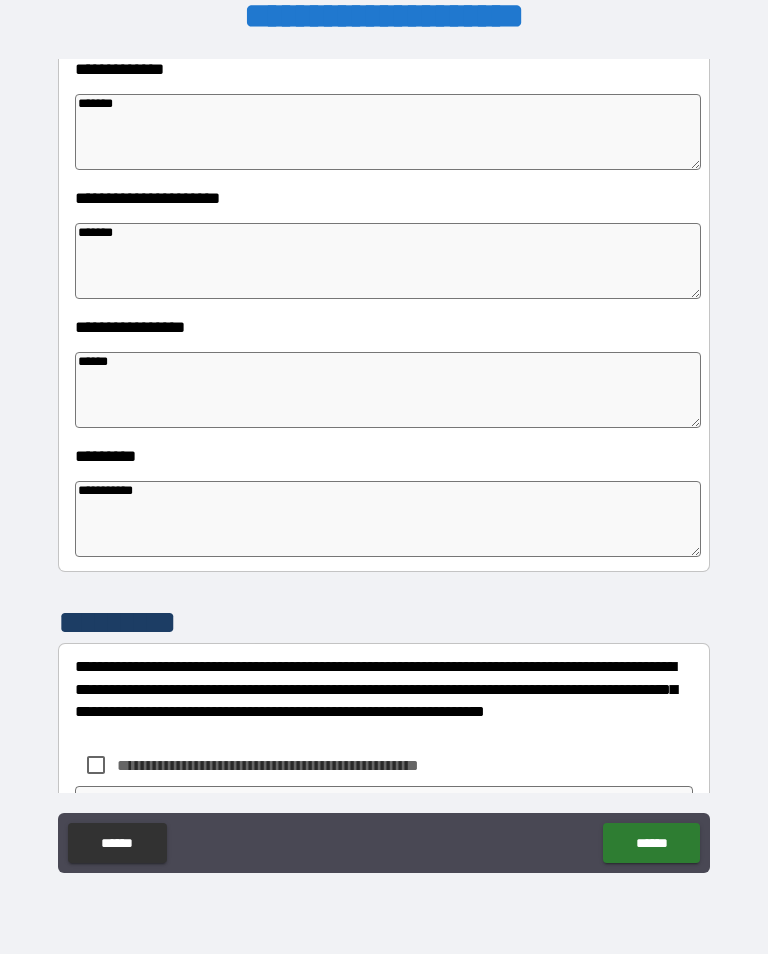 click on "**********" at bounding box center (384, 464) 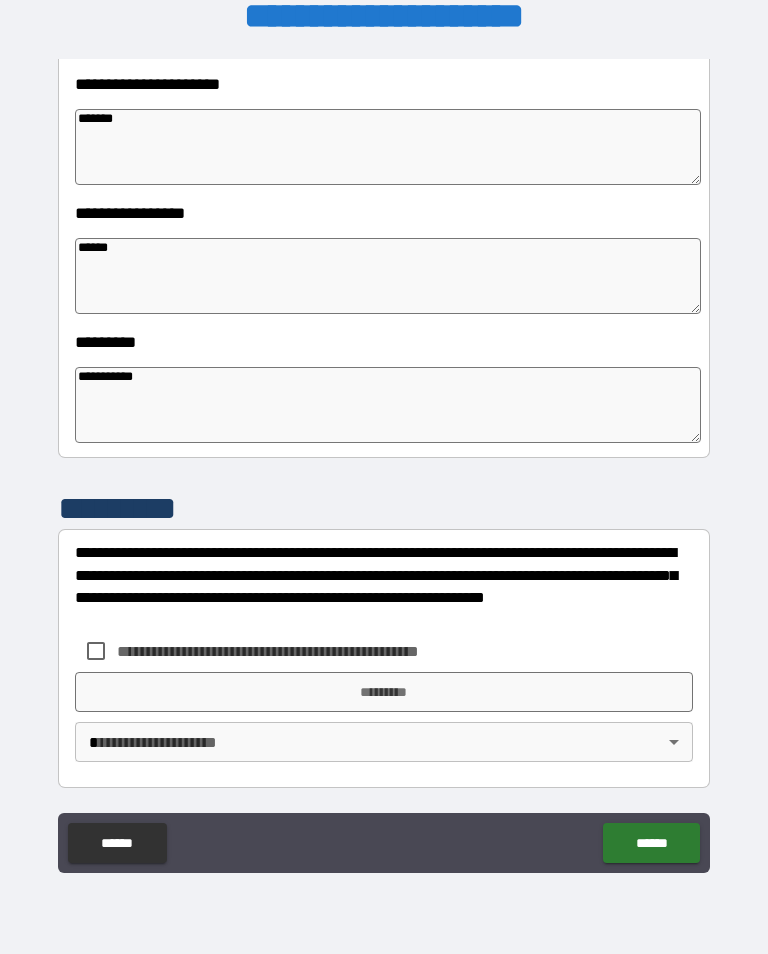 scroll, scrollTop: 466, scrollLeft: 0, axis: vertical 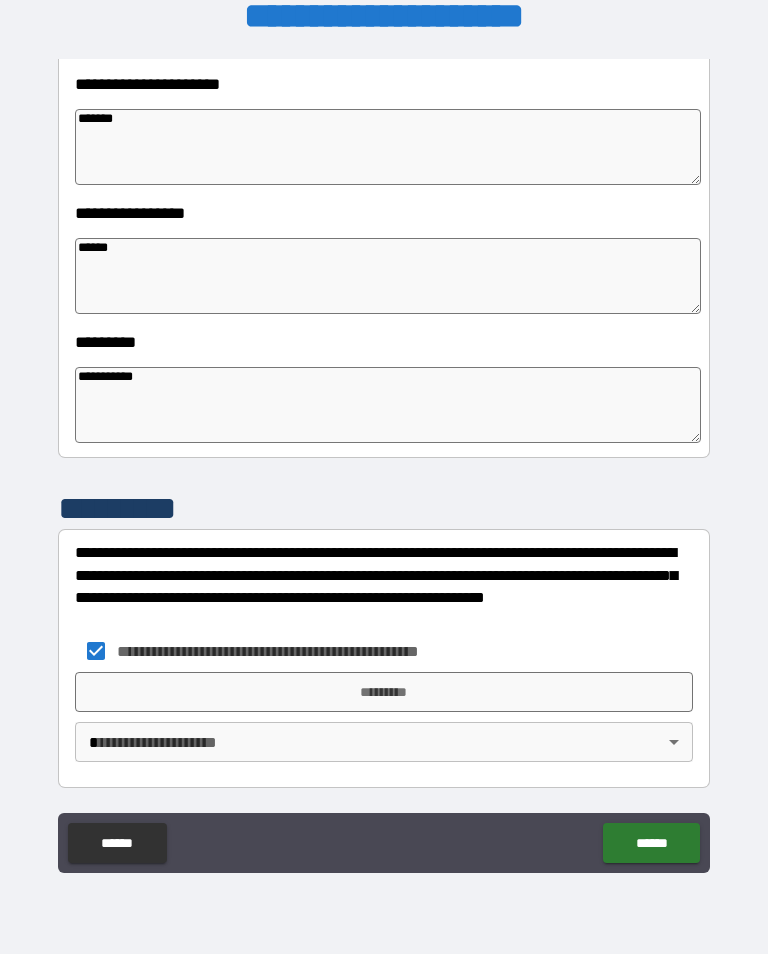 click on "*********" at bounding box center [384, 692] 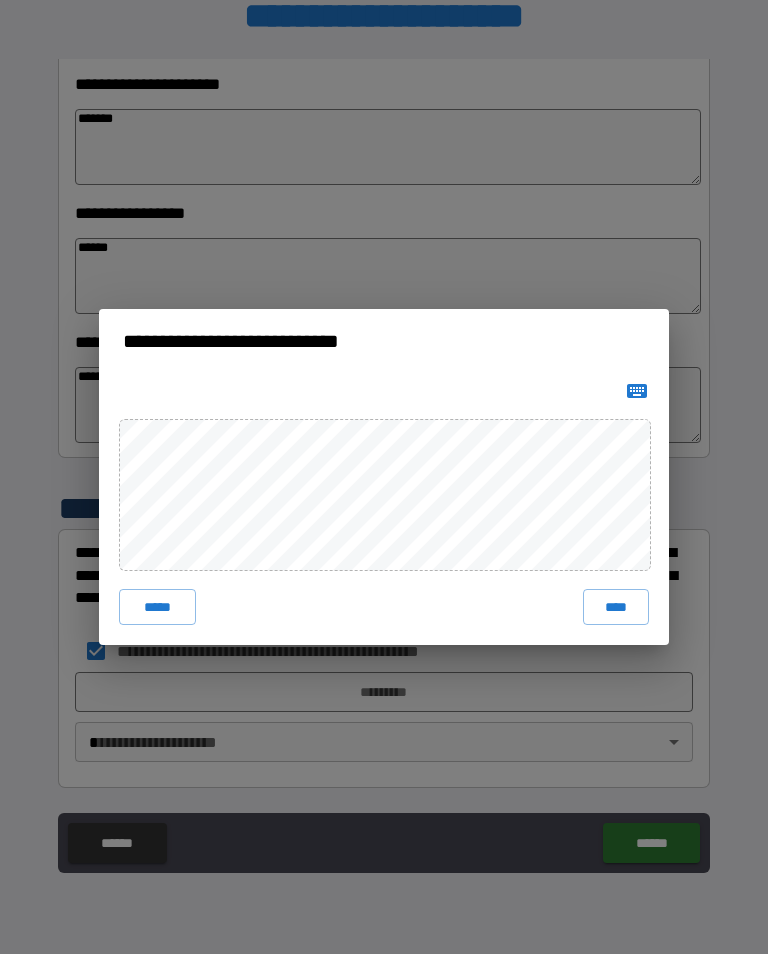 click on "****" at bounding box center (616, 607) 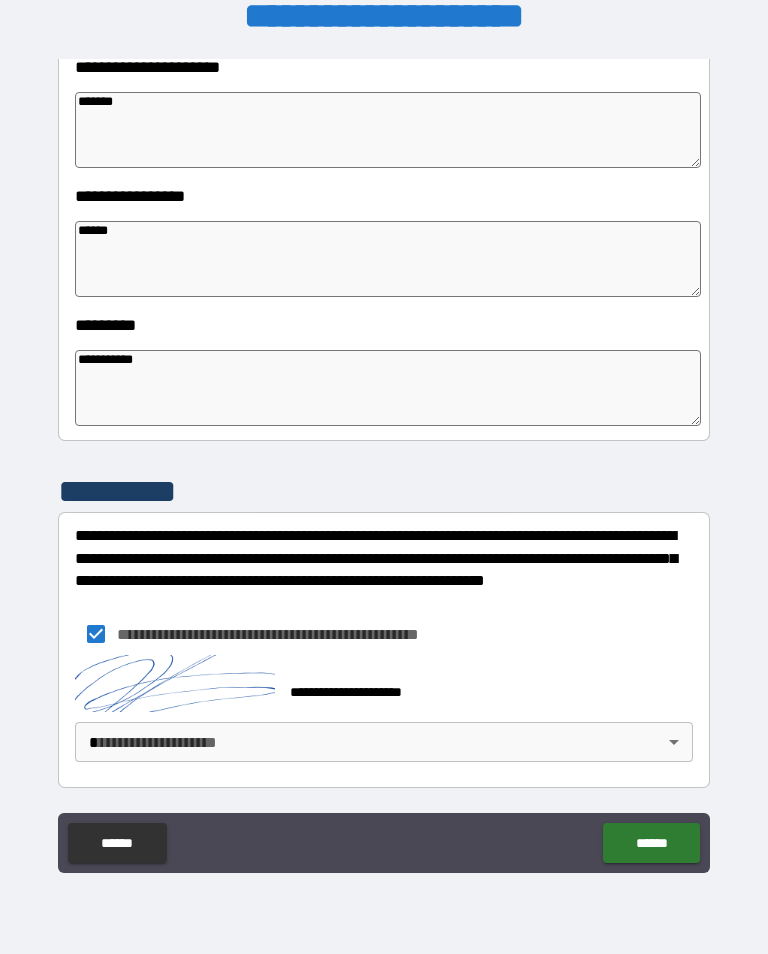 scroll, scrollTop: 483, scrollLeft: 0, axis: vertical 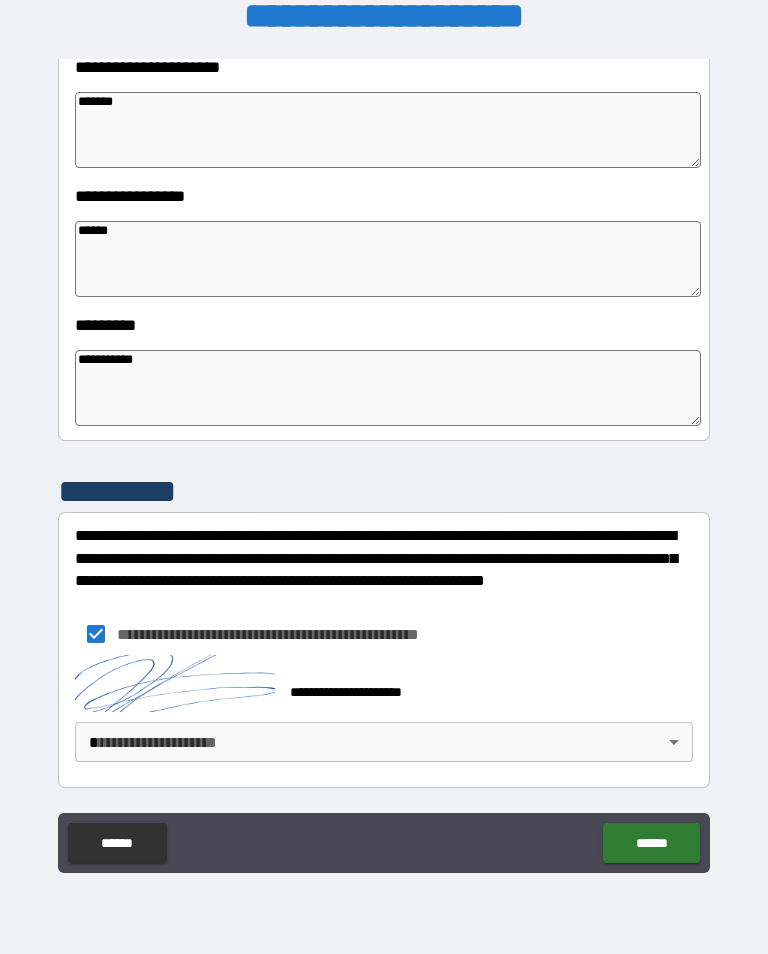 click on "******" at bounding box center [651, 843] 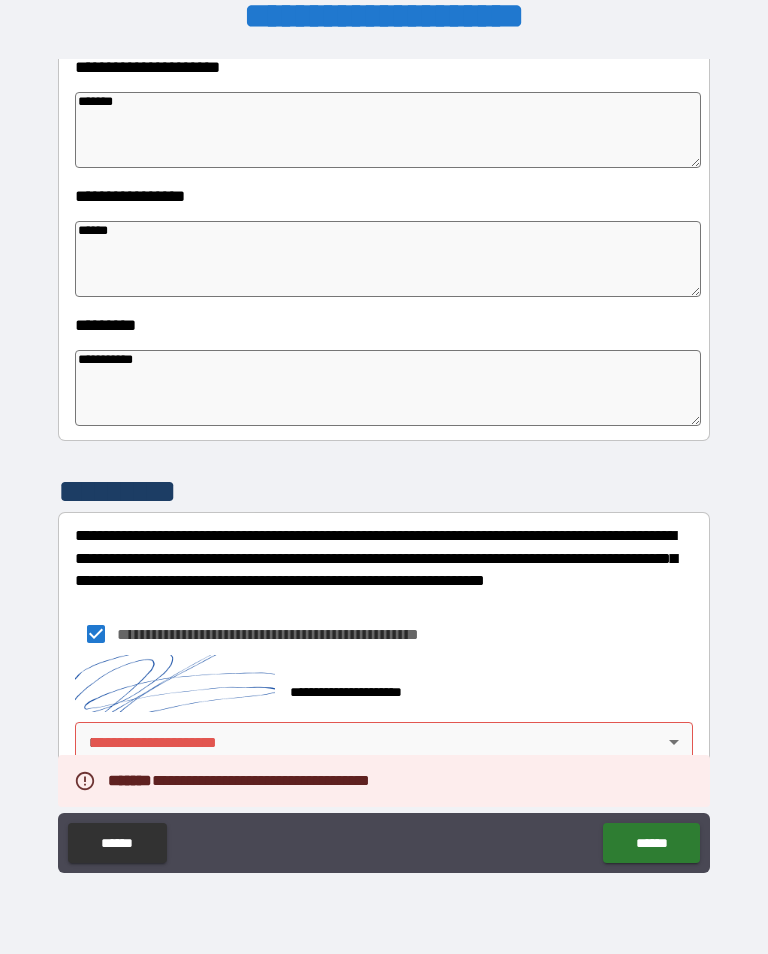scroll, scrollTop: 483, scrollLeft: 0, axis: vertical 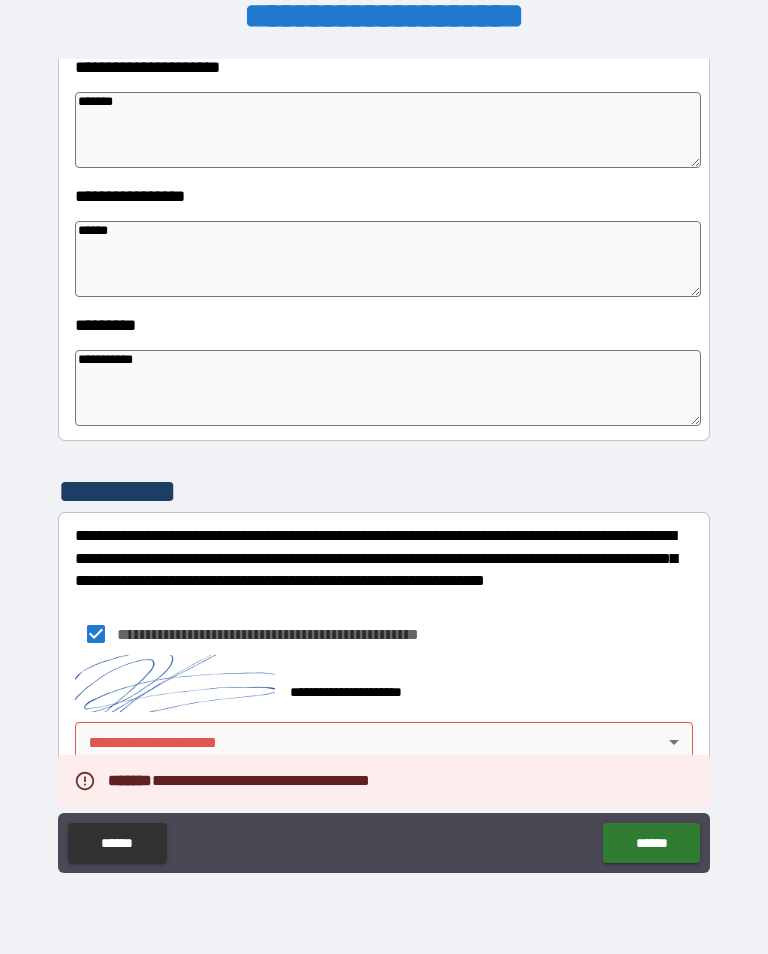 click on "**********" at bounding box center (384, 461) 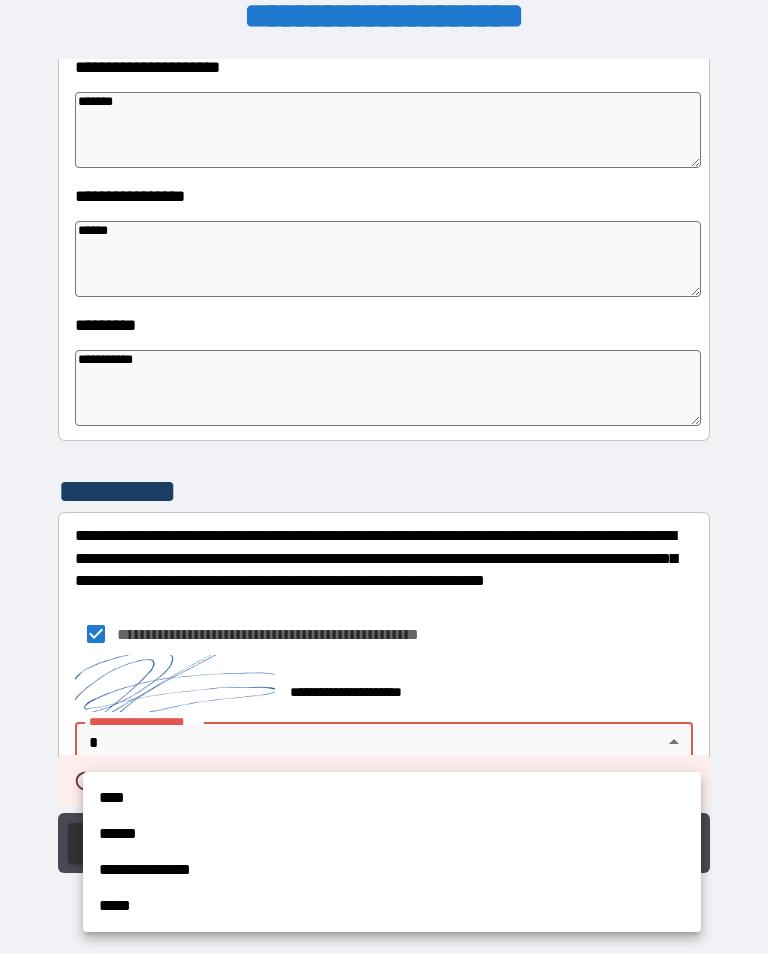 click on "****" at bounding box center [392, 798] 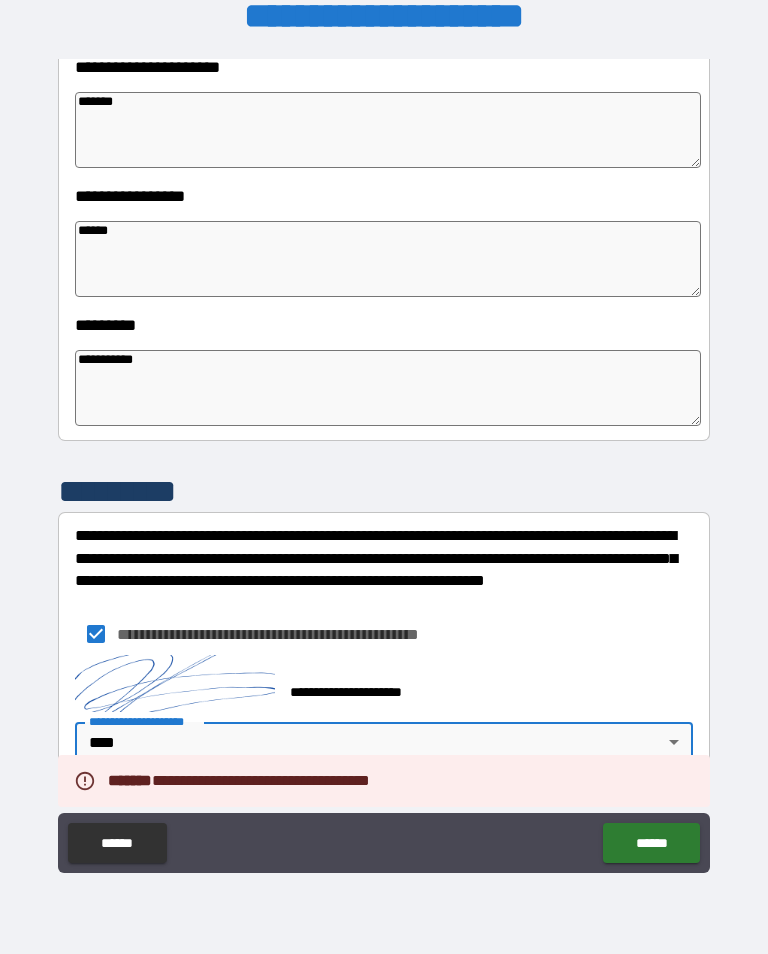 click on "******" at bounding box center (651, 843) 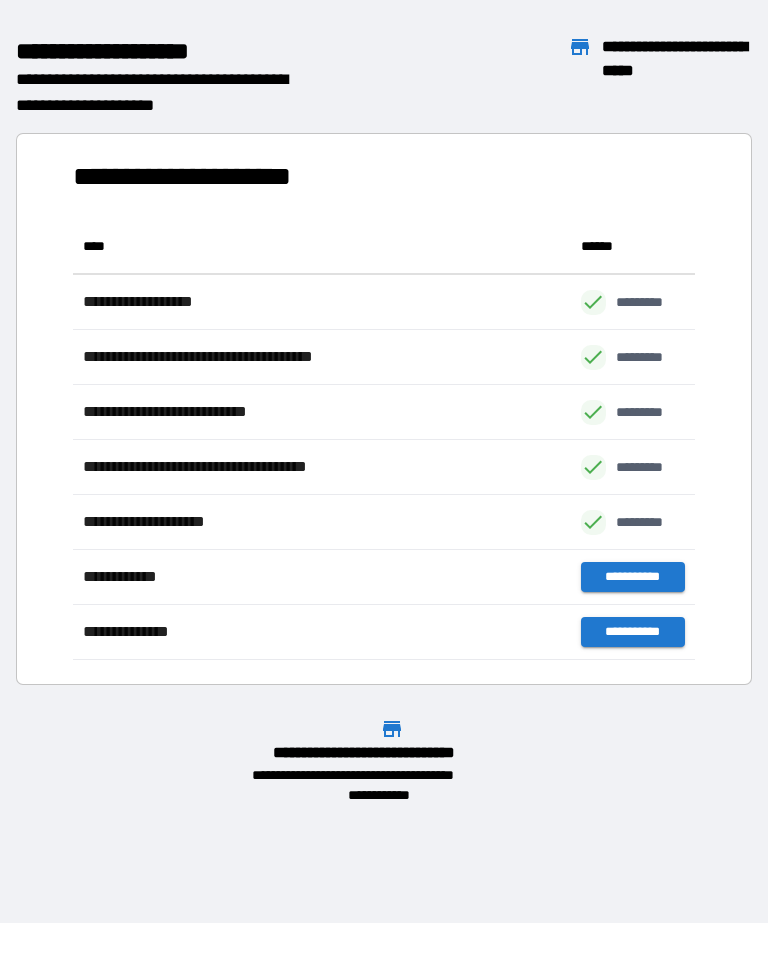 scroll, scrollTop: 441, scrollLeft: 622, axis: both 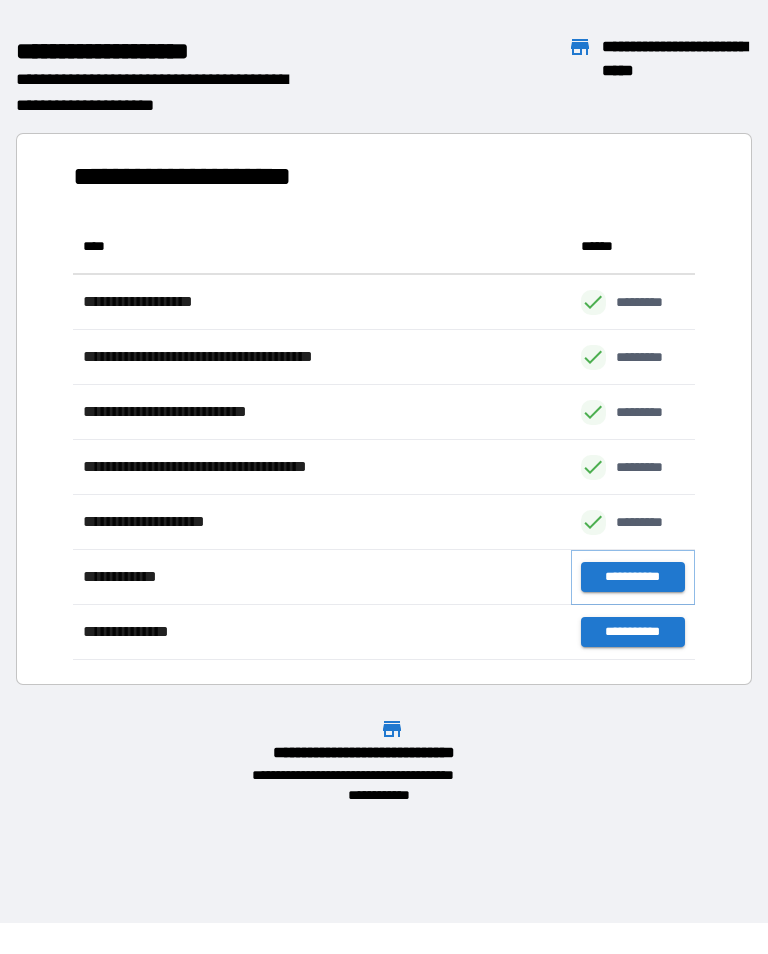 click on "**********" at bounding box center [633, 577] 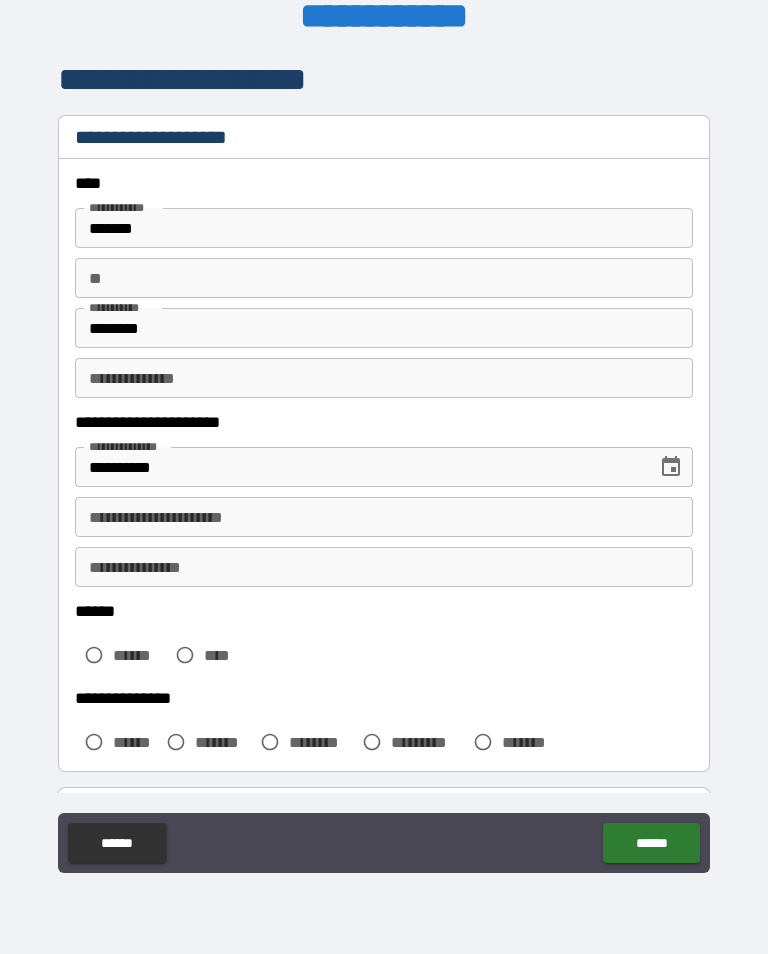 click on "*******" at bounding box center [384, 228] 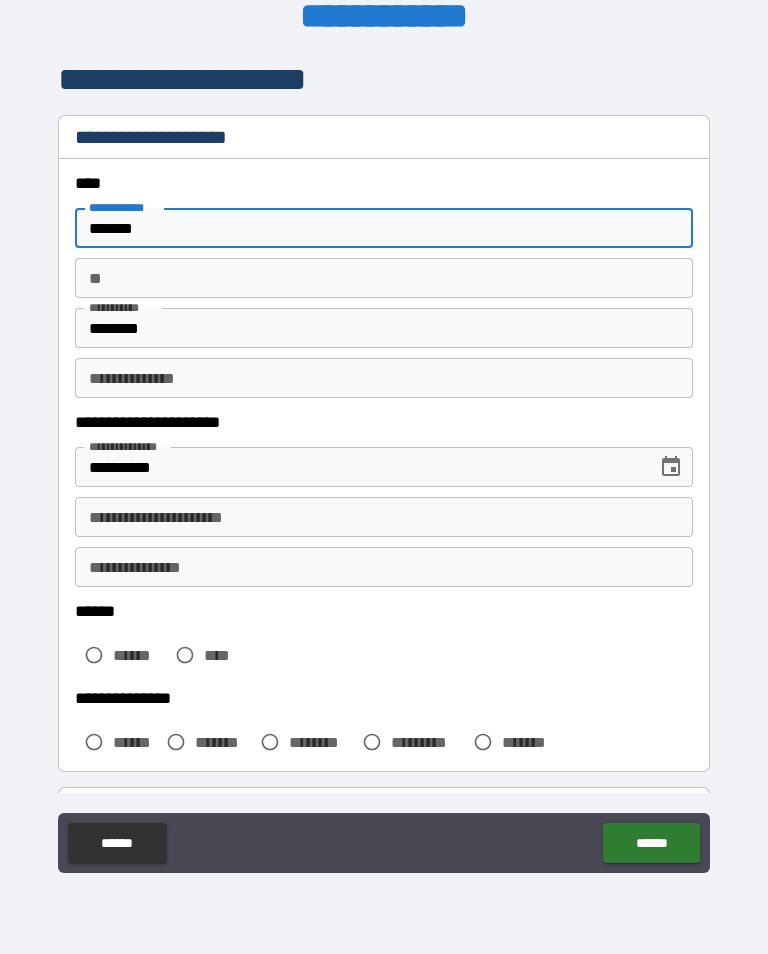 click on "**" at bounding box center (384, 278) 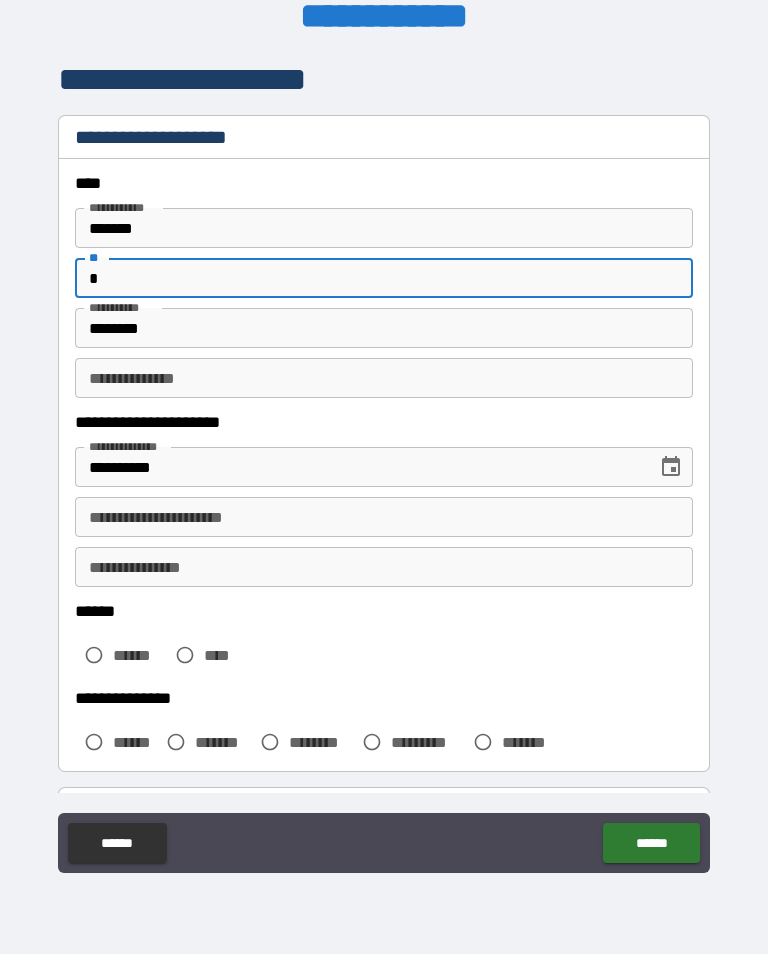 click on "**********" at bounding box center (384, 378) 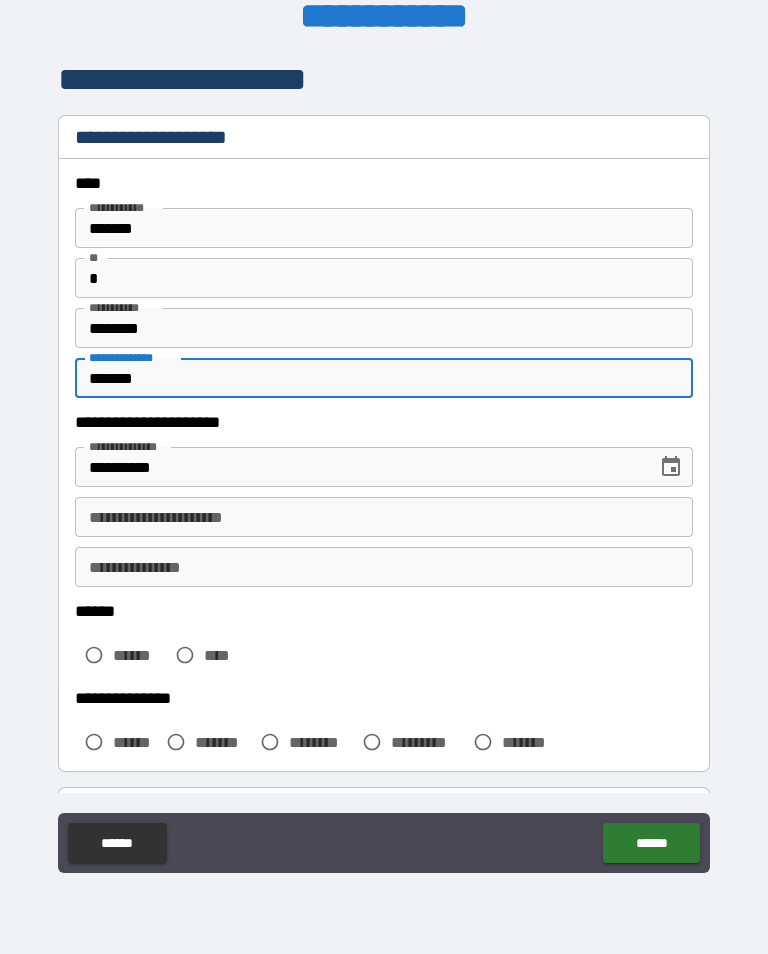 click on "**********" at bounding box center (384, 517) 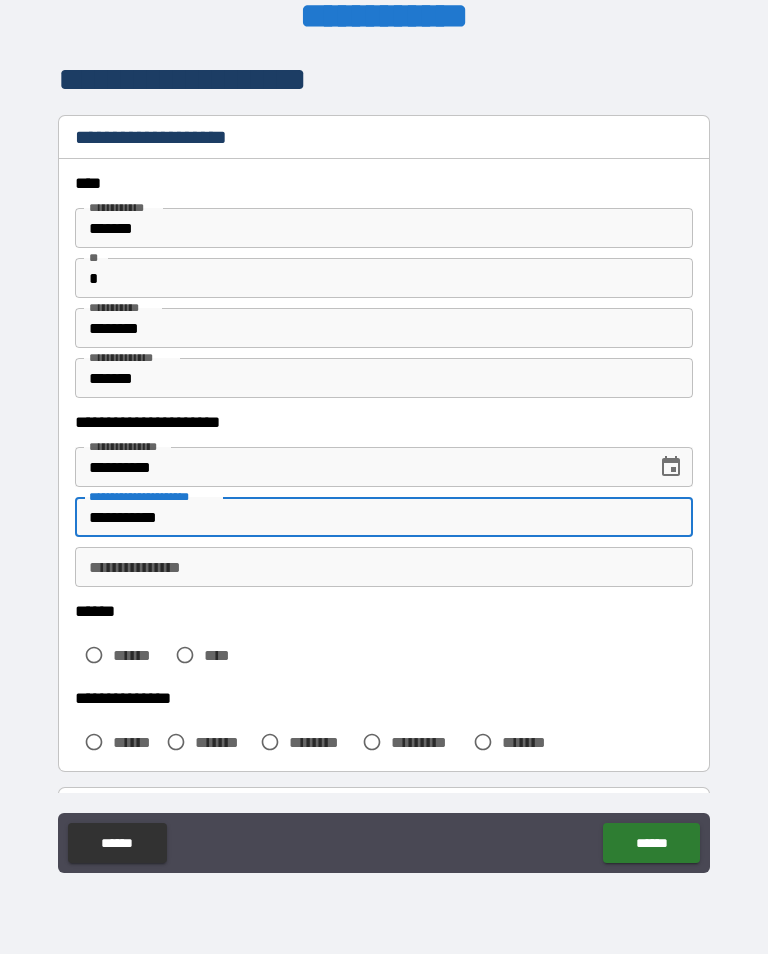 click on "**********" at bounding box center (384, 567) 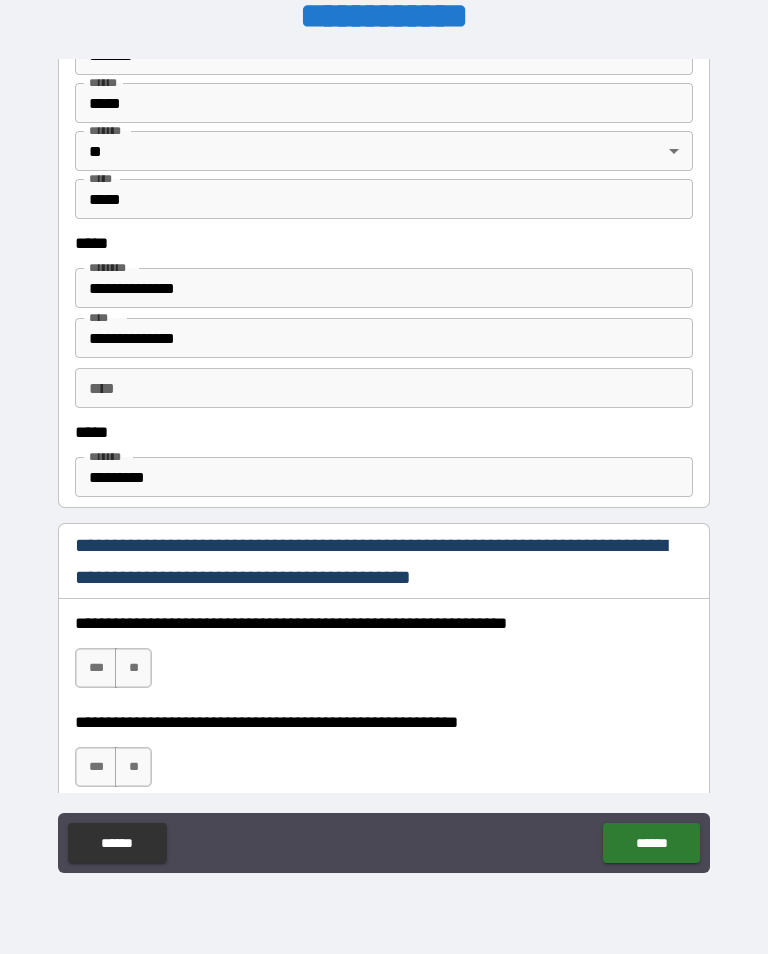 scroll, scrollTop: 893, scrollLeft: 0, axis: vertical 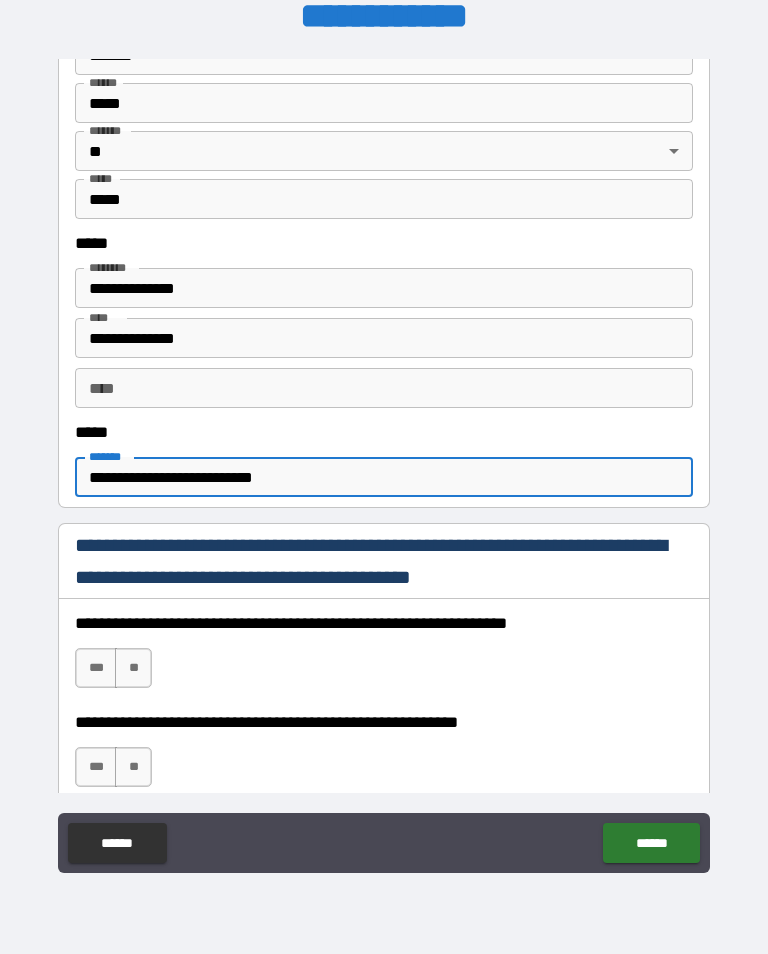 click on "**********" at bounding box center [384, 464] 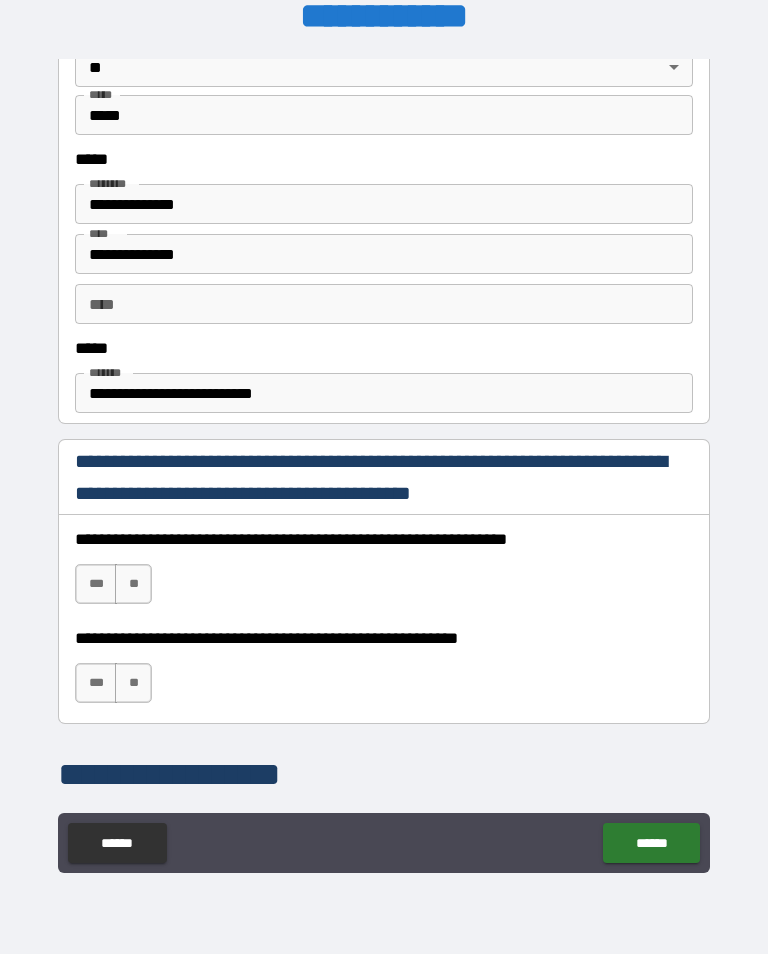 scroll, scrollTop: 978, scrollLeft: 0, axis: vertical 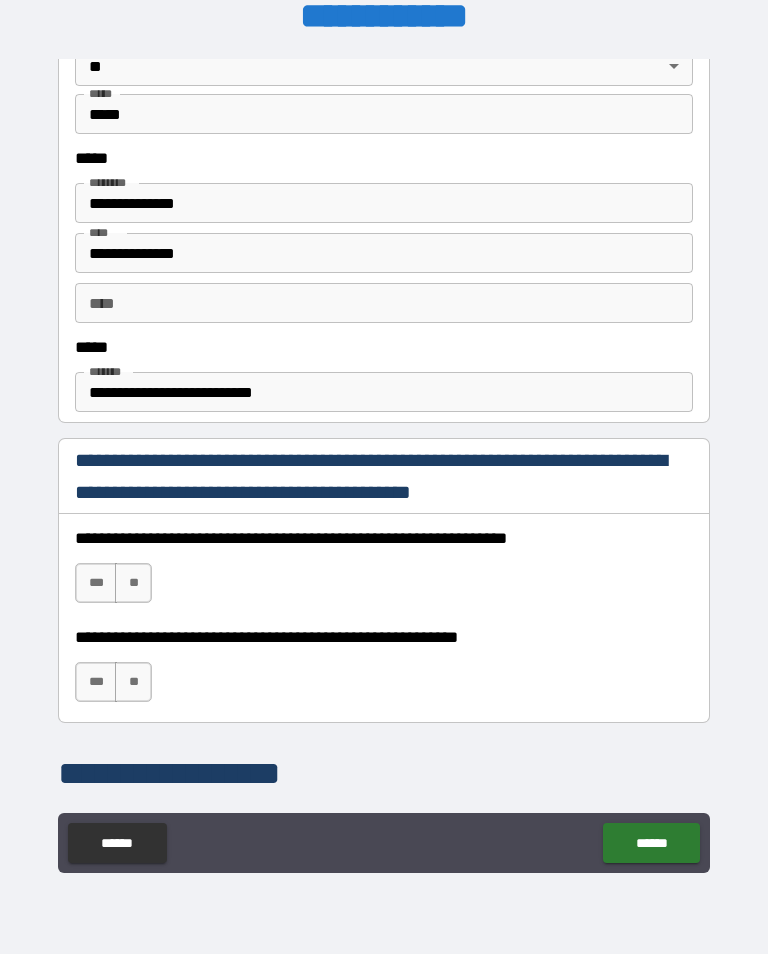 click on "***" at bounding box center (96, 583) 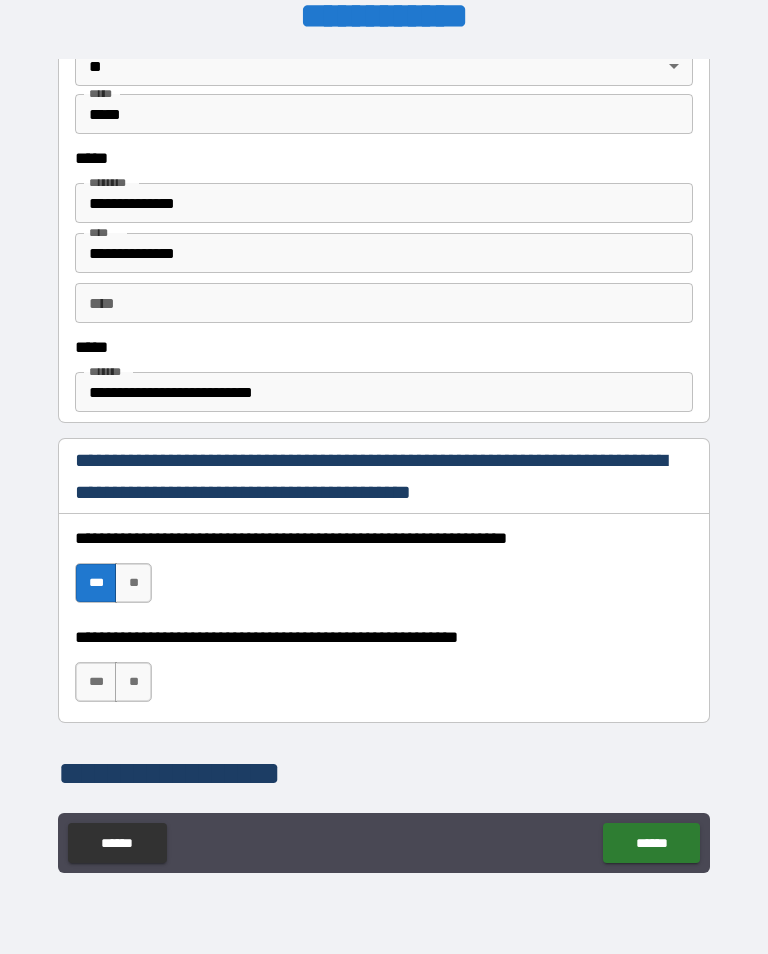 click on "***" at bounding box center [96, 682] 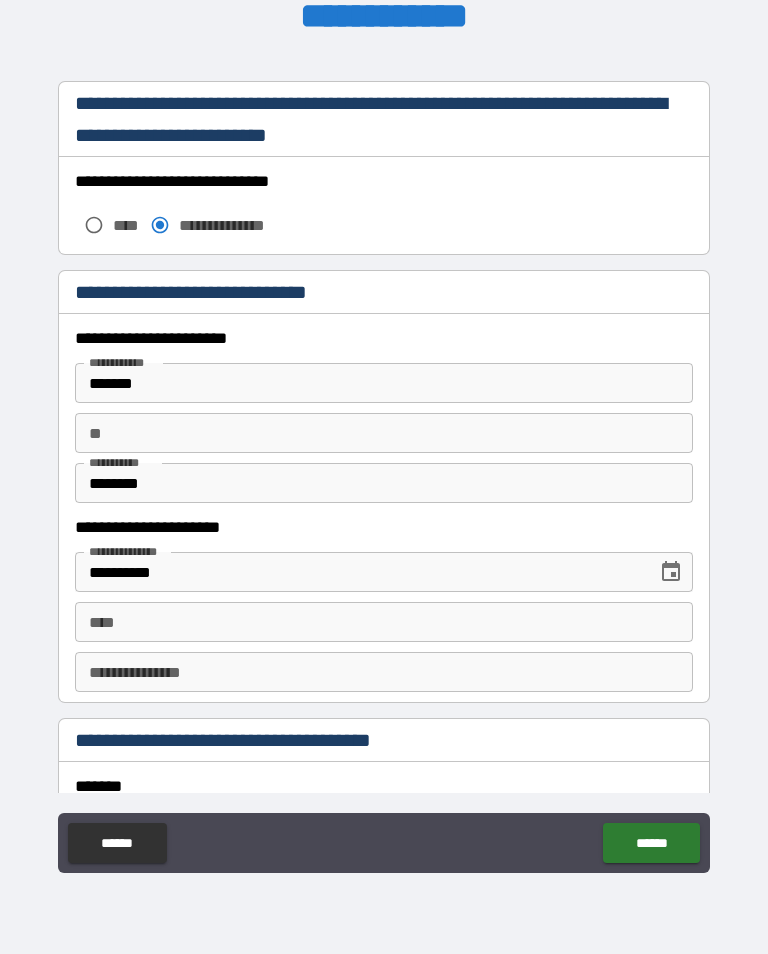 scroll, scrollTop: 1708, scrollLeft: 0, axis: vertical 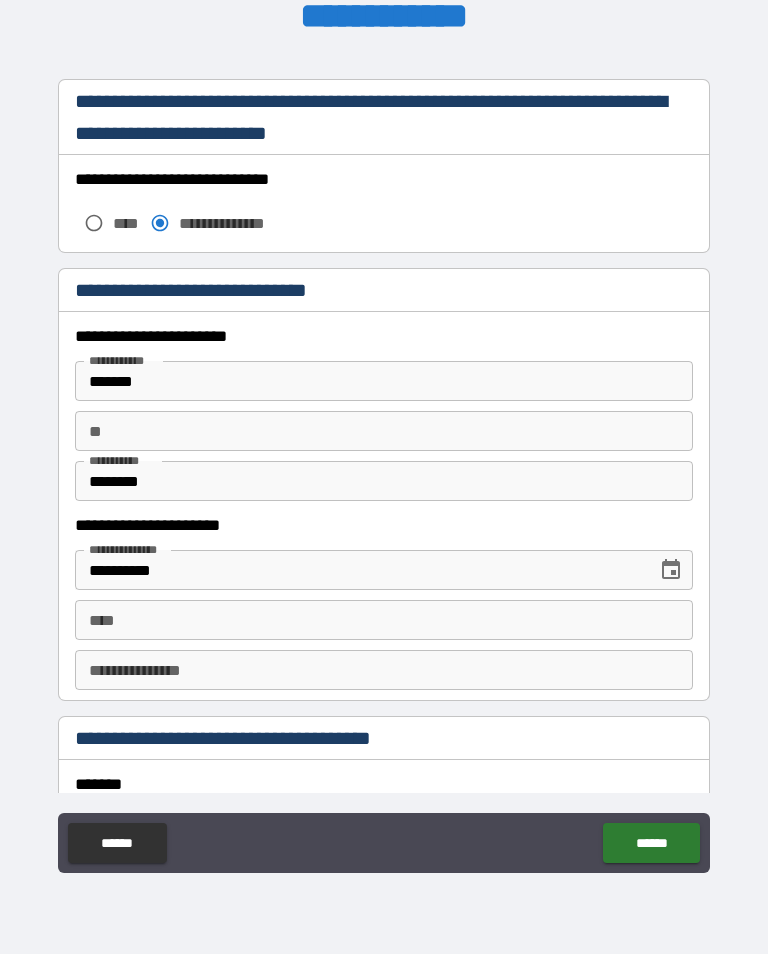 click on "*******" at bounding box center (384, 381) 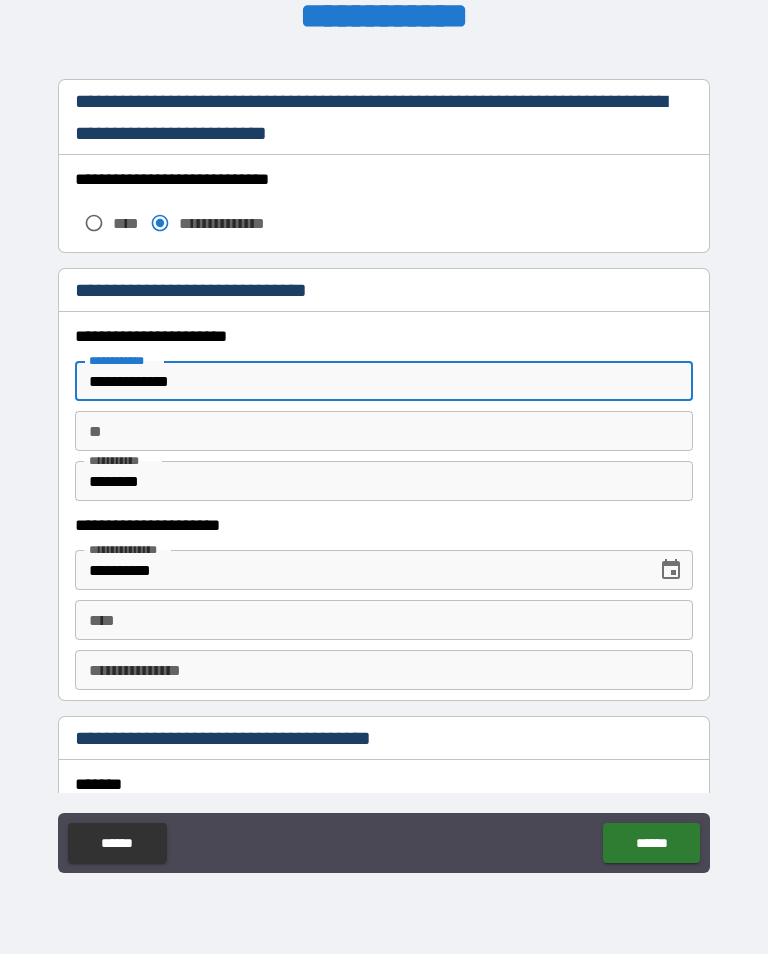 click on "********" at bounding box center (384, 481) 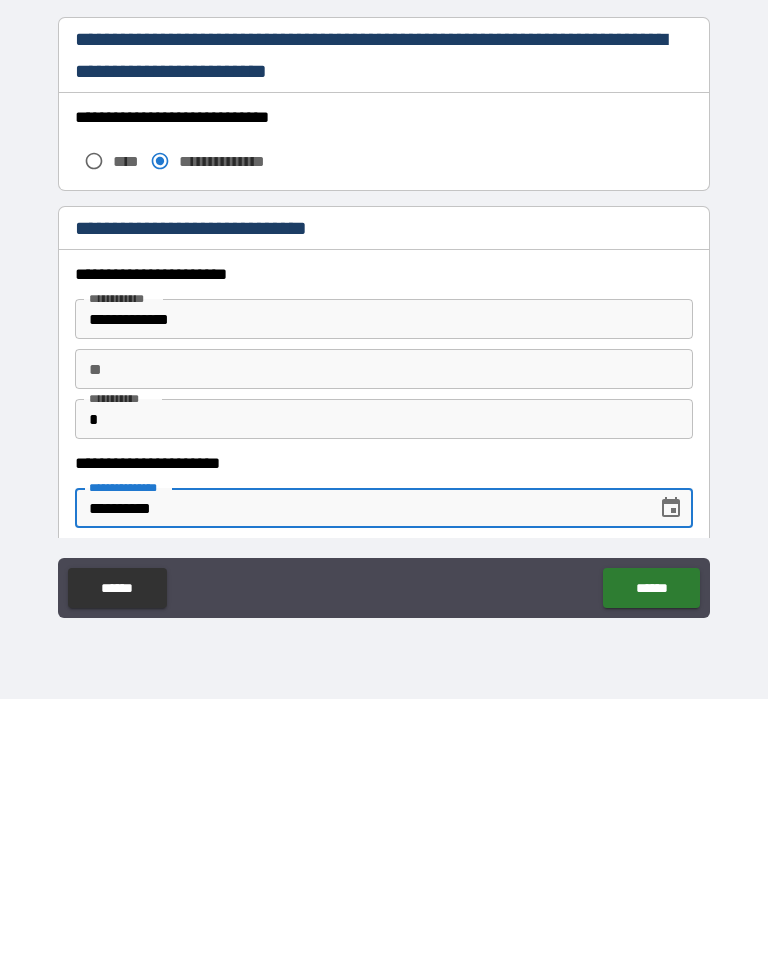 scroll, scrollTop: 1495, scrollLeft: 0, axis: vertical 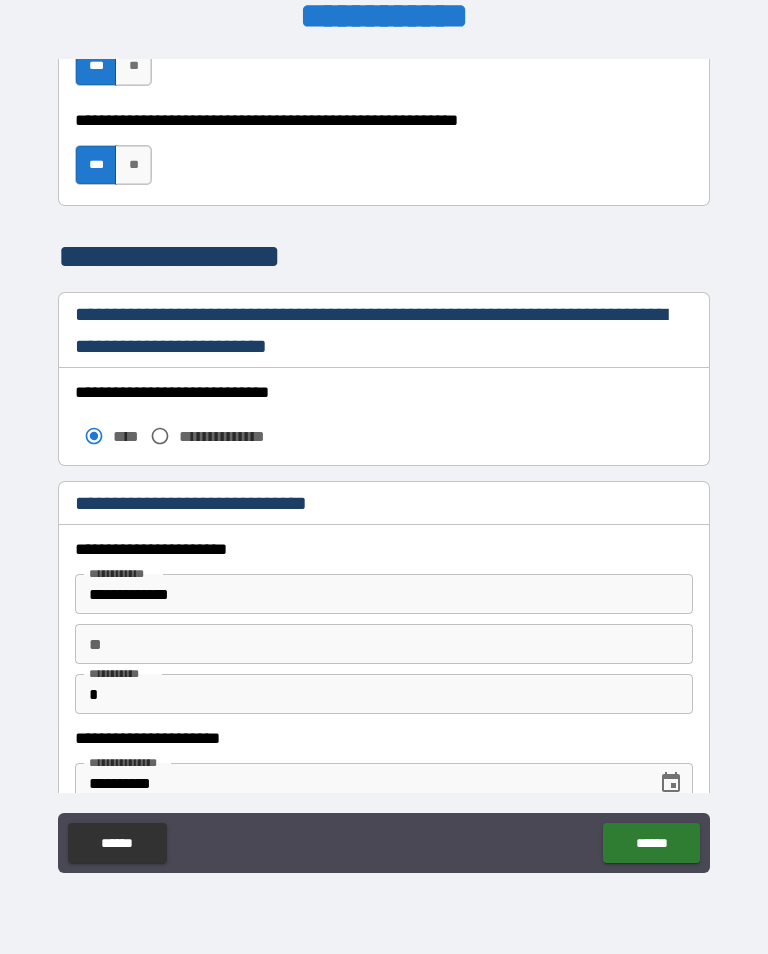 click on "**********" at bounding box center [384, 464] 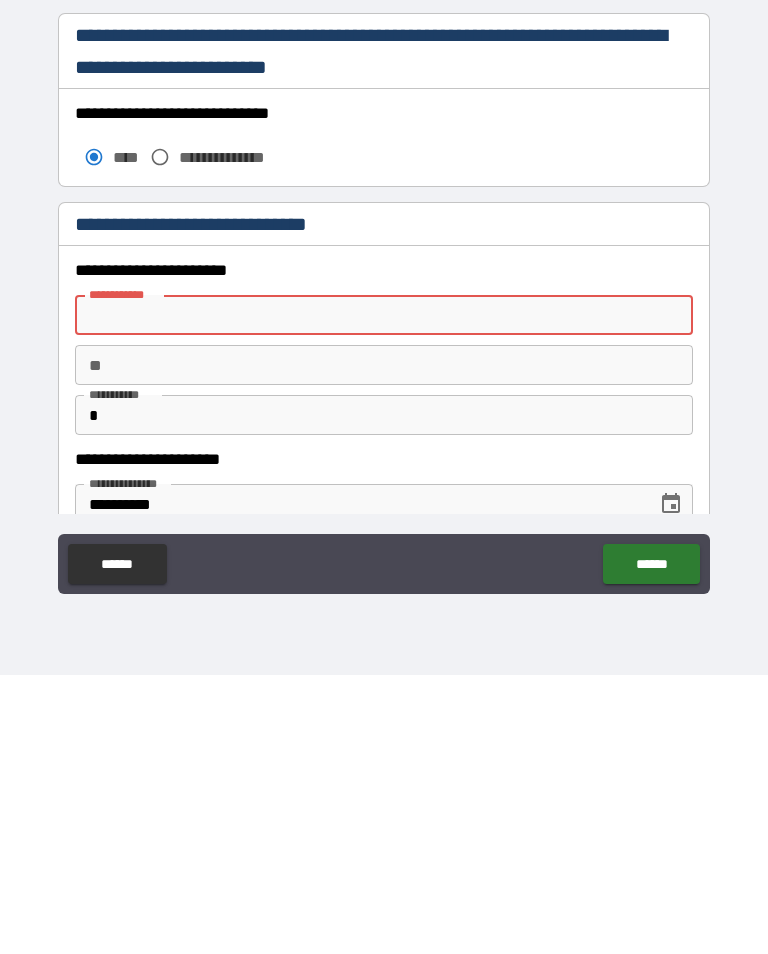 click on "**********" at bounding box center [235, 436] 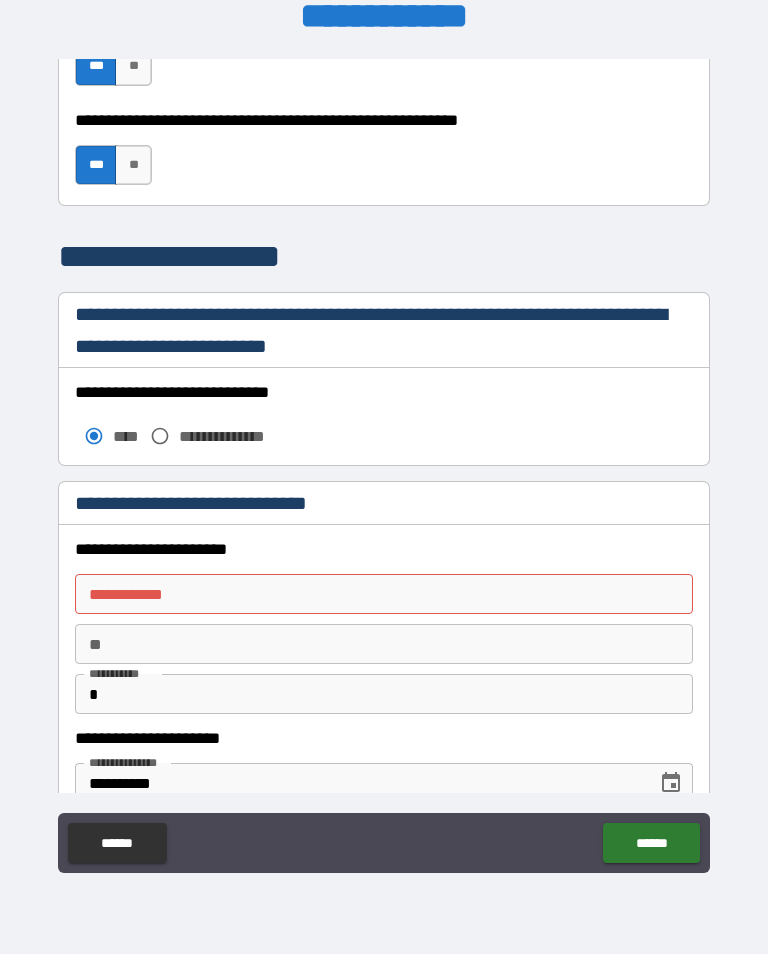 click on "**********" at bounding box center [384, 594] 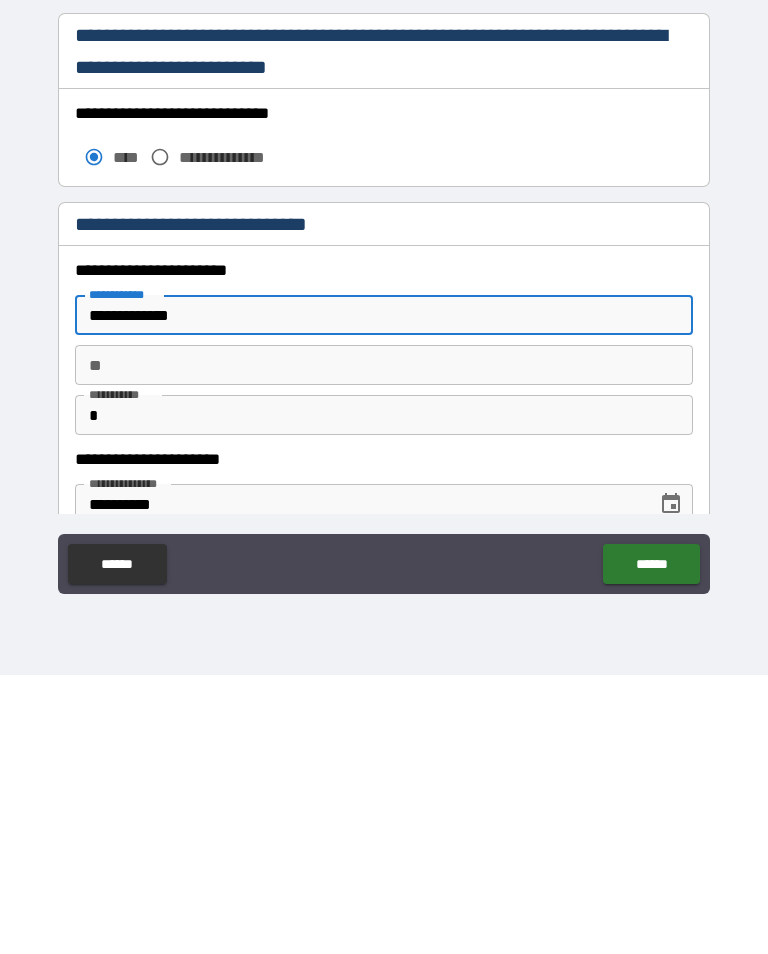 click on "*" at bounding box center [384, 694] 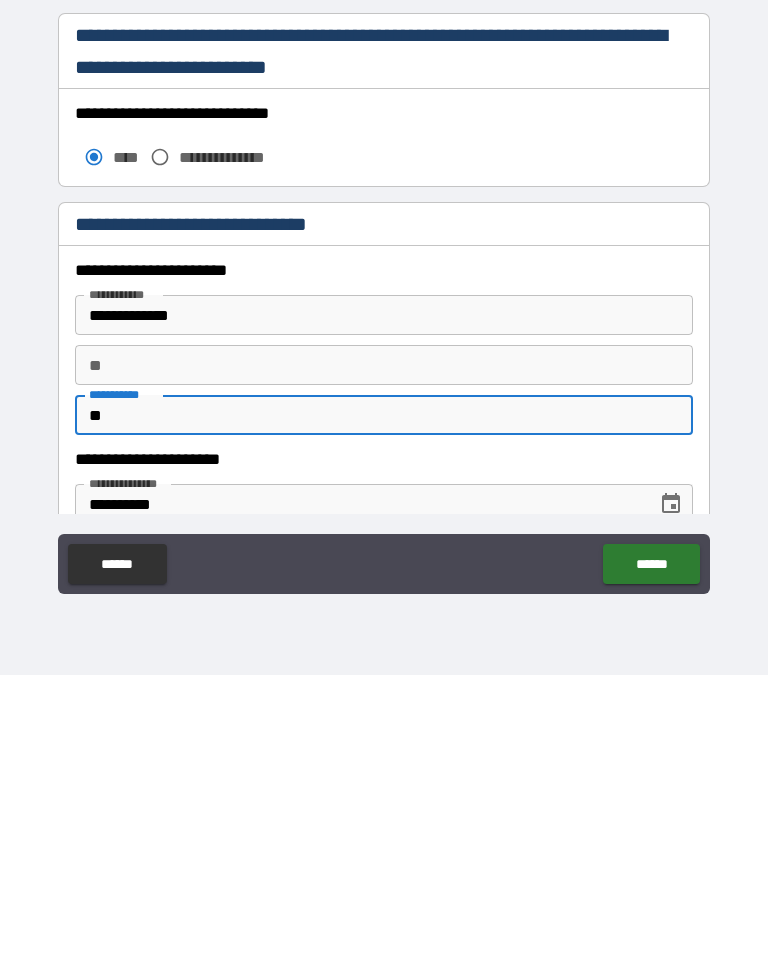 click on "**********" at bounding box center (384, 624) 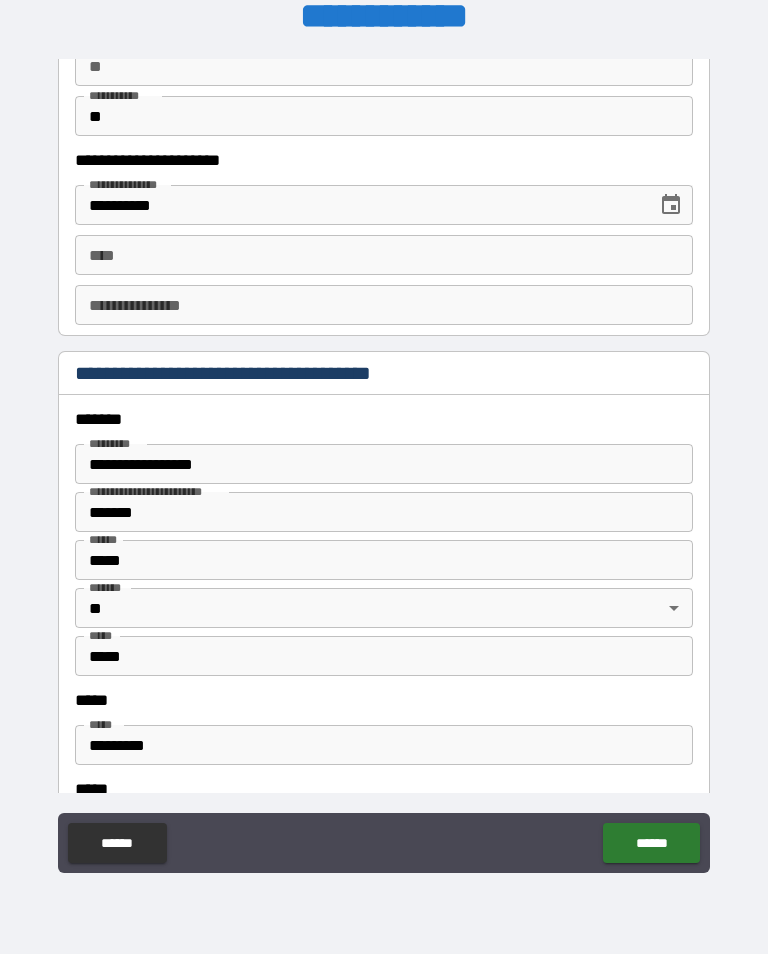 click on "**********" at bounding box center (384, 464) 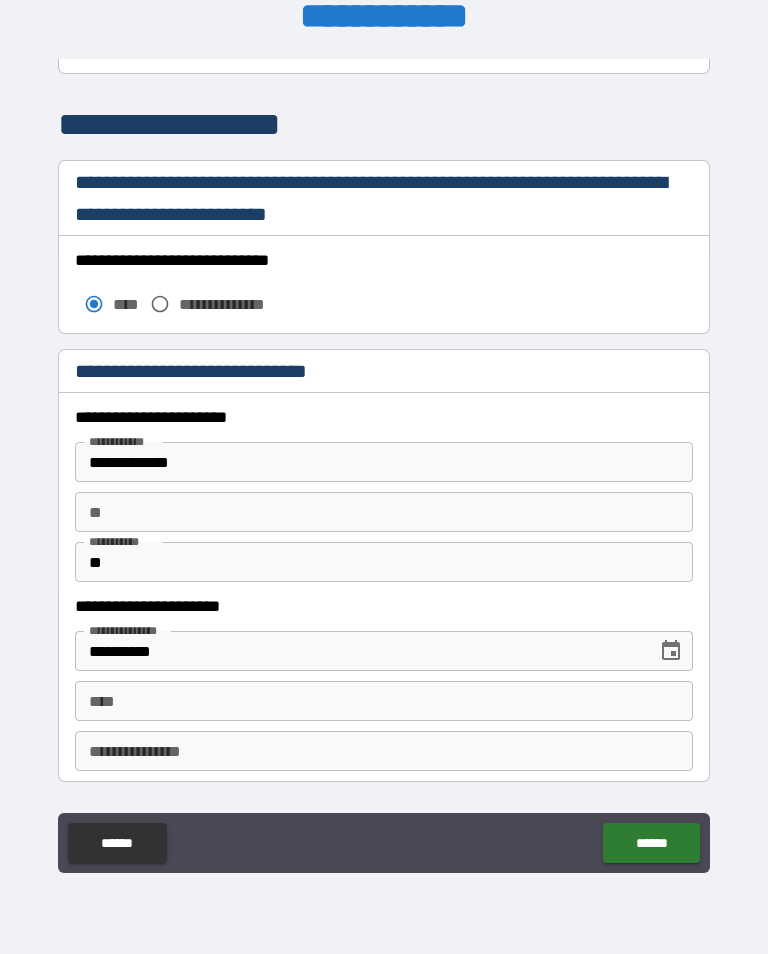 scroll, scrollTop: 1622, scrollLeft: 0, axis: vertical 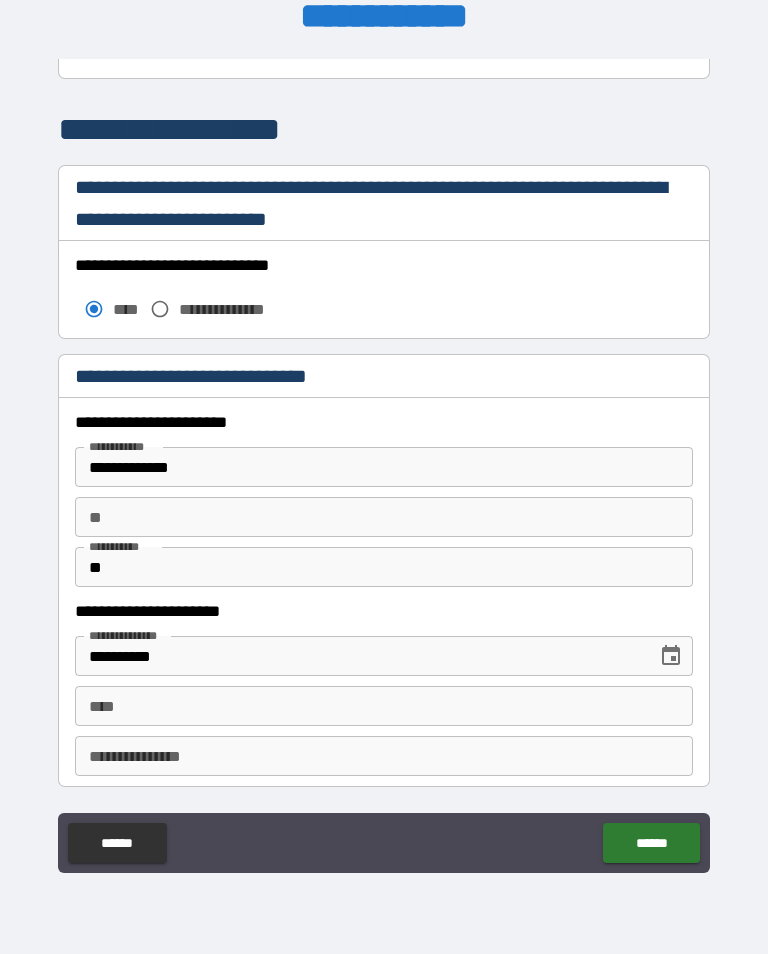 click on "**********" at bounding box center [384, 467] 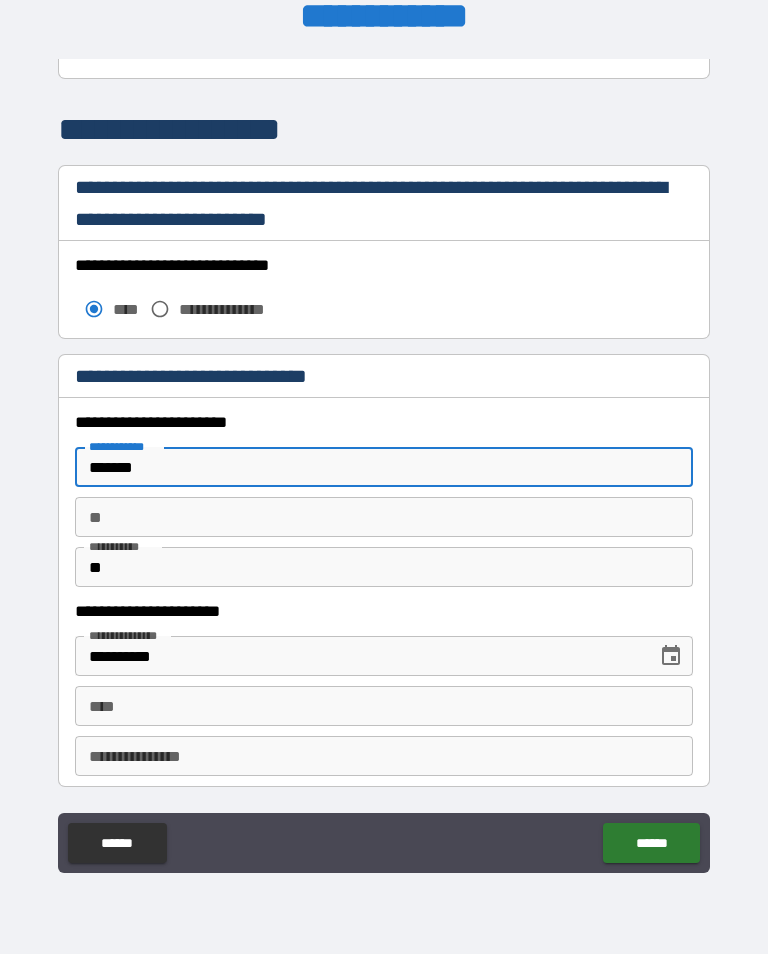 click on "**" at bounding box center (384, 567) 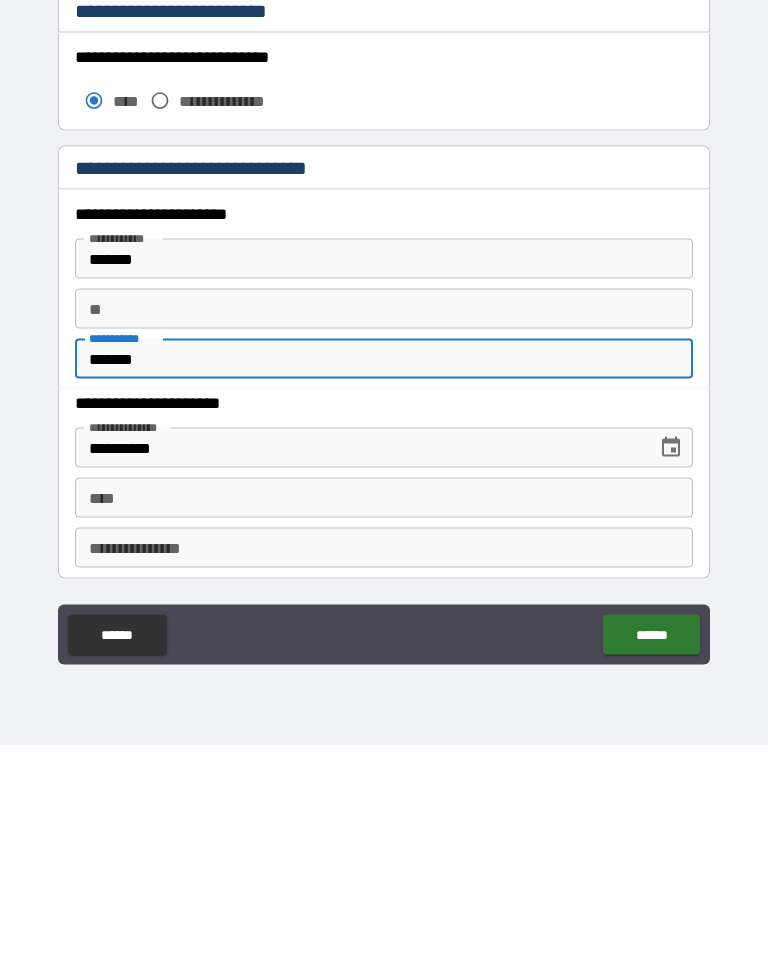 click on "**** ****" at bounding box center [384, 706] 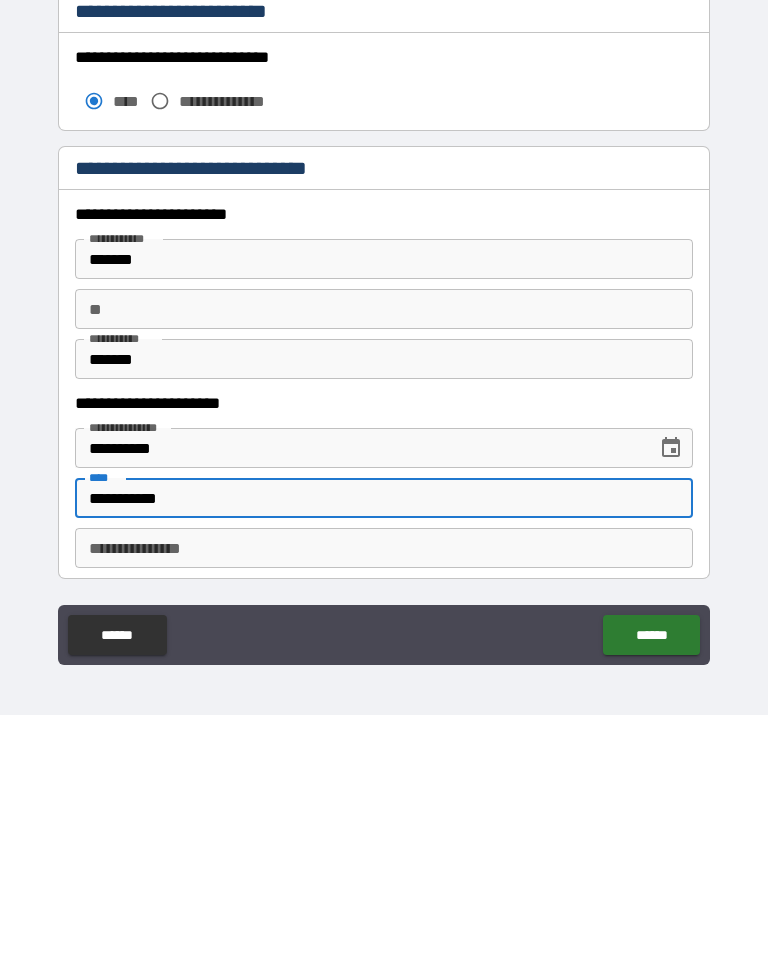 scroll, scrollTop: 31, scrollLeft: 0, axis: vertical 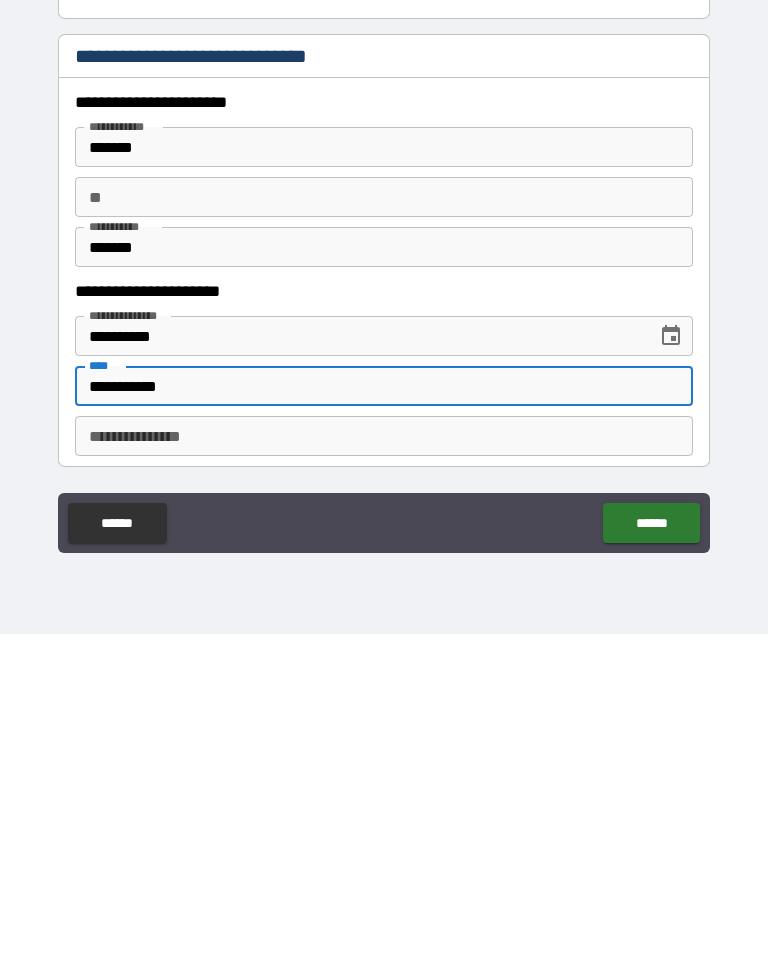 click on "**********" at bounding box center [384, 706] 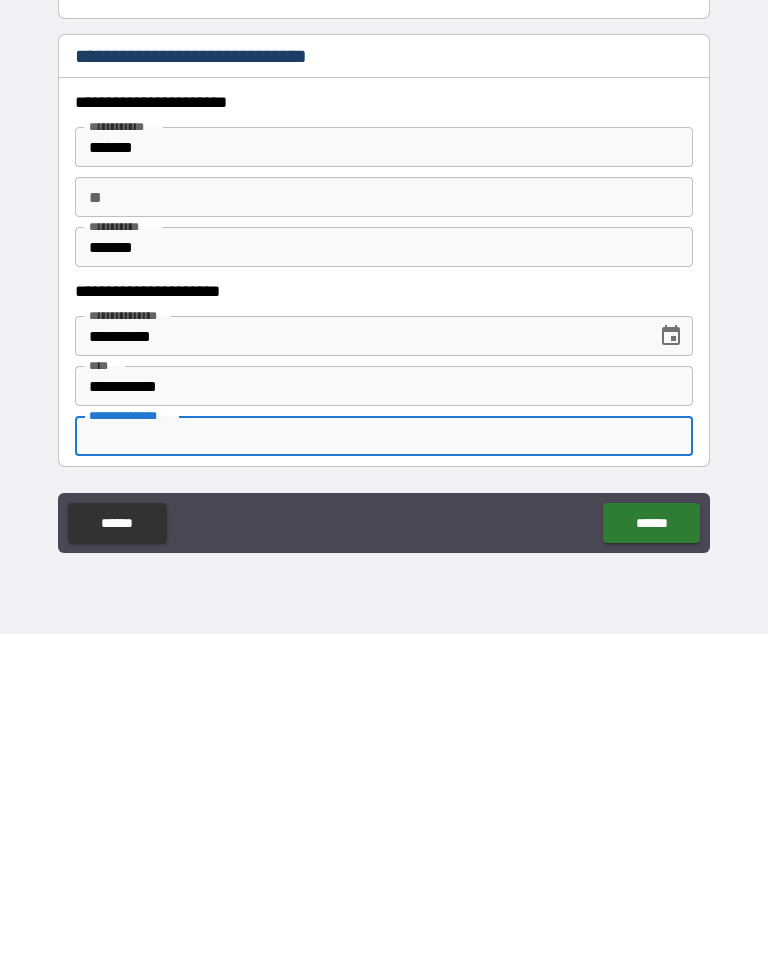 click on "******" at bounding box center (651, 843) 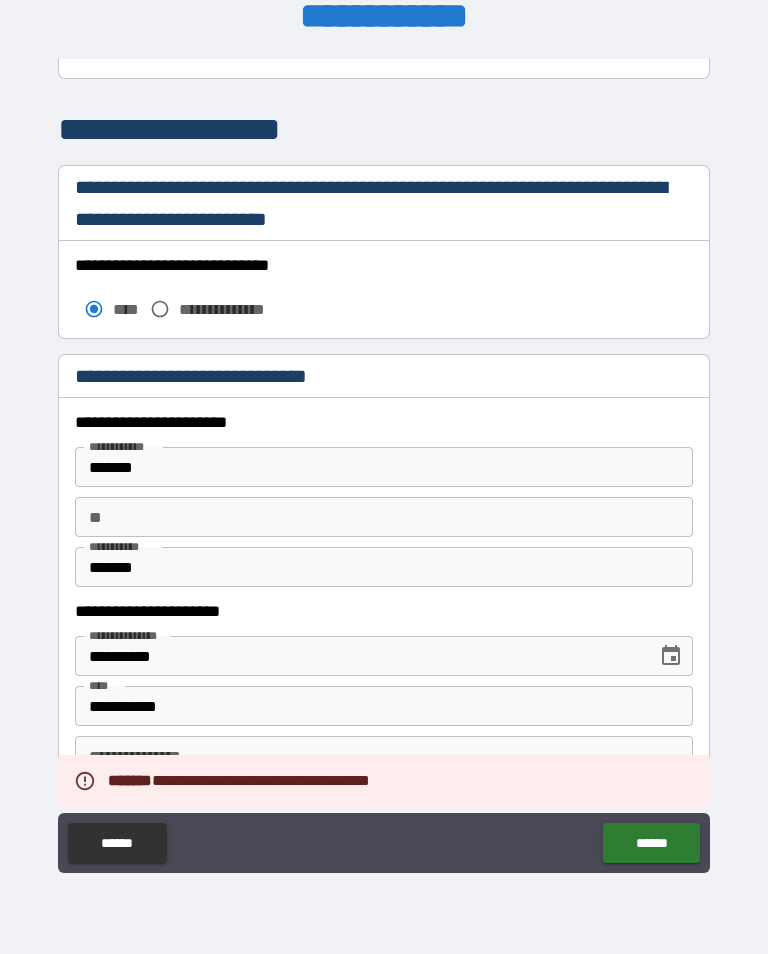 click on "**********" at bounding box center [384, 464] 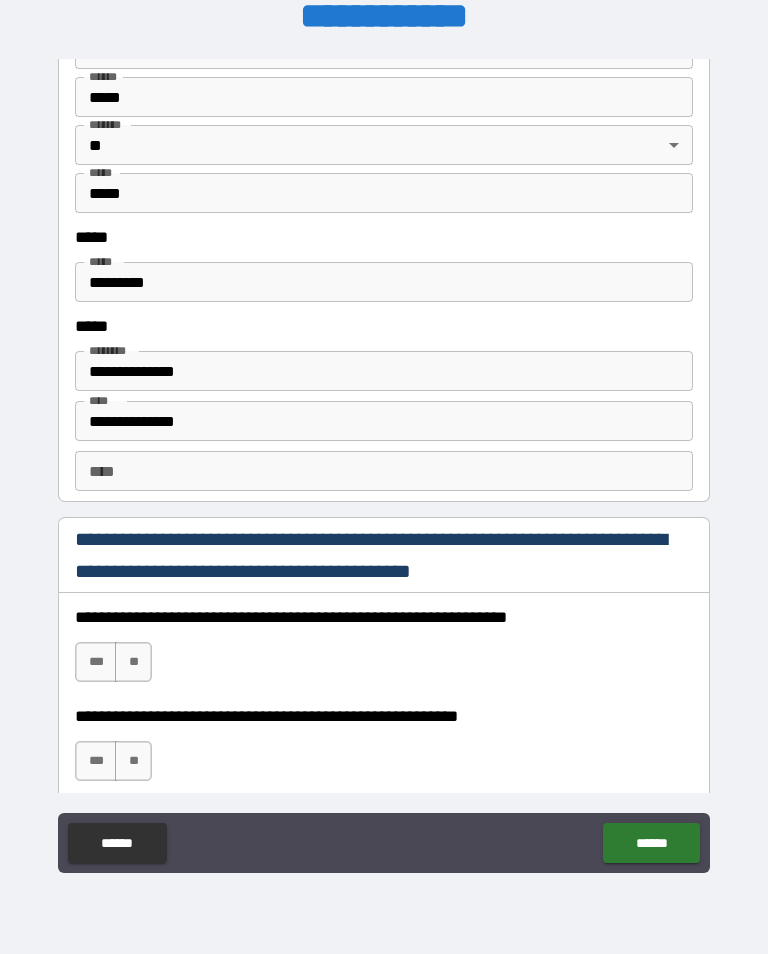 scroll, scrollTop: 2536, scrollLeft: 0, axis: vertical 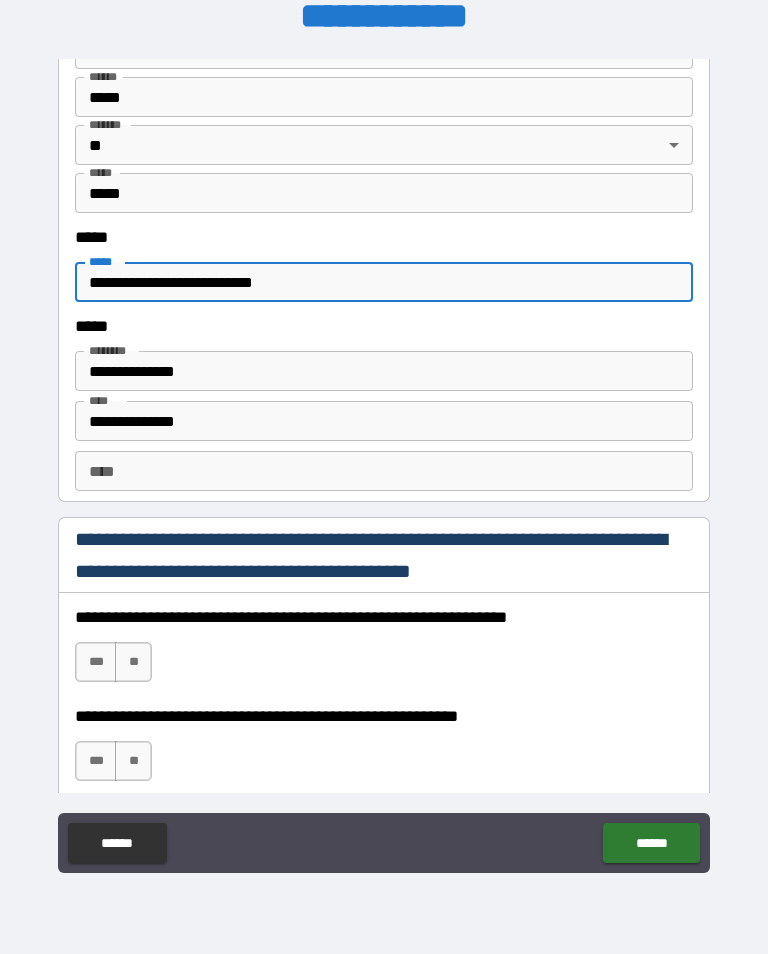 click on "**********" at bounding box center [384, 464] 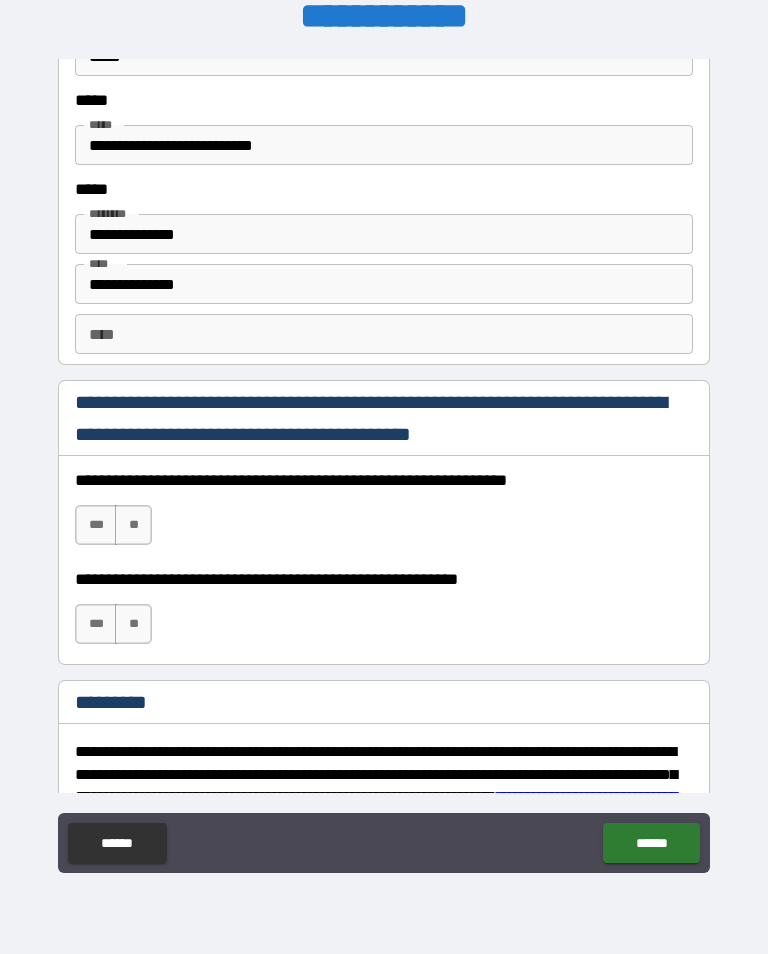 scroll, scrollTop: 2677, scrollLeft: 0, axis: vertical 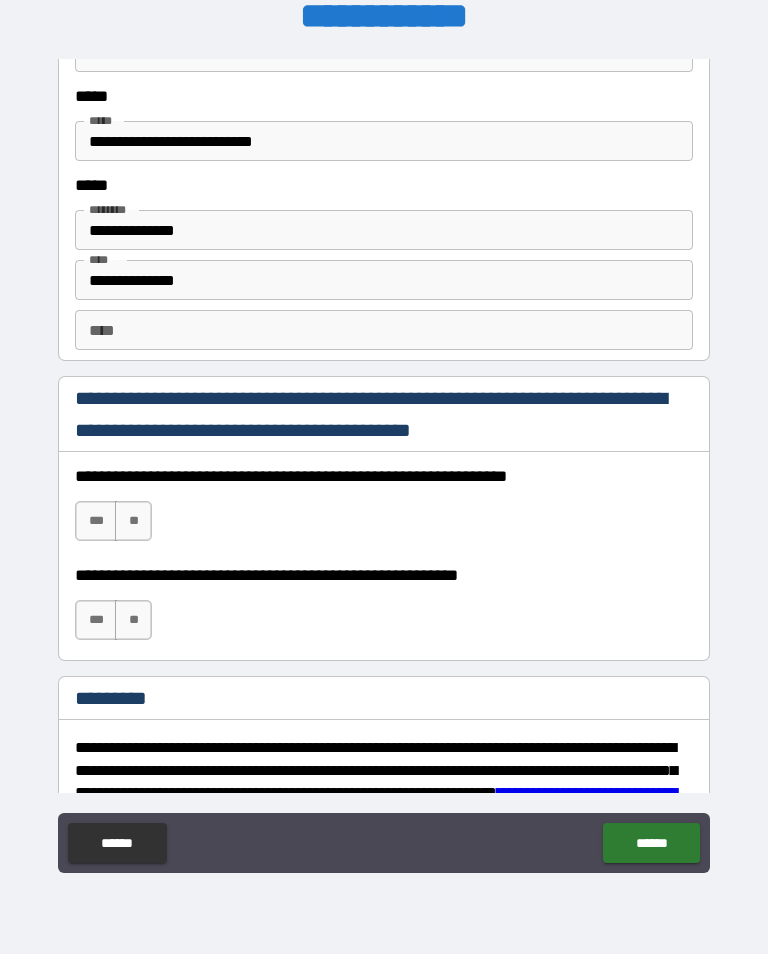 click on "***" at bounding box center (96, 521) 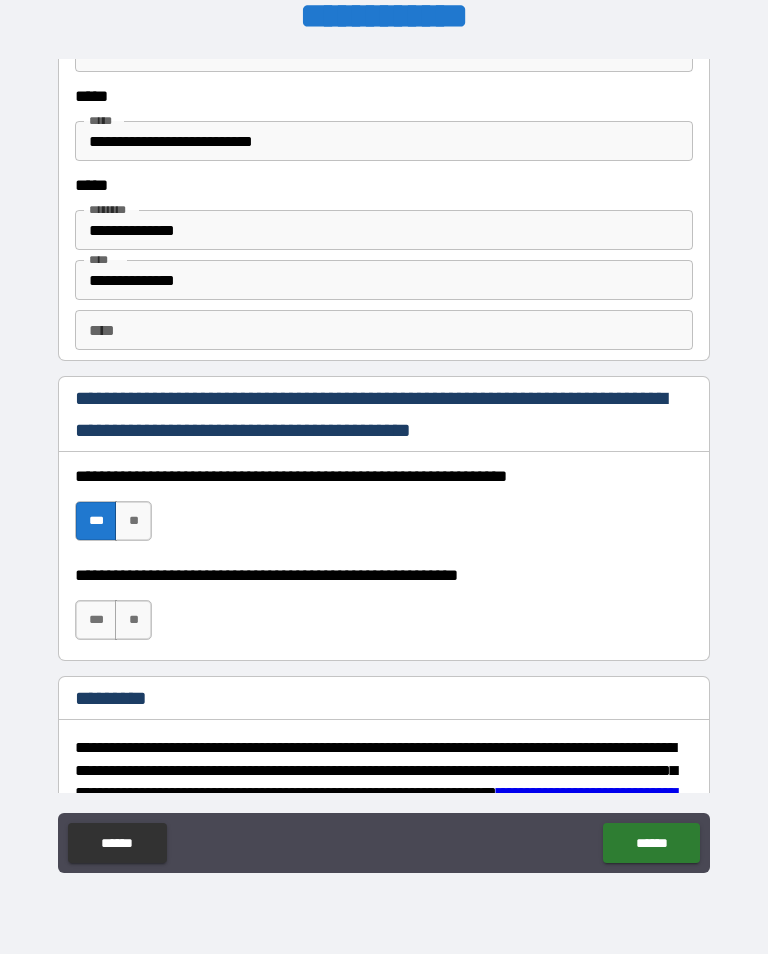 click on "***" at bounding box center (96, 620) 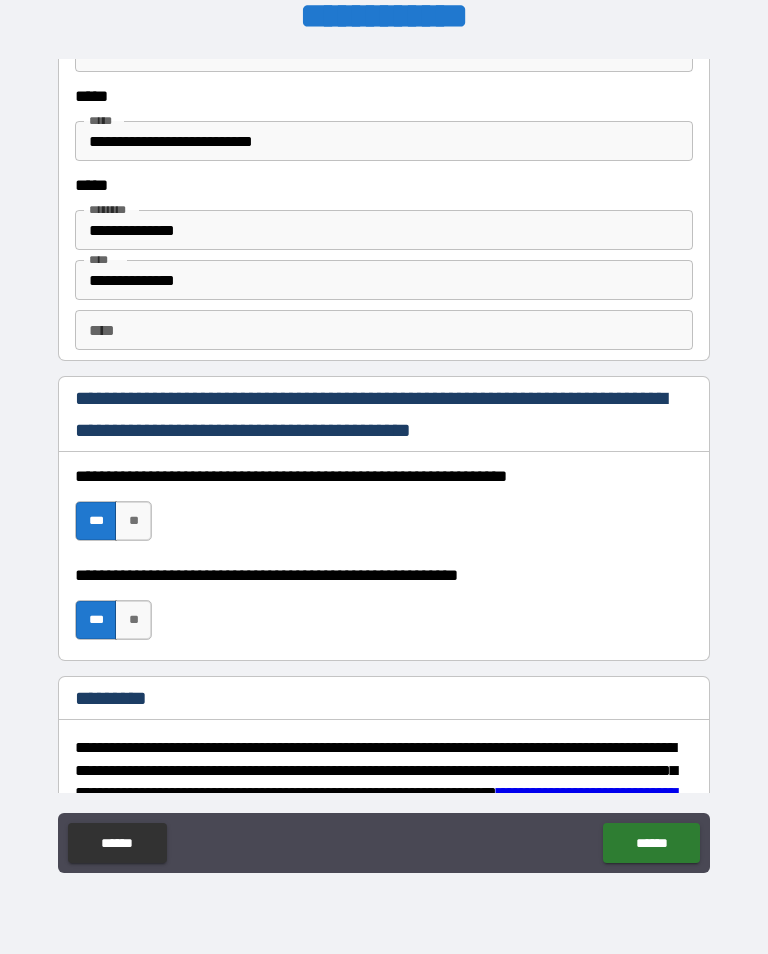click on "**********" at bounding box center (384, 426) 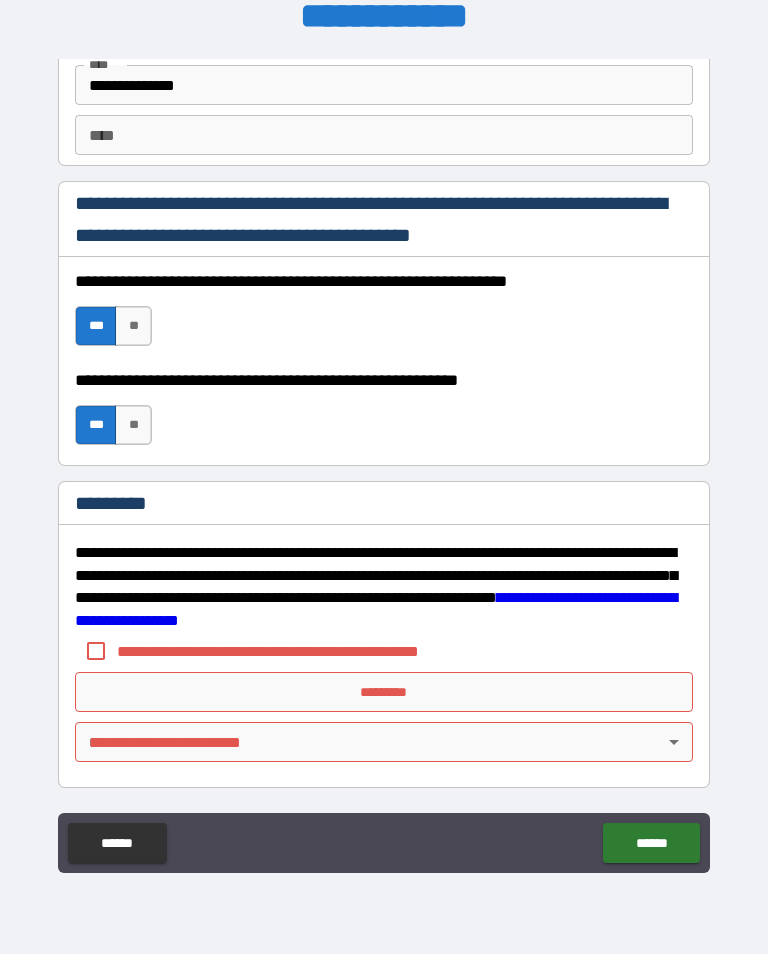 scroll, scrollTop: 2872, scrollLeft: 0, axis: vertical 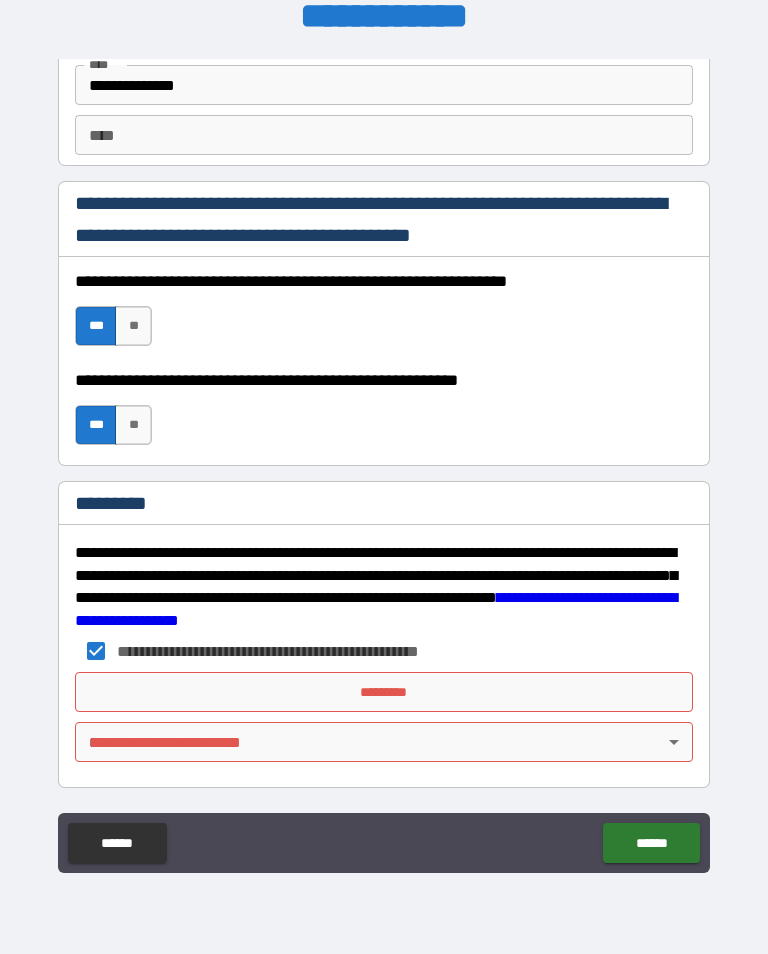 click on "*********" at bounding box center (384, 692) 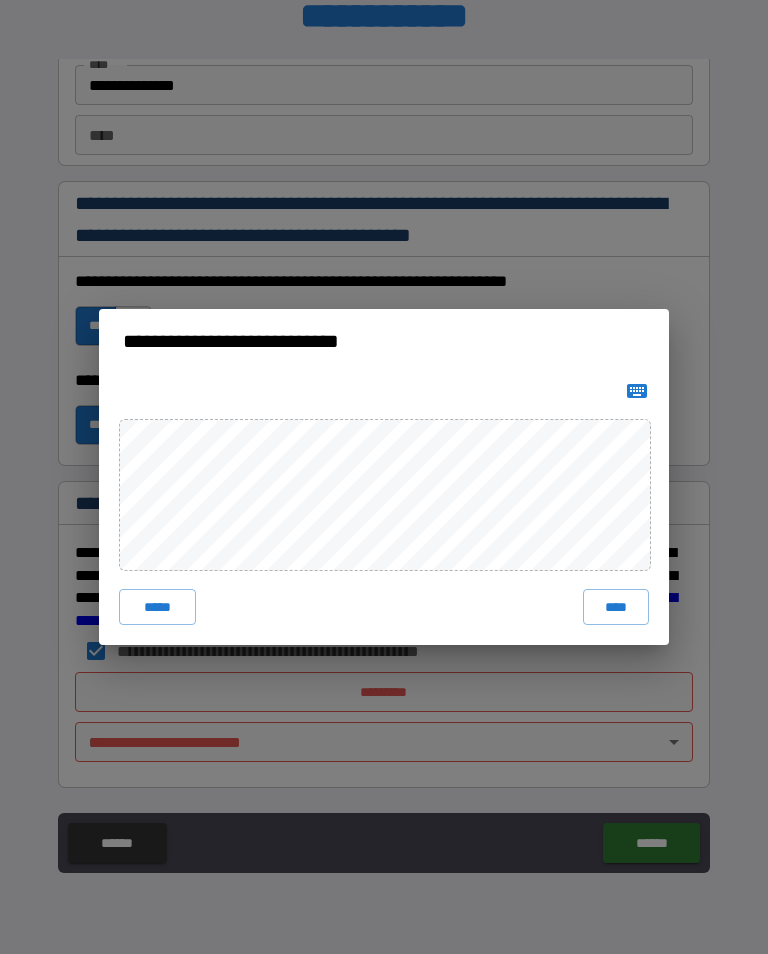 click on "**********" at bounding box center [384, 477] 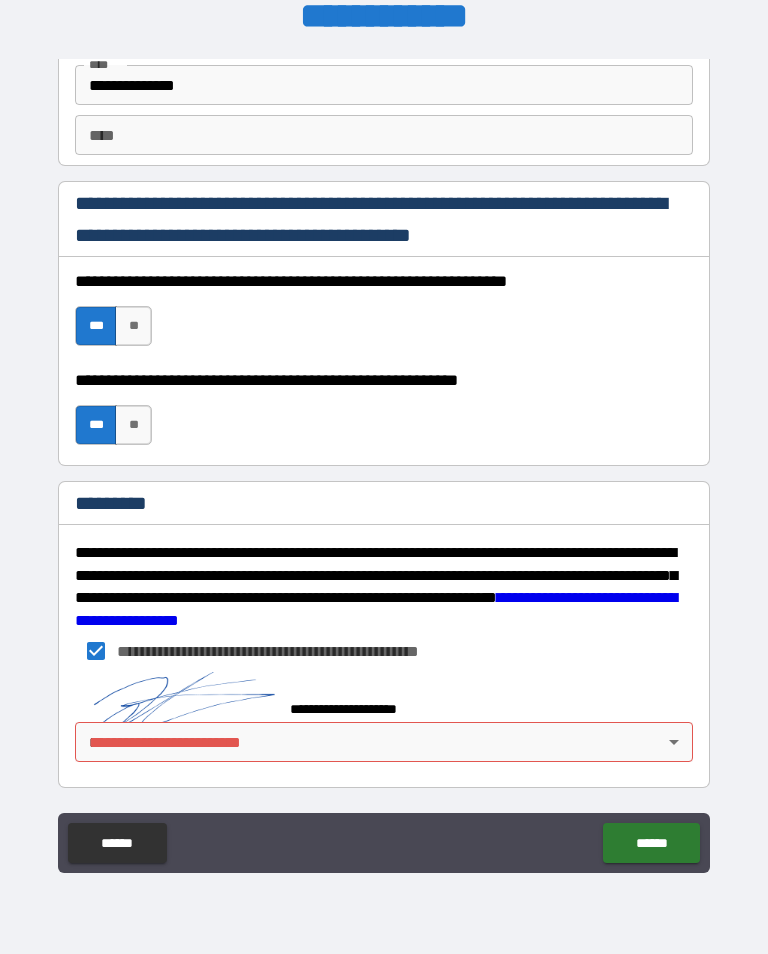 scroll, scrollTop: 2862, scrollLeft: 0, axis: vertical 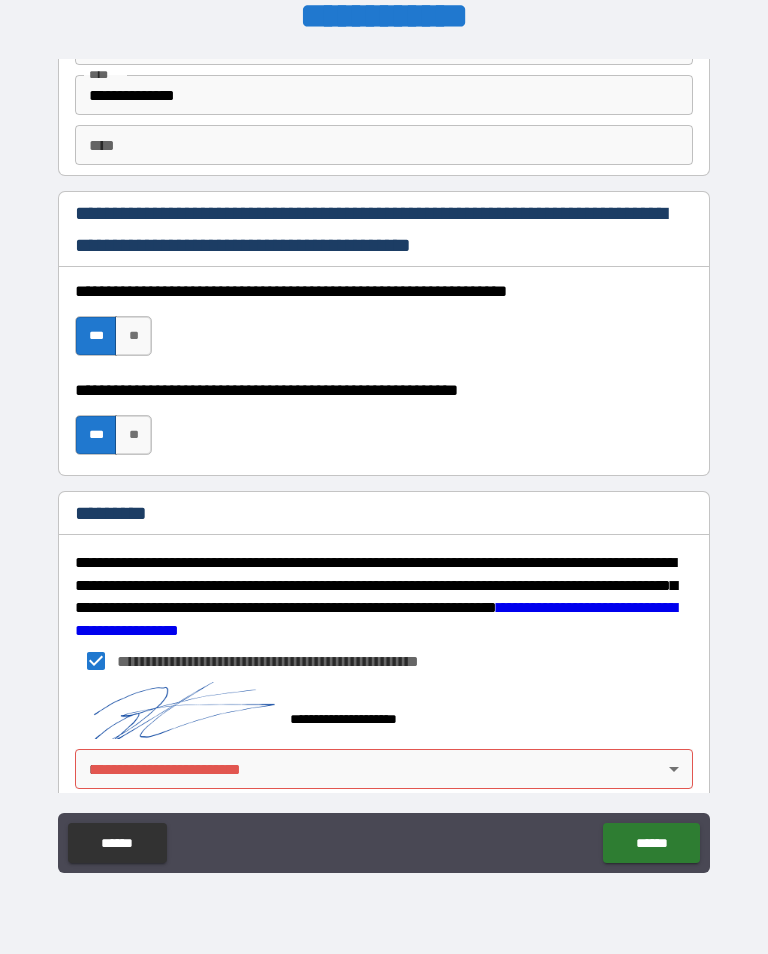 click on "**********" at bounding box center [384, 464] 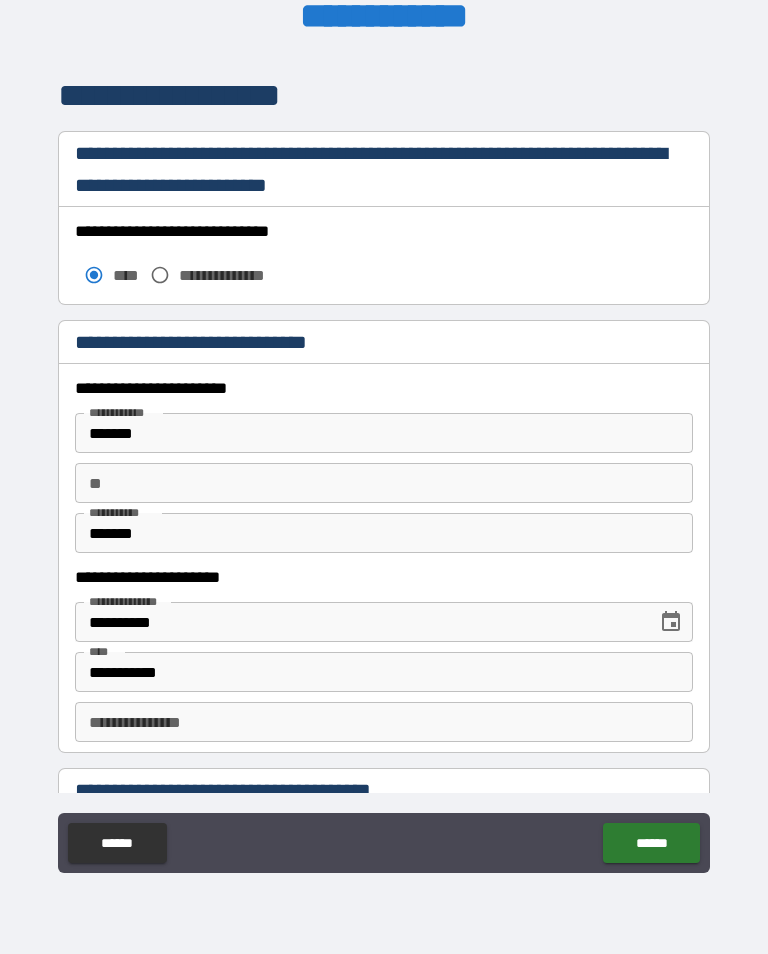 scroll, scrollTop: 1656, scrollLeft: 0, axis: vertical 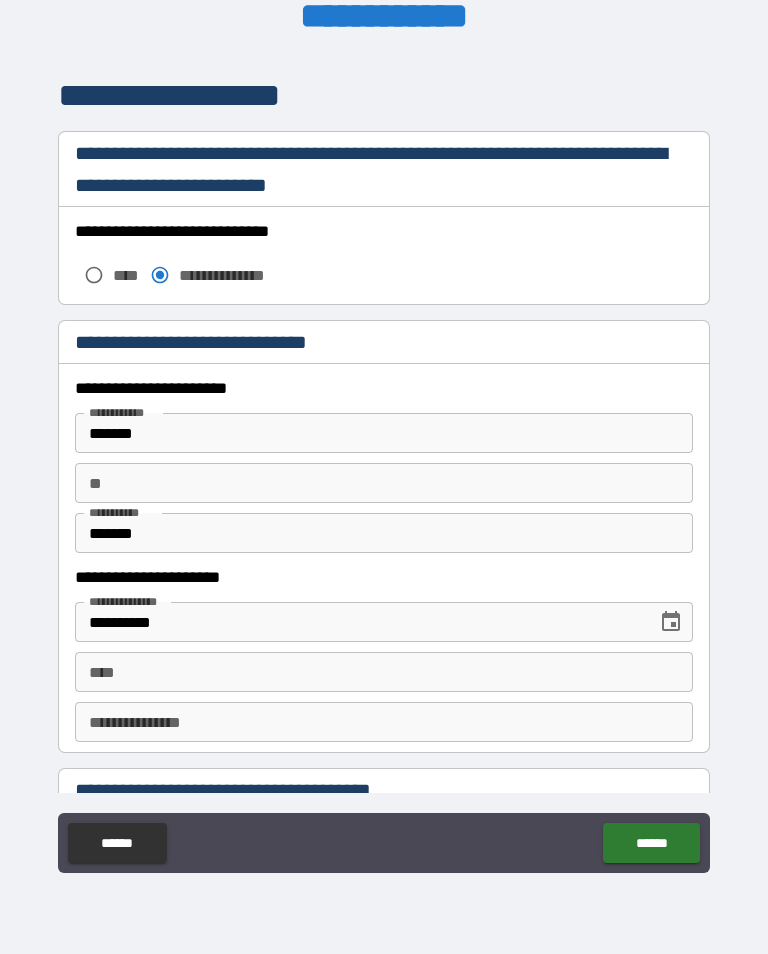 click on "*******" at bounding box center [384, 433] 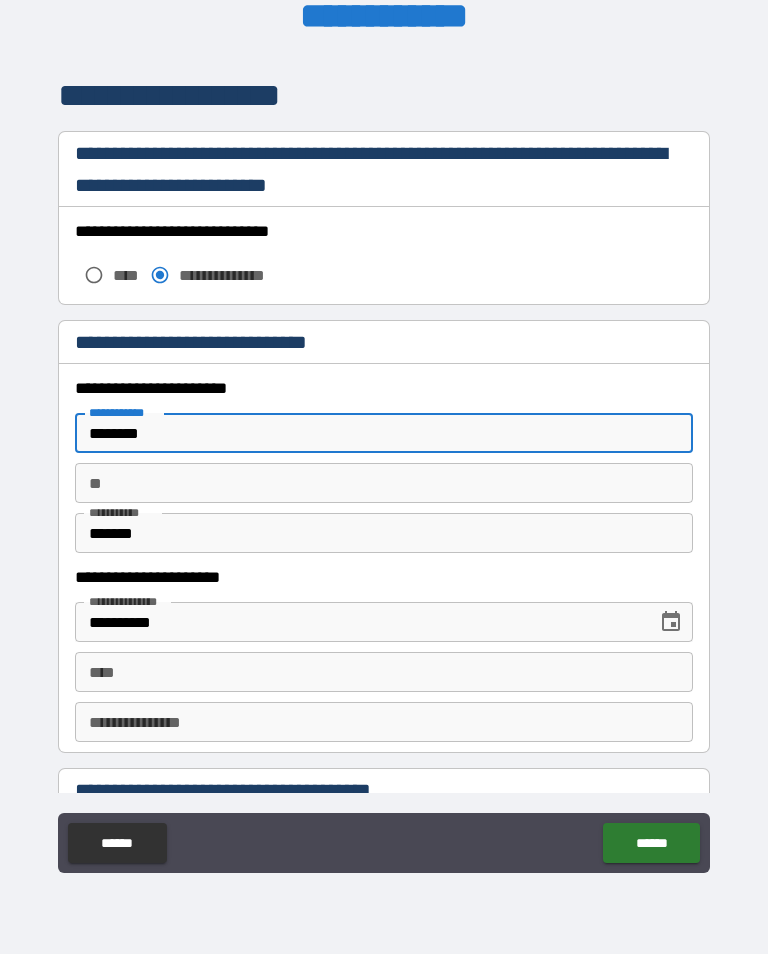 click on "*******" at bounding box center [384, 533] 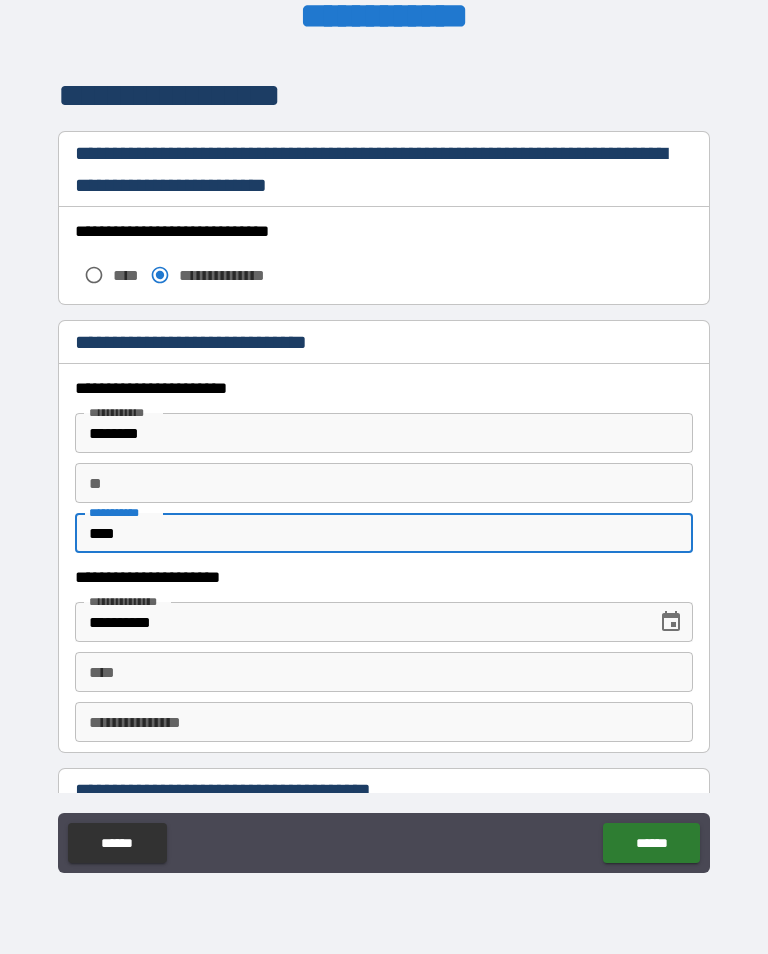 click on "**********" at bounding box center (384, 464) 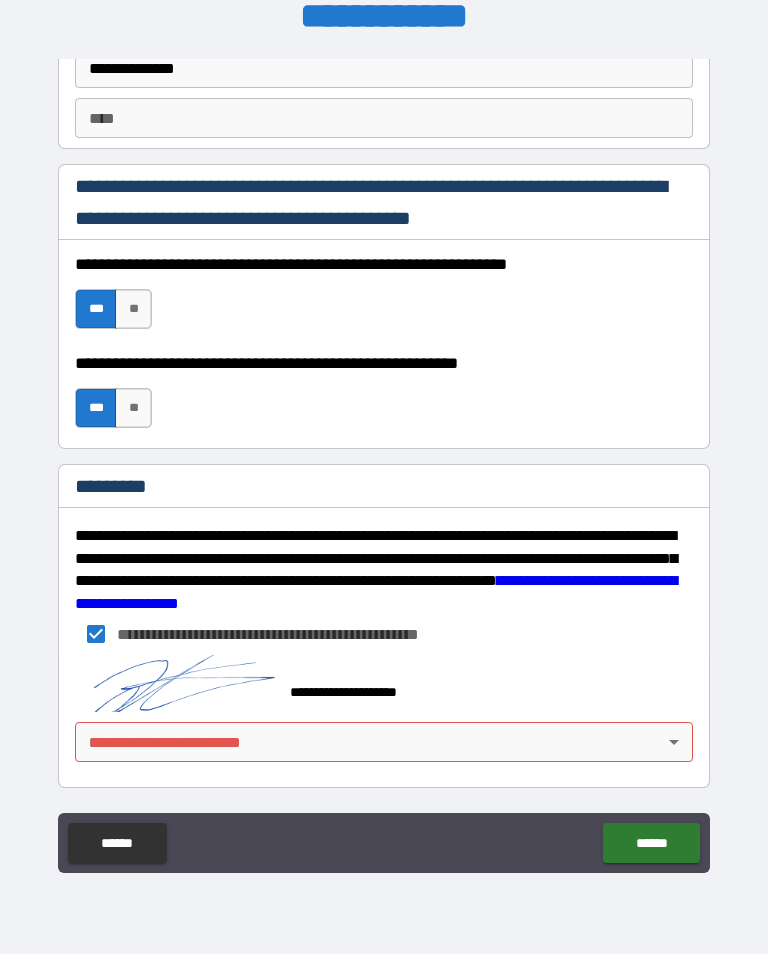scroll, scrollTop: 2889, scrollLeft: 0, axis: vertical 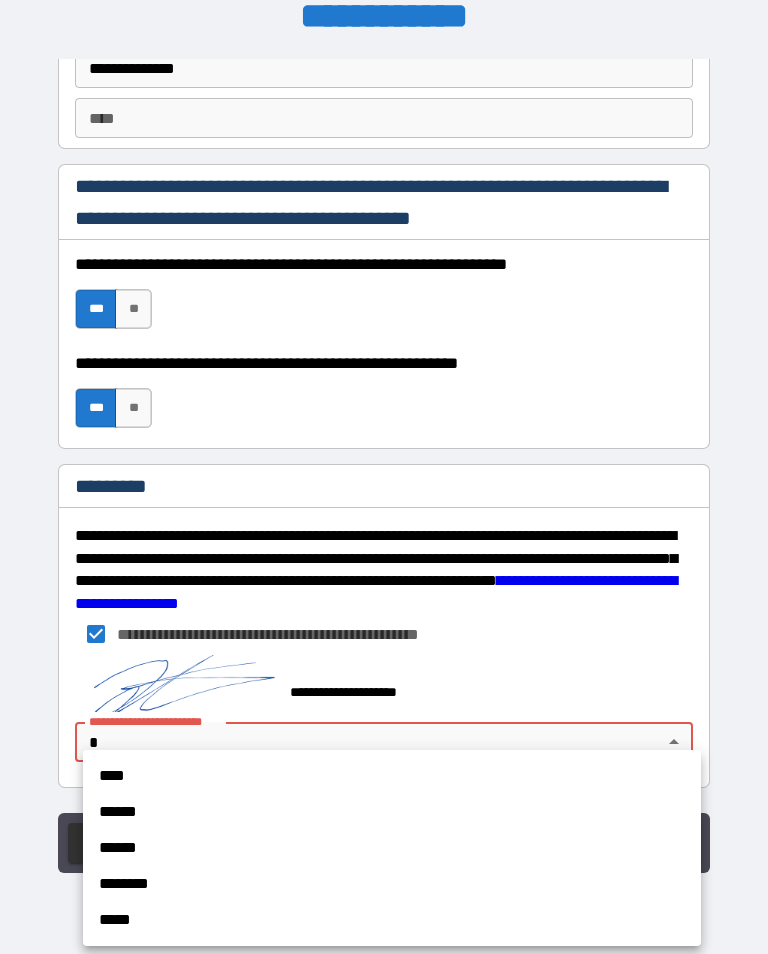 click on "****" at bounding box center [392, 776] 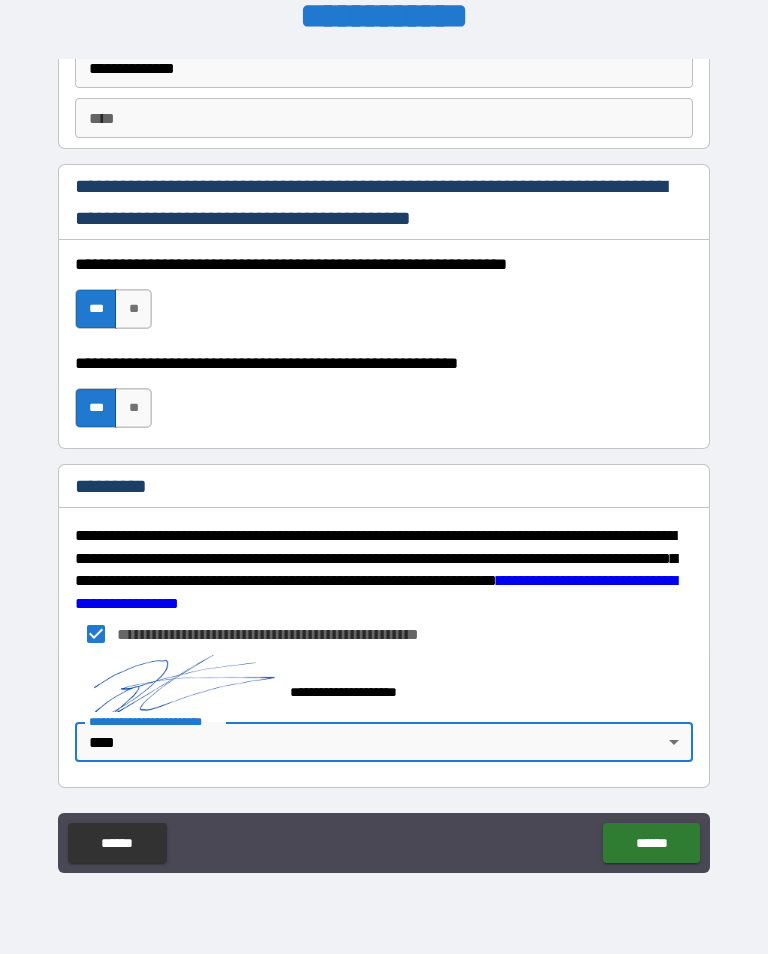 click on "******" at bounding box center [651, 843] 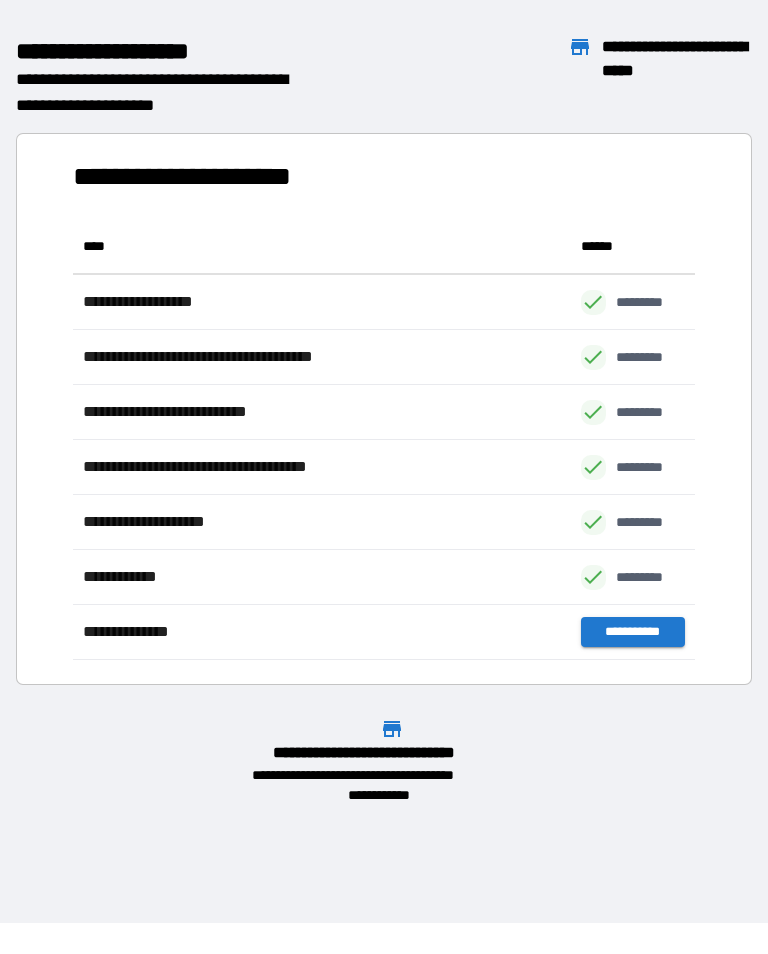 scroll, scrollTop: 1, scrollLeft: 1, axis: both 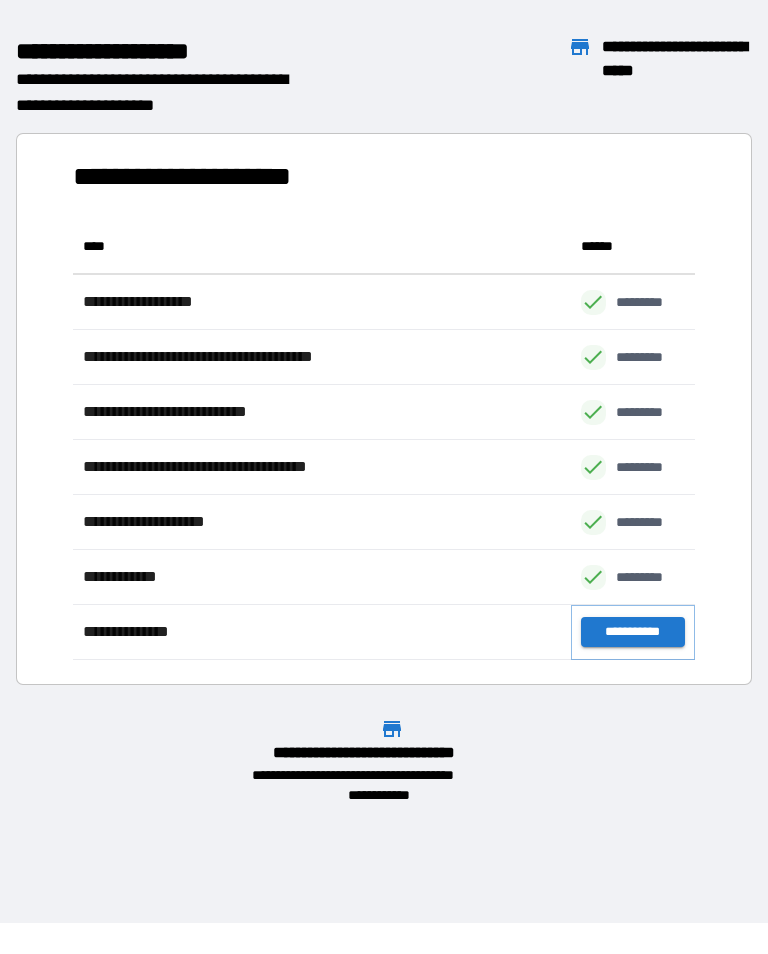 click on "**********" at bounding box center (633, 632) 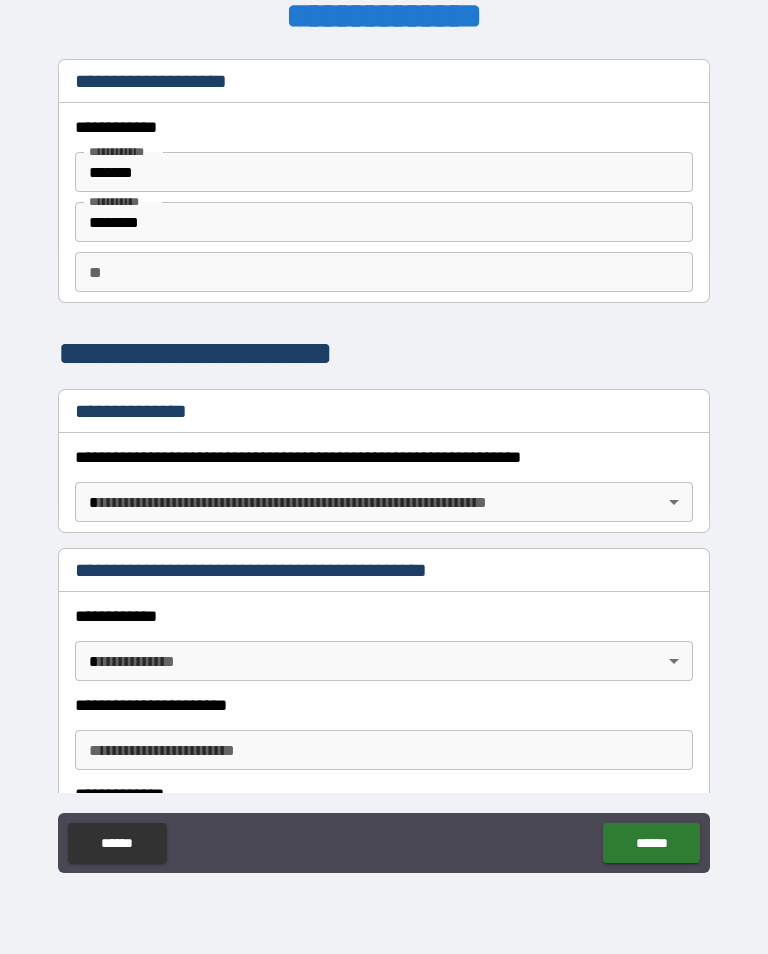 click on "**********" at bounding box center (384, 461) 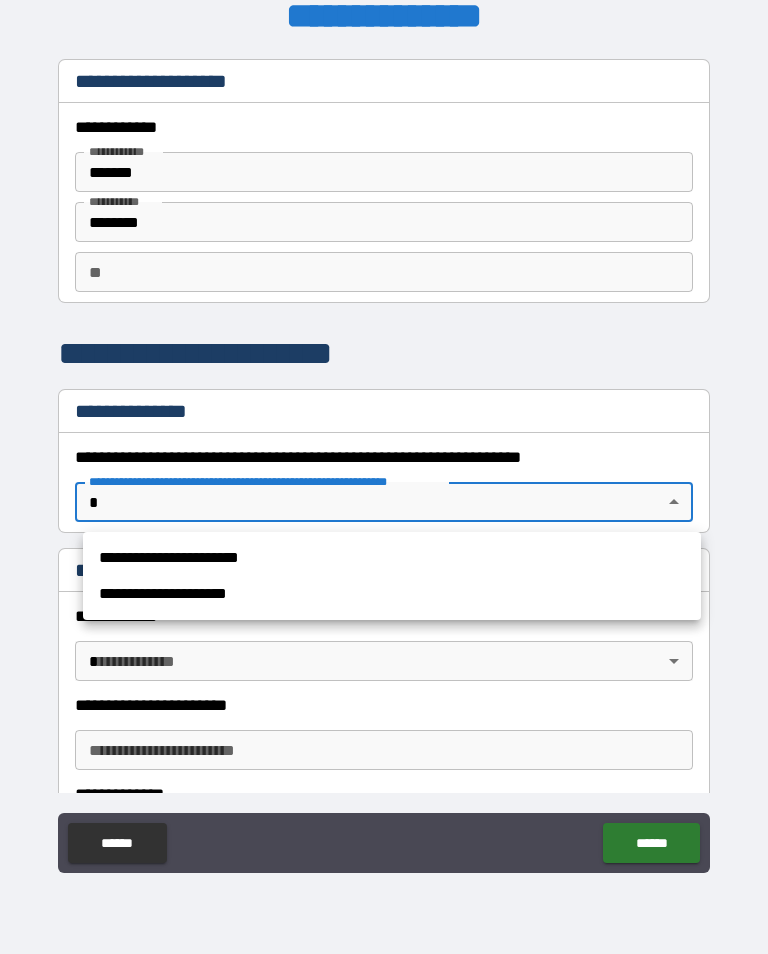 click at bounding box center (384, 477) 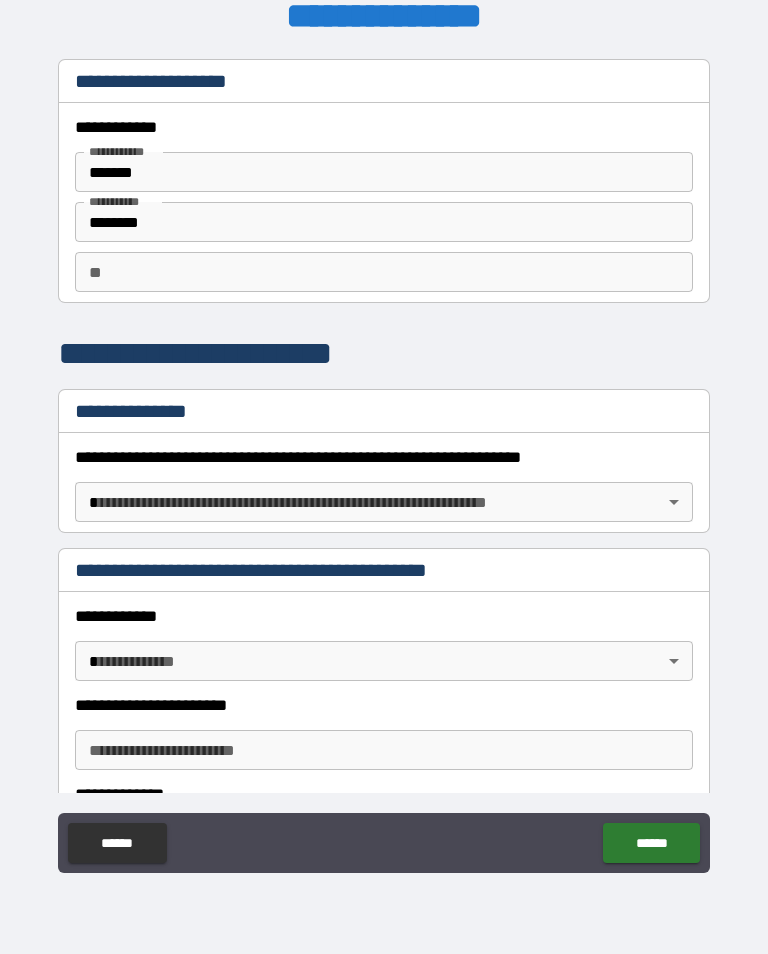 scroll, scrollTop: 0, scrollLeft: 0, axis: both 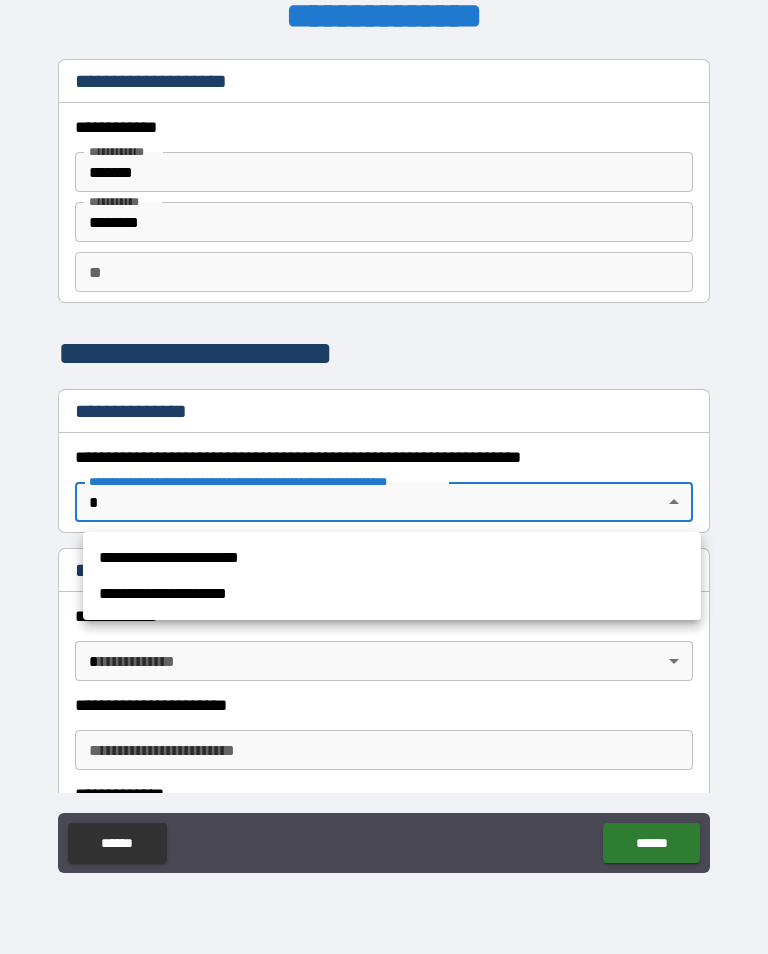 click at bounding box center [384, 477] 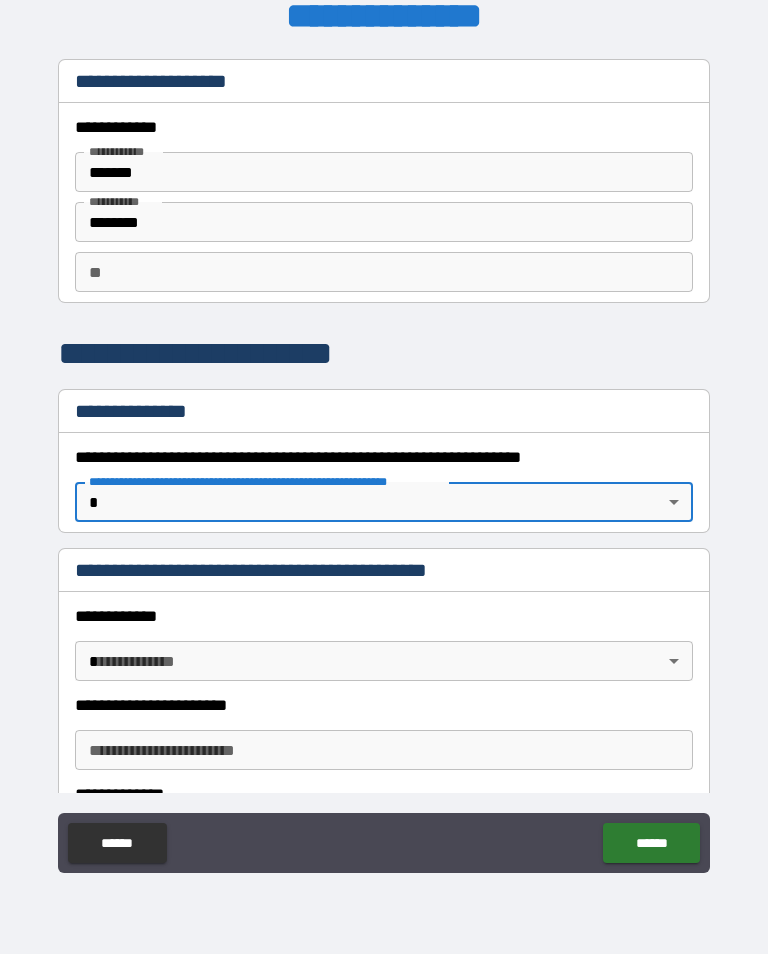 click on "**********" at bounding box center [384, 461] 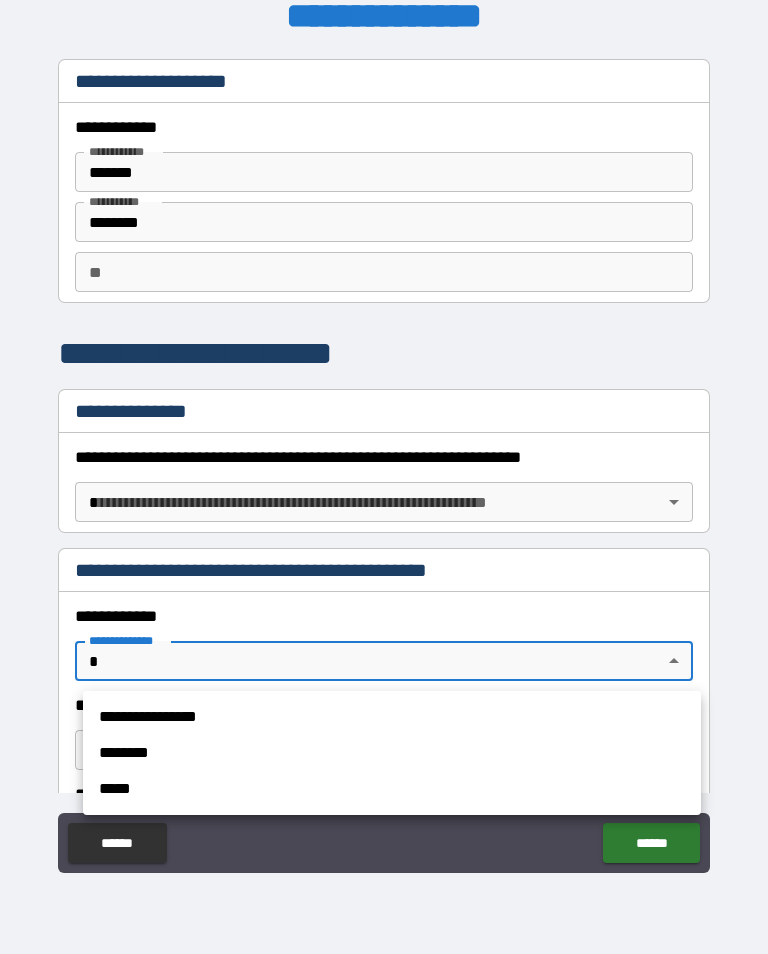 click at bounding box center [384, 477] 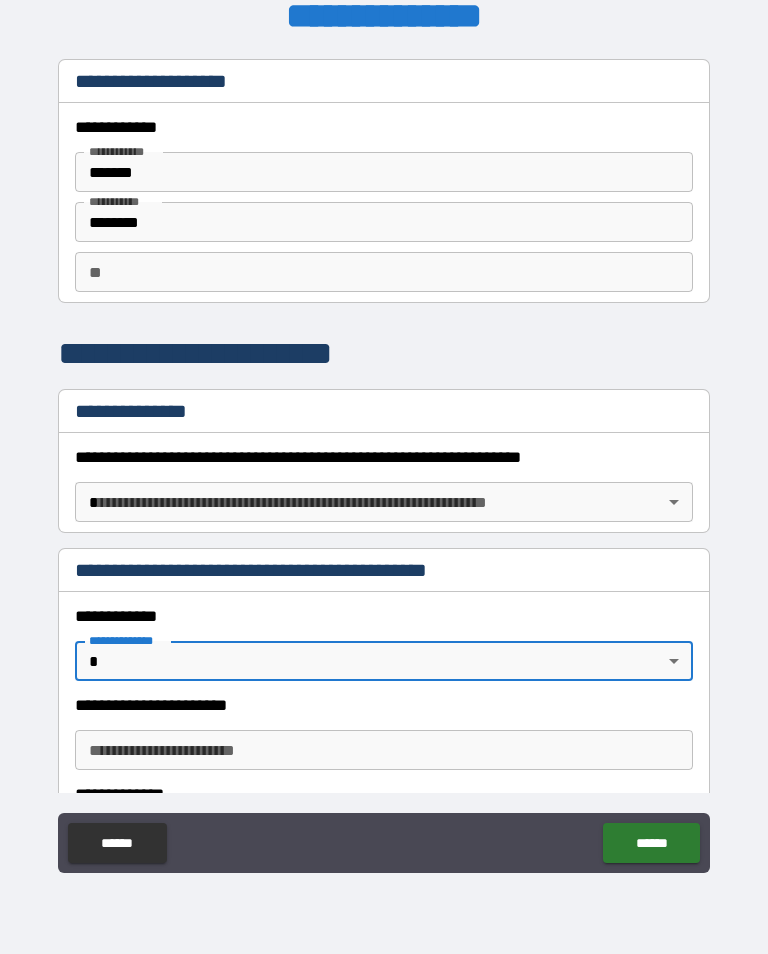 click on "**********" at bounding box center [384, 570] 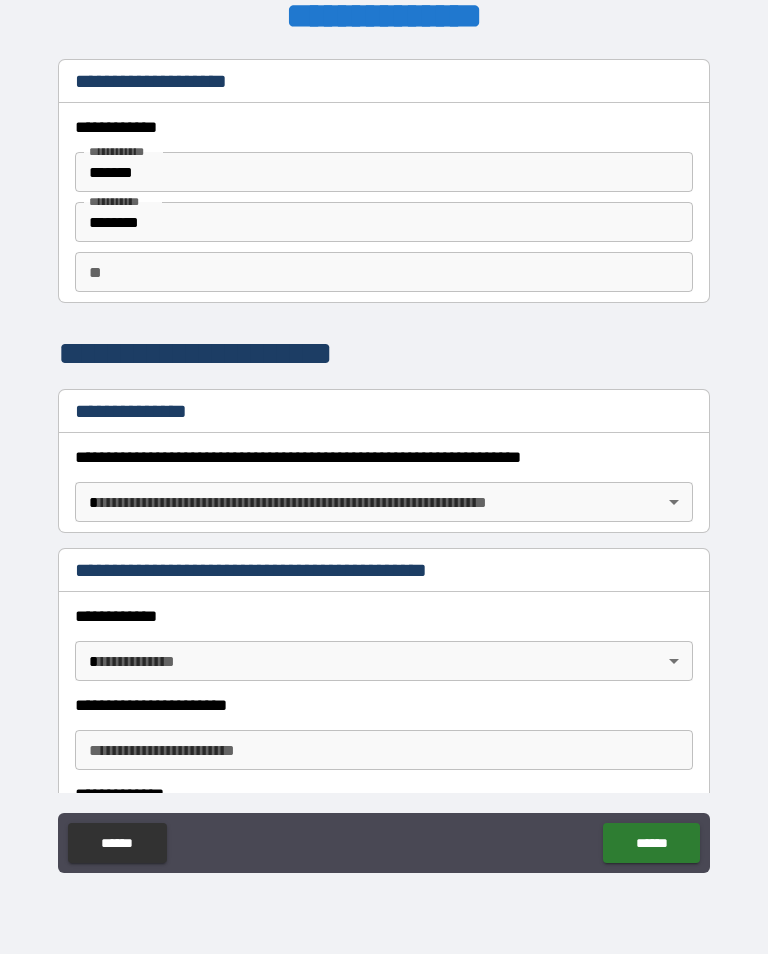 click on "******" at bounding box center (651, 843) 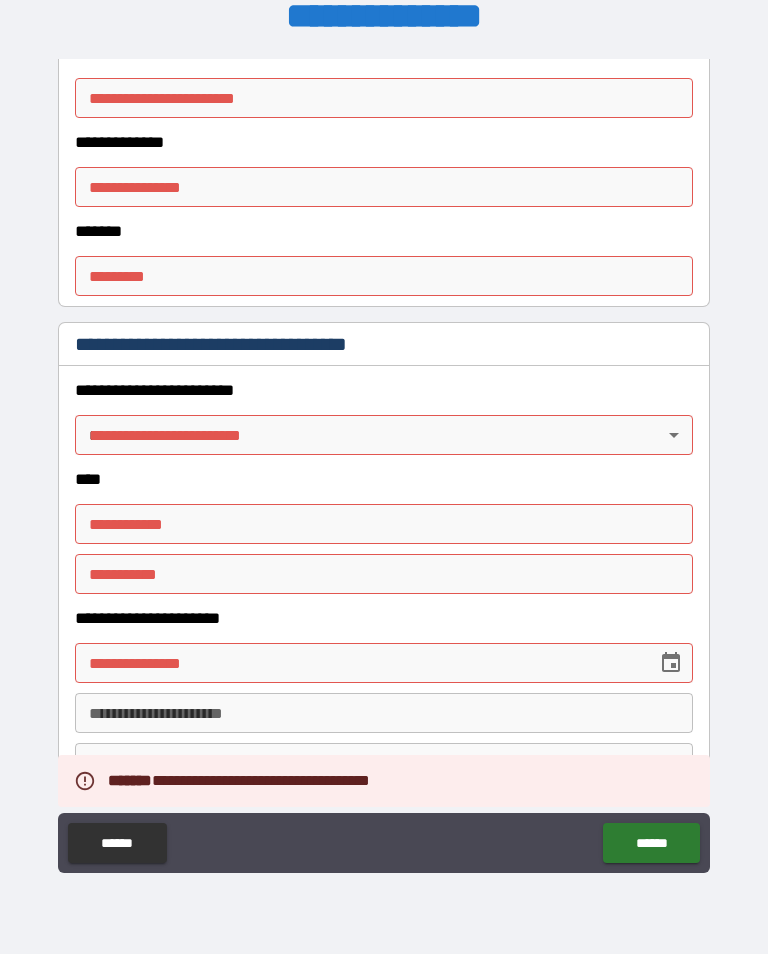 click on "******" at bounding box center (117, 843) 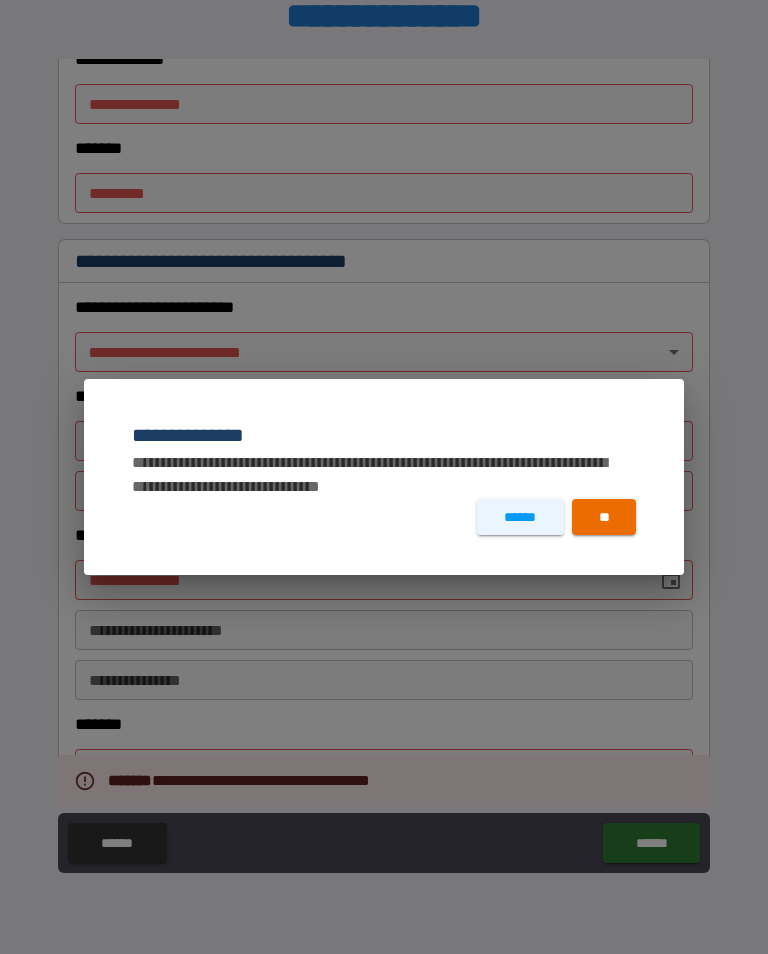 scroll, scrollTop: 739, scrollLeft: 0, axis: vertical 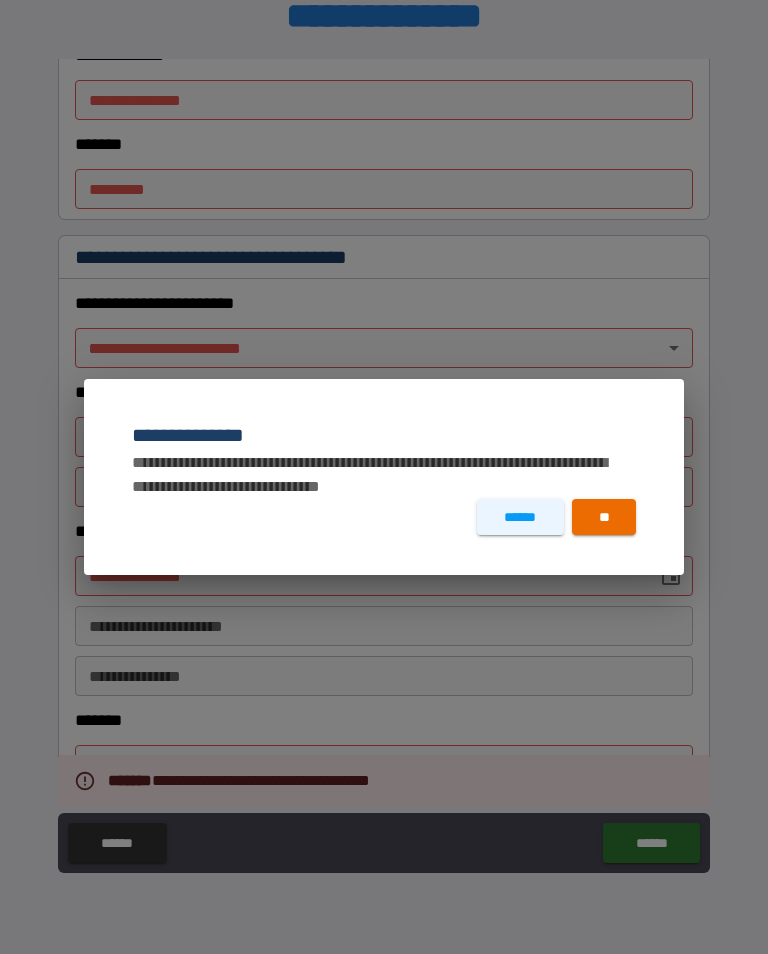 click on "**" at bounding box center (604, 517) 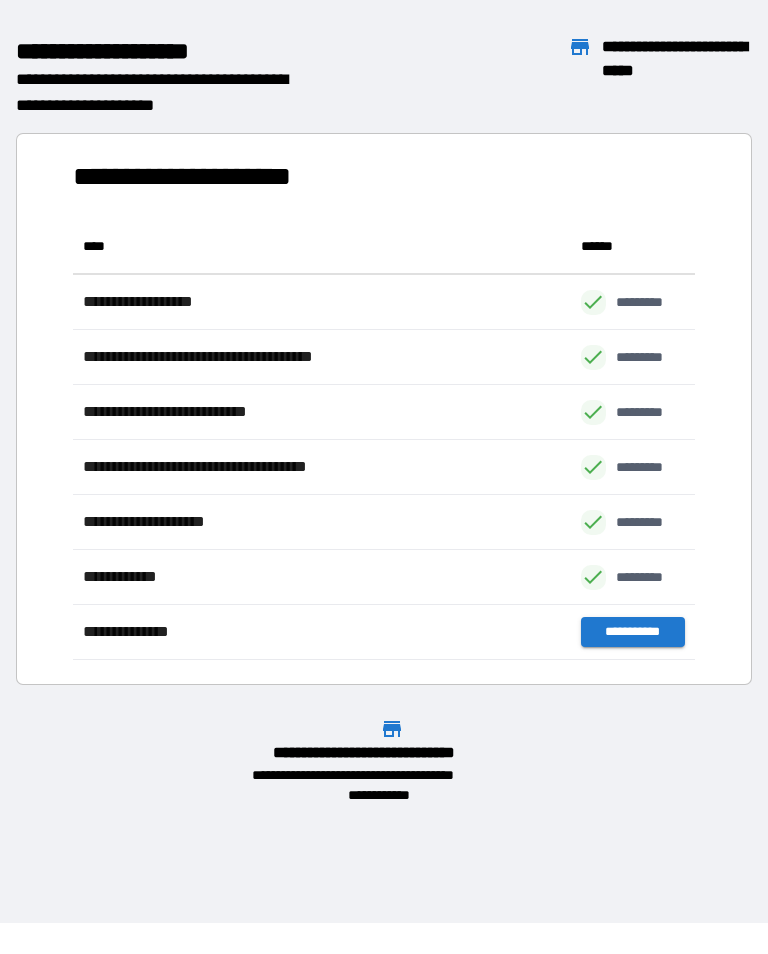 scroll, scrollTop: 441, scrollLeft: 622, axis: both 